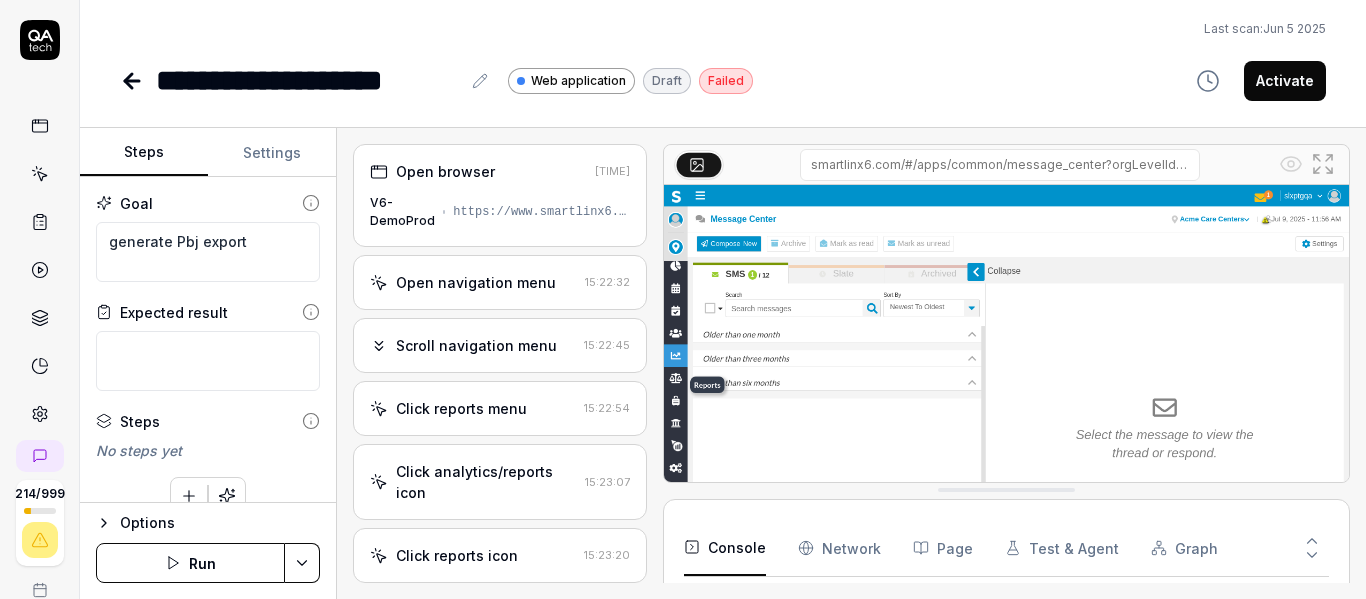 scroll, scrollTop: 0, scrollLeft: 0, axis: both 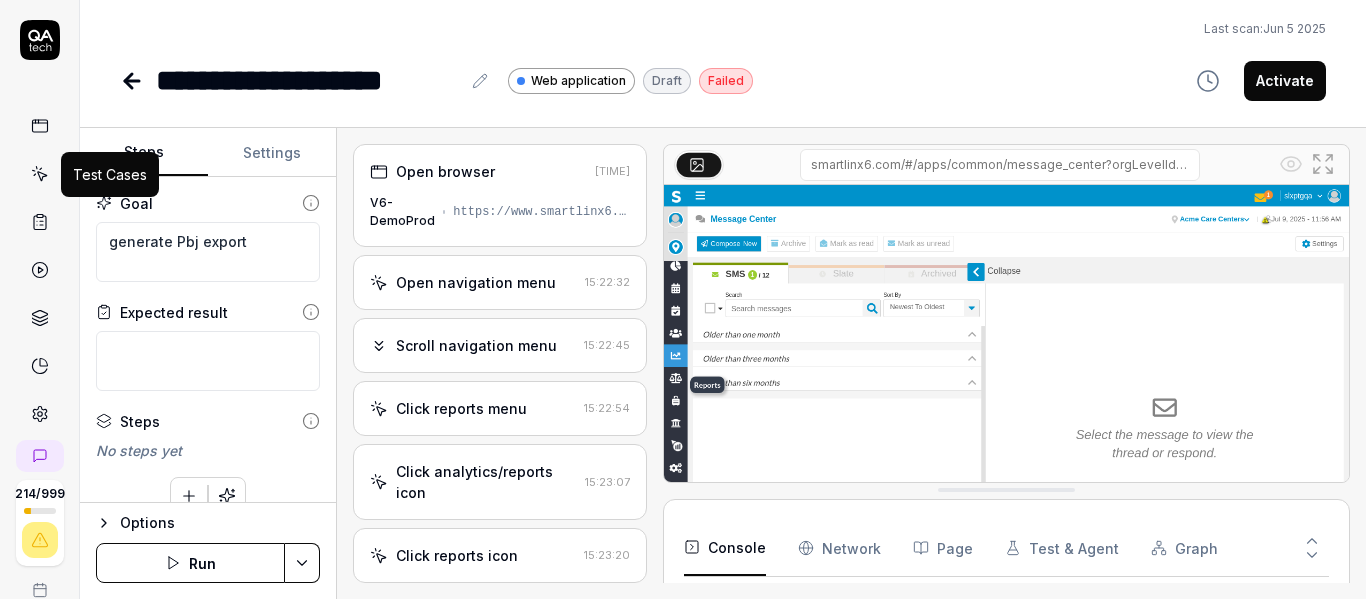 click 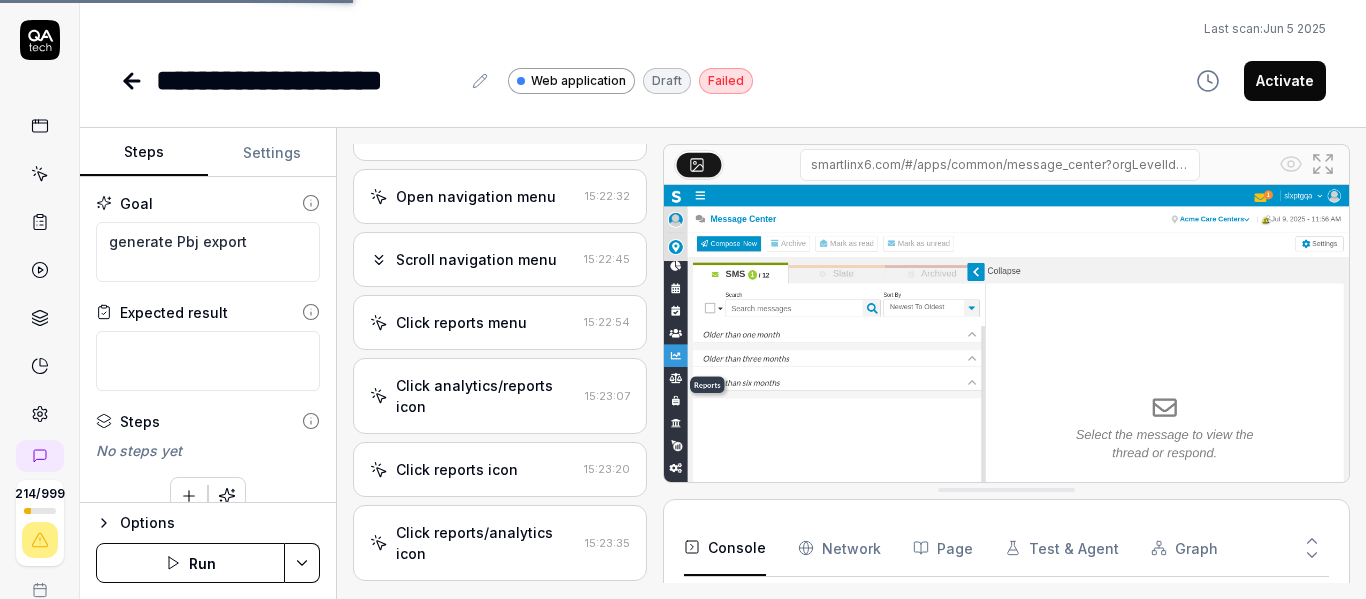 scroll, scrollTop: 200, scrollLeft: 0, axis: vertical 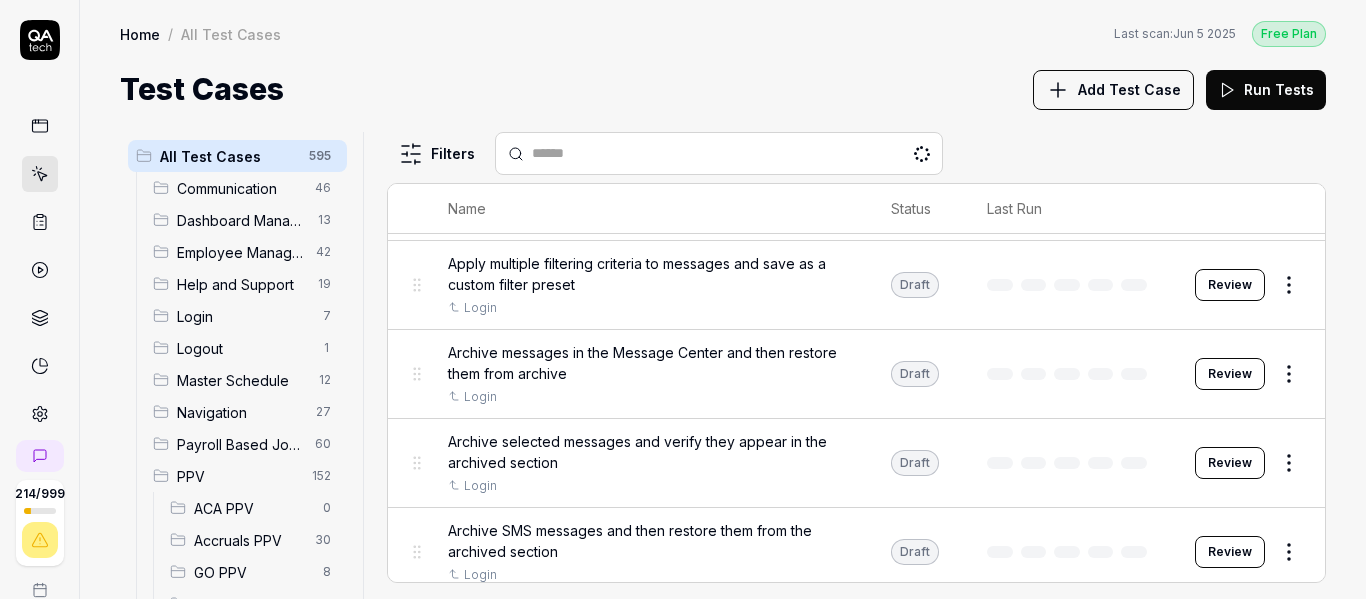 click on "Add Test Case" at bounding box center [1129, 89] 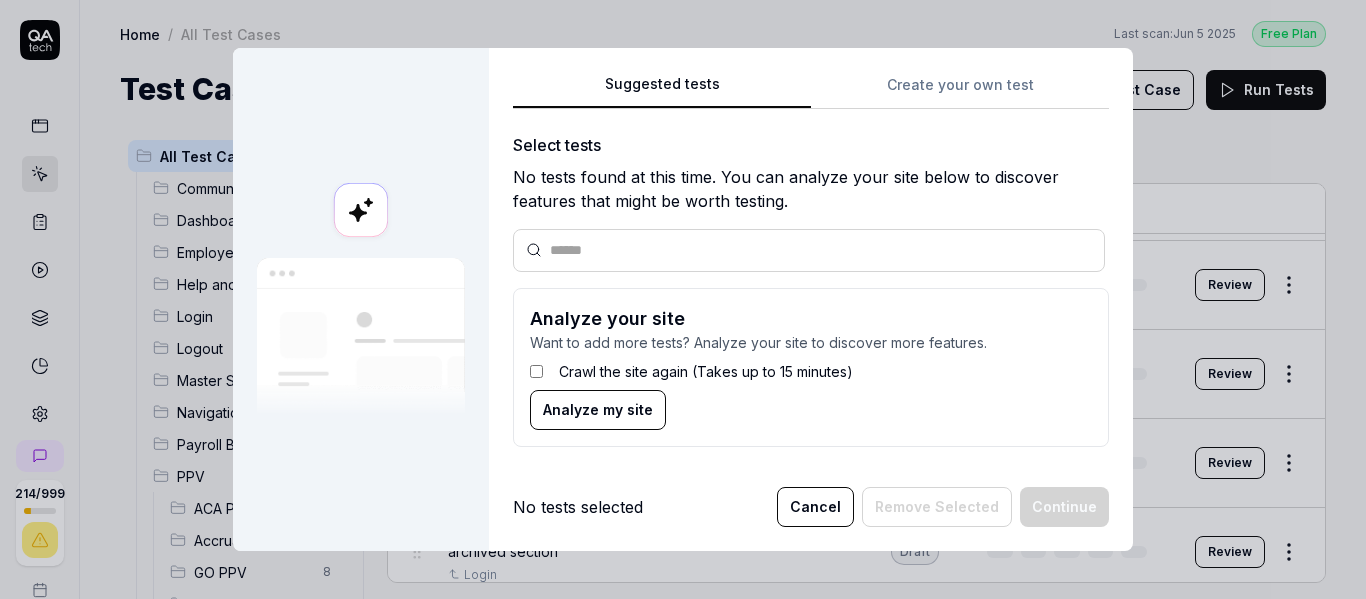 click on "Select tests No tests found at this time. You can analyze your site below to discover features that might be worth testing. Analyze your site Want to add more tests? Analyze your site to discover more features. Crawl the site again (Takes up to 15 minutes) Analyze my site" at bounding box center [811, 298] 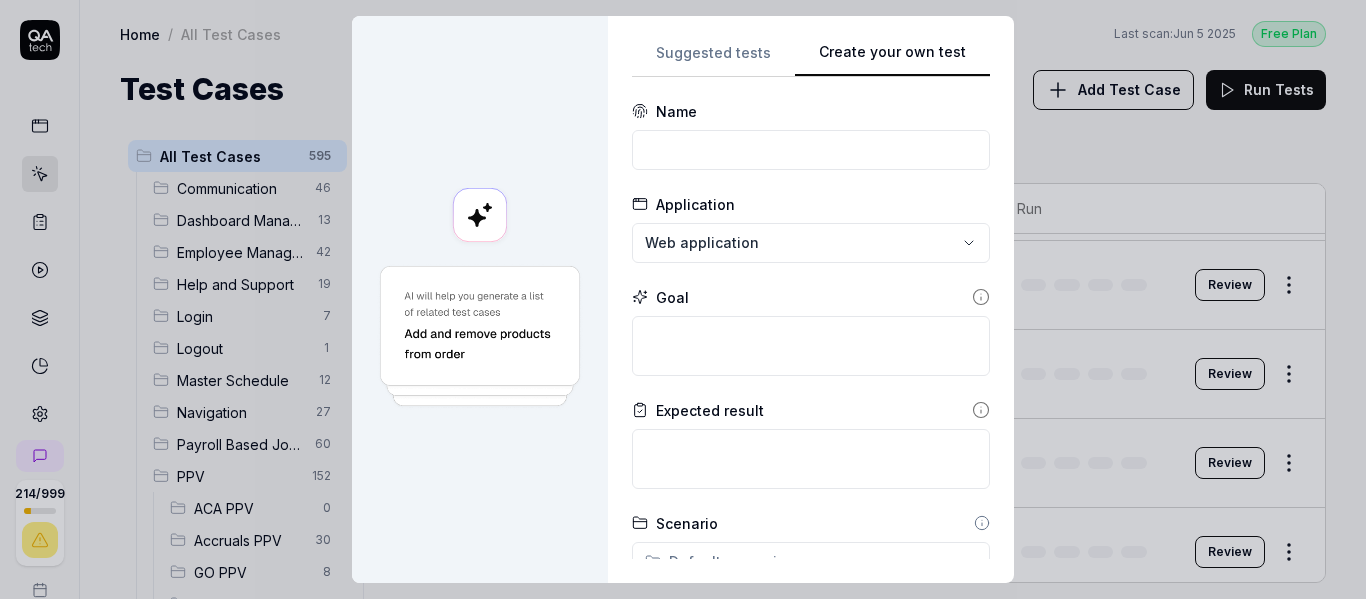 click on "**********" at bounding box center (811, 490) 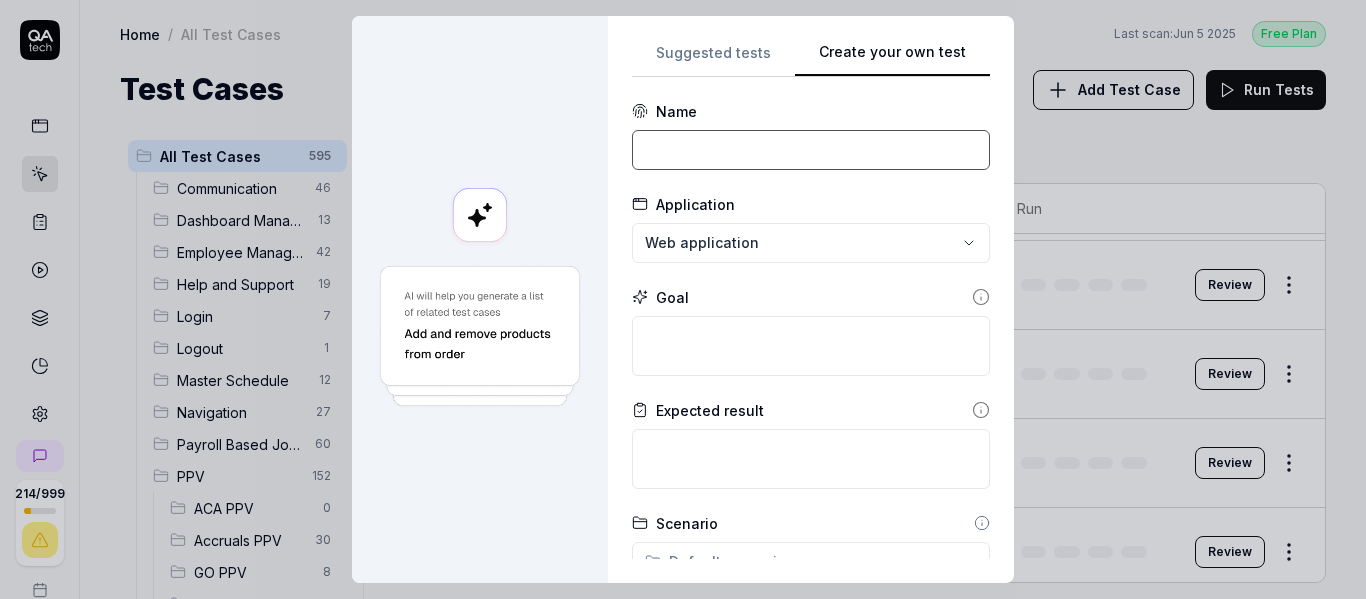 click at bounding box center (811, 150) 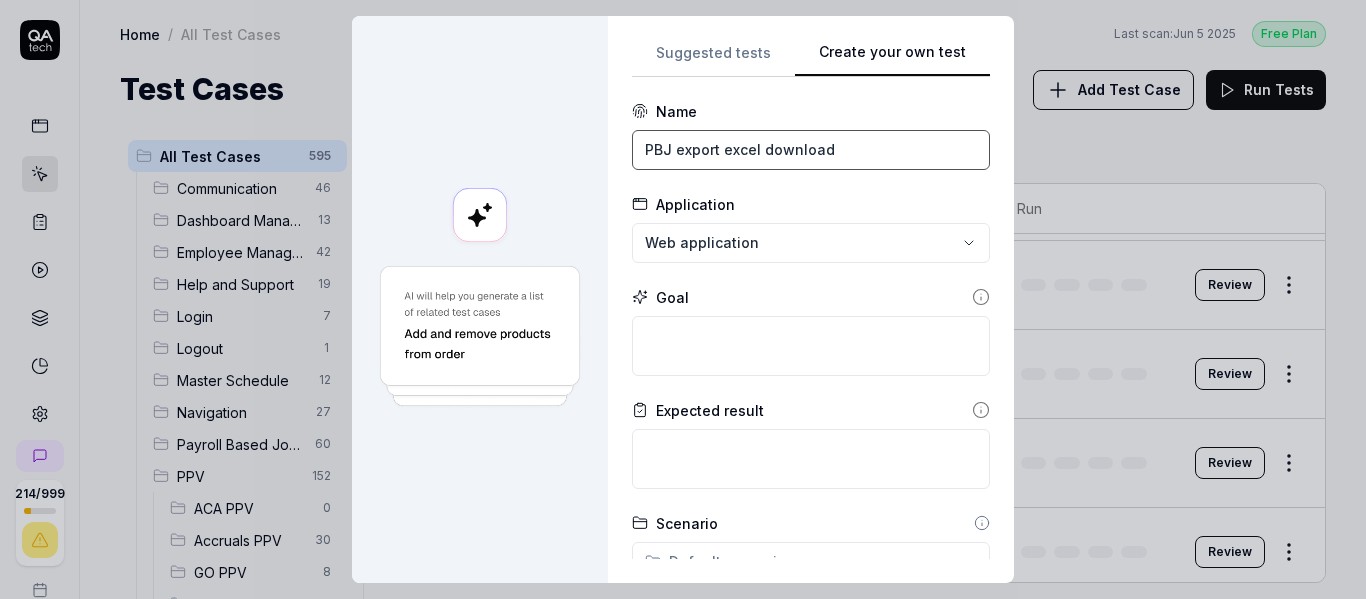 type on "PBJ export excel download" 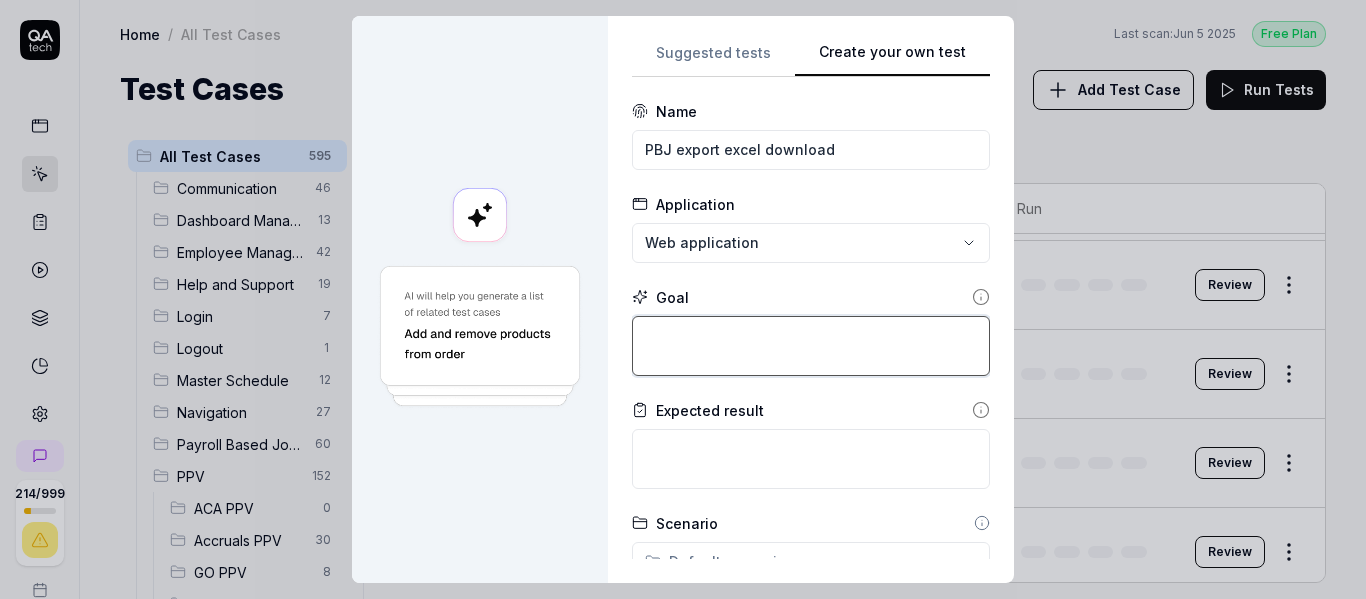 click at bounding box center [811, 346] 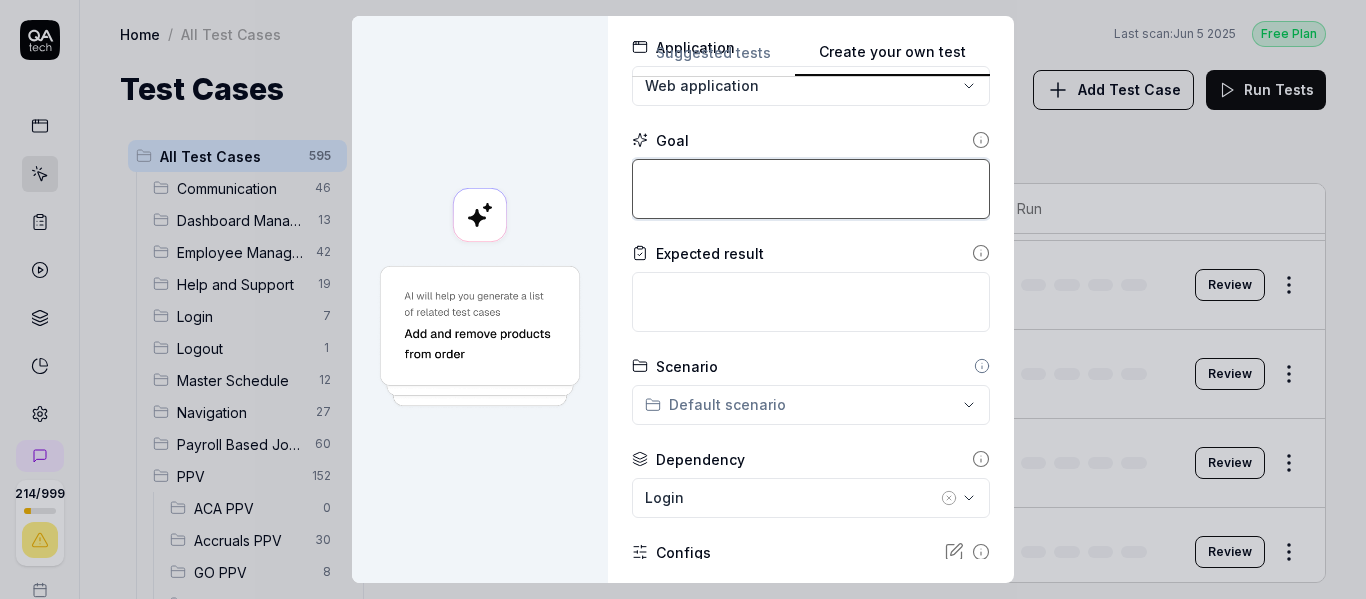 scroll, scrollTop: 200, scrollLeft: 0, axis: vertical 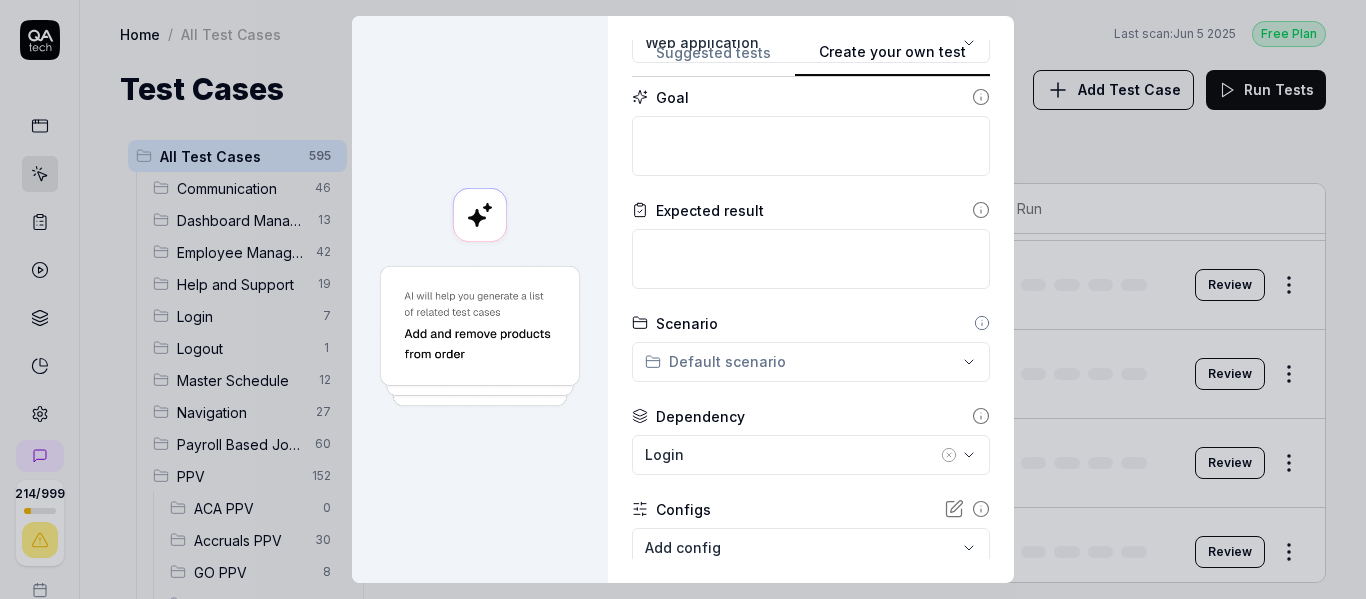 click on "**********" at bounding box center [683, 299] 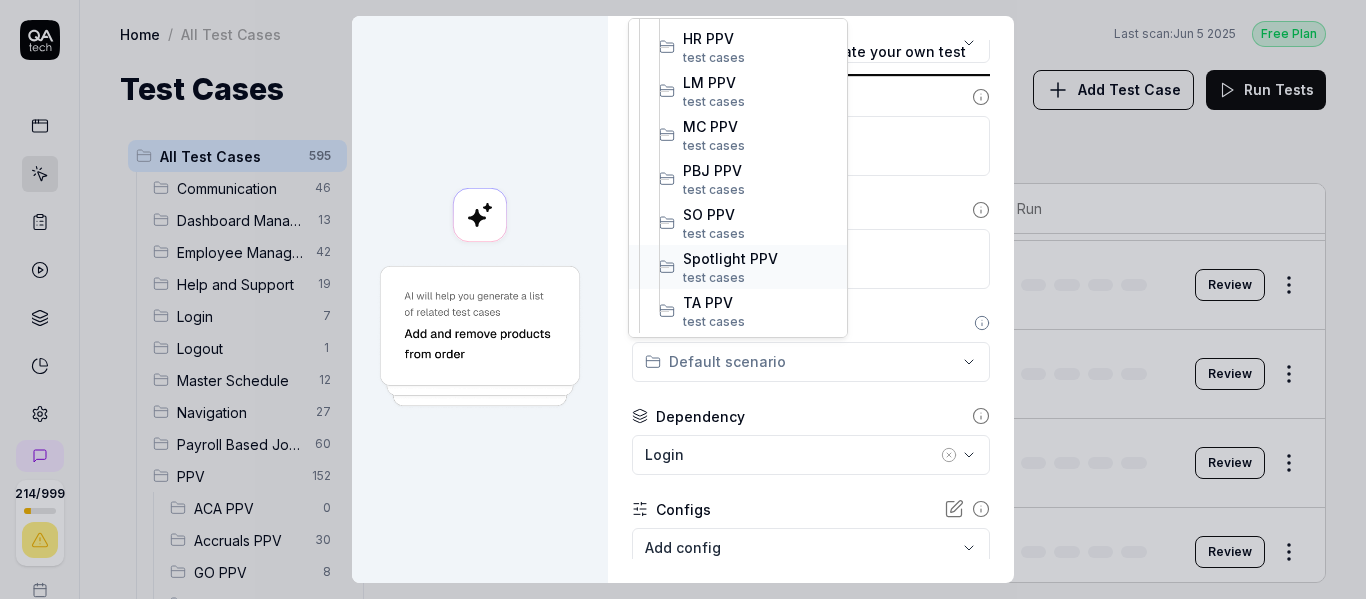 scroll, scrollTop: 600, scrollLeft: 0, axis: vertical 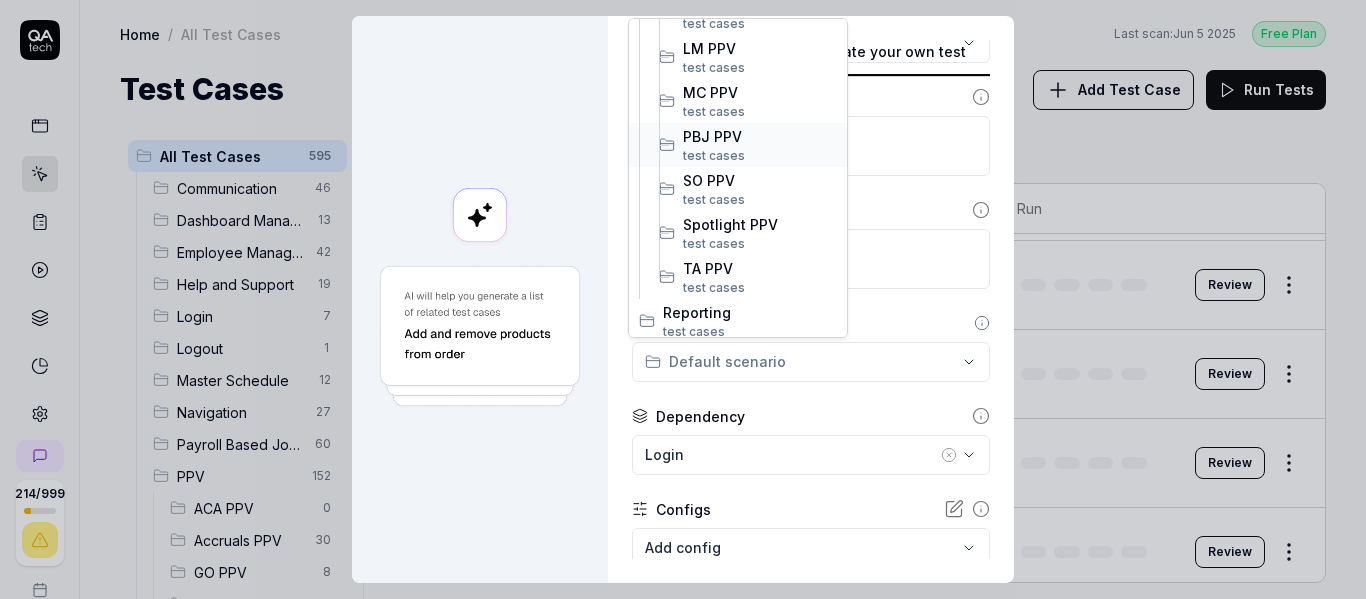 click on "PBJ PPV" at bounding box center (760, 136) 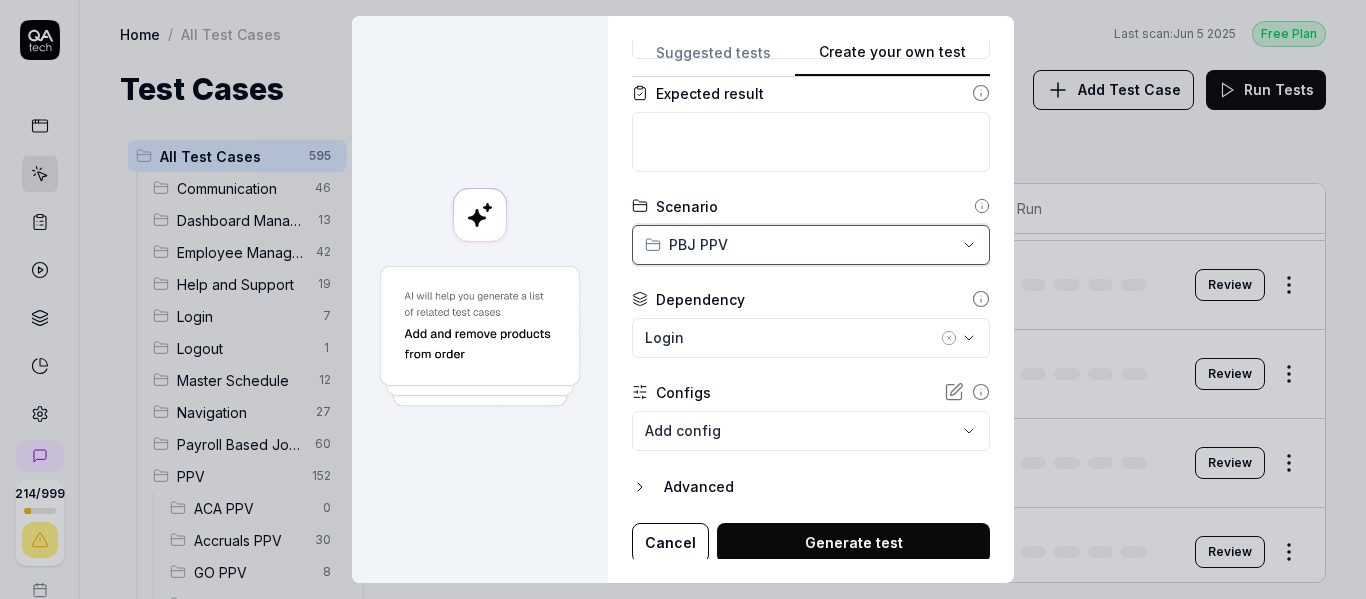 scroll, scrollTop: 321, scrollLeft: 0, axis: vertical 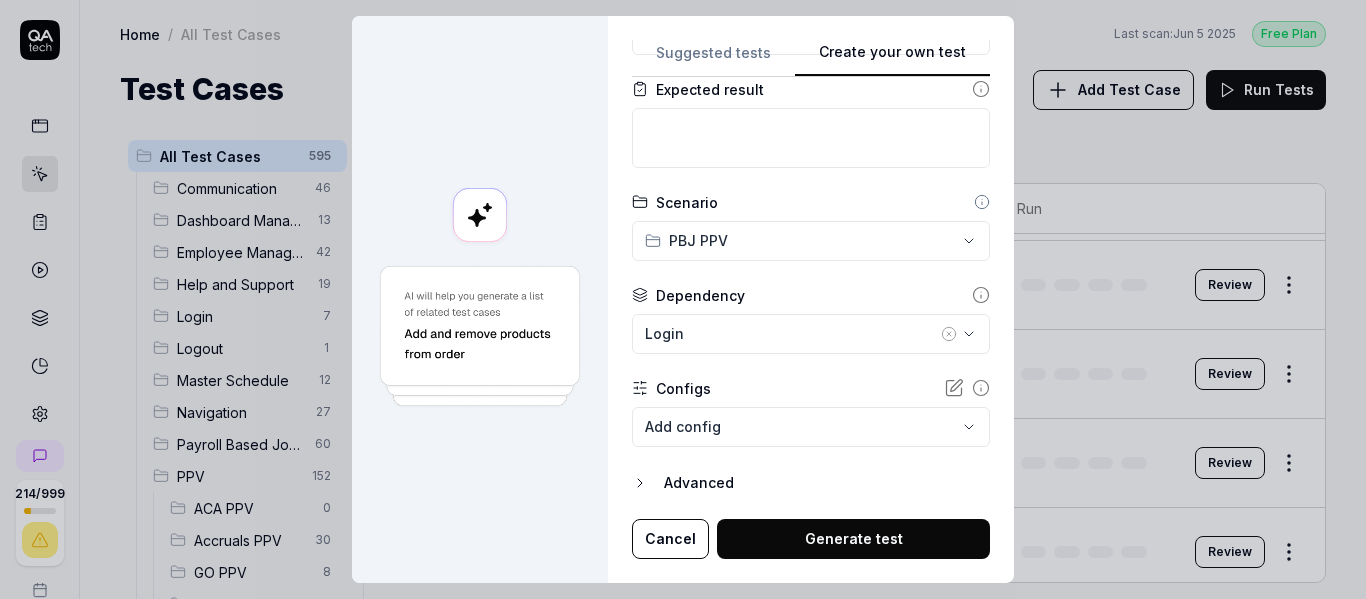 click on "214  /  999 p S Home / All Test Cases Free Plan Home / All Test Cases Last scan:  Jun 5 2025 Free Plan Test Cases Add Test Case Run Tests All Test Cases 595 Communication 46 Dashboard Management 13 Employee Management 42 Help and Support 19 Login 7 Logout 1 Master Schedule 12 Navigation 27 Payroll Based Journal 60 PPV 152 ACA PPV 0 Accruals PPV 30 GO PPV 8 HR PPV 25 LM PPV 7 MC PPV 5 PBJ PPV 13 SO PPV 37 Spotlight PPV 4 TA PPV 23 Reporting 6 Schedule Optimizer 7 Screen Loads 7 TestPPV 0 Time & Attendance 192 User Profile 1 Filters Name Status Last Run FAIL - Config Screen Load Verification NAV - Change organization to Minneapolis-SNF Draft Review FAIL - MS - Schedule Secondary Position Navigate to master schedule Draft Review Login 01. Login - DemoProduct Draft Review Communication Access the Message Center and compose a new message Login Draft Review Apply multiple filtering criteria to messages and save as a custom filter preset Login Draft Review Login Draft Review Login Draft Review Login Draft Review PPV" at bounding box center (683, 299) 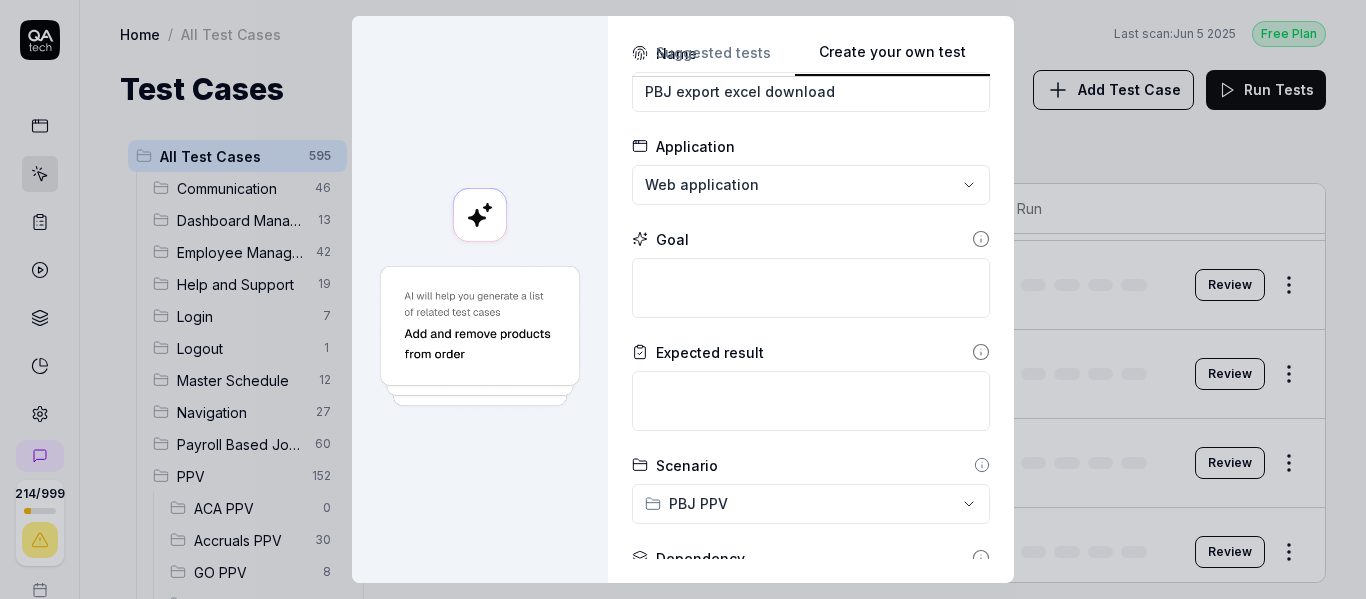 scroll, scrollTop: 0, scrollLeft: 0, axis: both 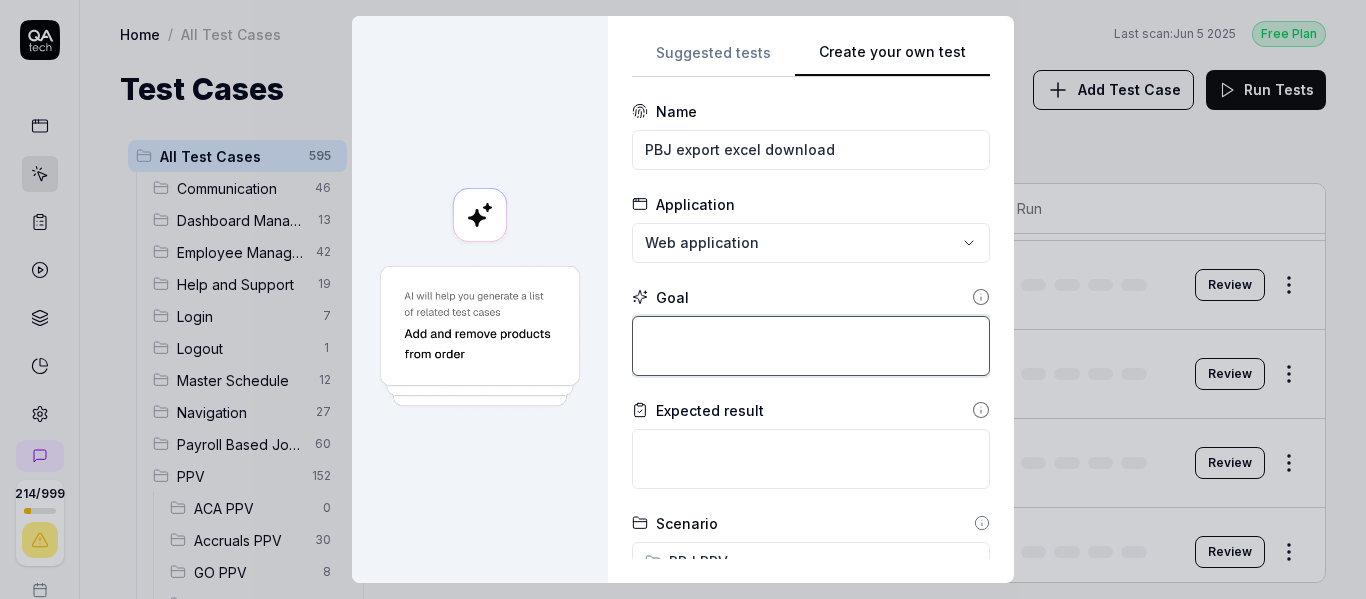click at bounding box center [811, 346] 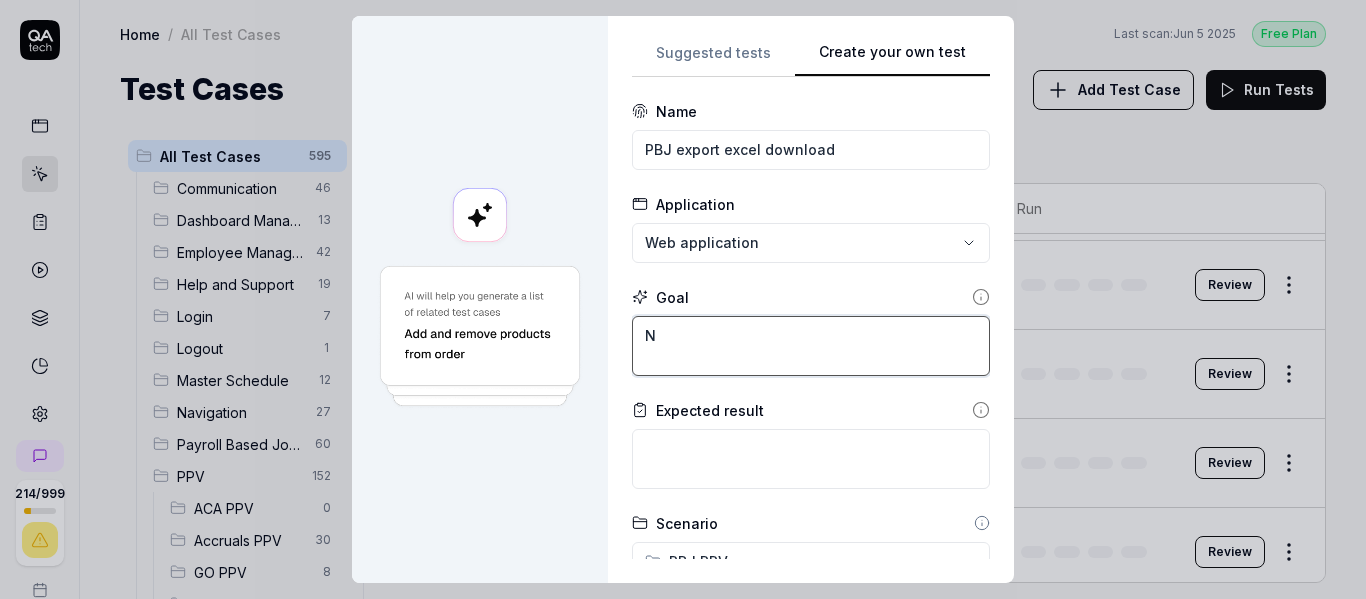 type on "*" 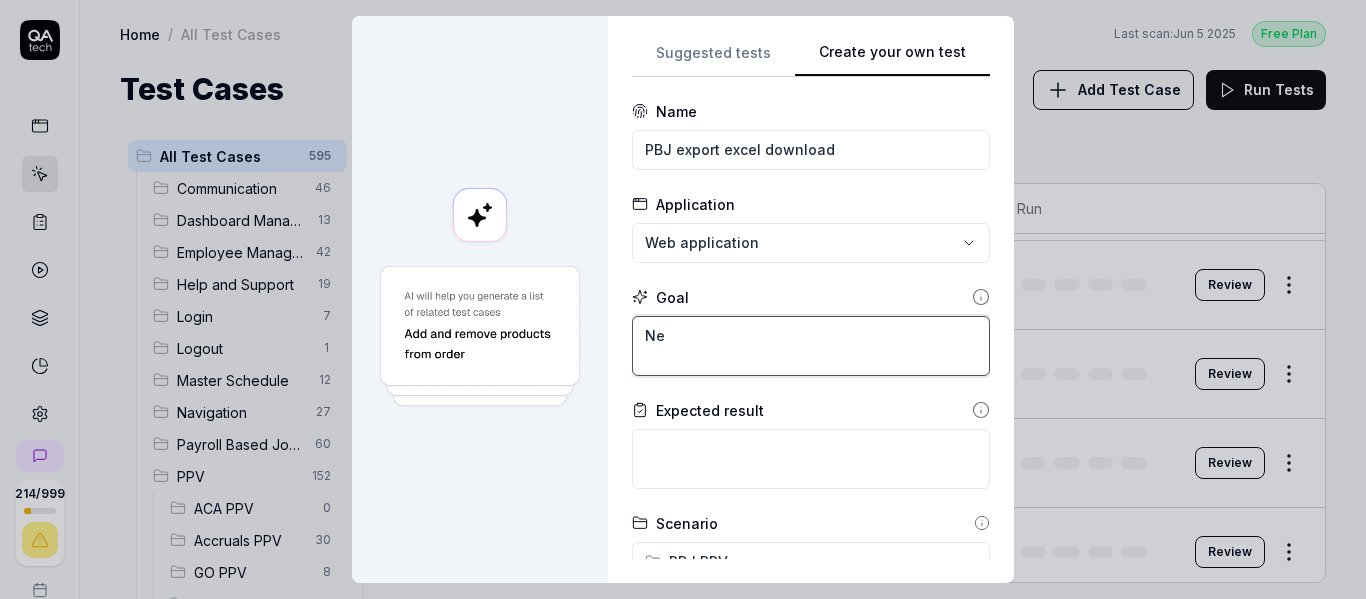 type on "*" 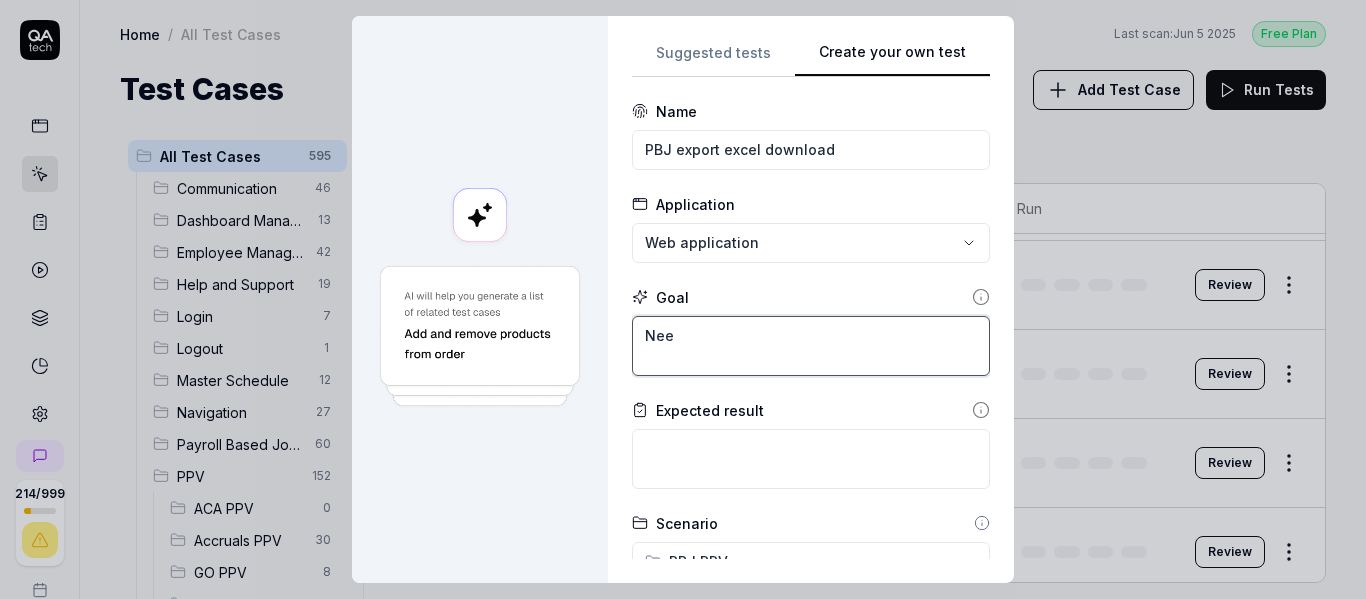 type on "*" 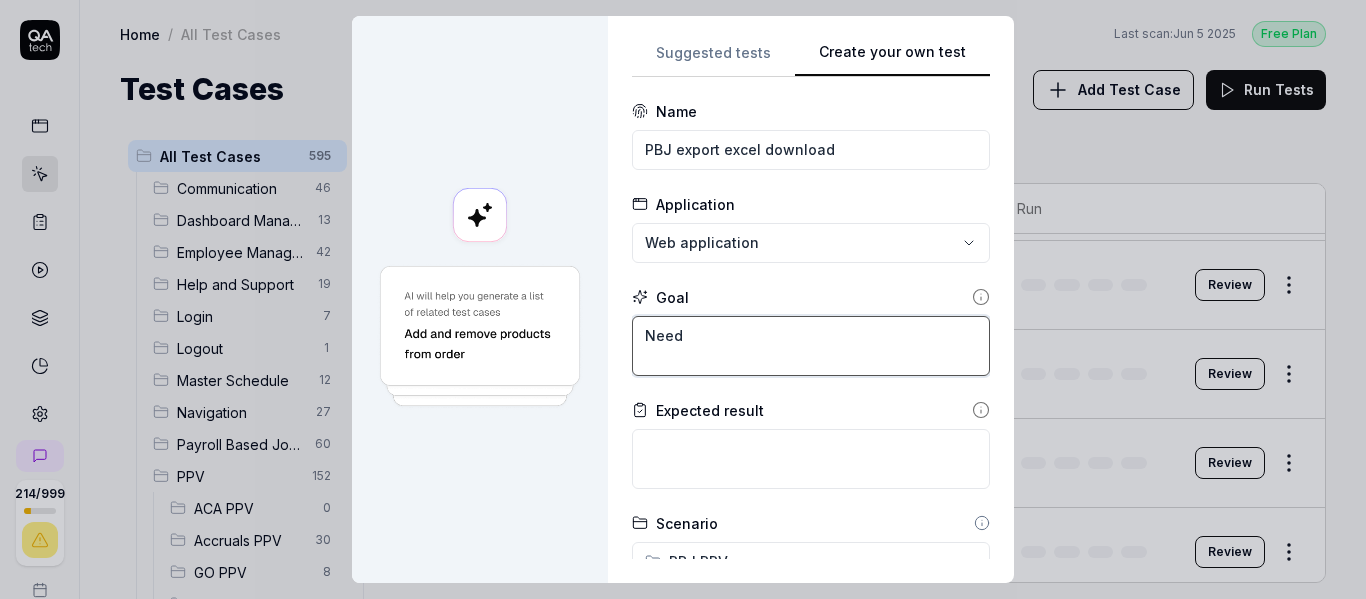 type on "*" 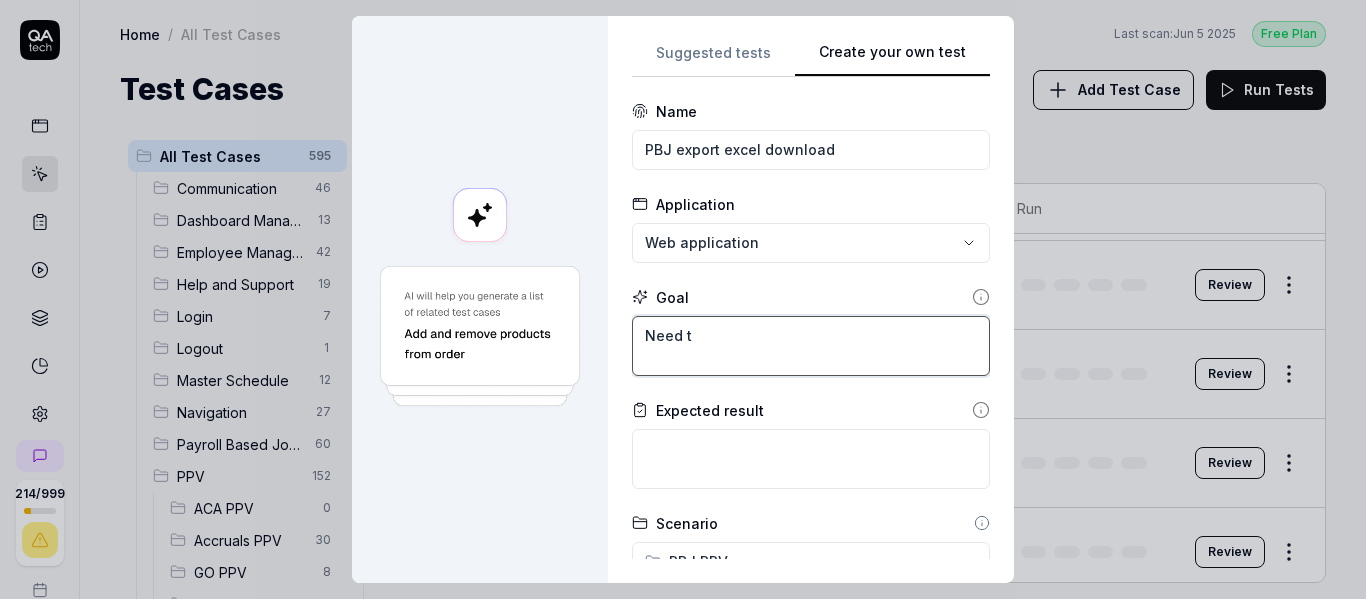 type on "*" 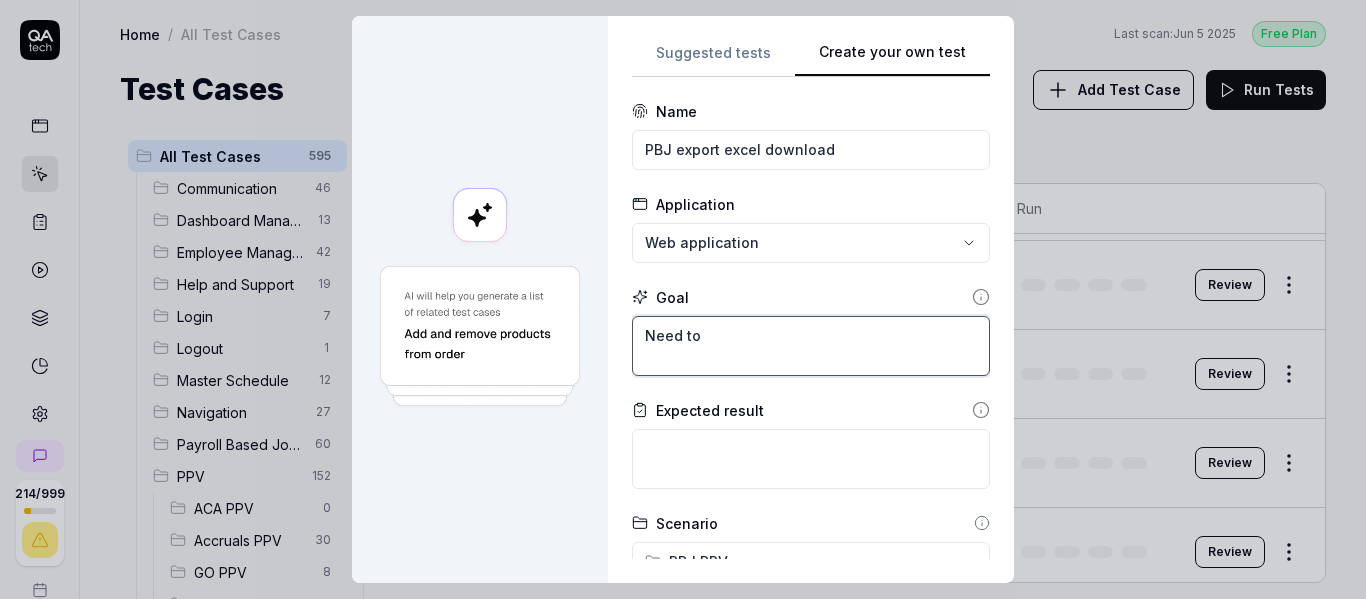 type on "*" 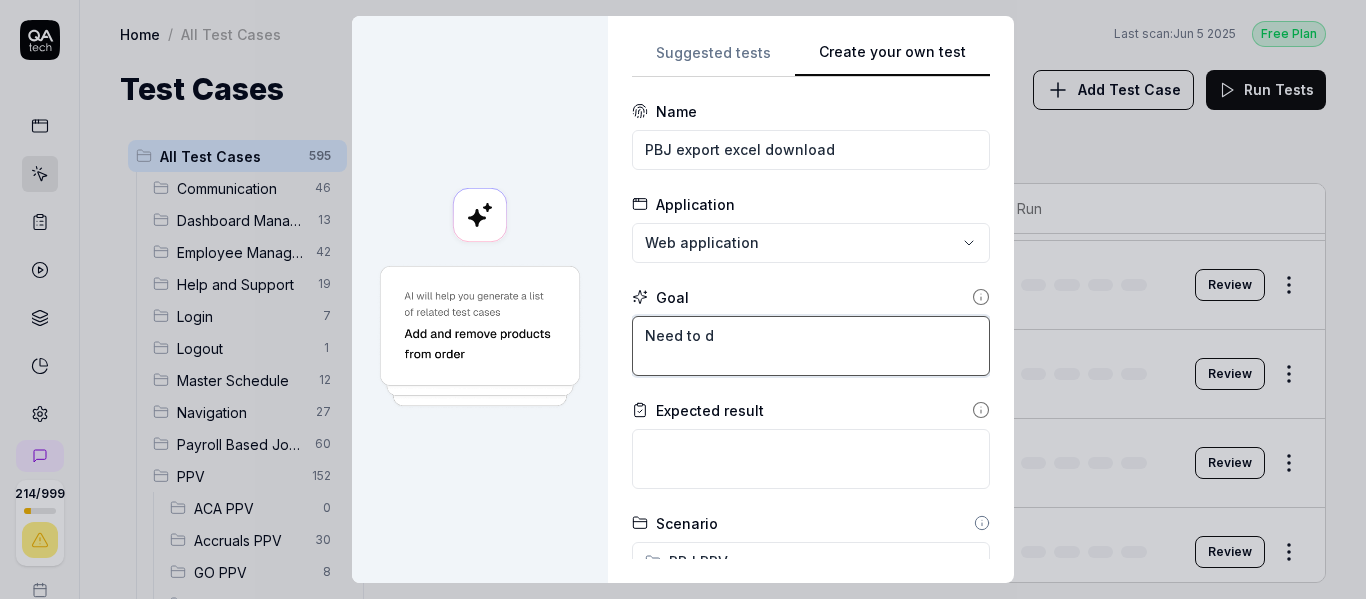 type on "*" 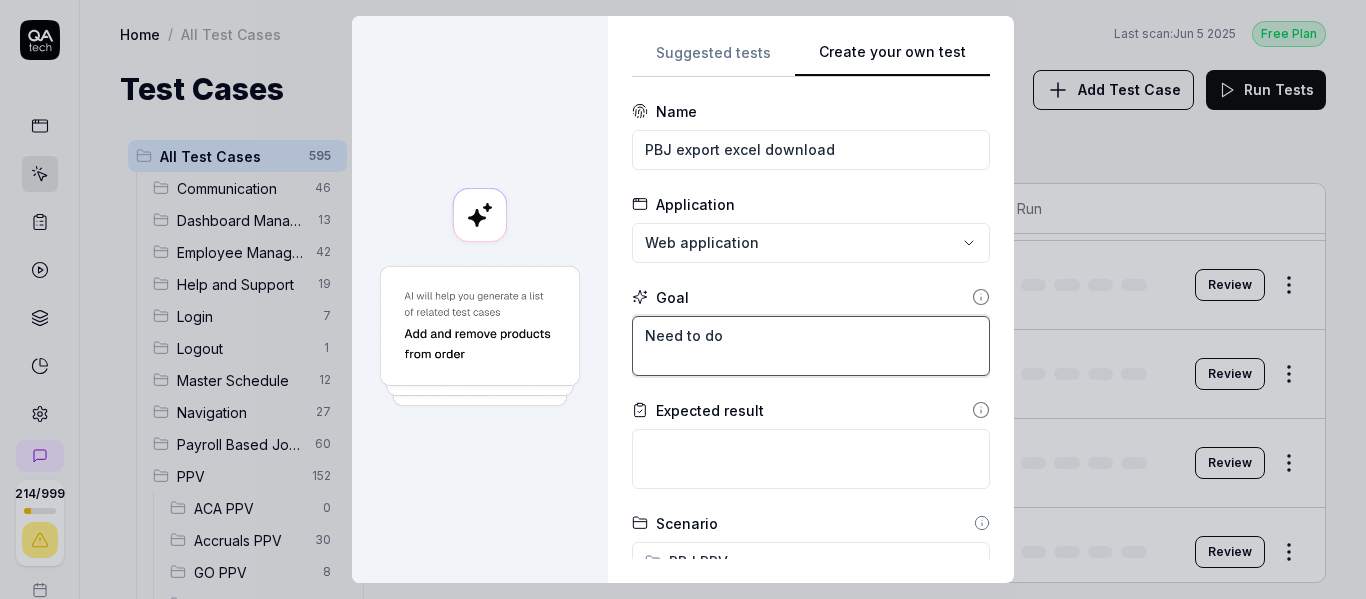 type on "*" 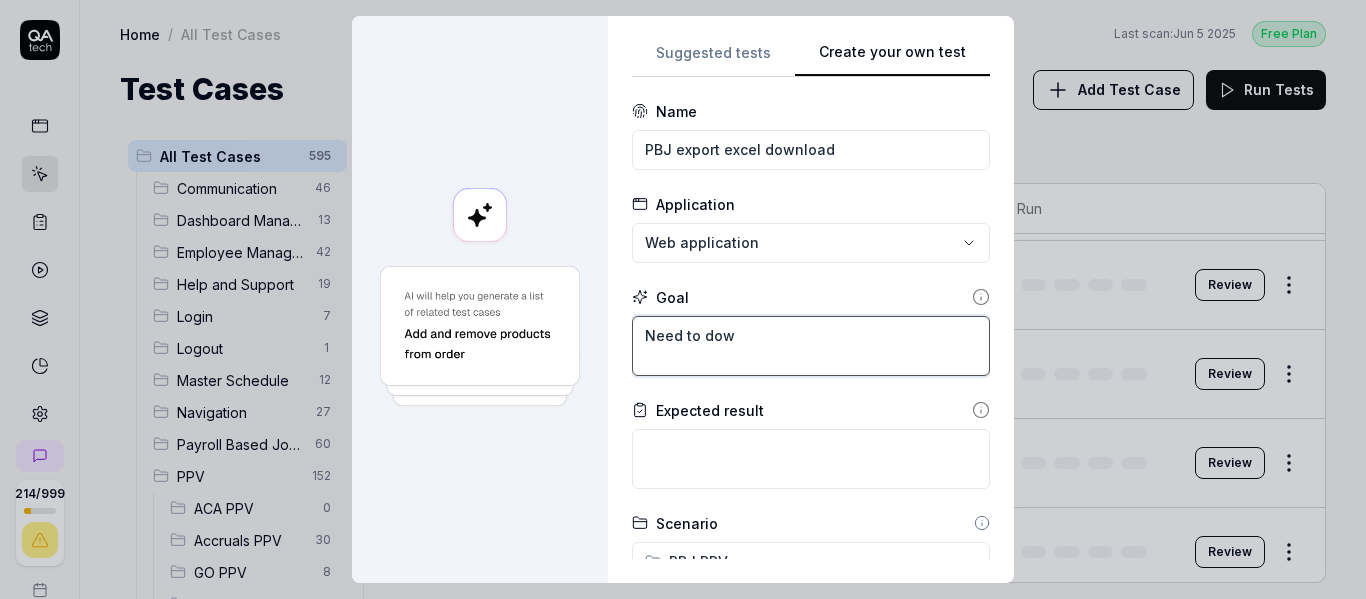 type on "Need to down" 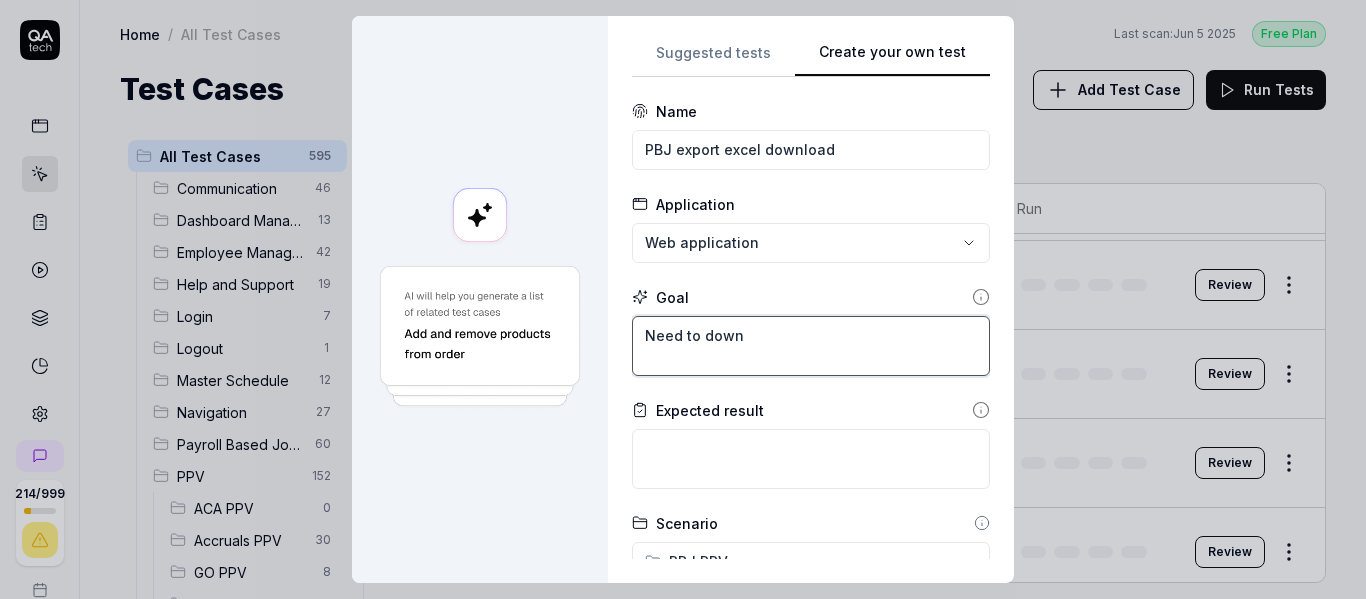 type on "*" 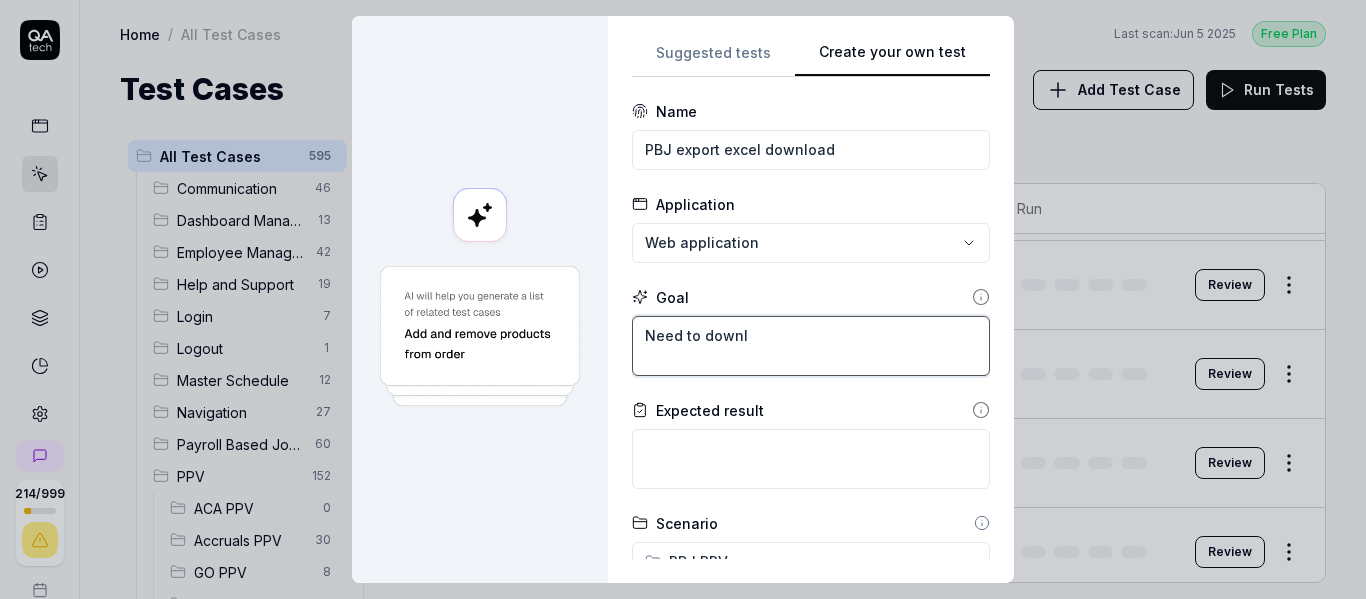 type on "*" 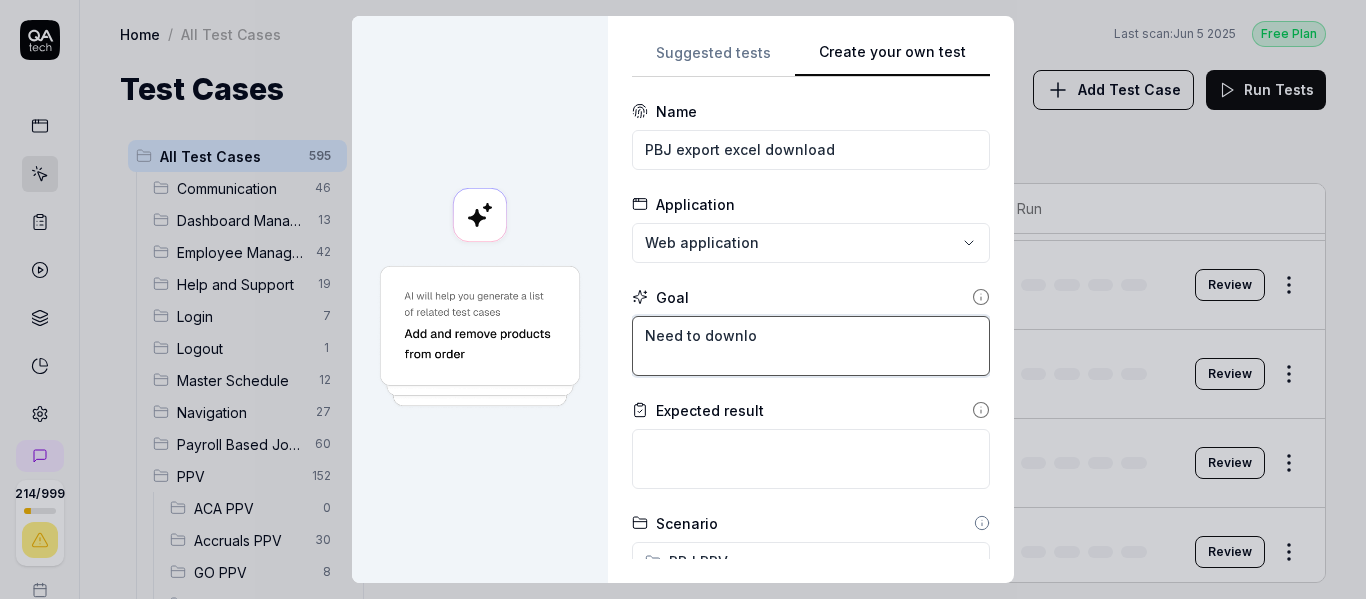 type on "*" 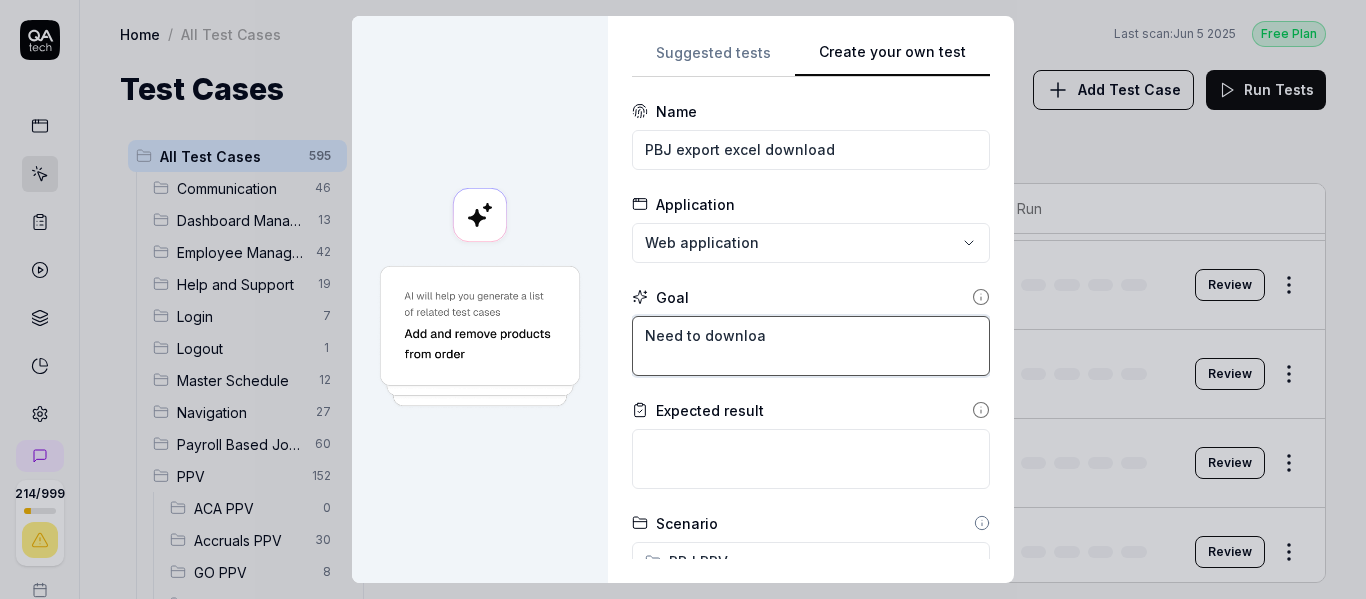 type on "*" 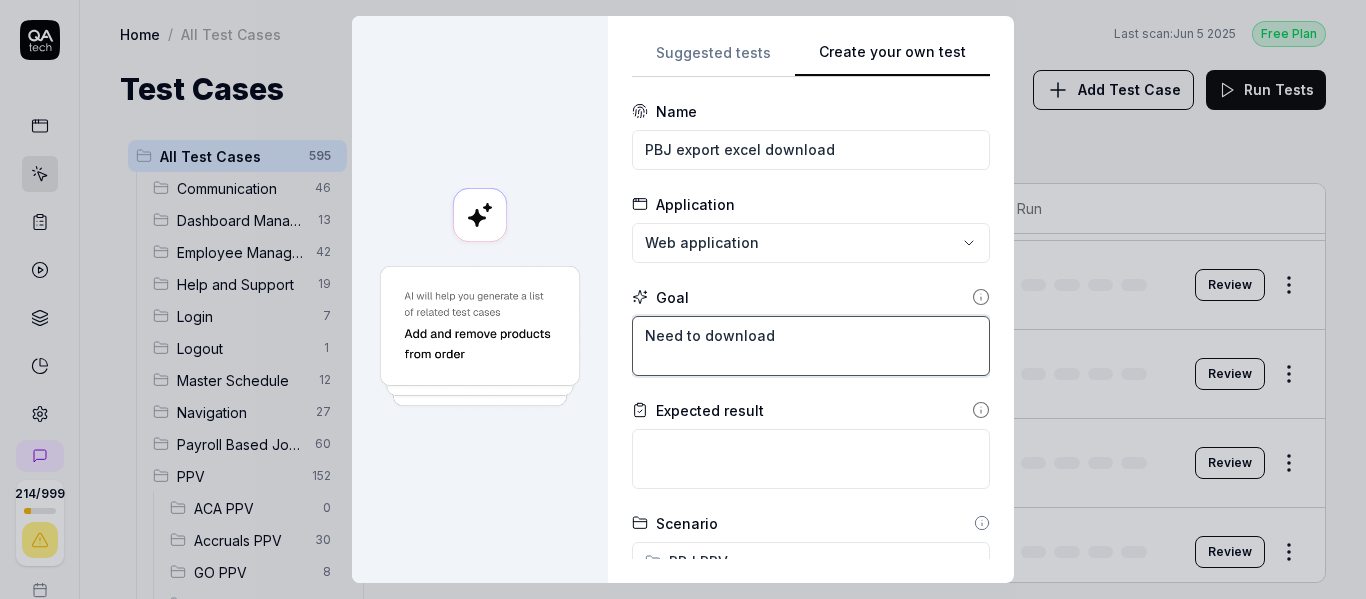 type on "Need to download" 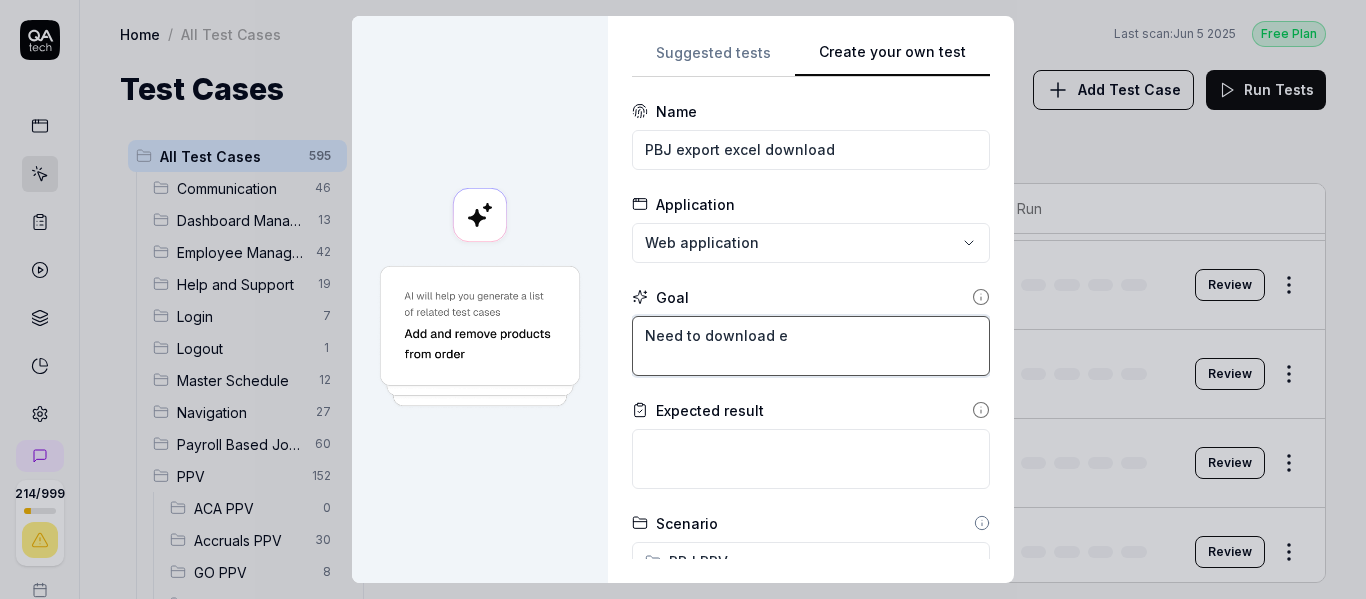type on "*" 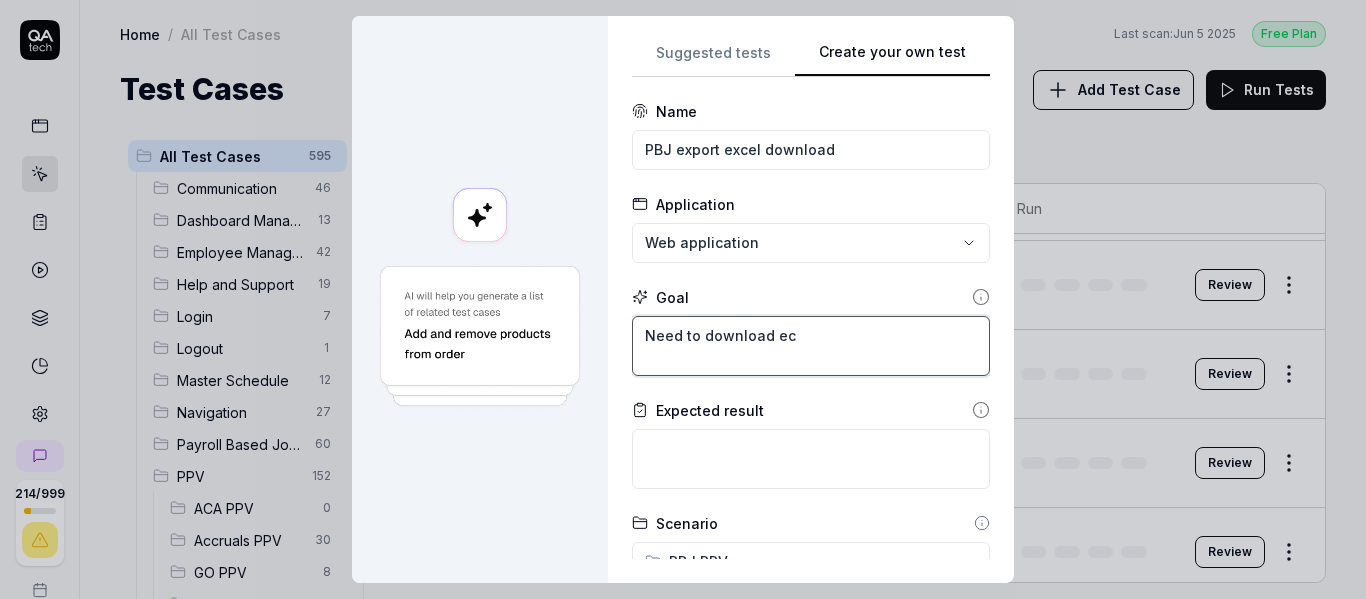 type on "*" 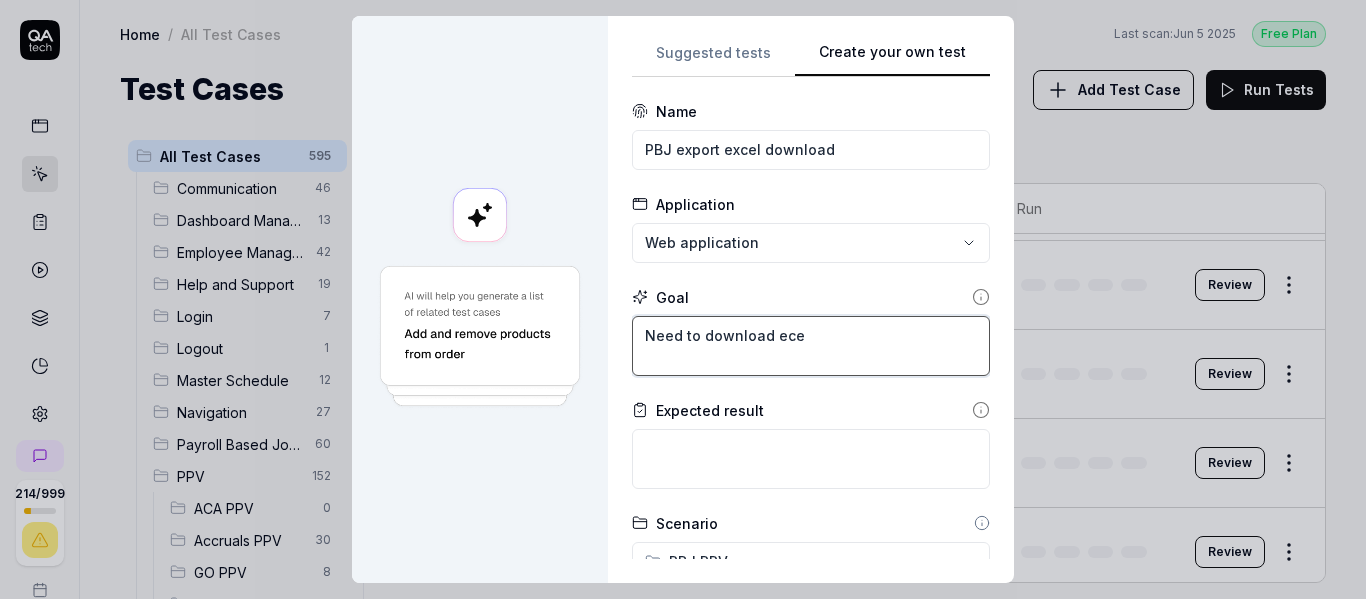 type on "*" 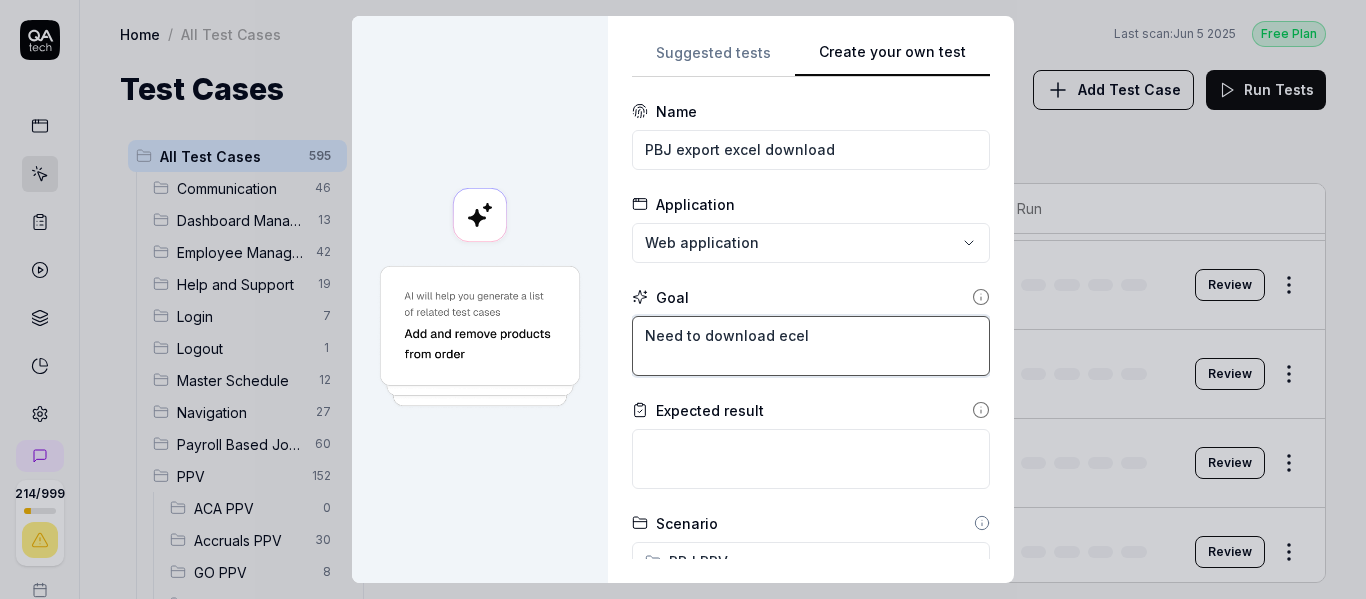 type on "Need to download ecel" 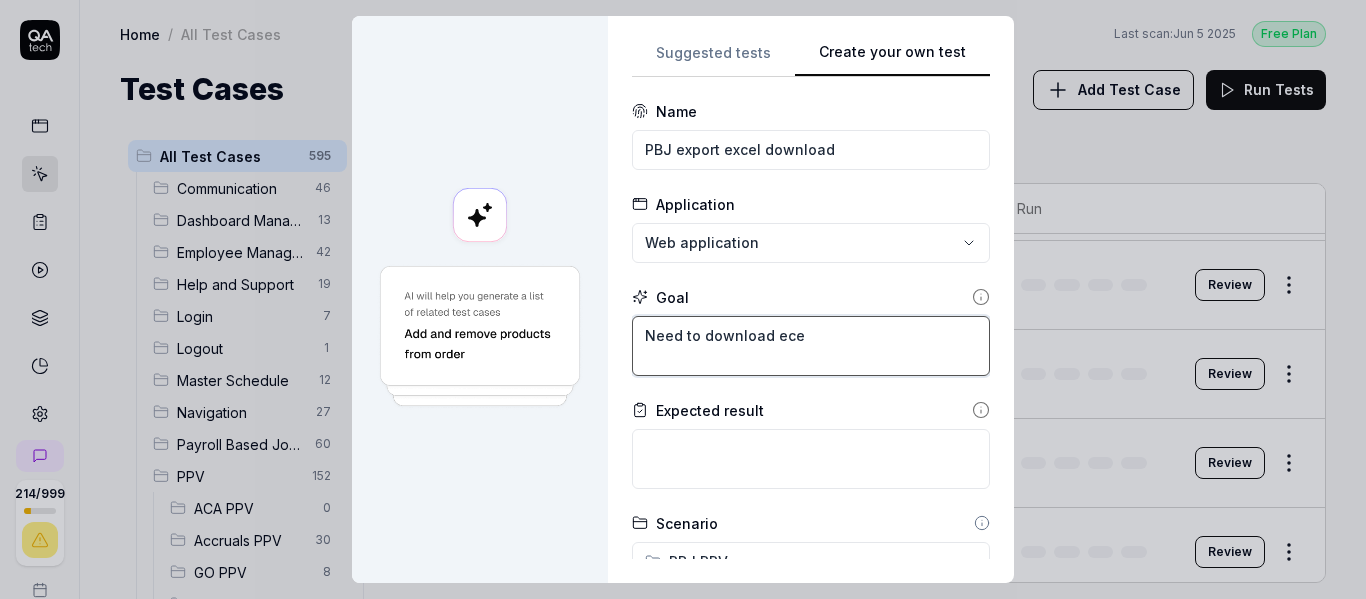 type on "*" 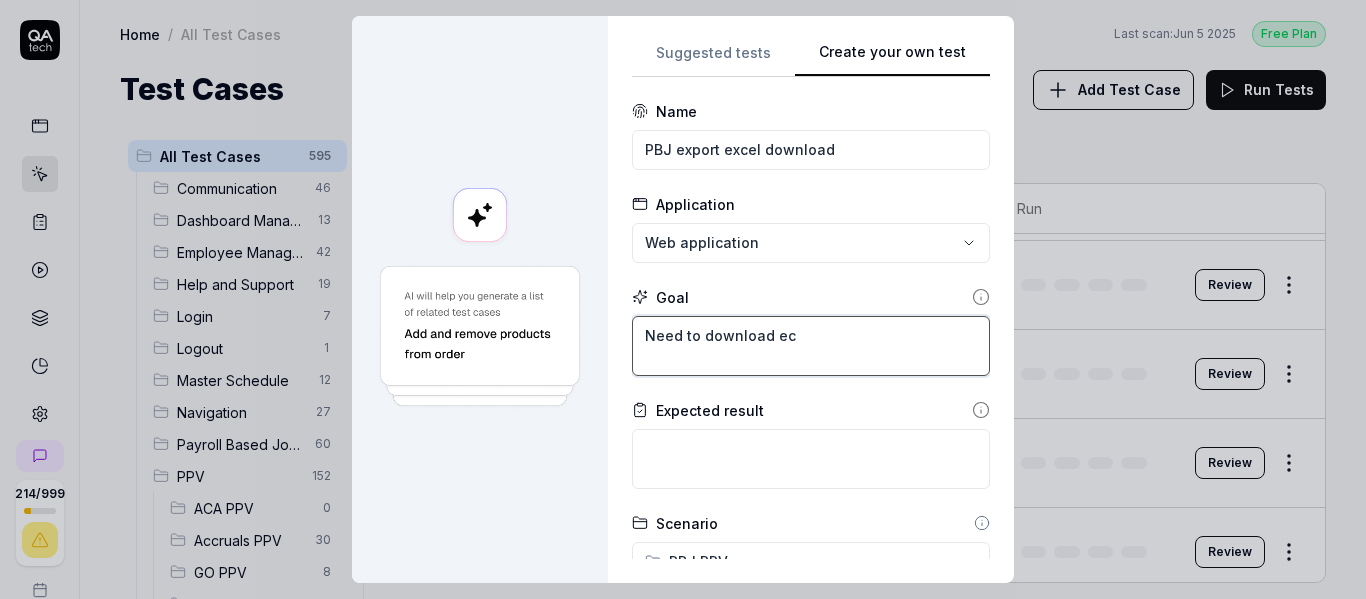 type on "*" 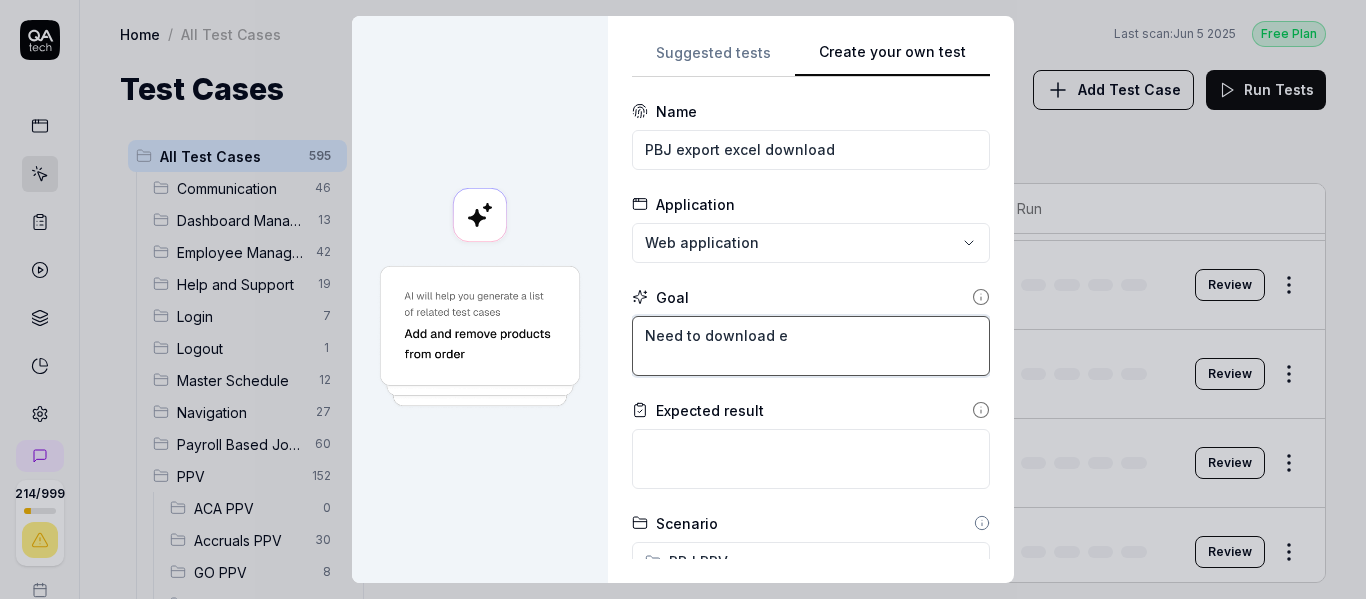 type on "*" 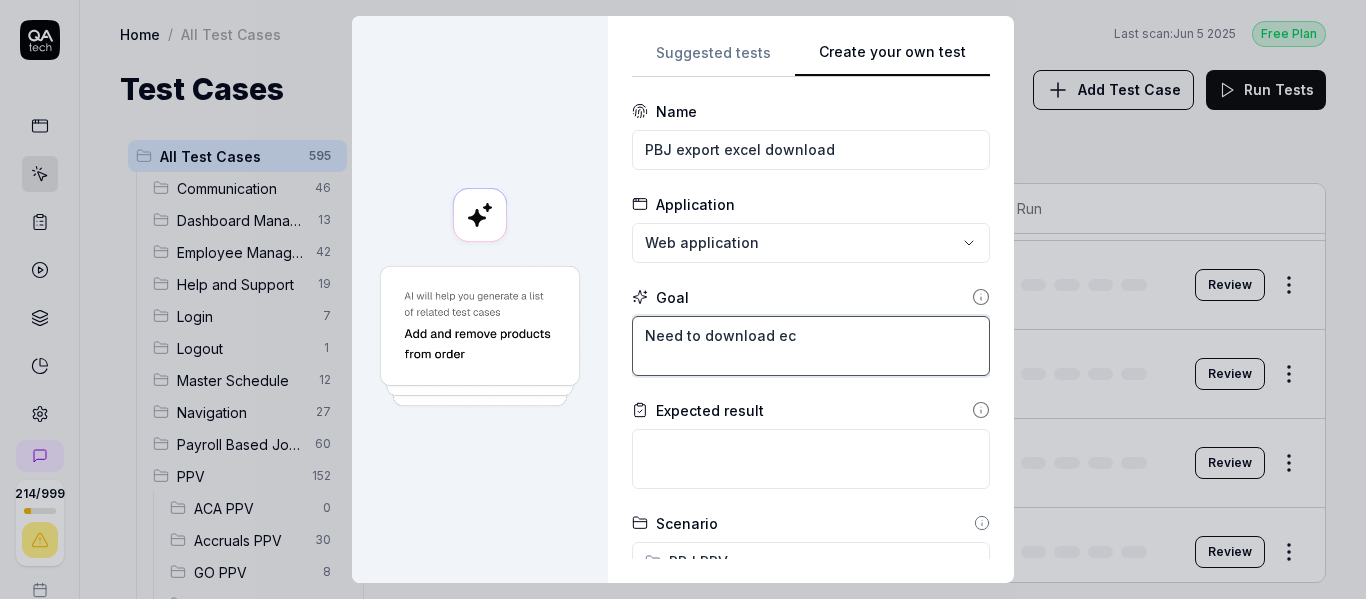 type on "Need to download e" 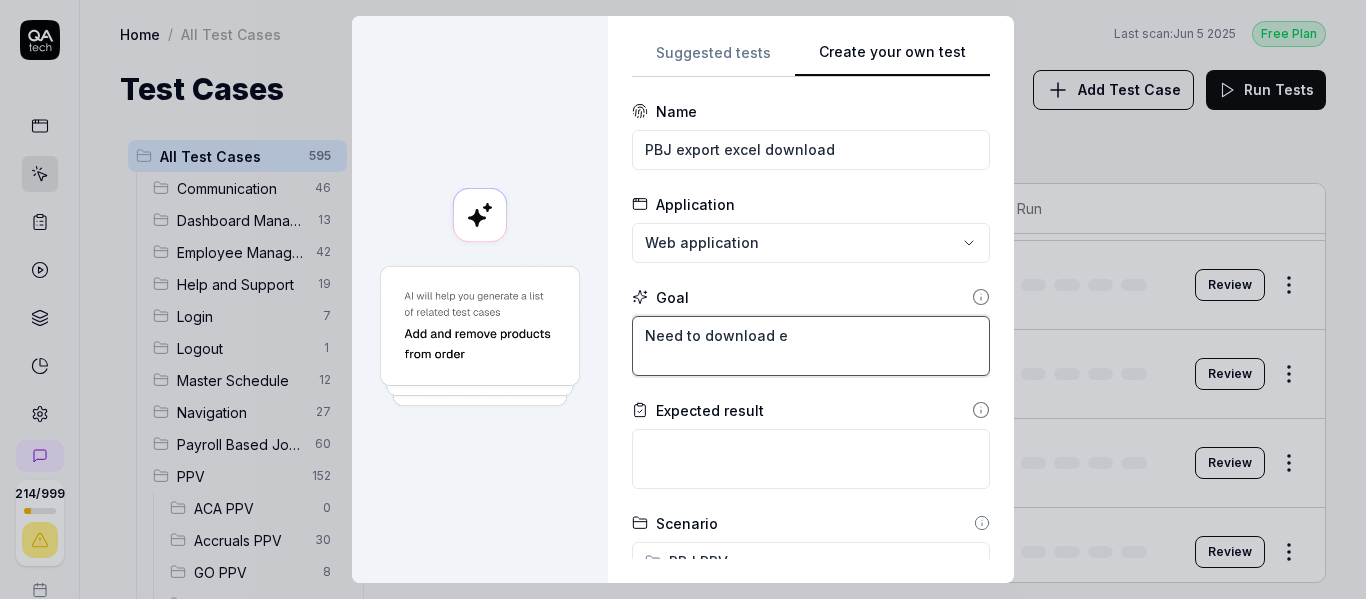type on "*" 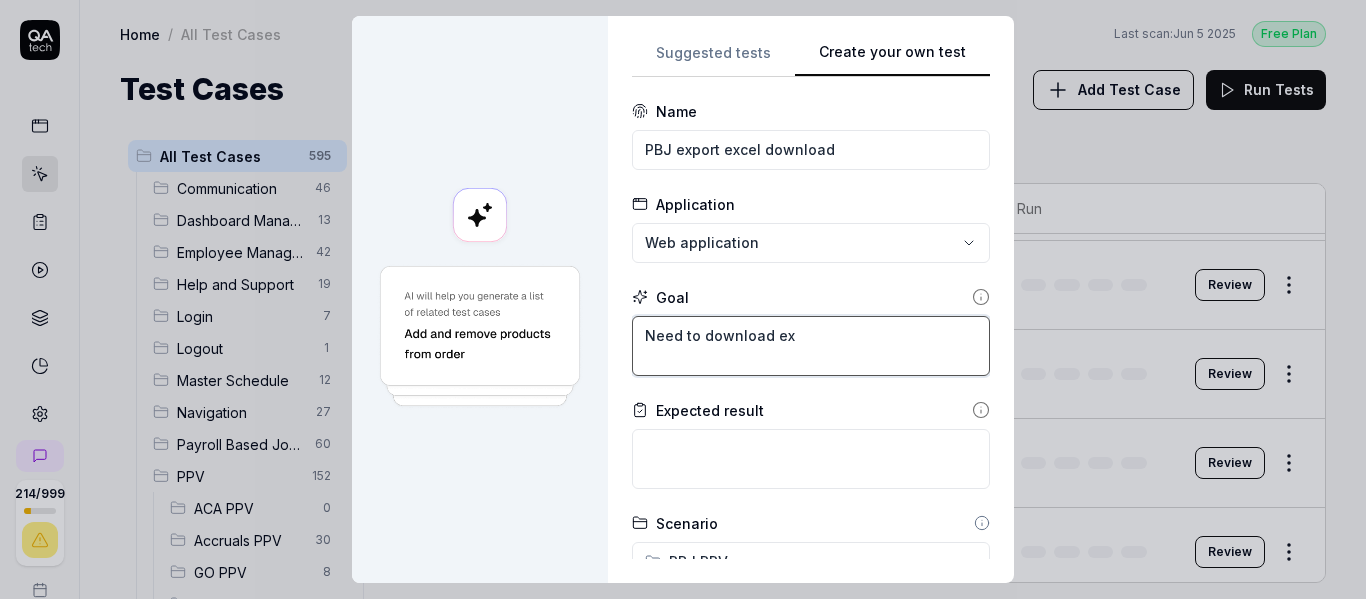 type on "*" 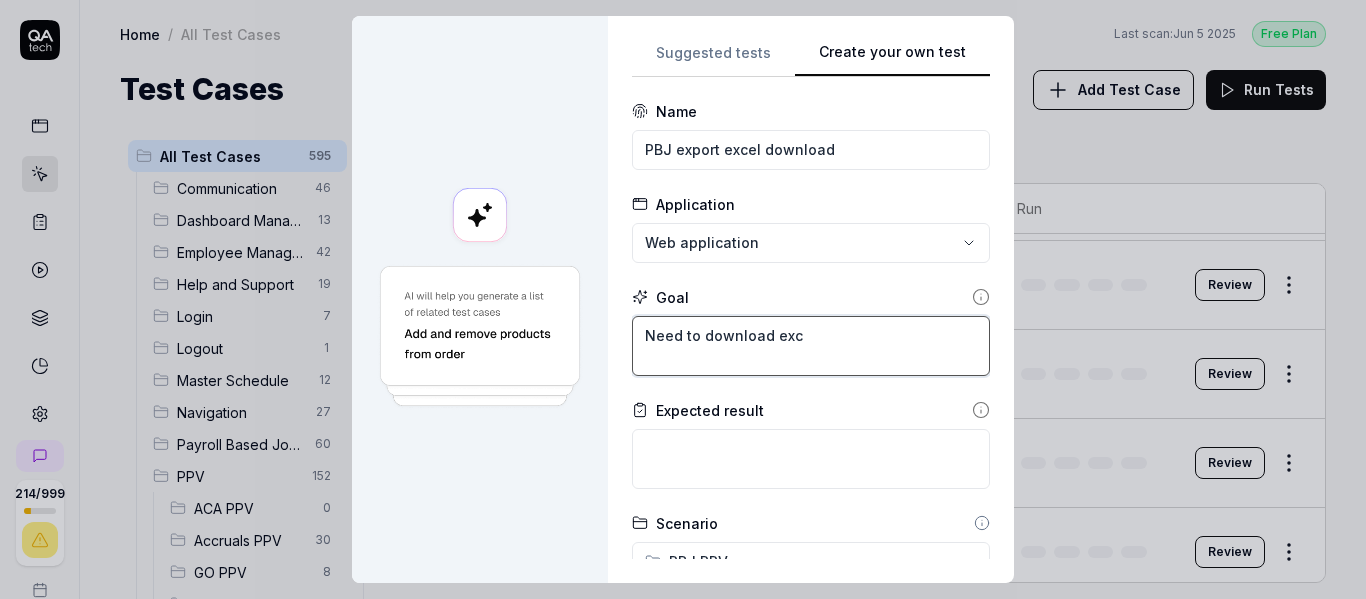 type on "*" 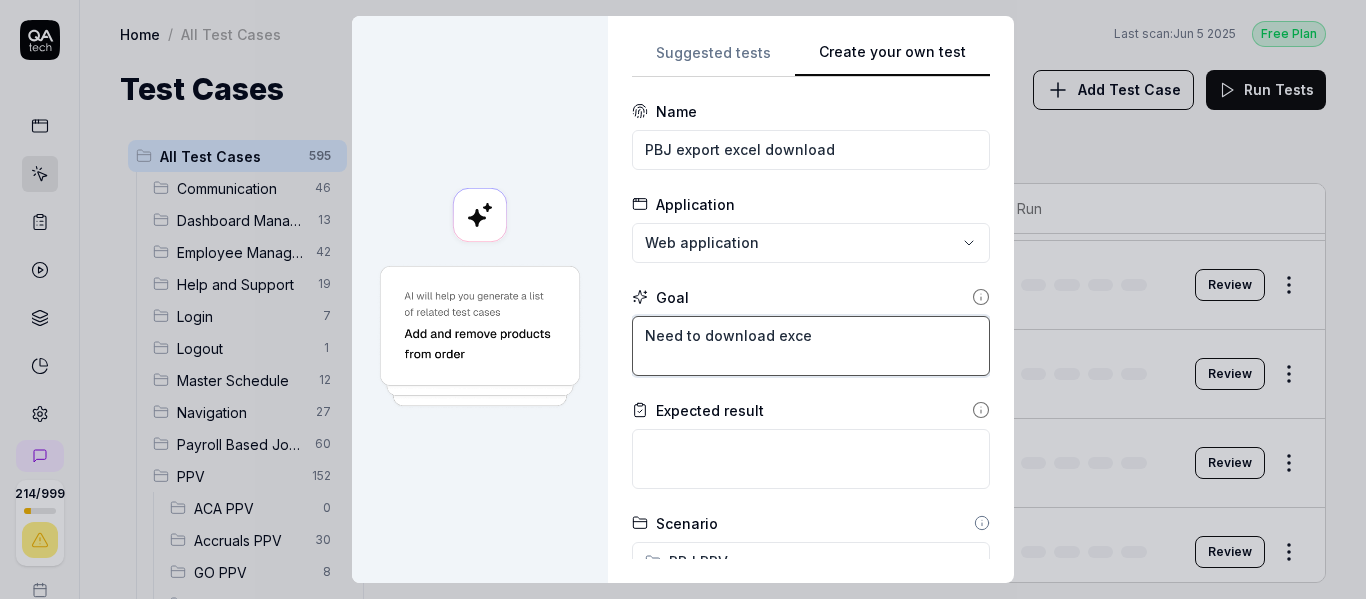 type on "Need to download excel" 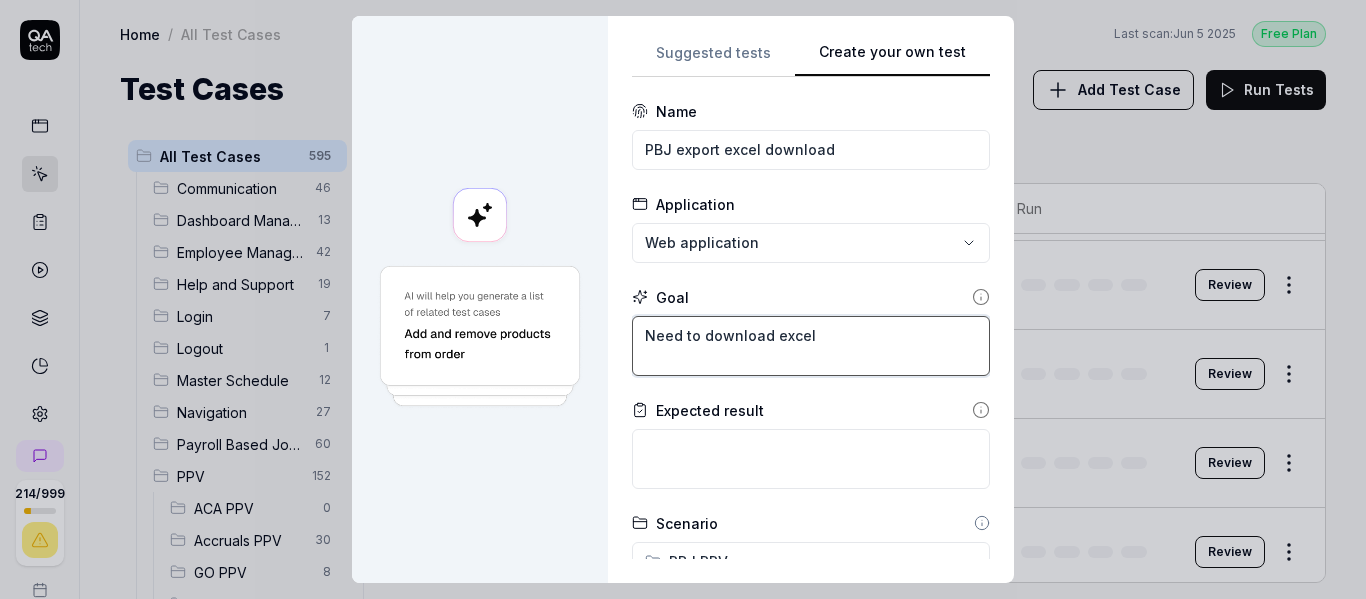 type on "*" 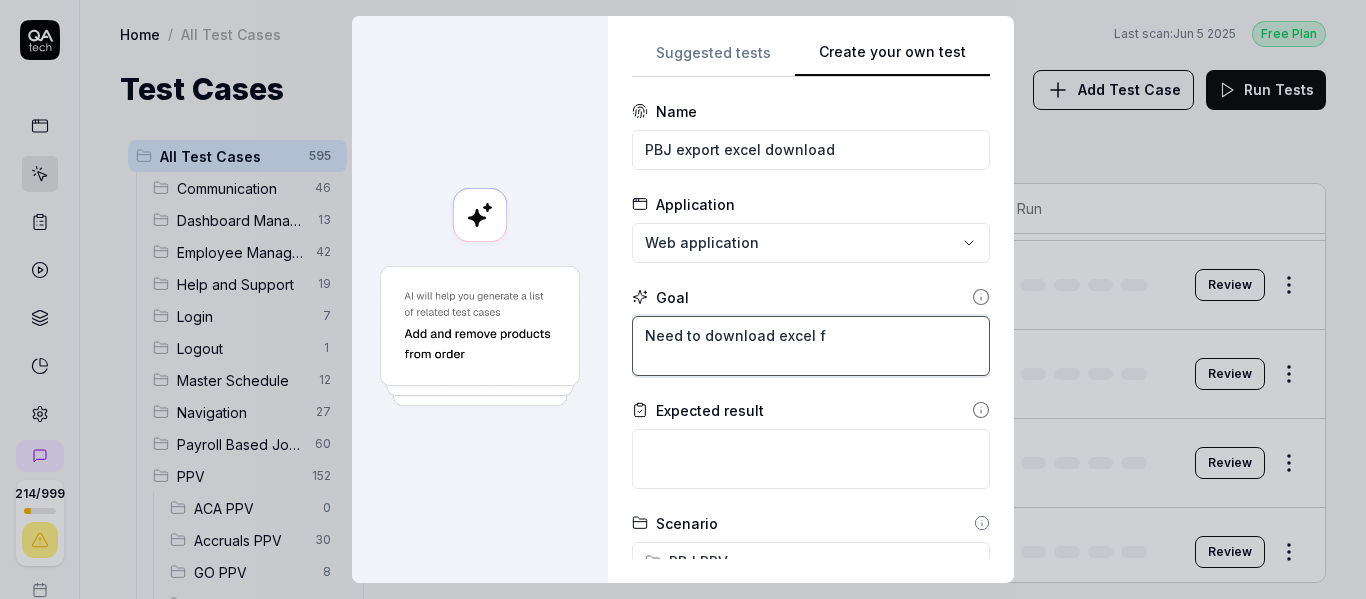 type on "*" 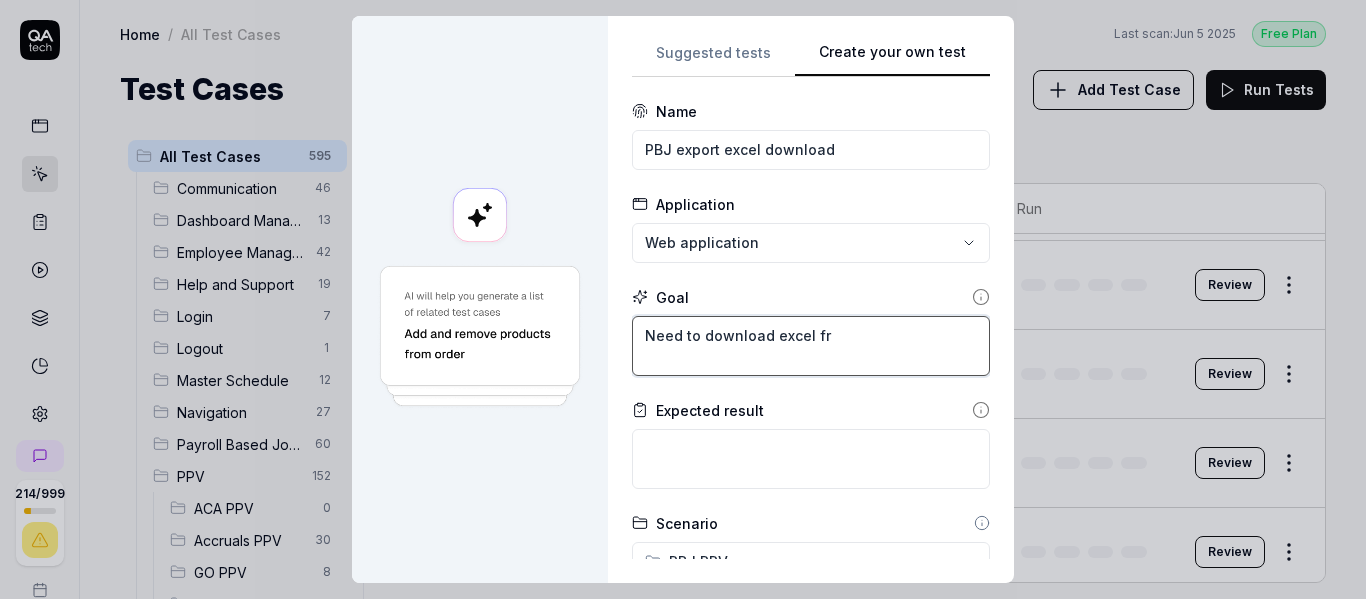 type on "*" 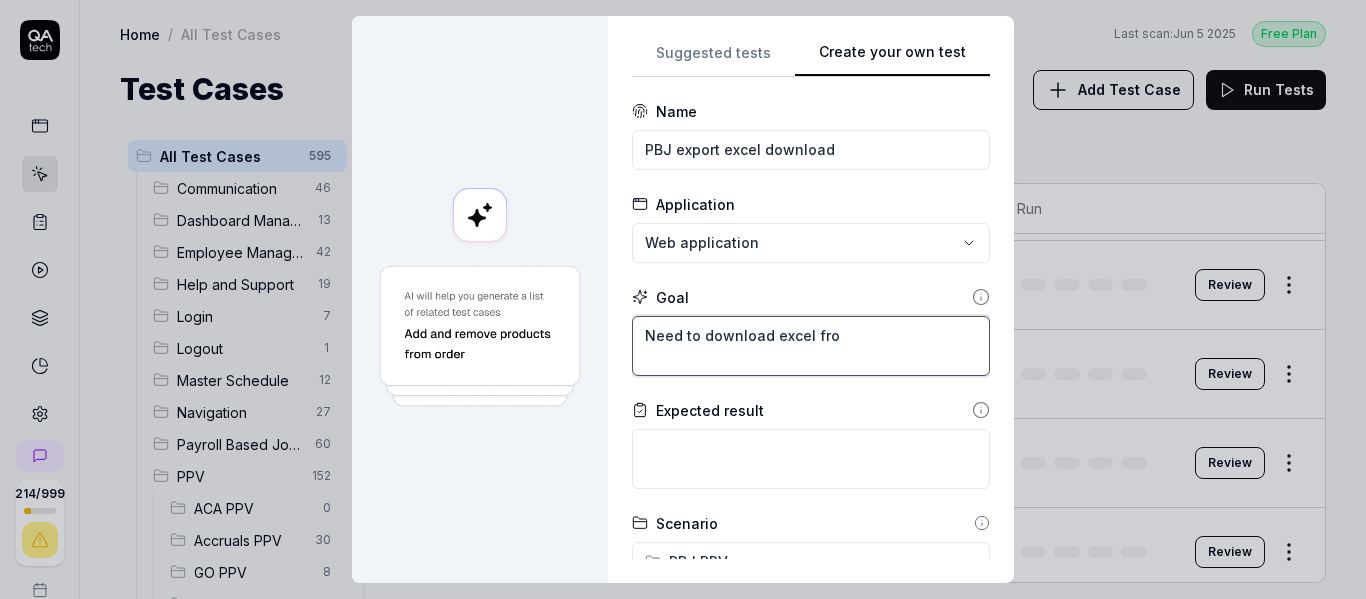 type on "*" 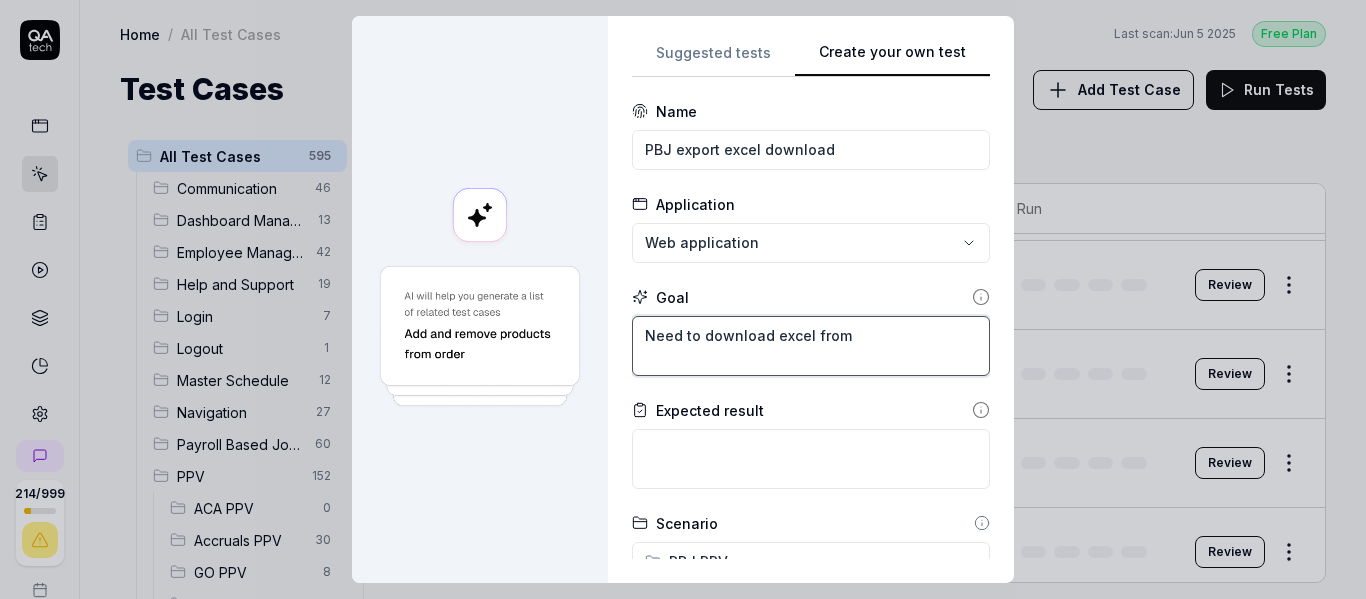 type on "*" 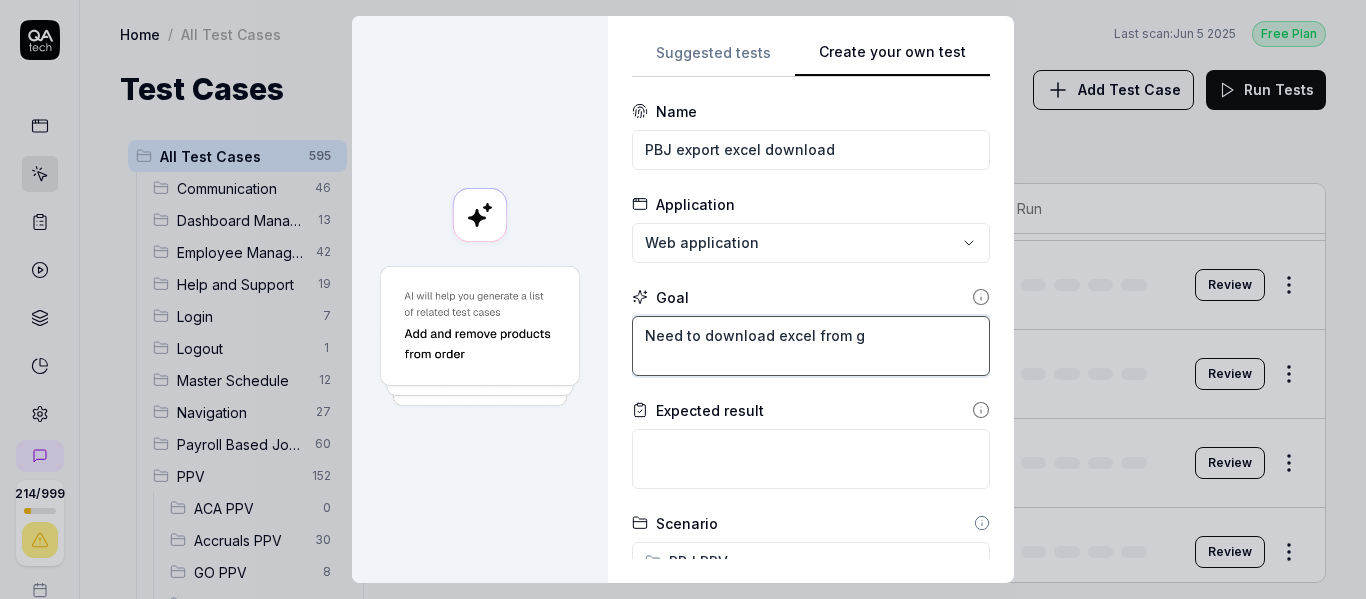 type on "*" 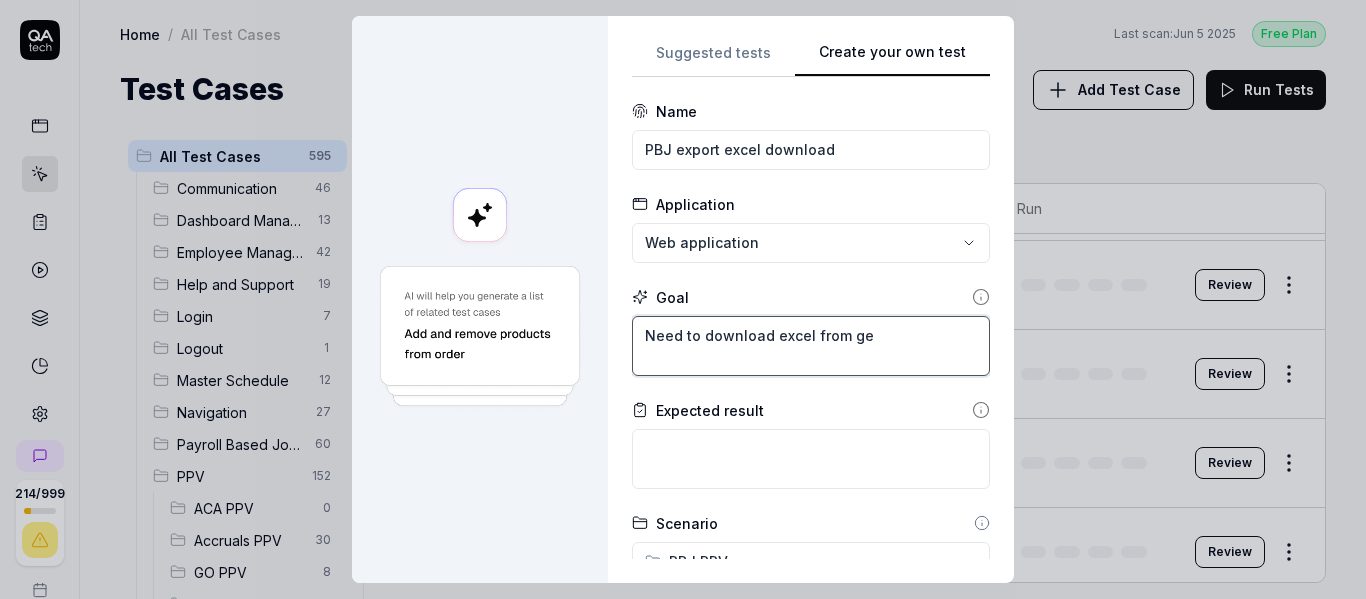 type on "*" 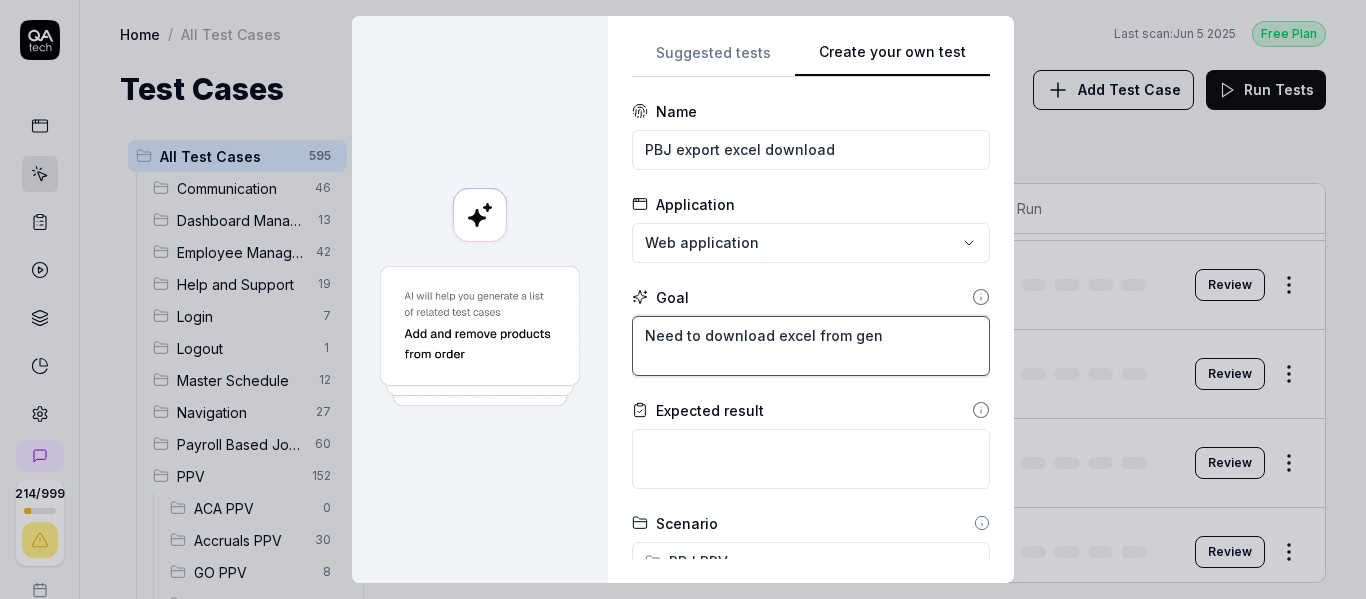 type on "*" 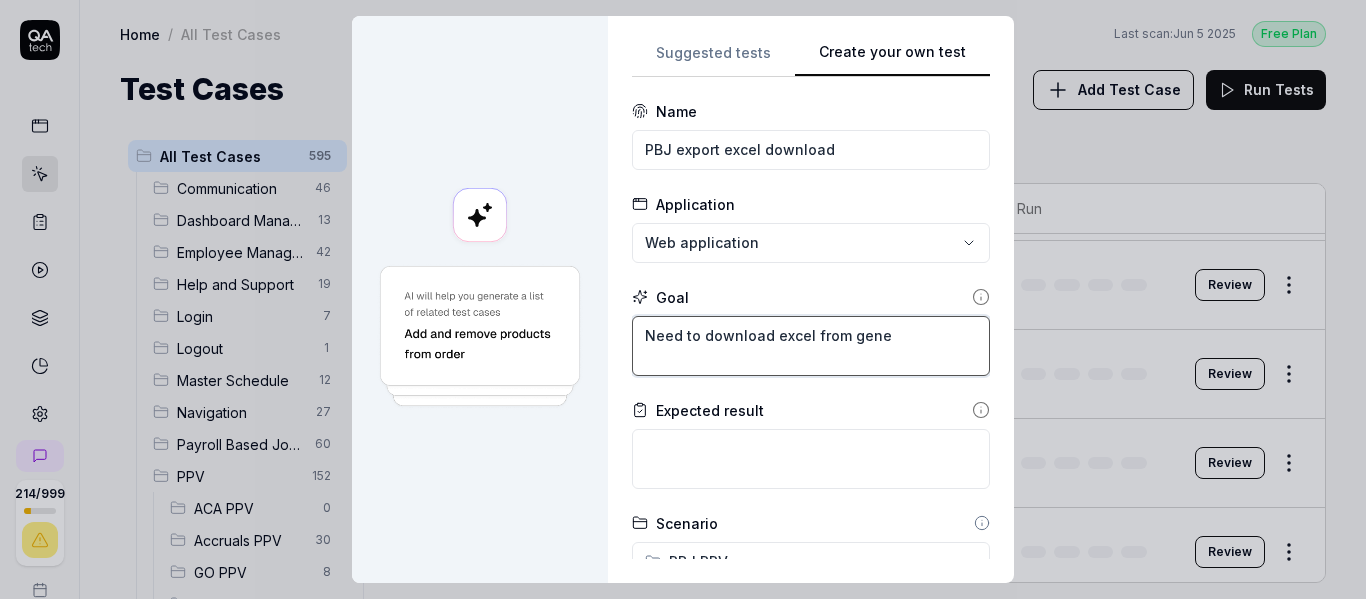 type on "*" 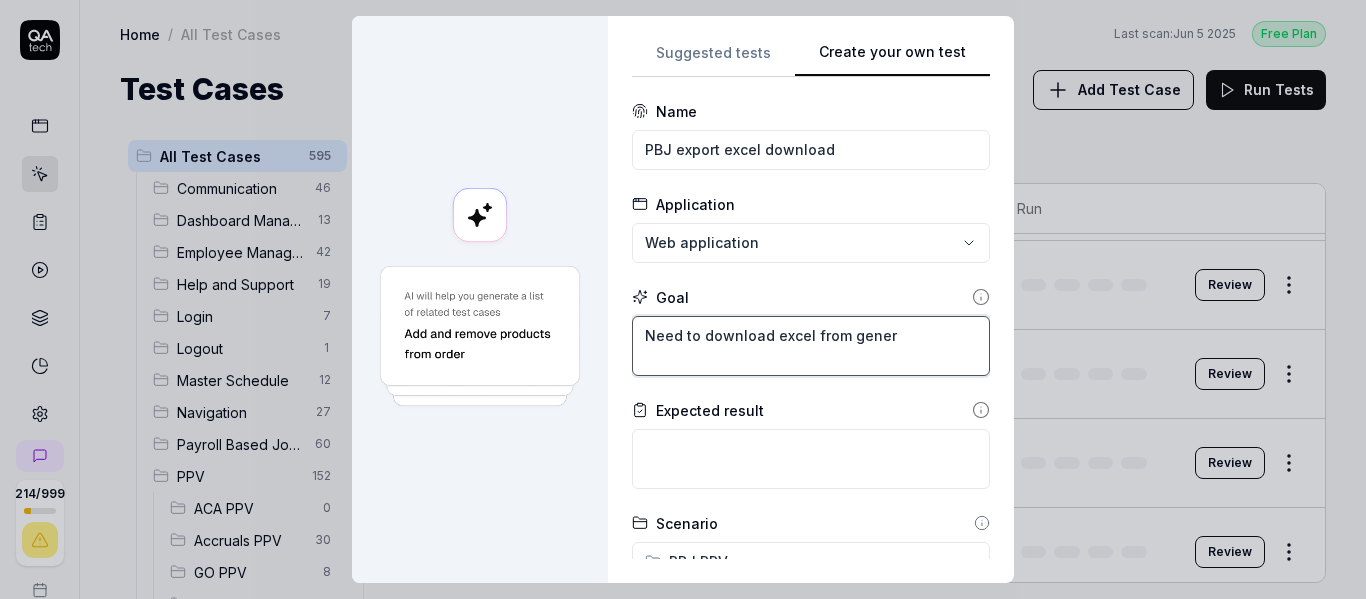 type on "*" 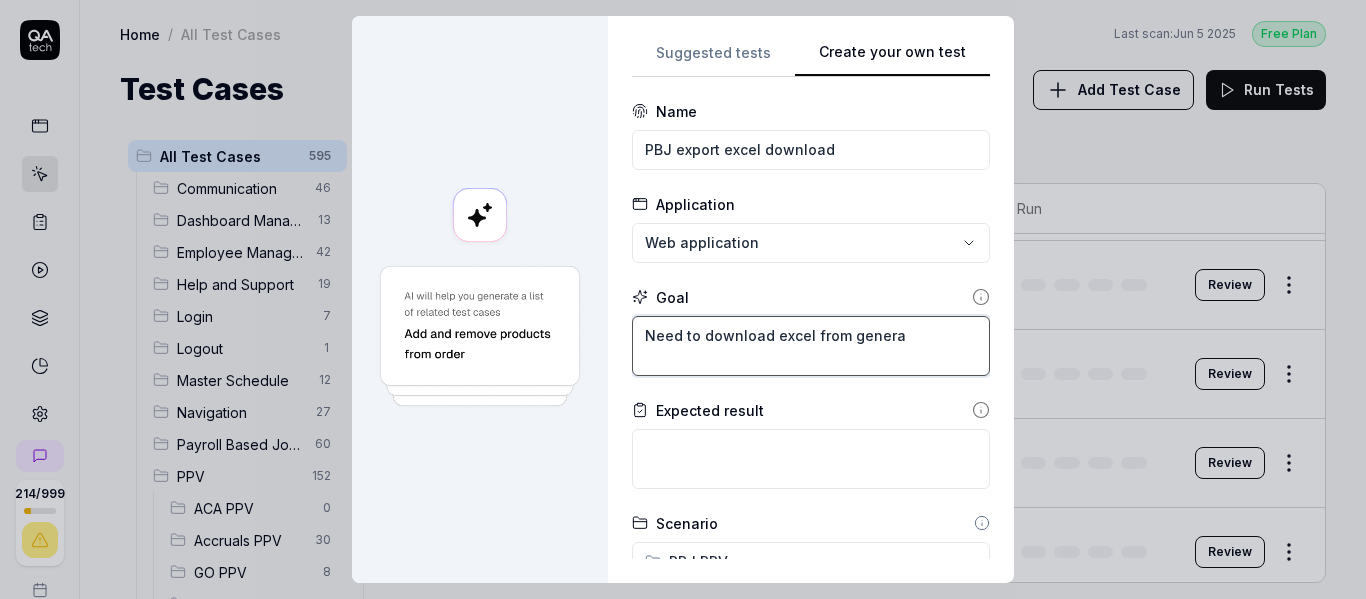 type on "Need to download excel from generat" 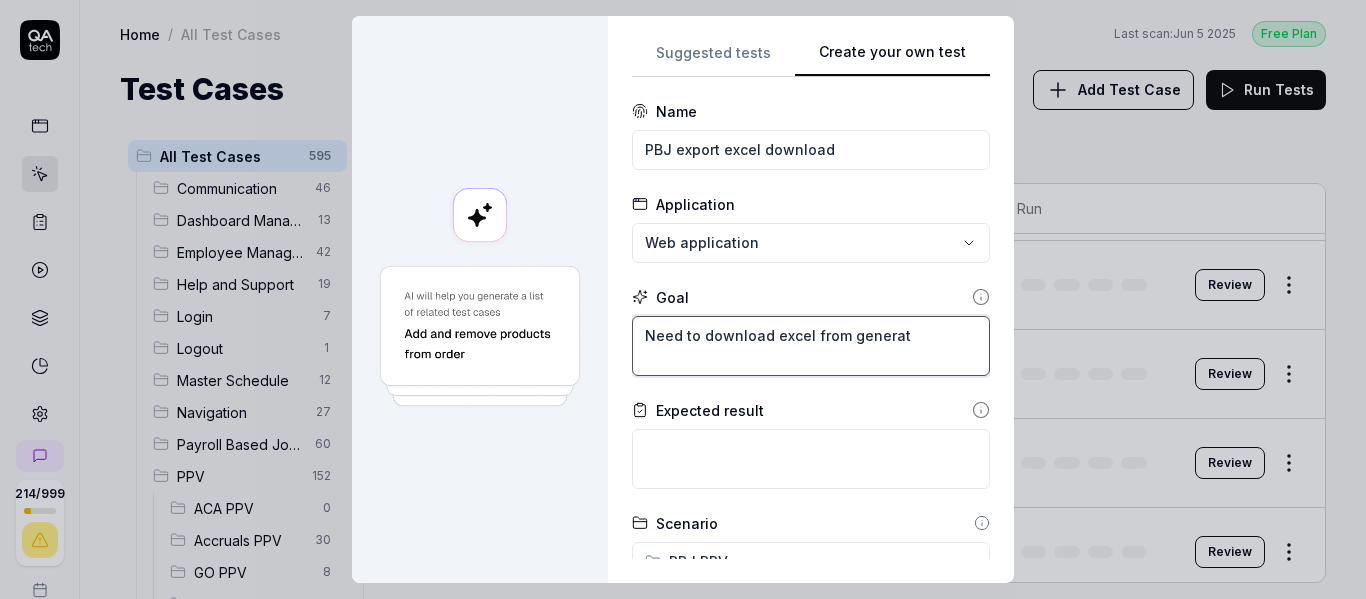 type on "*" 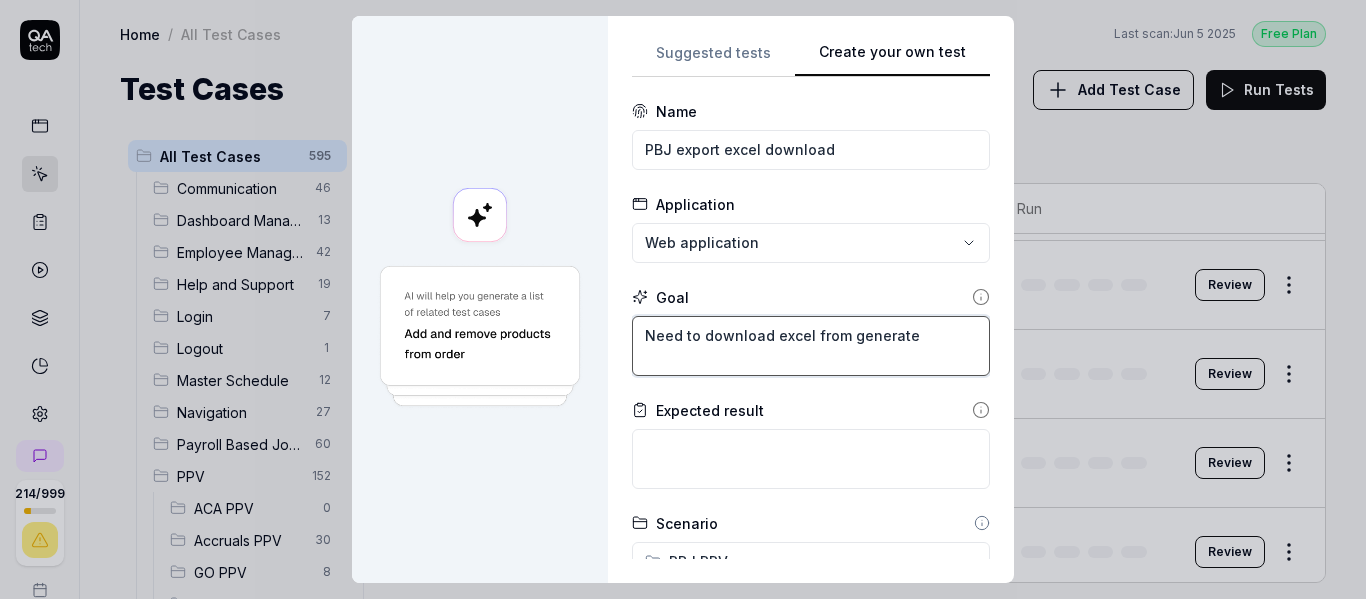 type on "*" 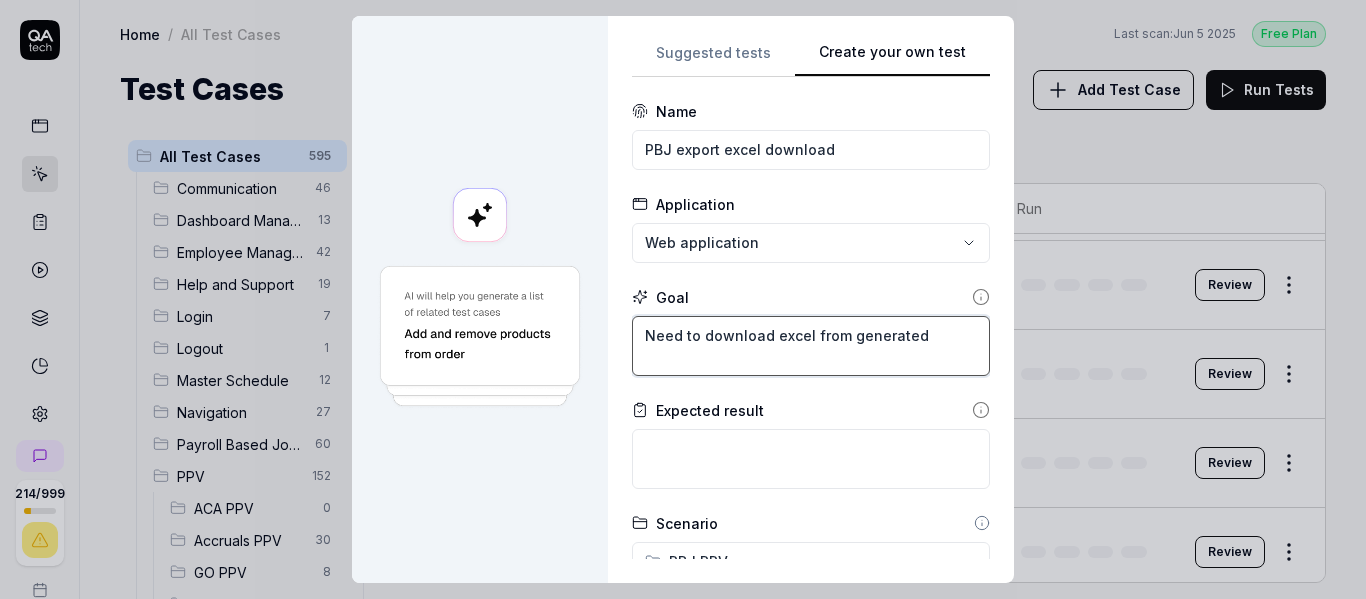 type on "*" 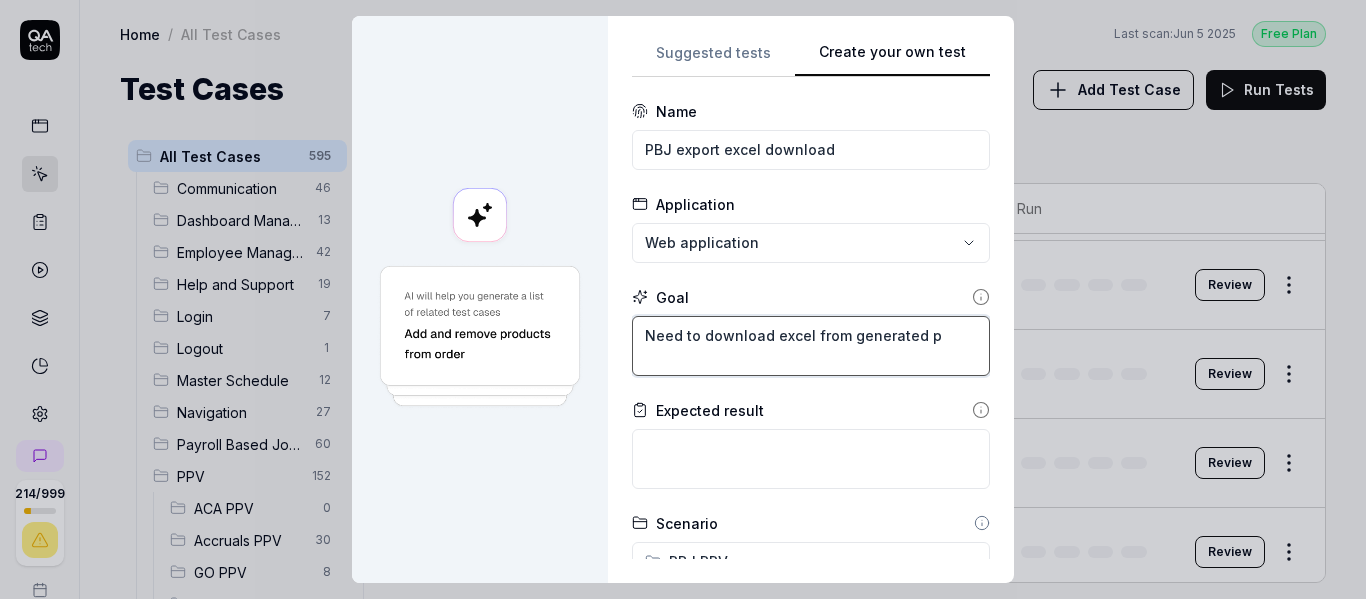 type on "*" 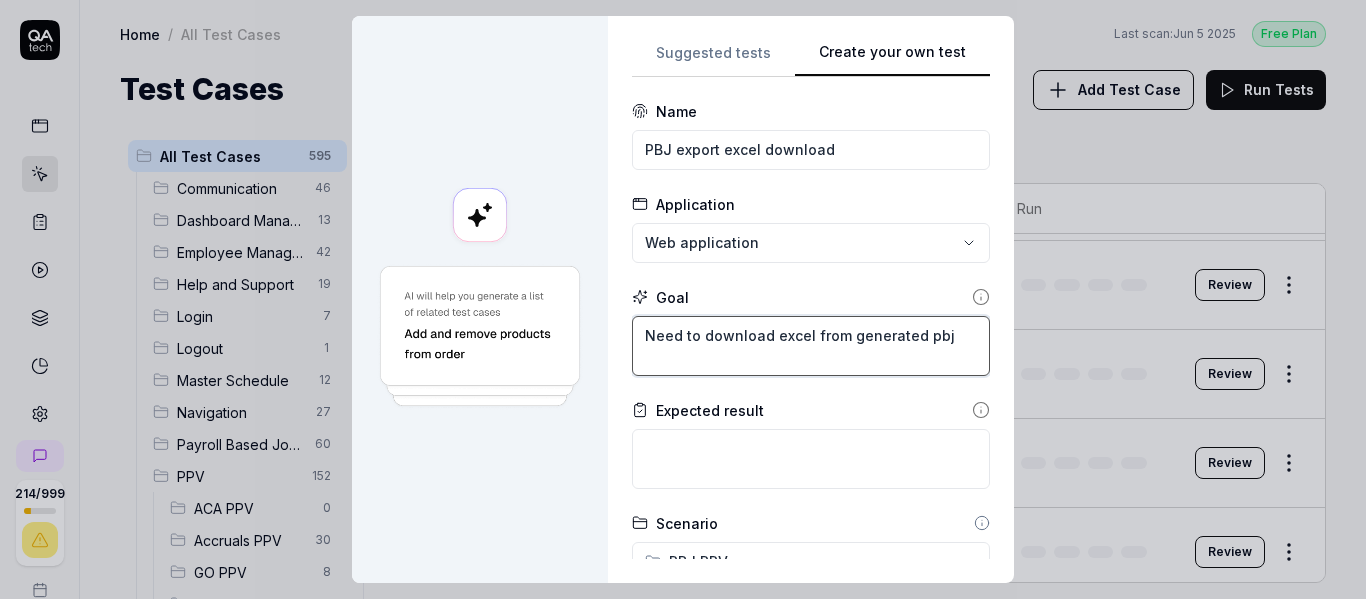 type on "Need to download excel from generated pbj" 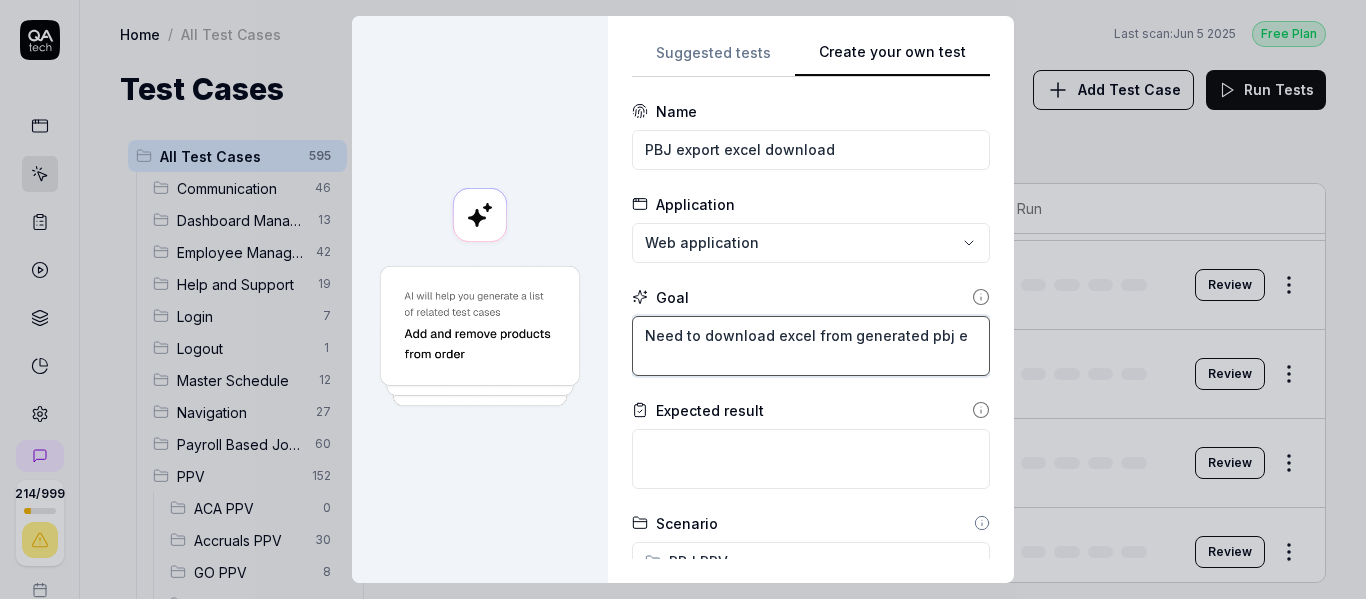 type on "*" 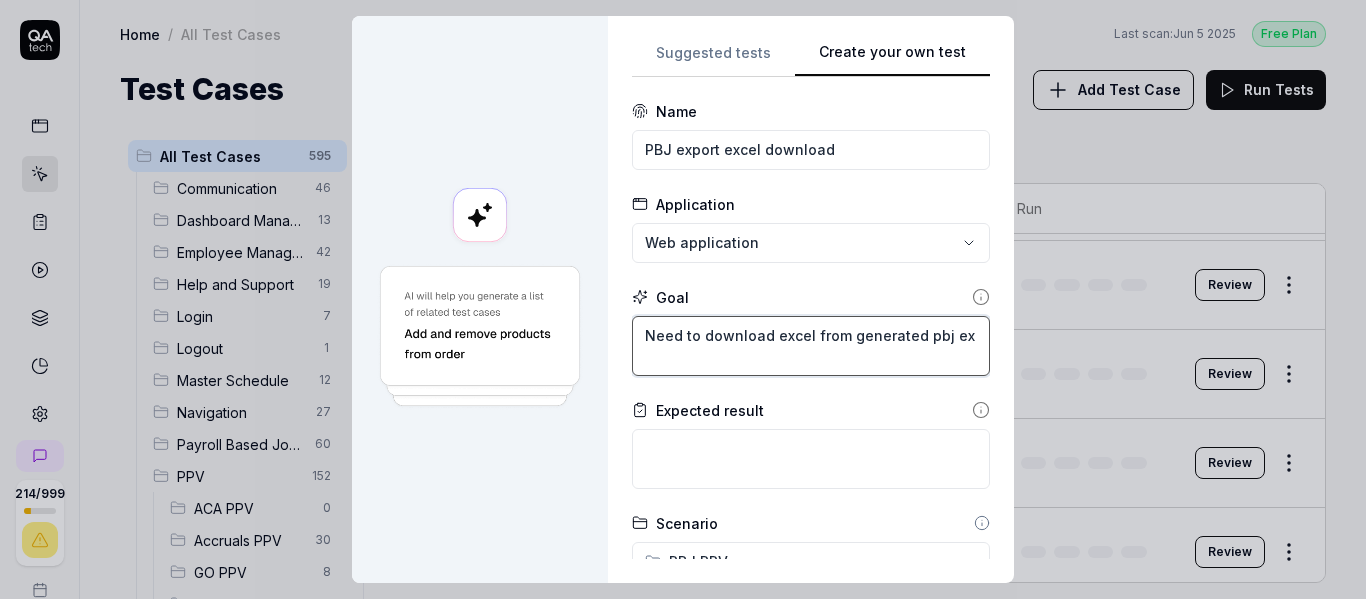 type on "*" 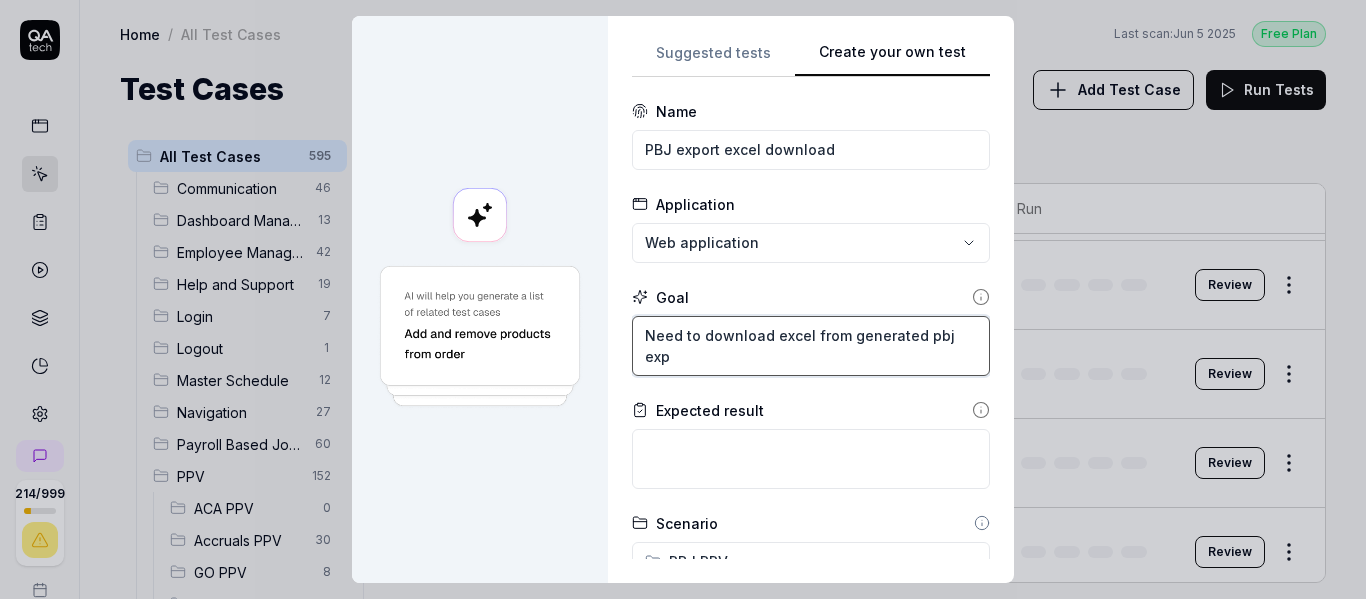 type on "*" 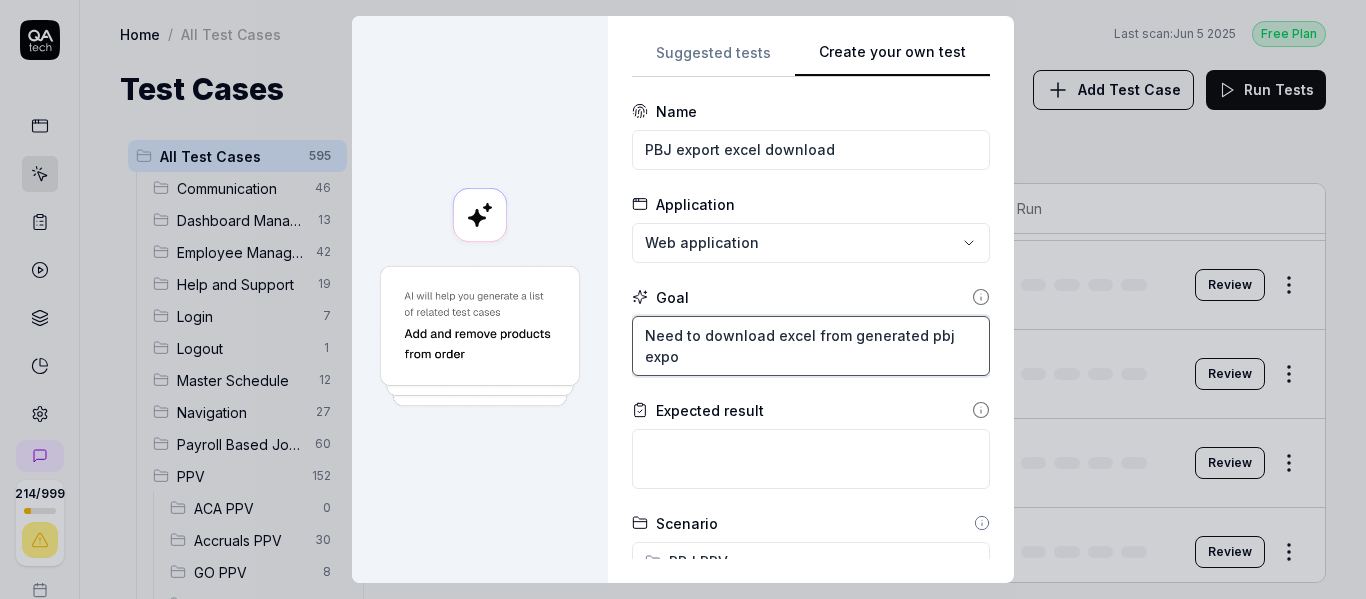 type on "*" 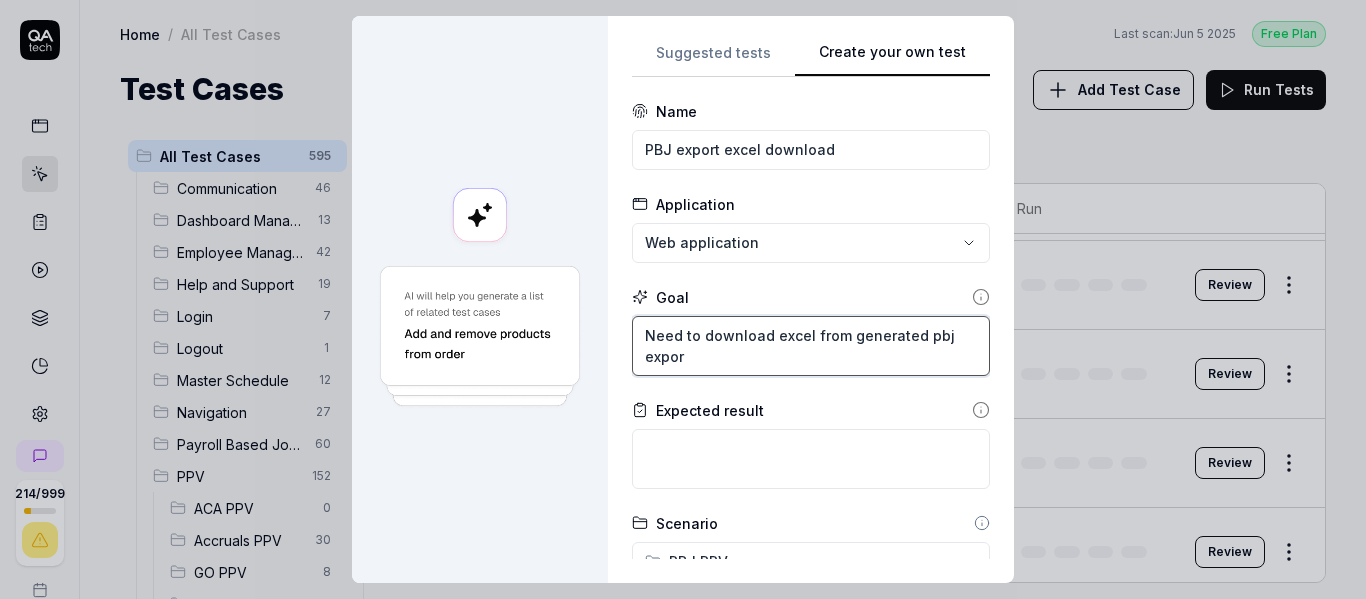 type on "*" 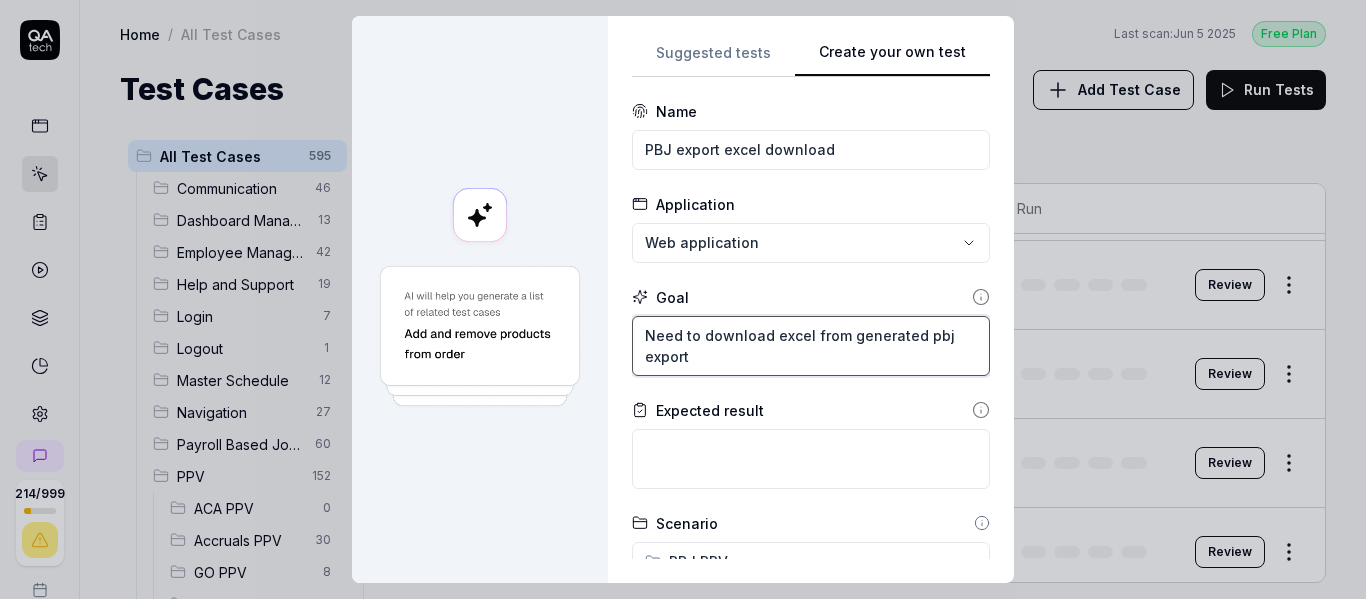 type on "*" 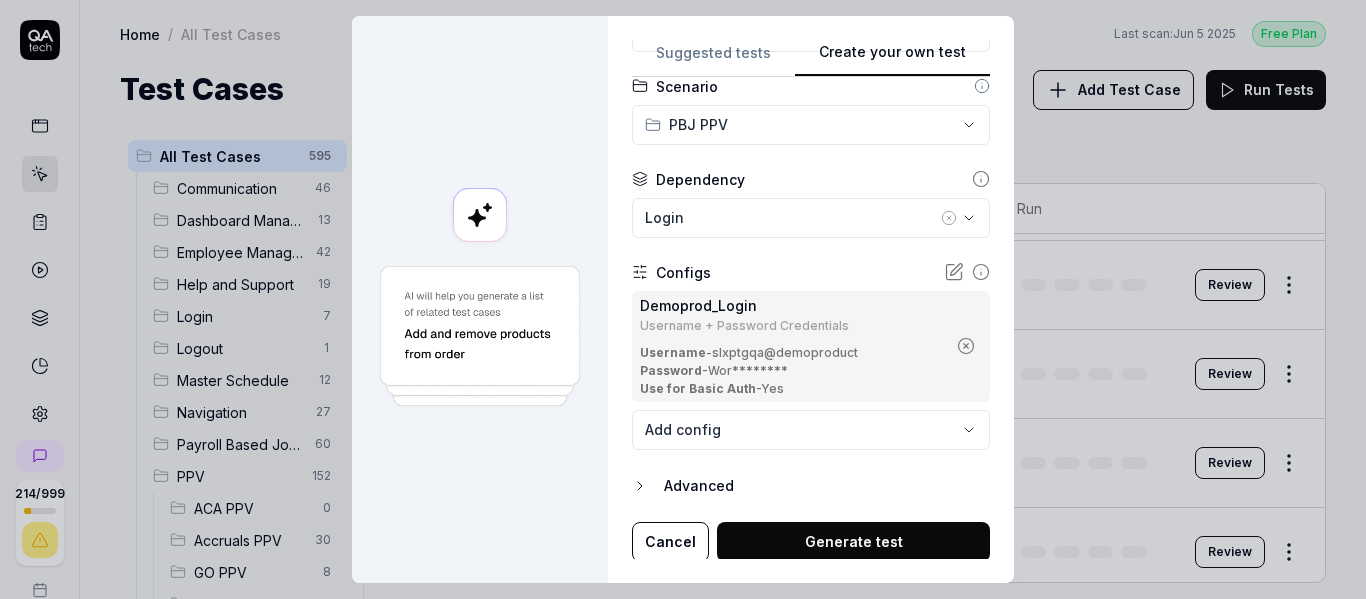 scroll, scrollTop: 440, scrollLeft: 0, axis: vertical 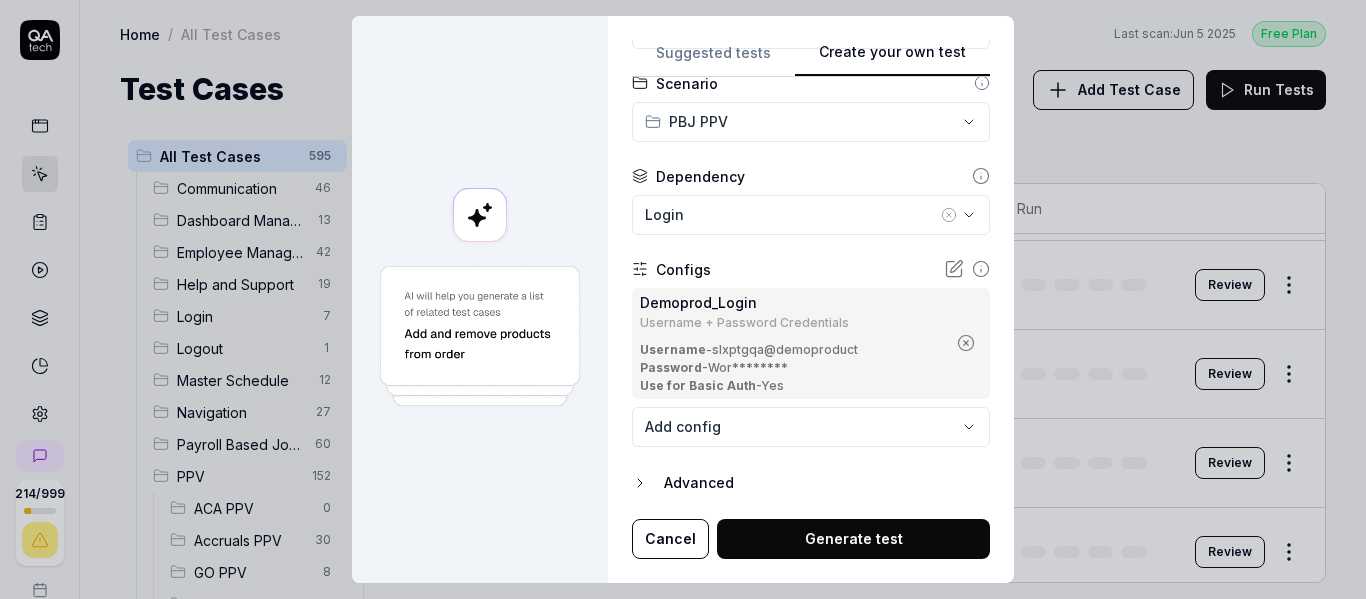 type on "Need to download excel from generated pbj export" 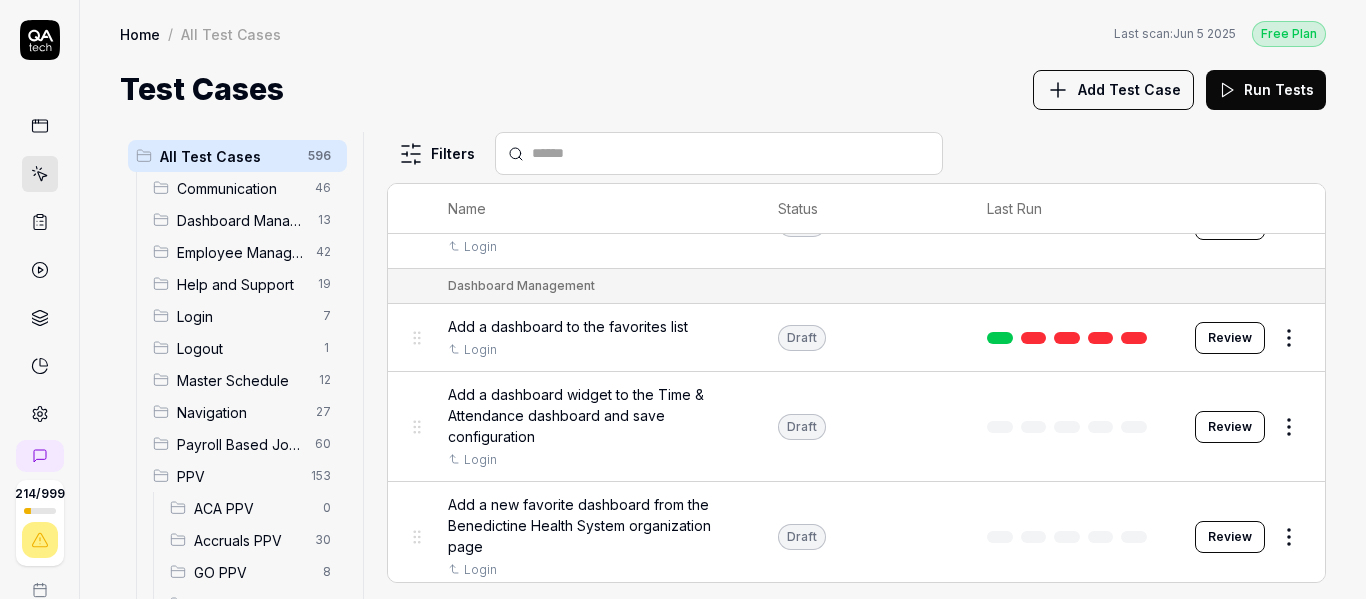 scroll, scrollTop: 4600, scrollLeft: 0, axis: vertical 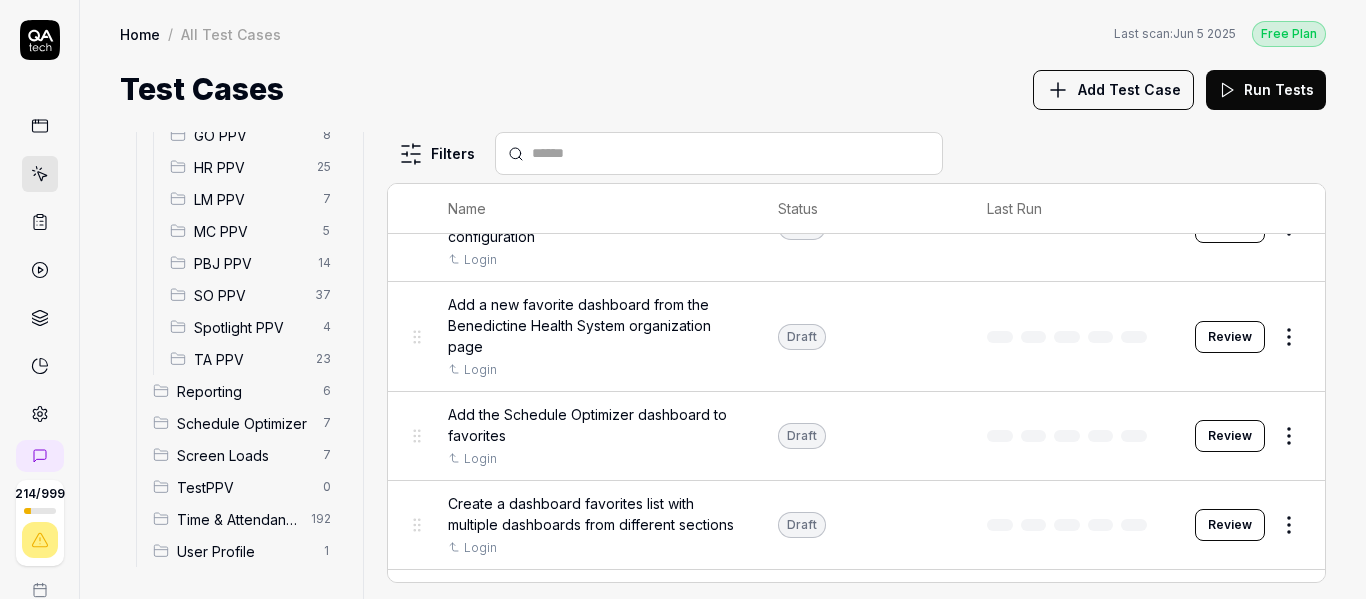 click on "PBJ PPV" at bounding box center (250, 263) 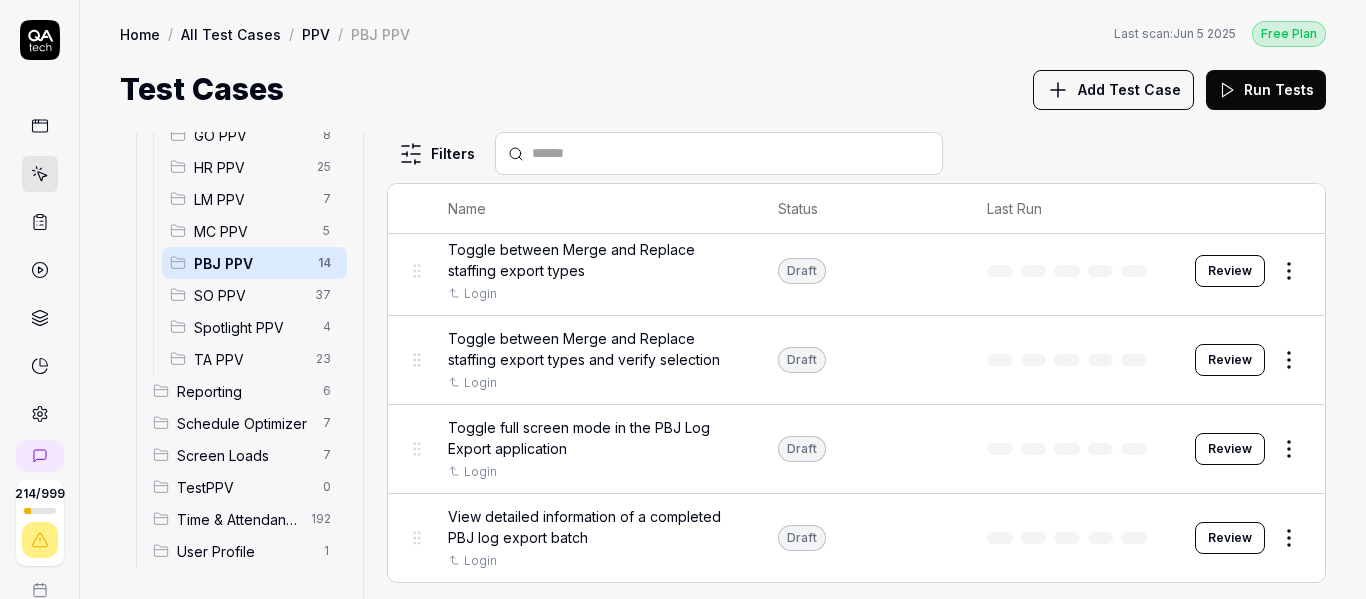 scroll, scrollTop: 911, scrollLeft: 0, axis: vertical 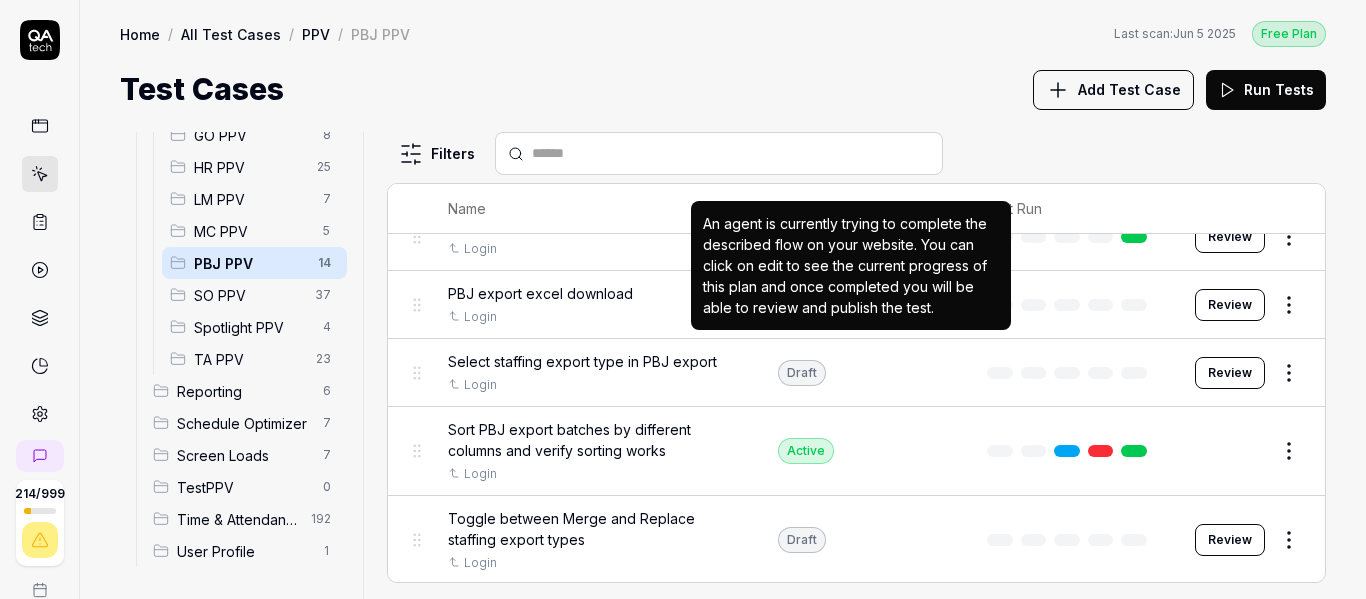 click on "Generating Test Case  »" at bounding box center [862, 305] 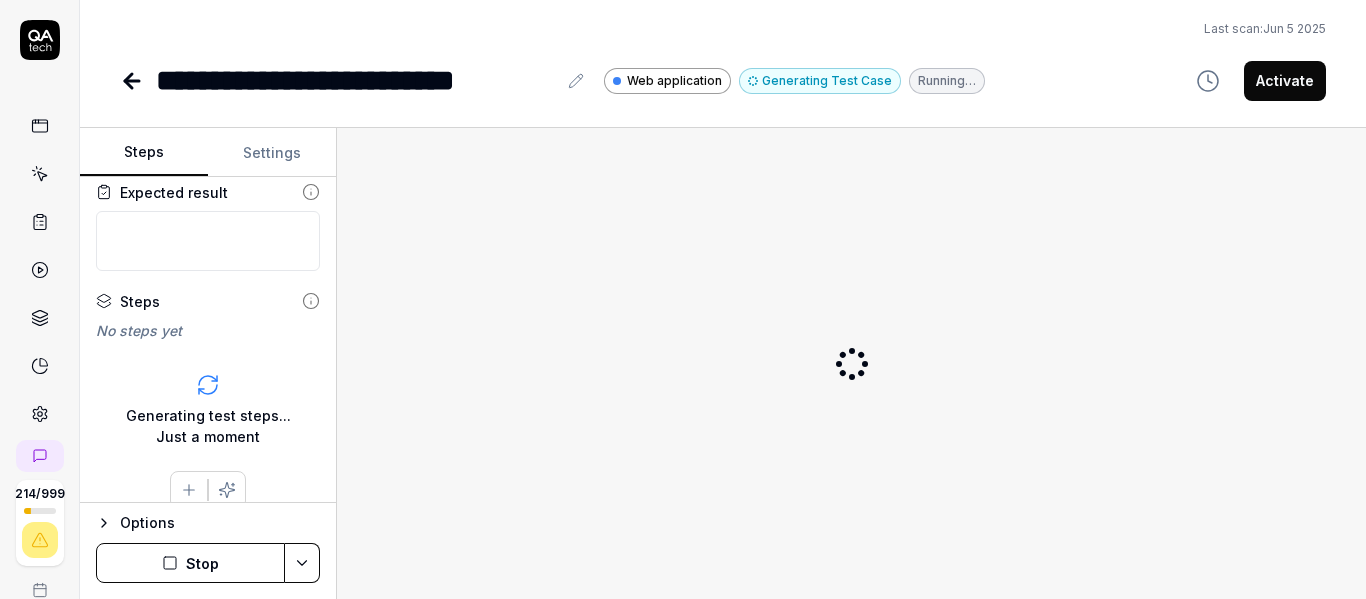 scroll, scrollTop: 142, scrollLeft: 0, axis: vertical 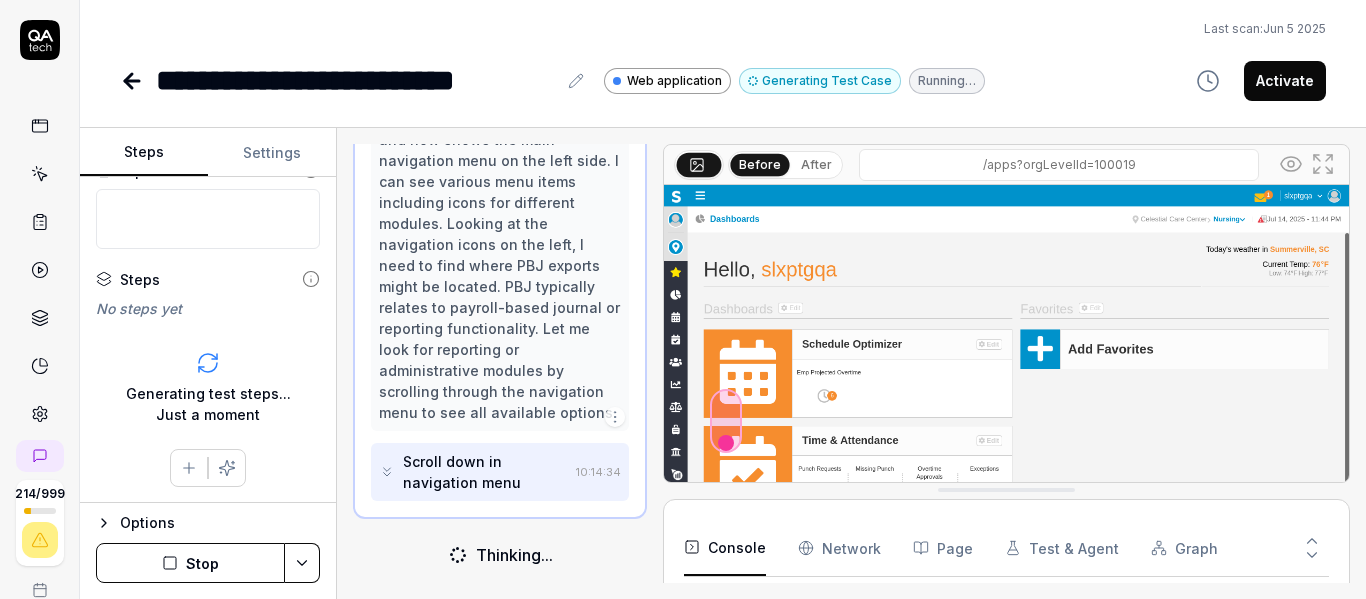 click on "Scroll down in navigation menu" at bounding box center [485, 472] 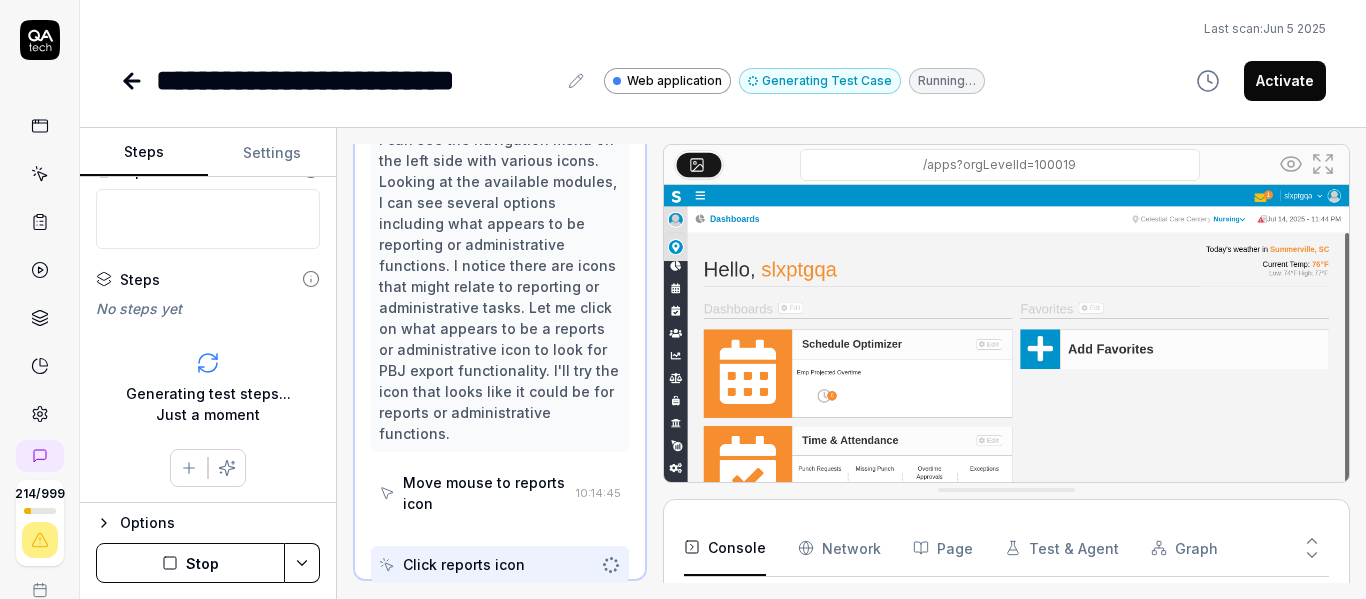 scroll, scrollTop: 309, scrollLeft: 0, axis: vertical 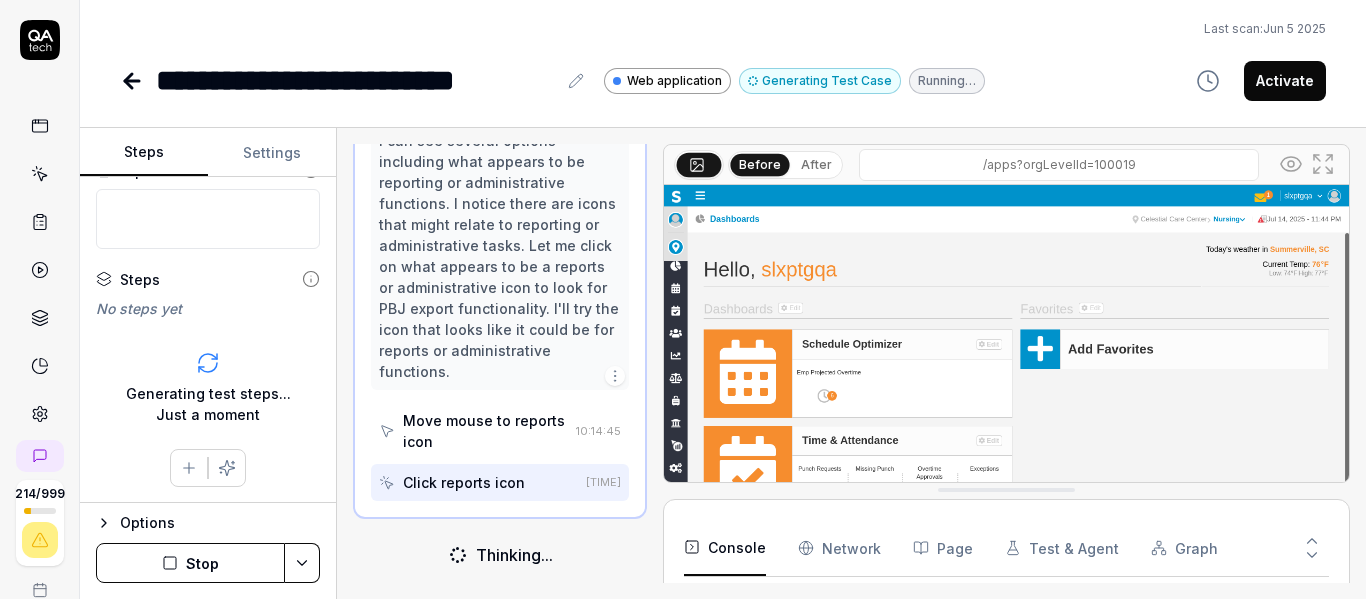 click on "Stop" at bounding box center (190, 563) 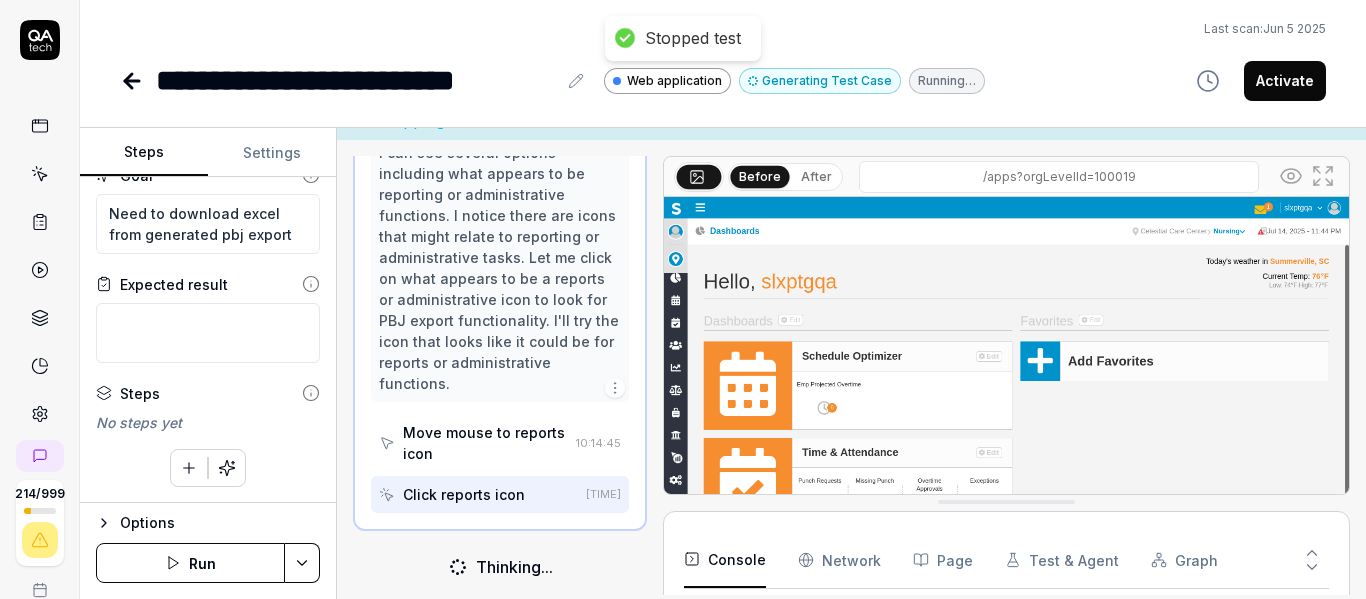 scroll, scrollTop: 40, scrollLeft: 0, axis: vertical 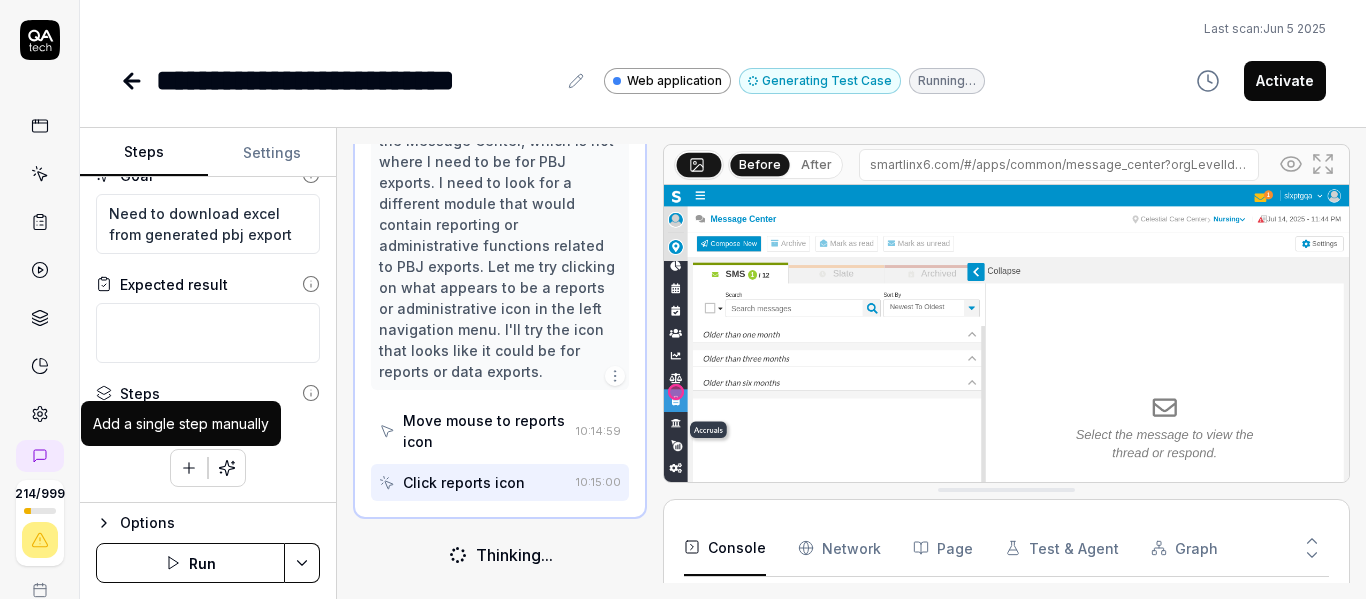 click 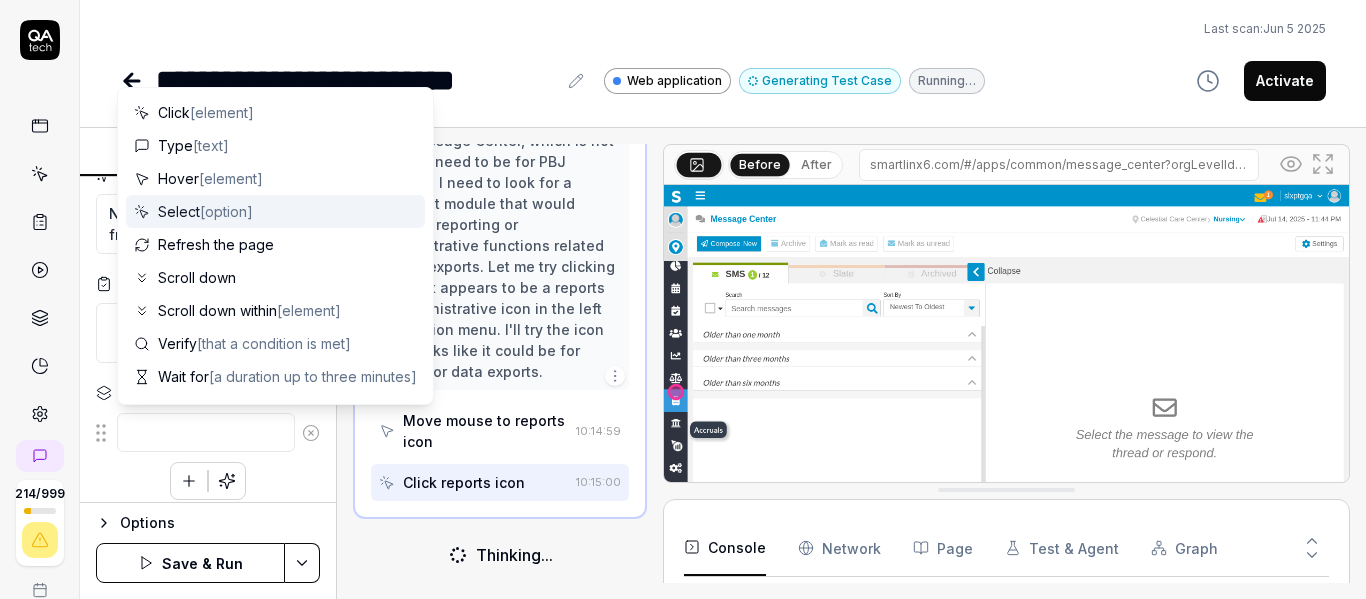 click on "Select  [option]" at bounding box center (205, 211) 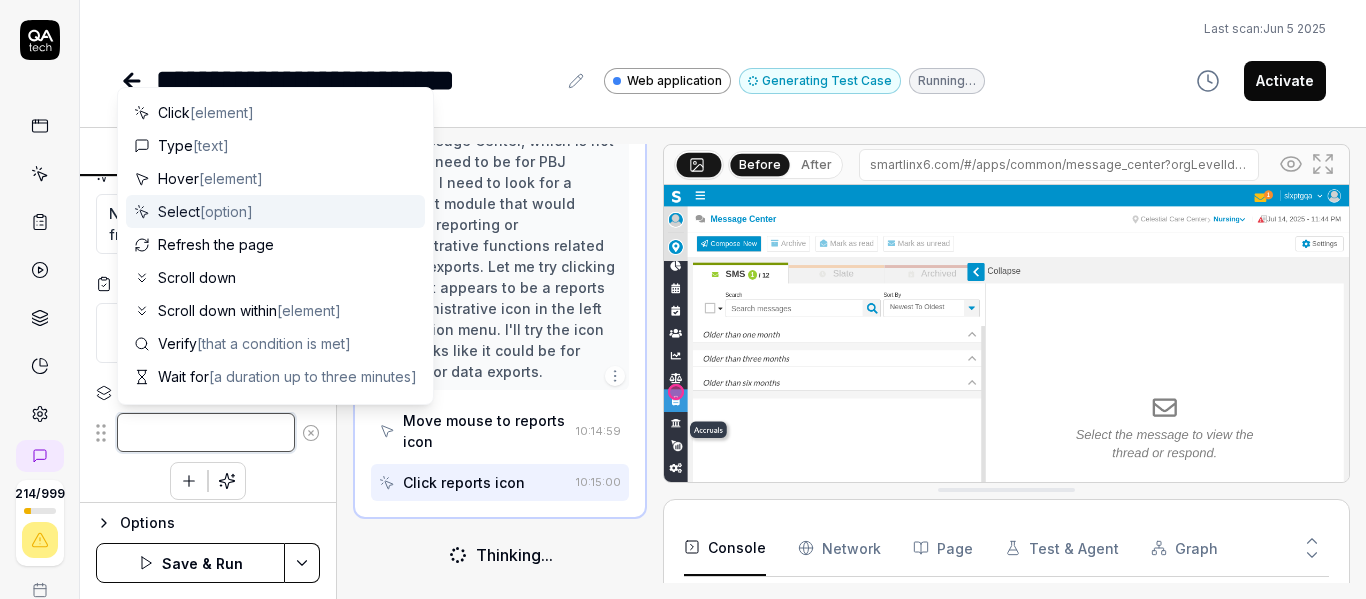 type on "*" 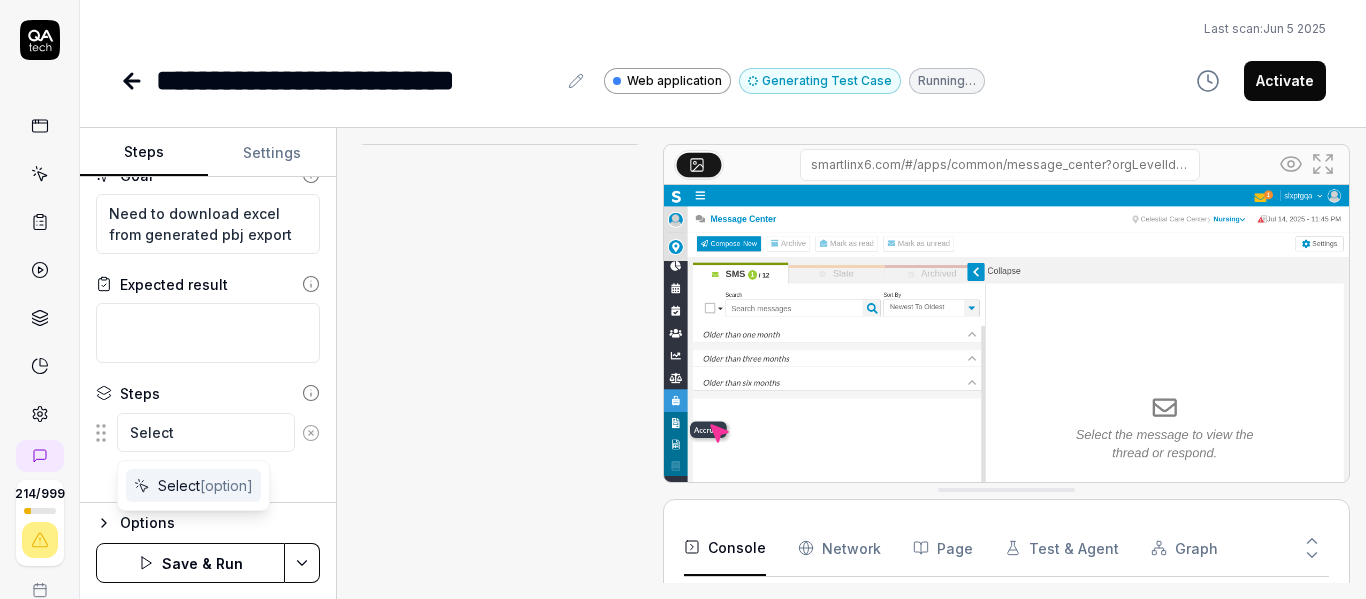 click at bounding box center (1006, 399) 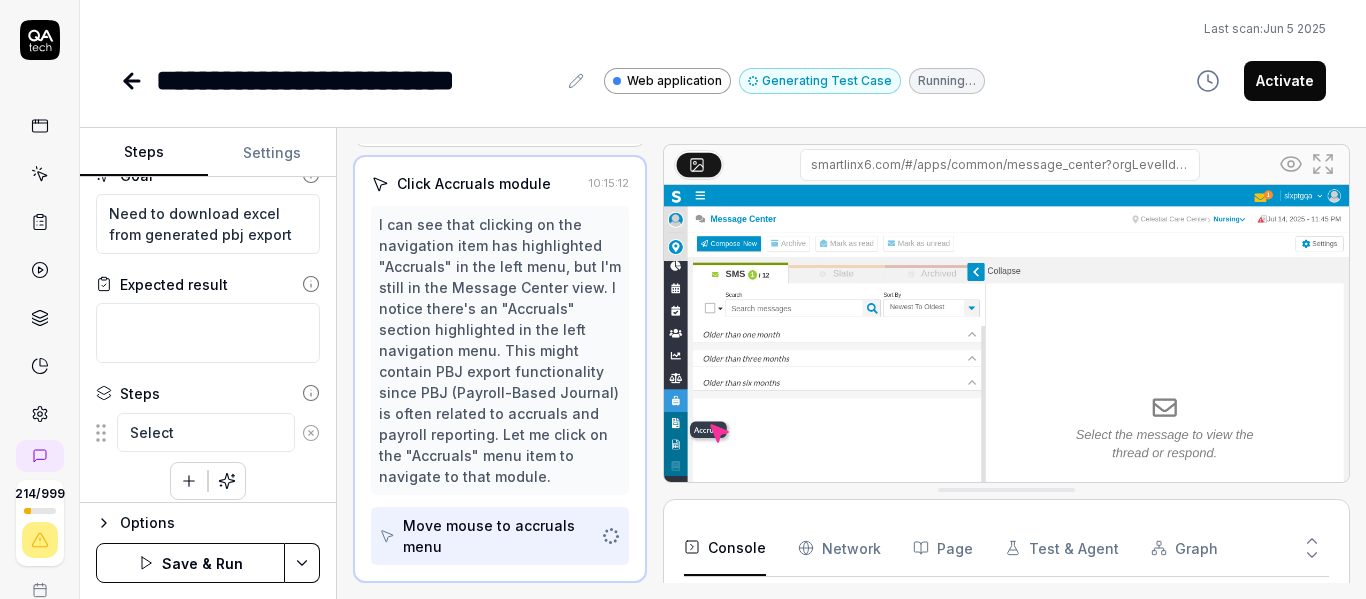 click at bounding box center (1006, 399) 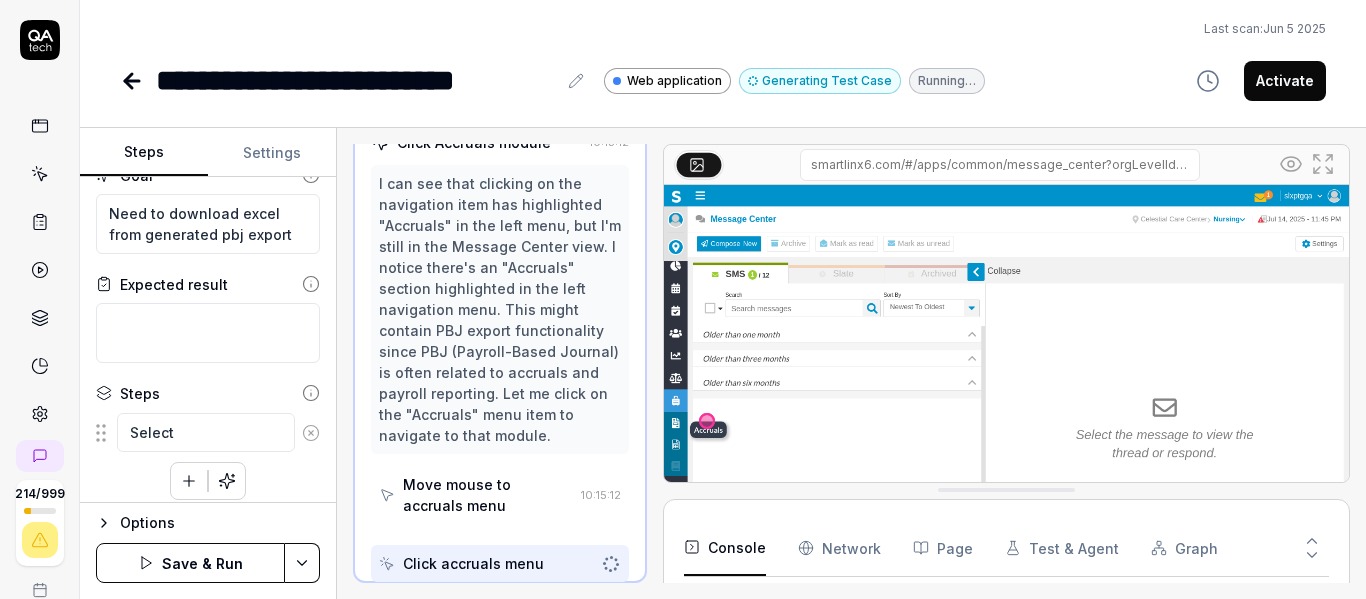 scroll, scrollTop: 414, scrollLeft: 0, axis: vertical 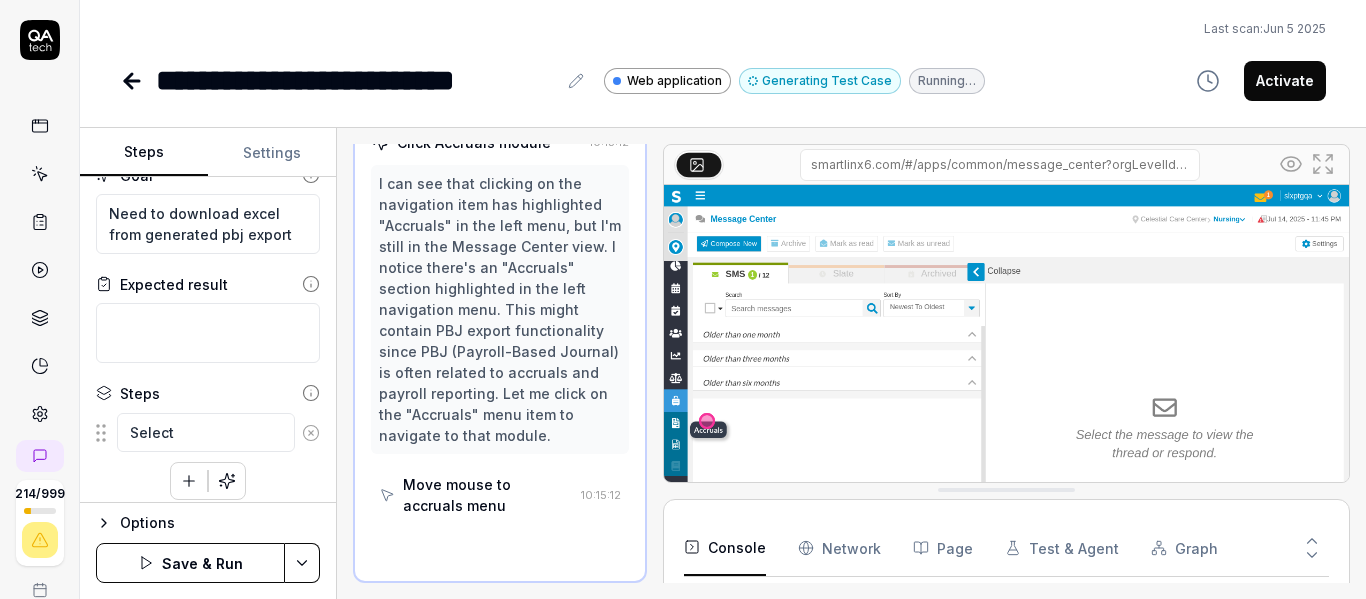 click at bounding box center [1006, 399] 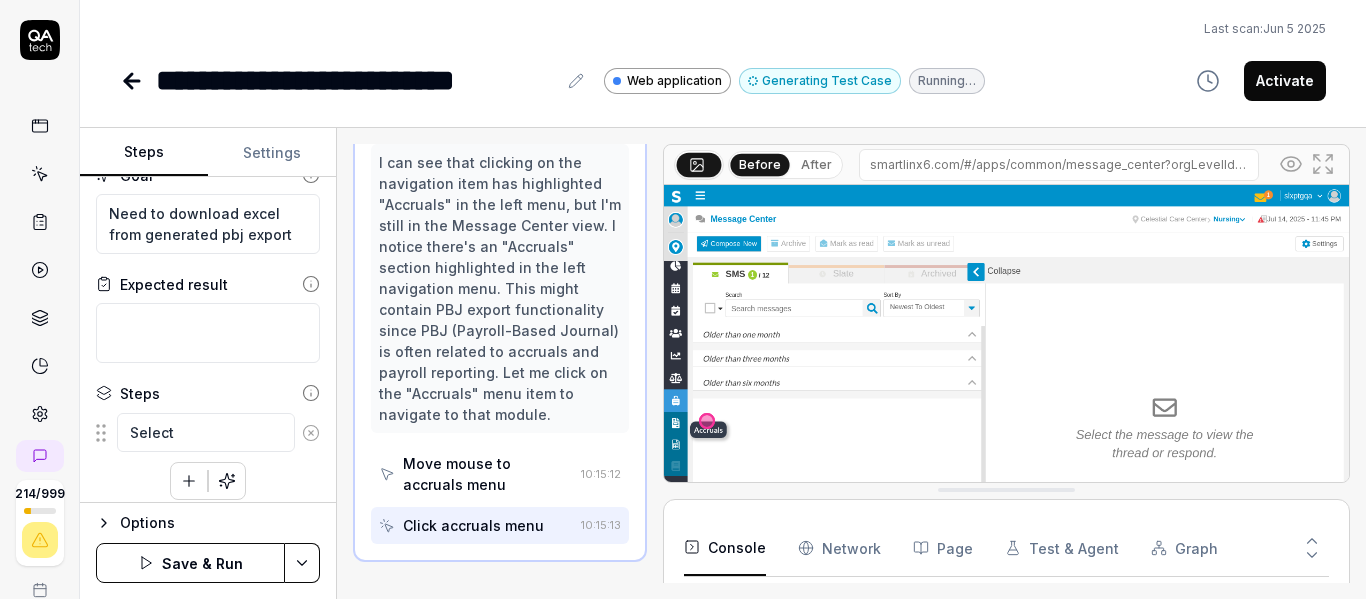 scroll, scrollTop: 479, scrollLeft: 0, axis: vertical 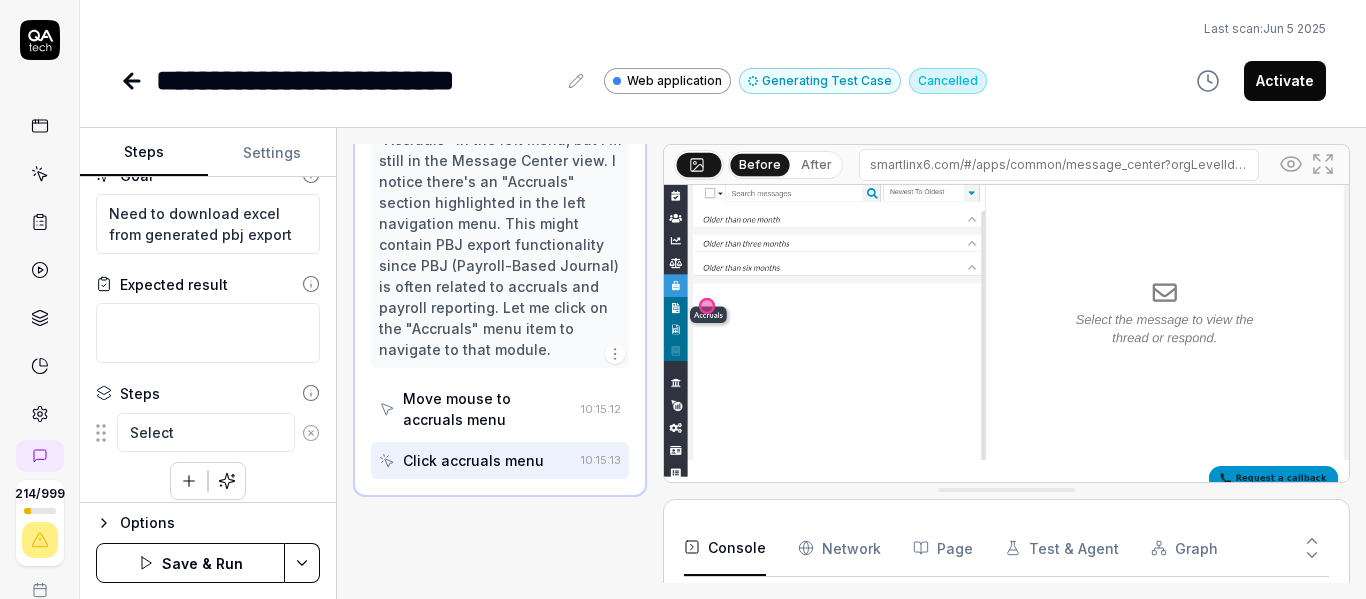 click at bounding box center (1006, 284) 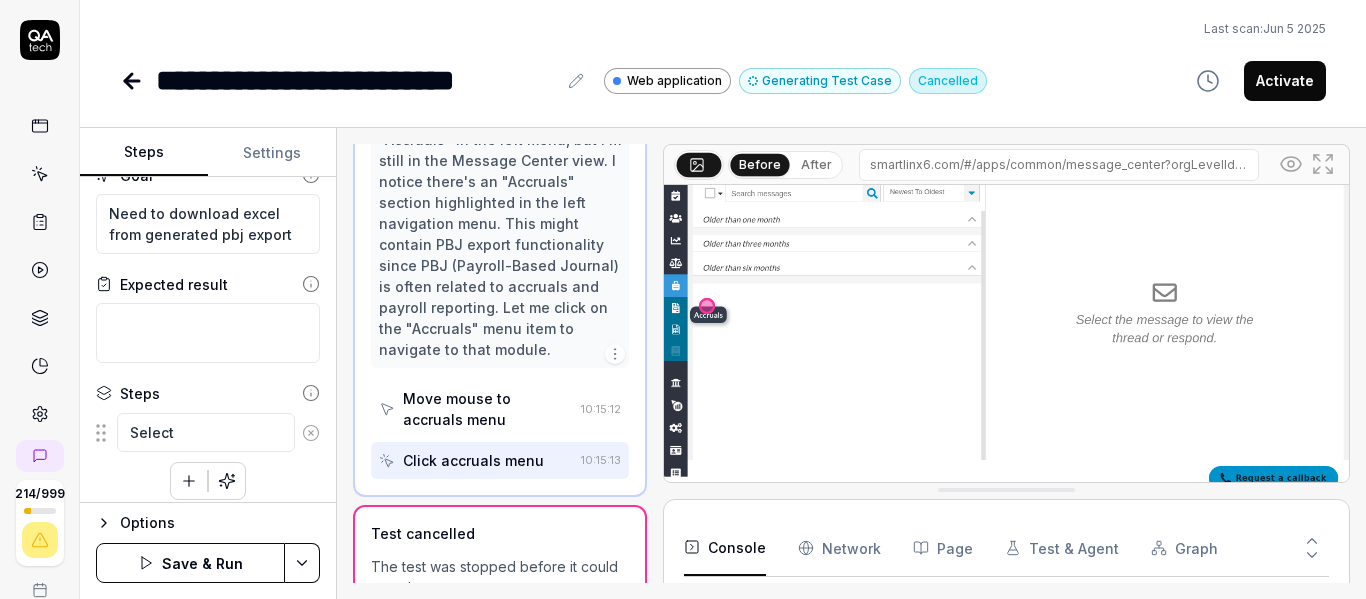 click at bounding box center (1006, 284) 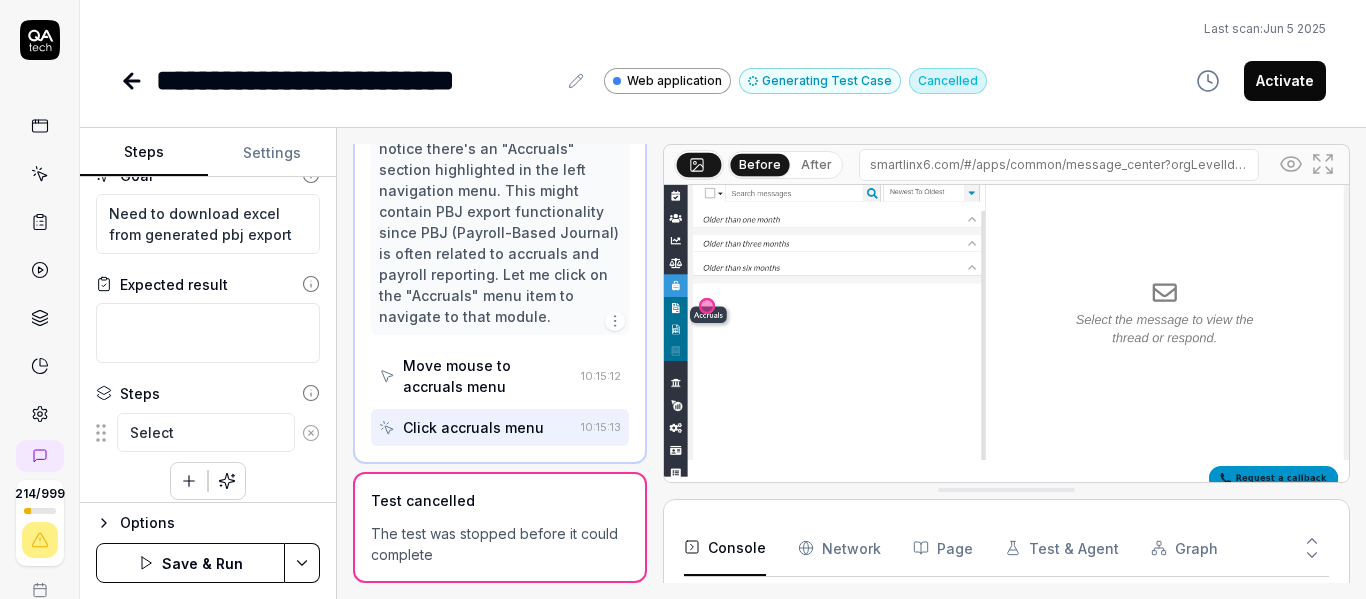 scroll, scrollTop: 533, scrollLeft: 0, axis: vertical 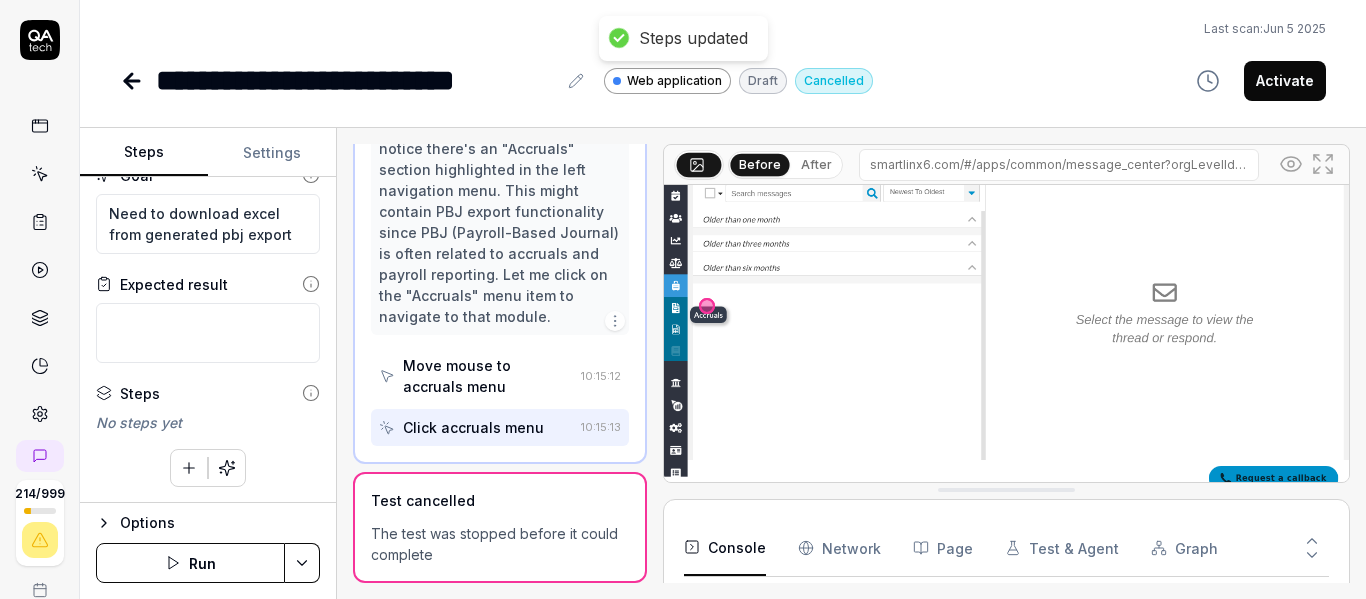 click at bounding box center (189, 468) 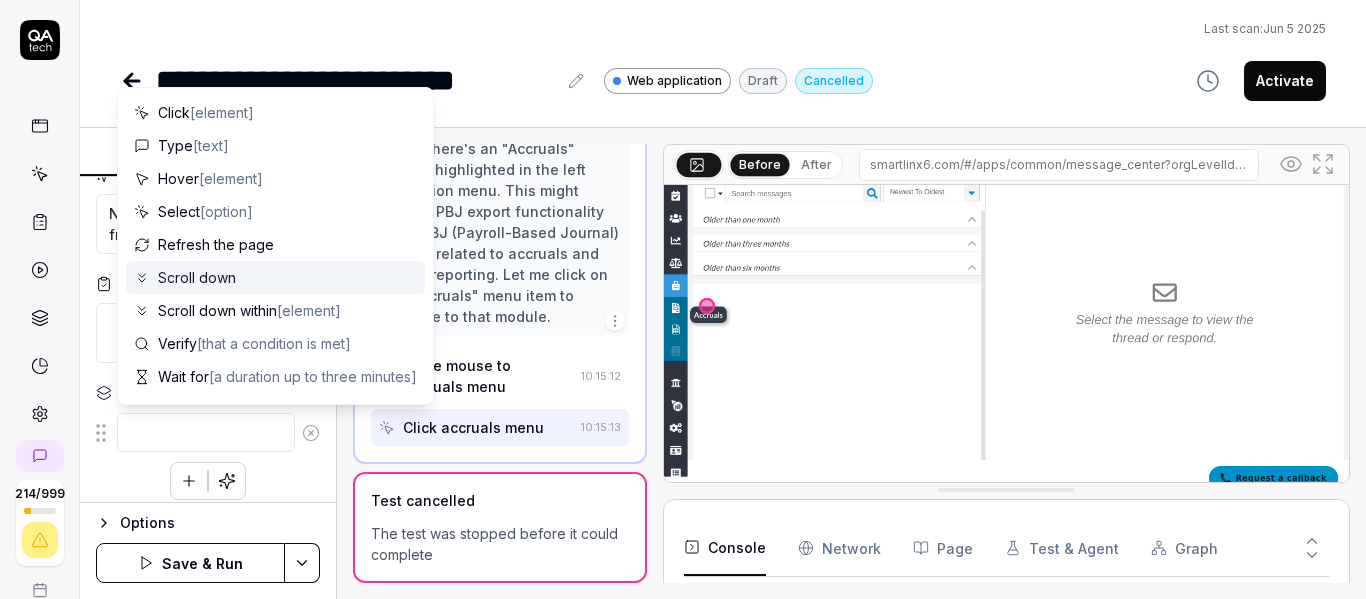 click on "Scroll down" at bounding box center (275, 277) 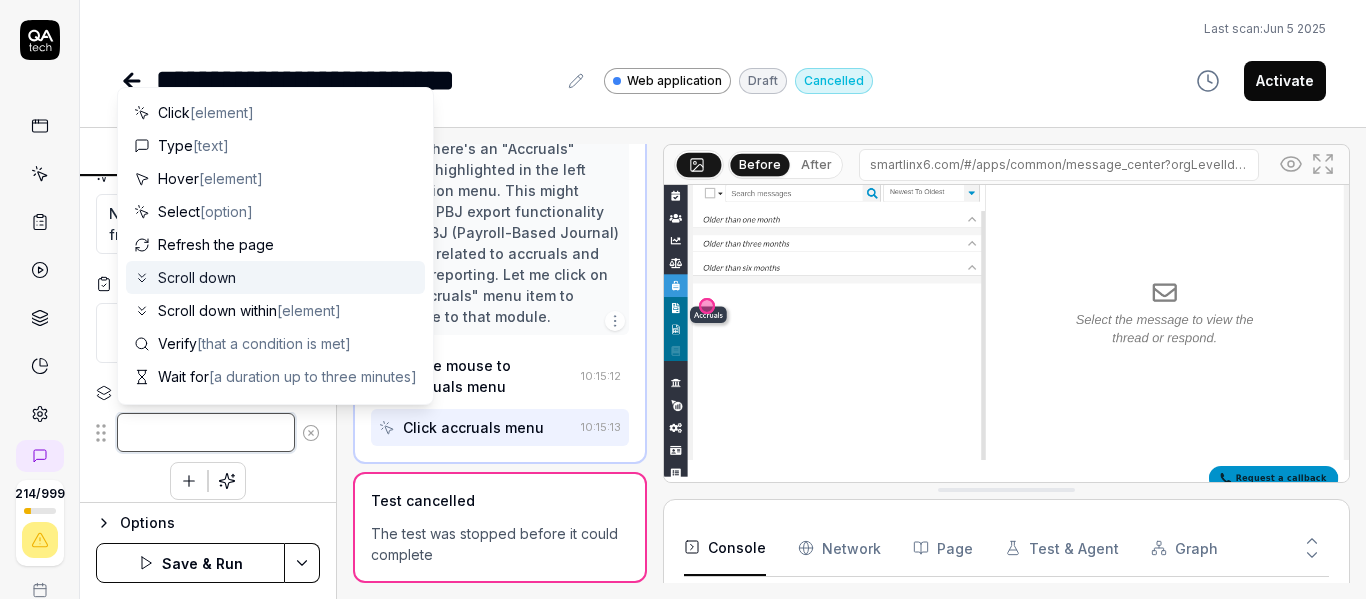 type on "*" 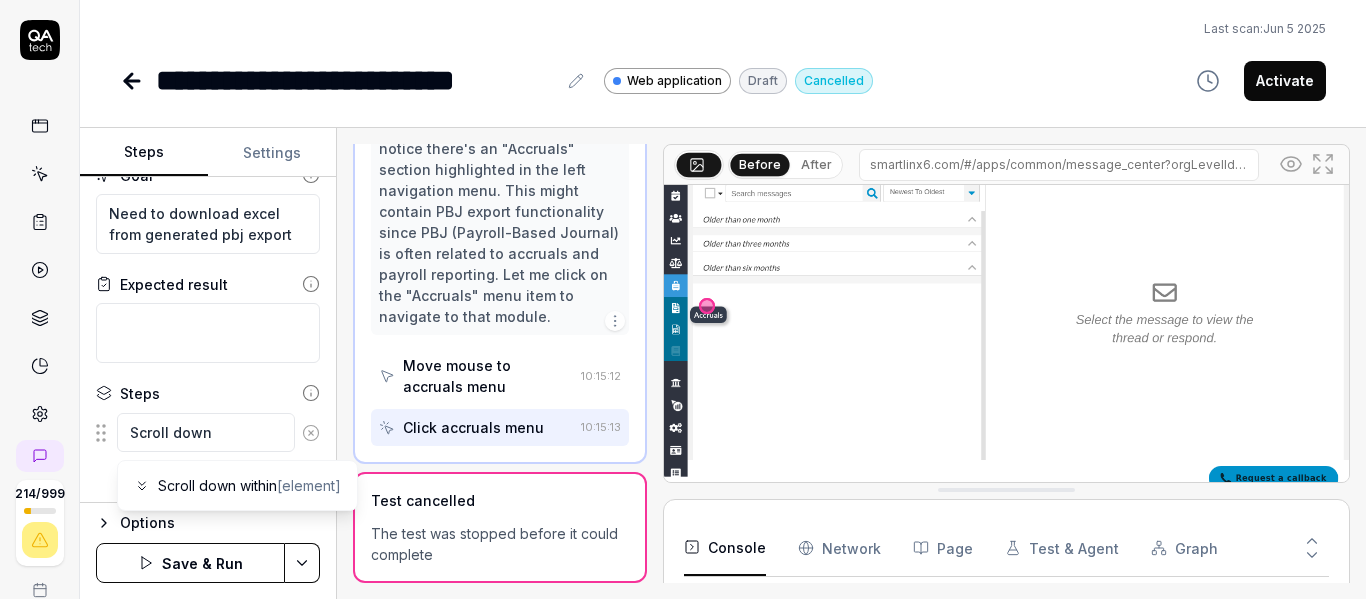 click at bounding box center [1006, 284] 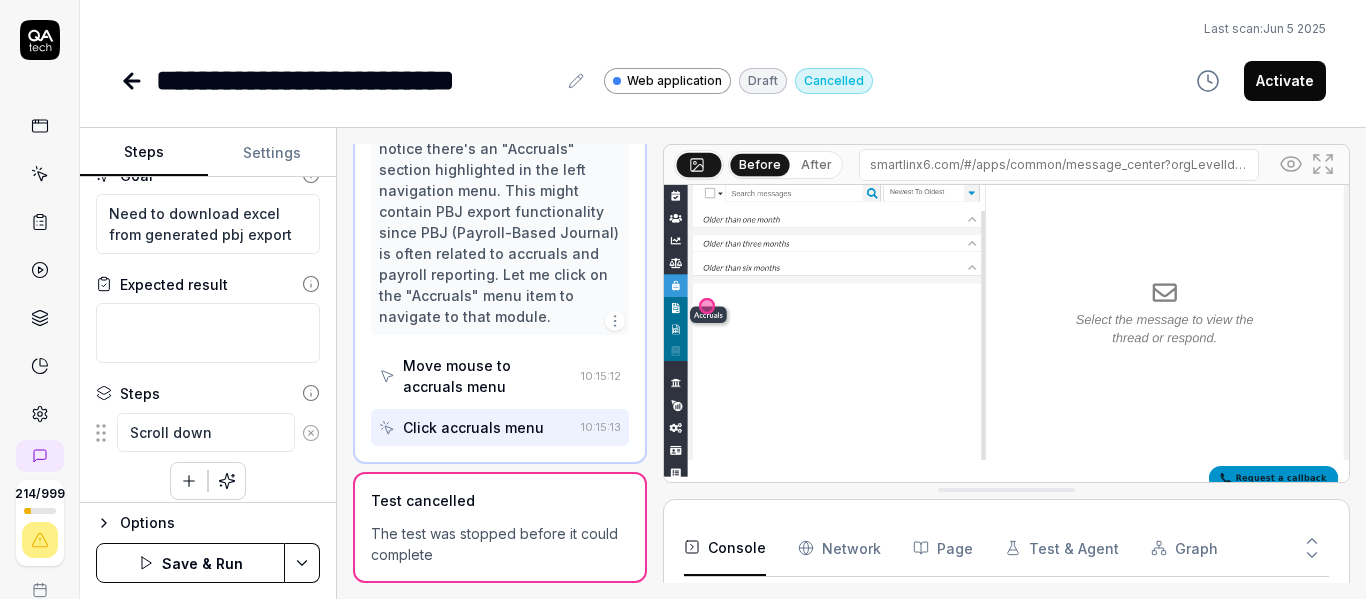 click at bounding box center (1006, 284) 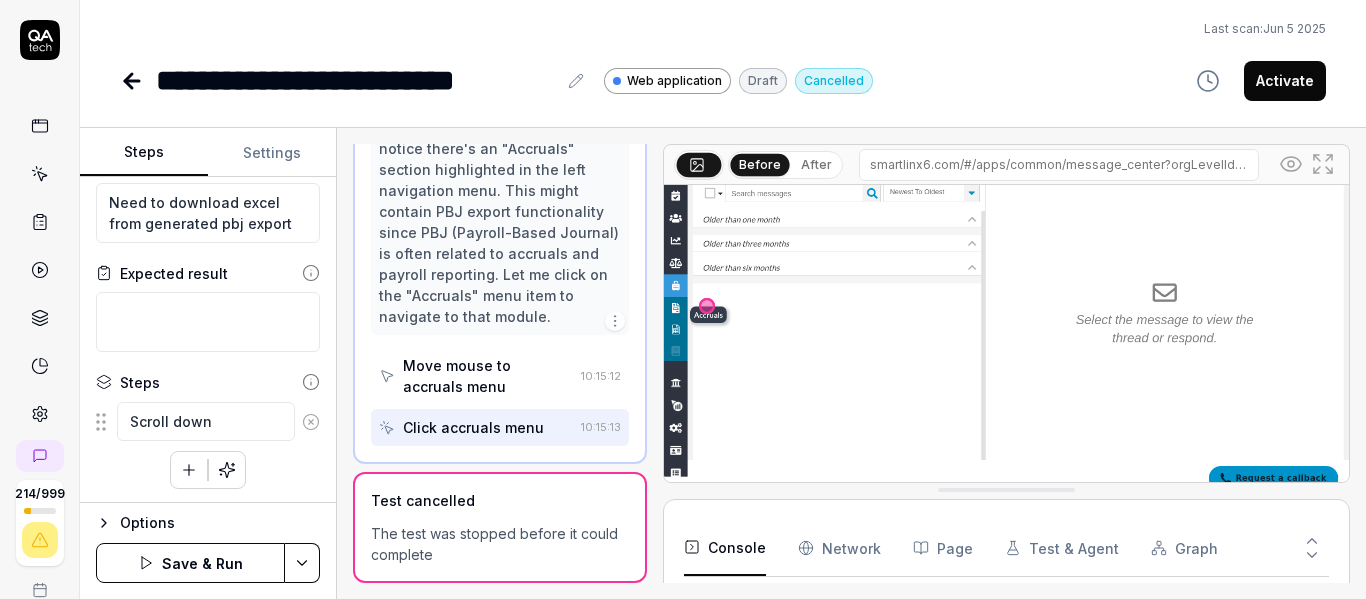 scroll, scrollTop: 41, scrollLeft: 0, axis: vertical 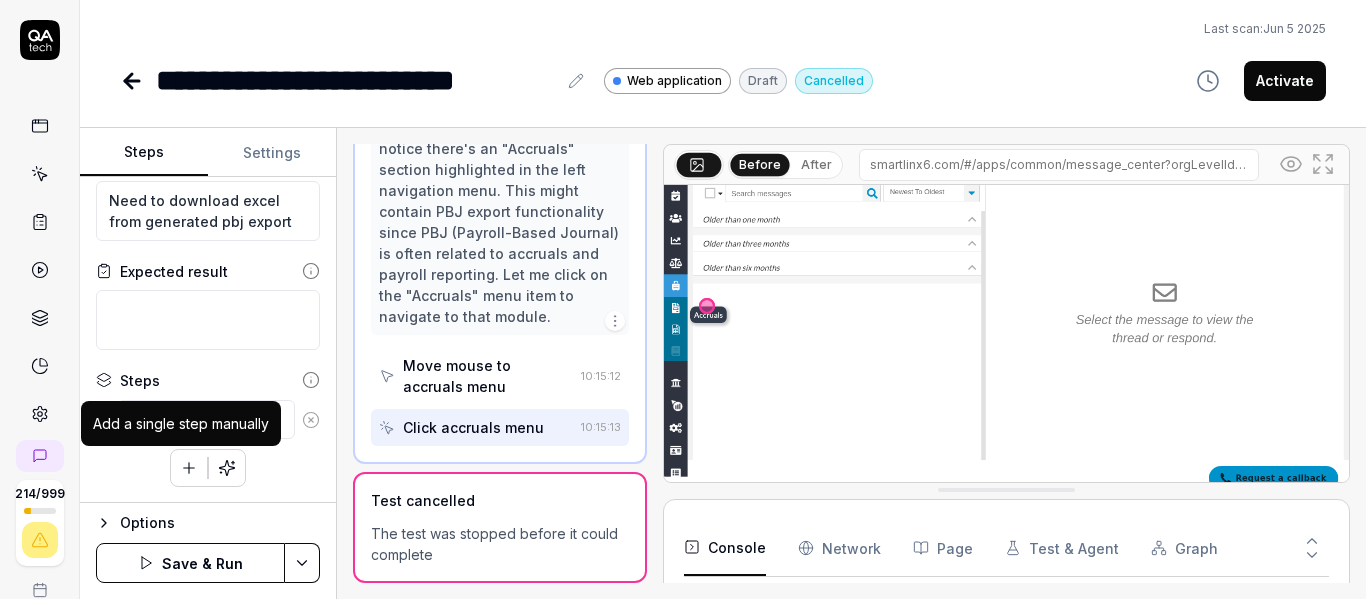 click 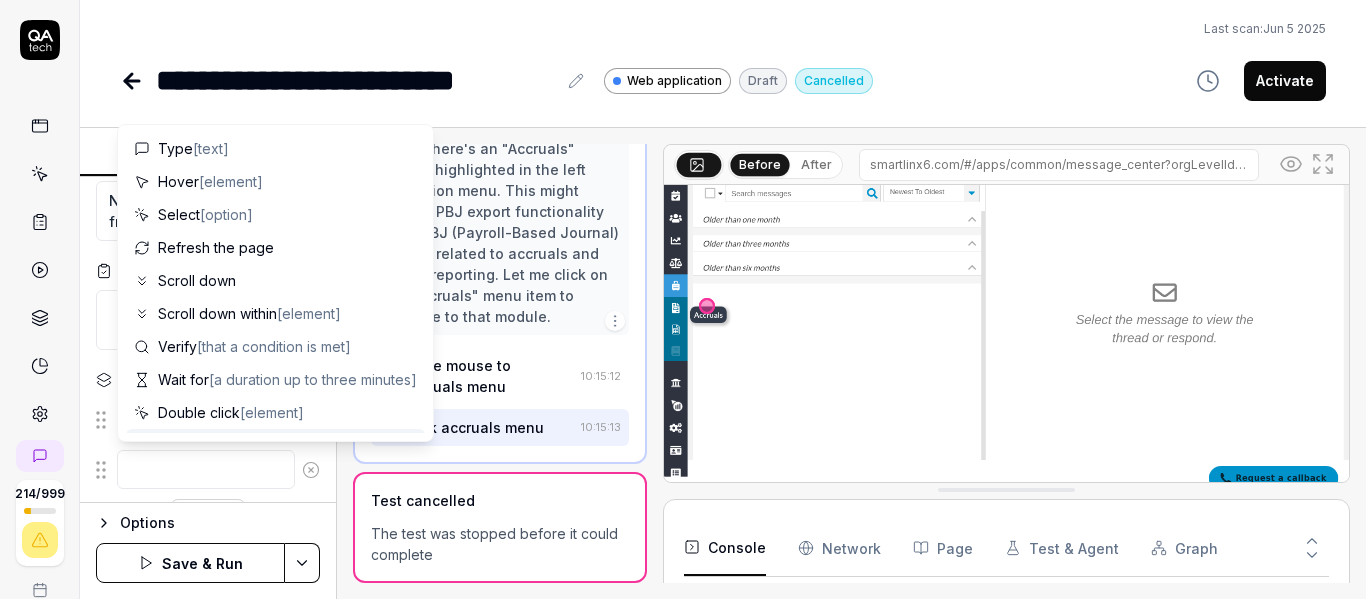 scroll, scrollTop: 0, scrollLeft: 0, axis: both 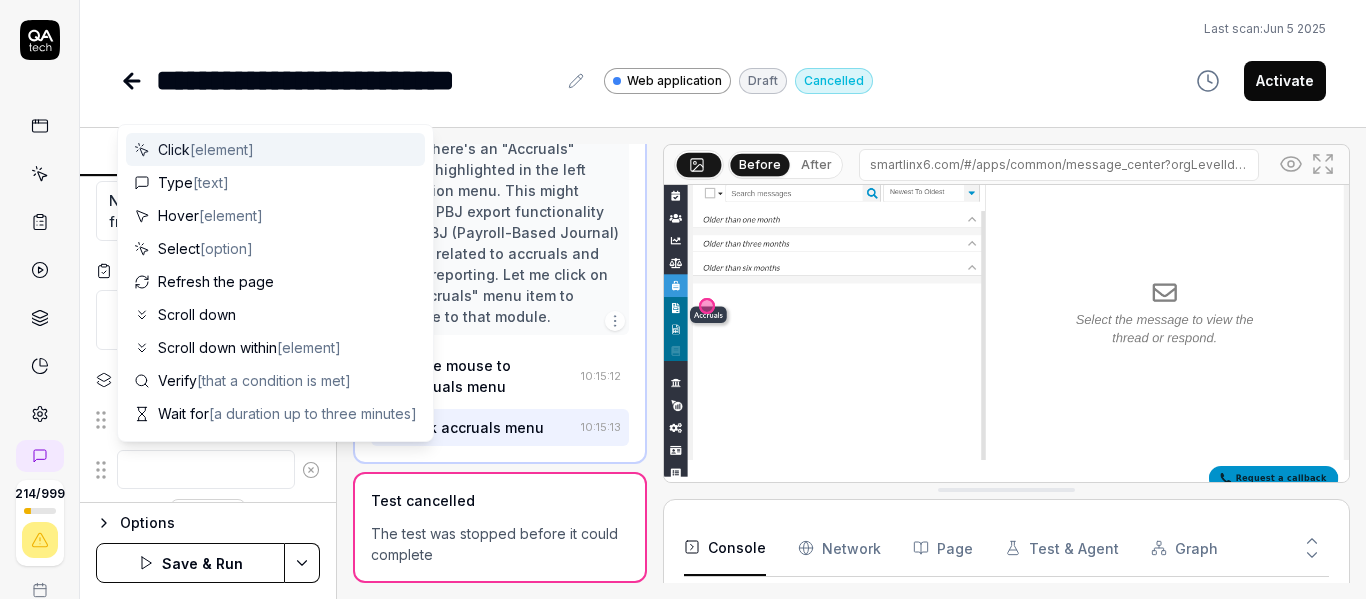 click on "[element]" at bounding box center [222, 149] 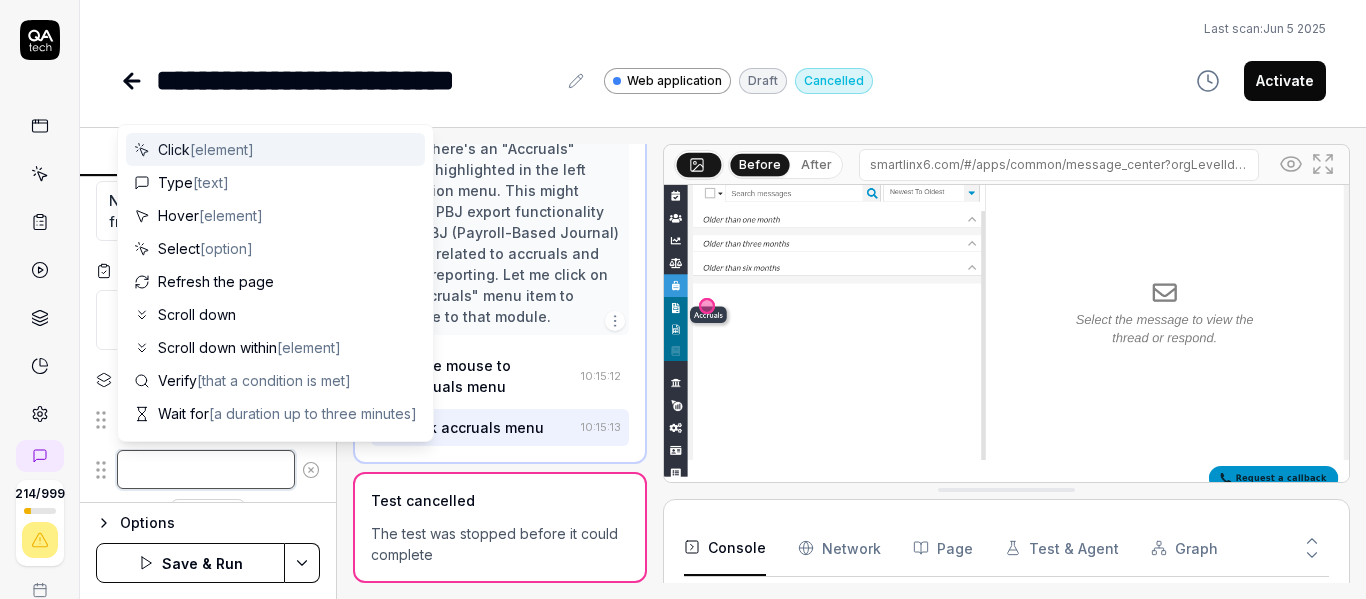 type on "*" 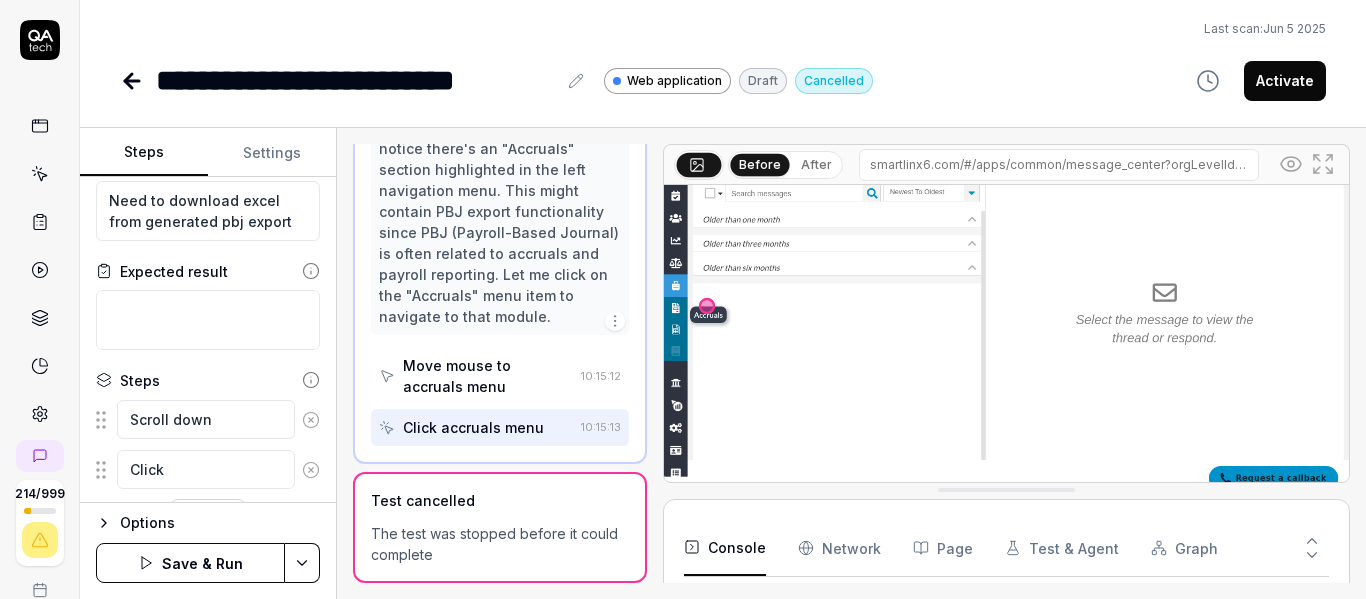 scroll, scrollTop: 91, scrollLeft: 0, axis: vertical 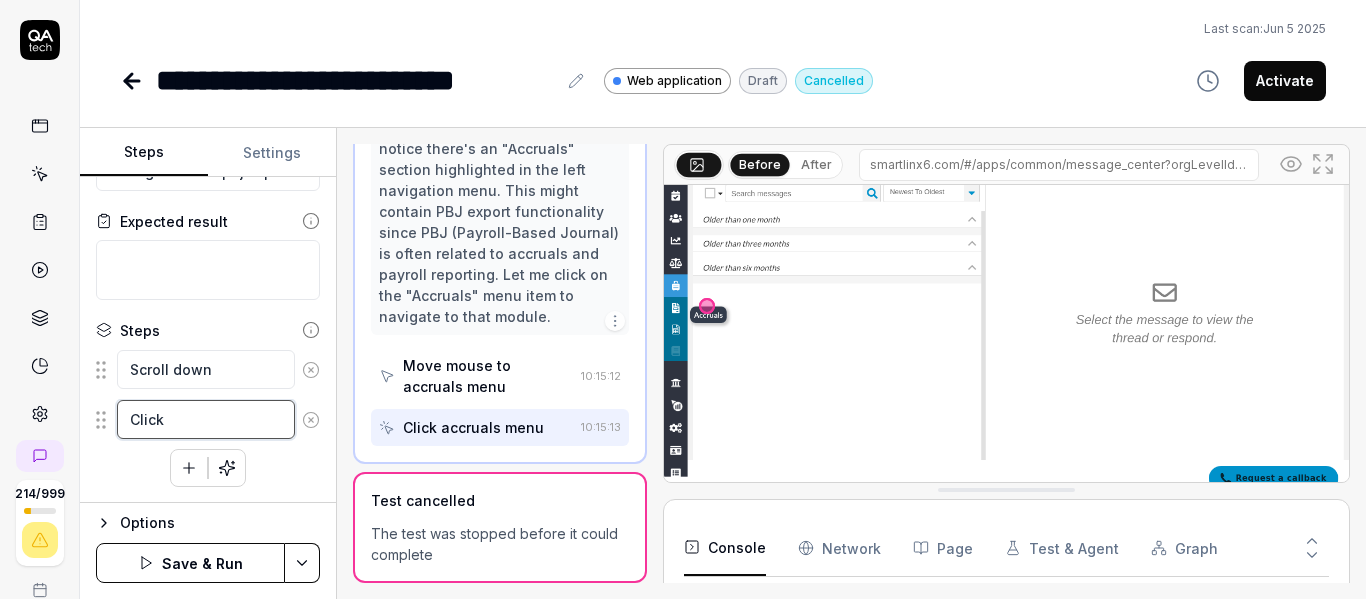 type on "*" 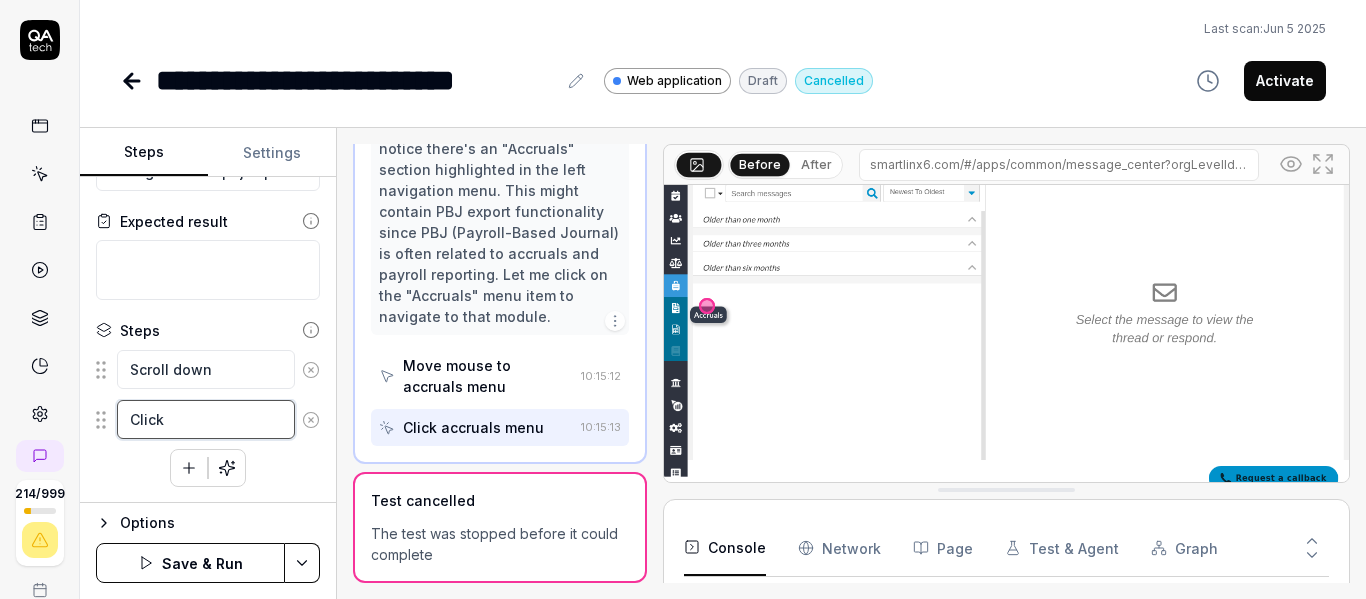 type on "Click https://storage.googleapis.com/browser-engine-live-0e3c544/projects%2Fef5e308f-44fc-49c6-b45e-792dbe36d8b4%2F31db91727e2679e6137b5c3203da49fa.png?quality=75&resize=contain&width=1920" 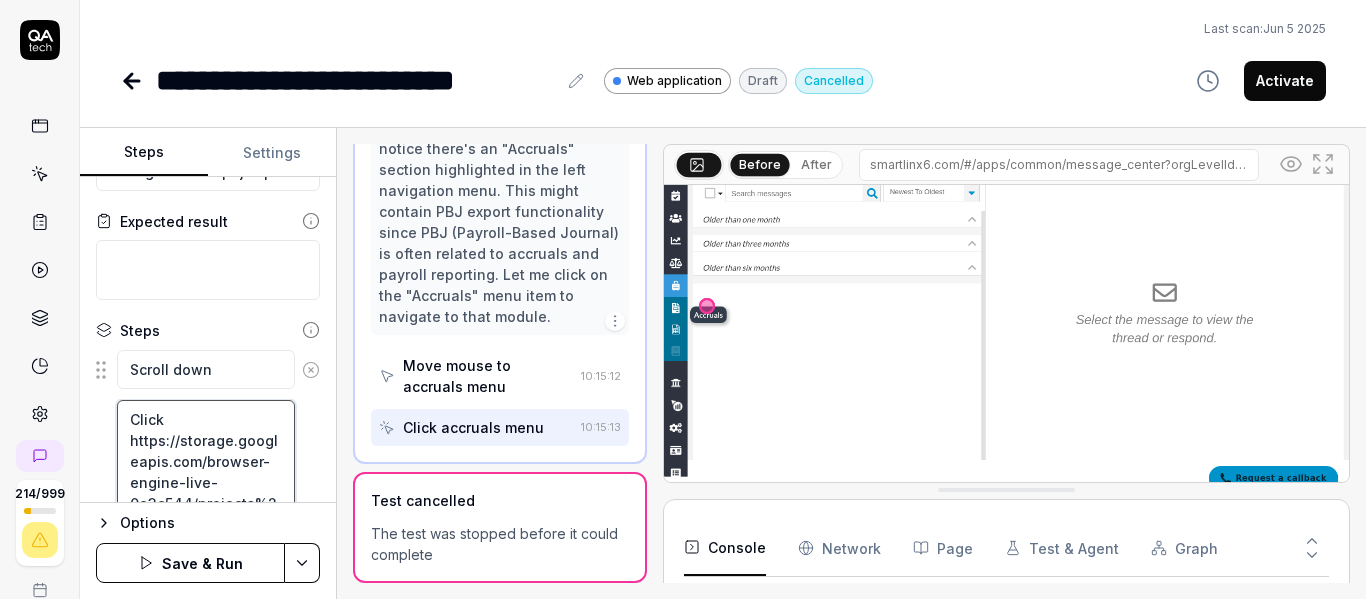 scroll, scrollTop: 21, scrollLeft: 0, axis: vertical 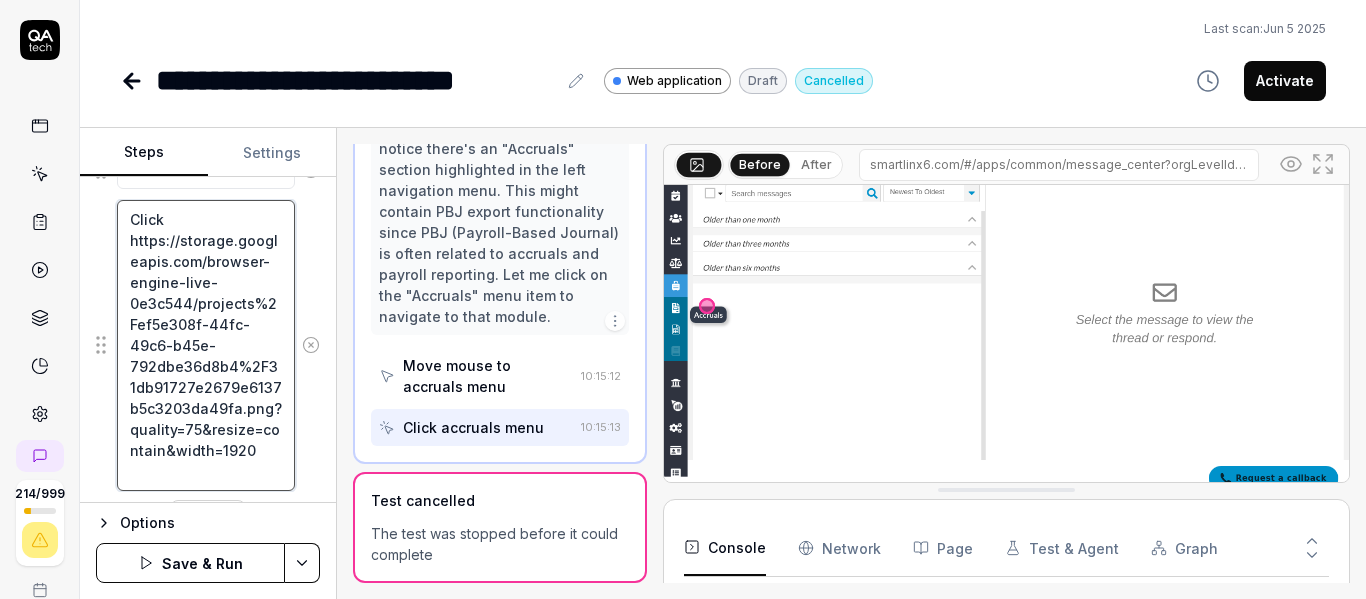 type on "*" 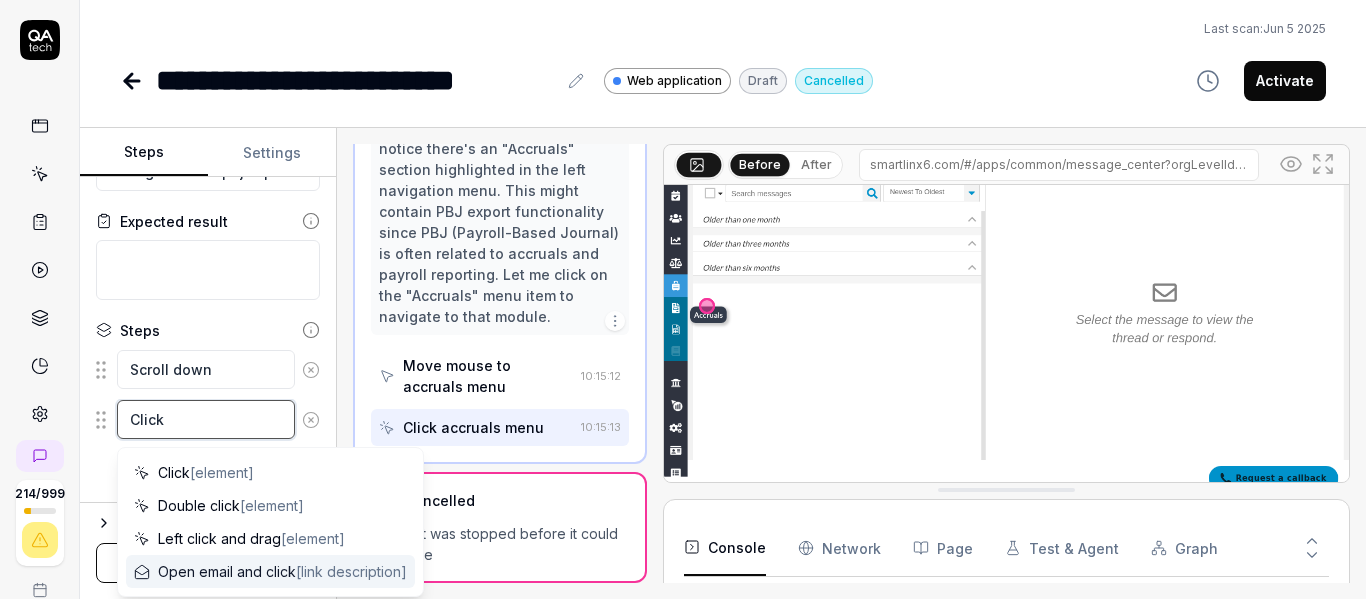 scroll, scrollTop: 0, scrollLeft: 0, axis: both 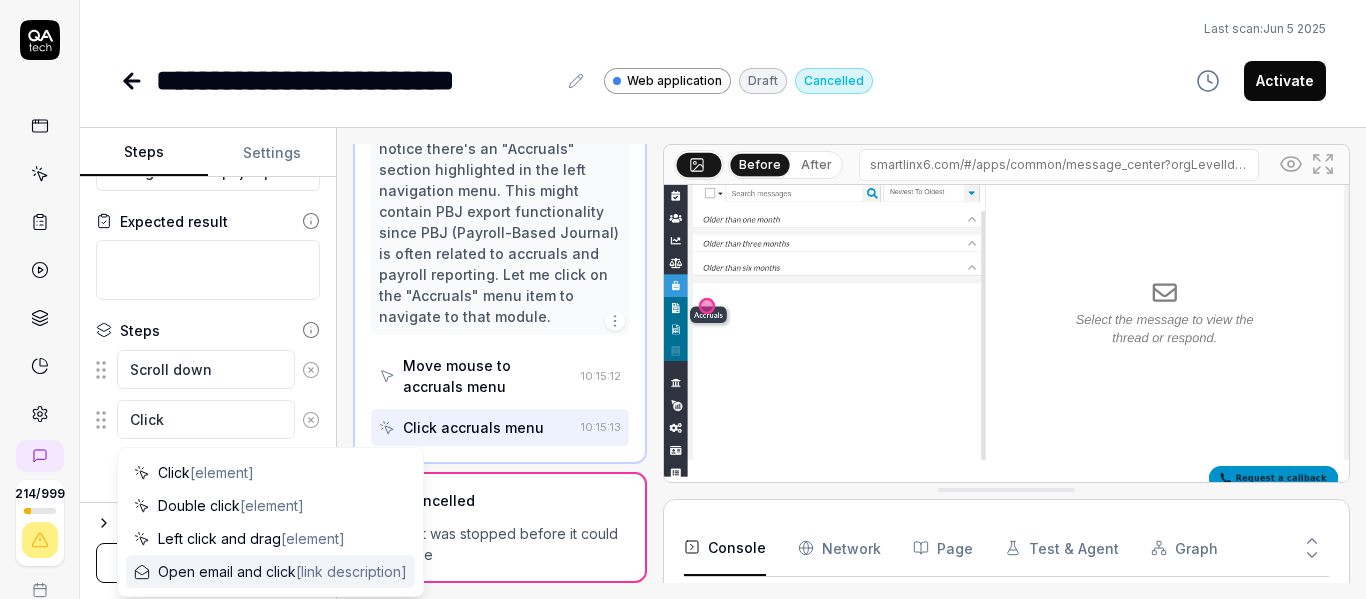 click on "Network" at bounding box center (839, 548) 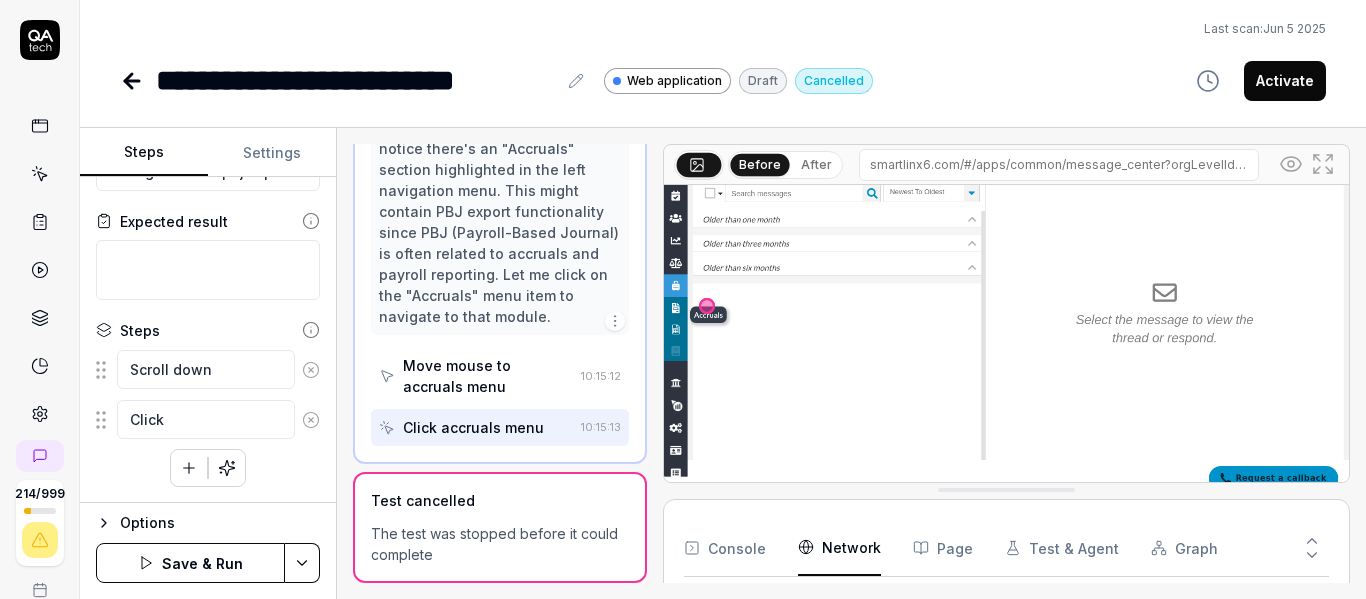 click on "Page" at bounding box center [943, 548] 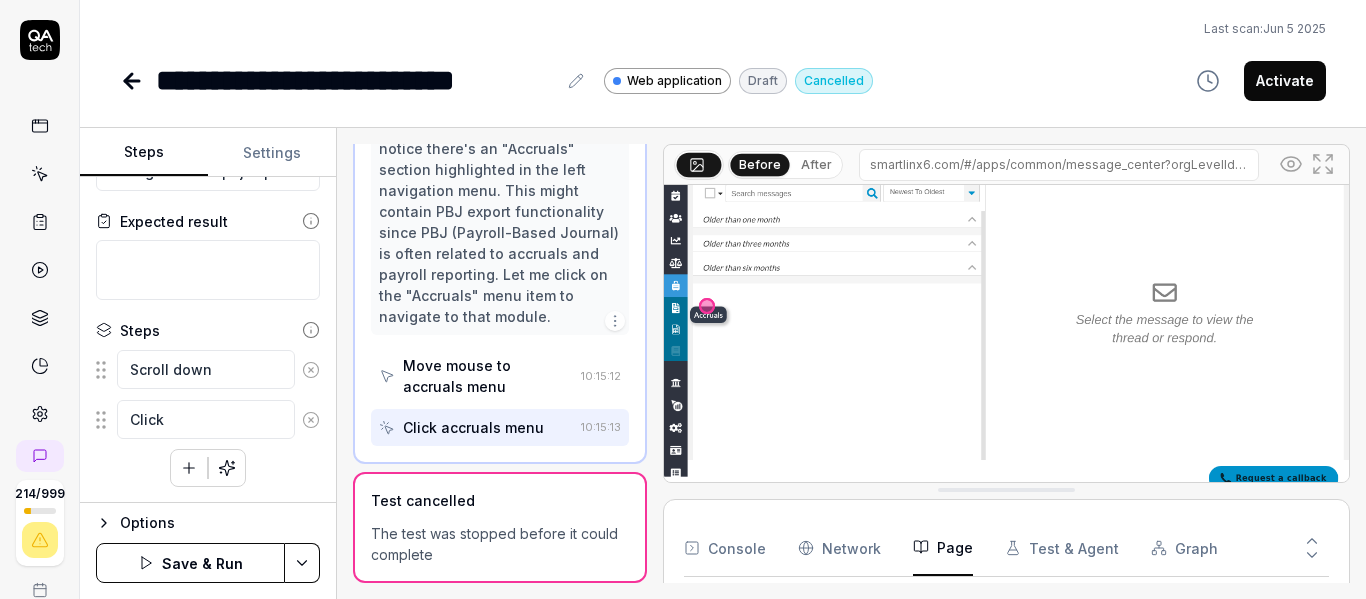 click on "Test & Agent" at bounding box center [1062, 548] 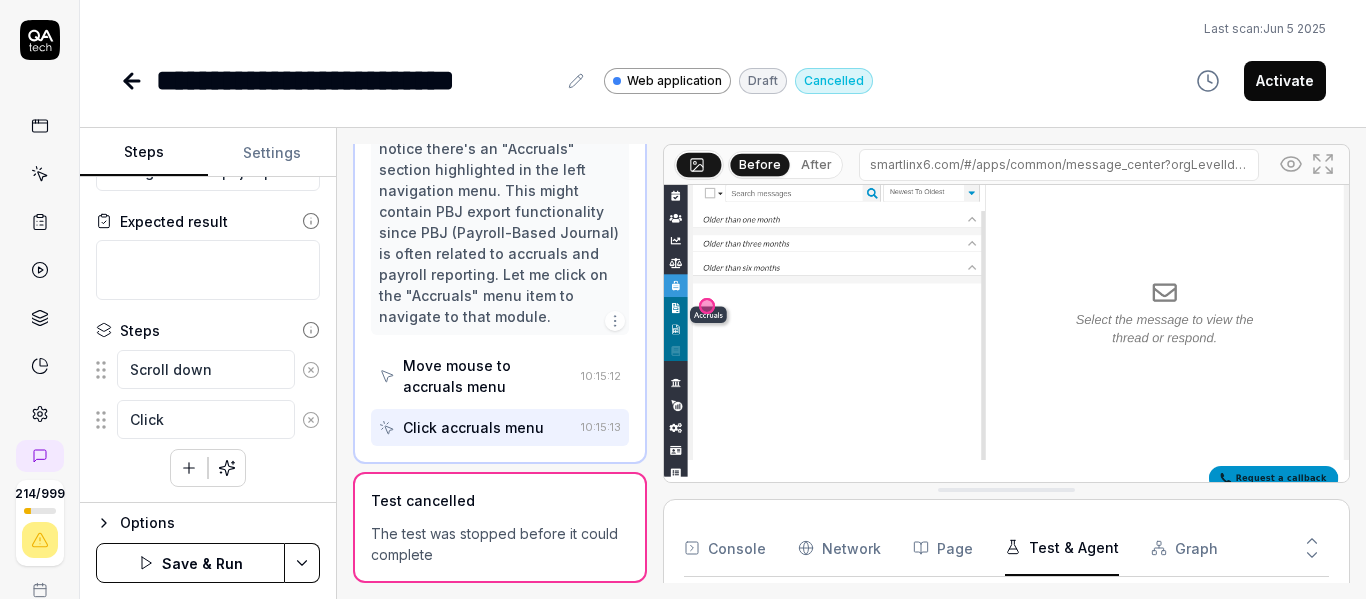 click on "Graph" at bounding box center [1184, 548] 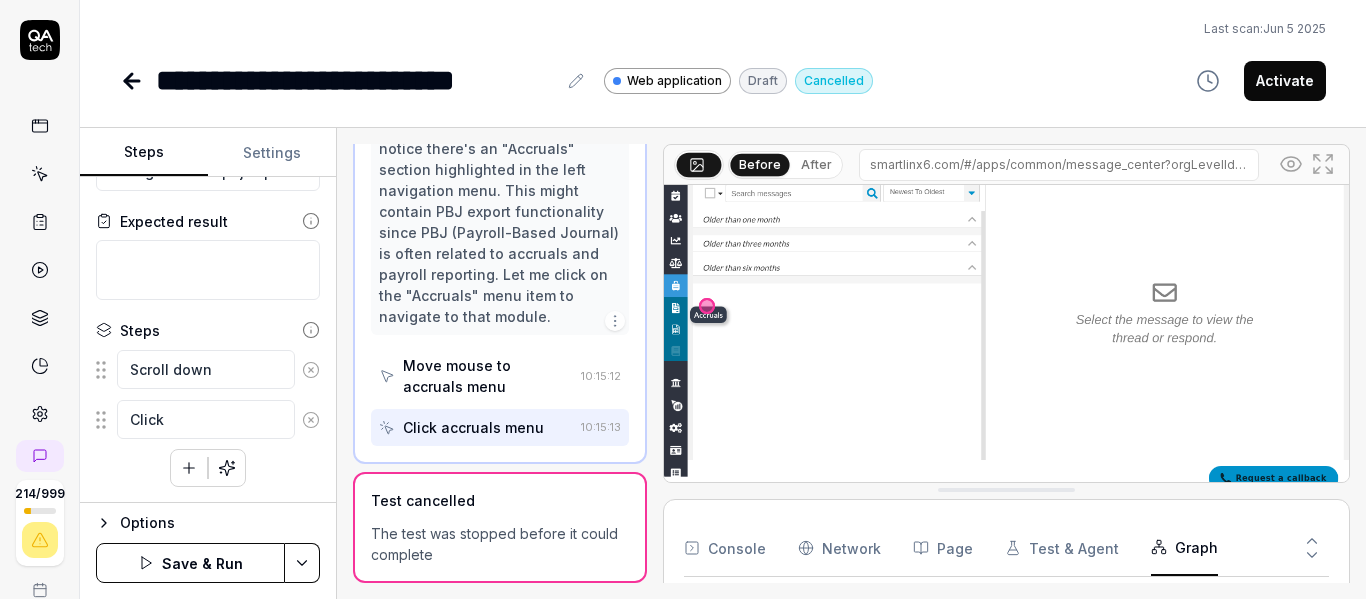 click at bounding box center (1006, 284) 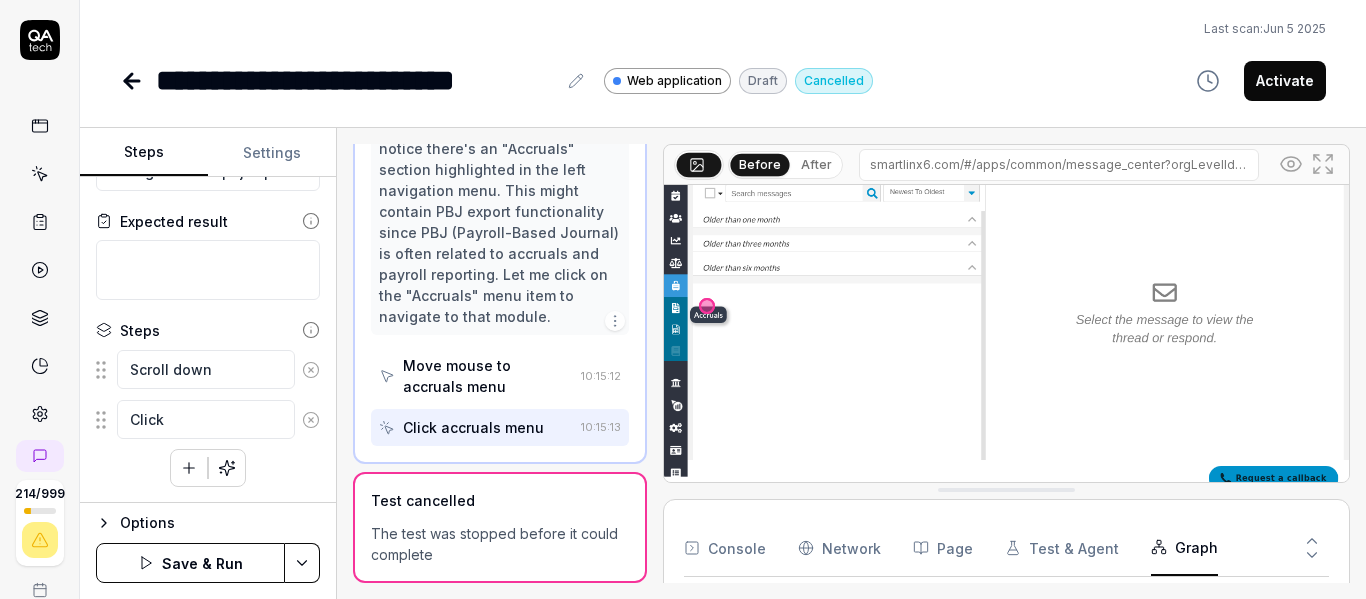 click at bounding box center [1006, 284] 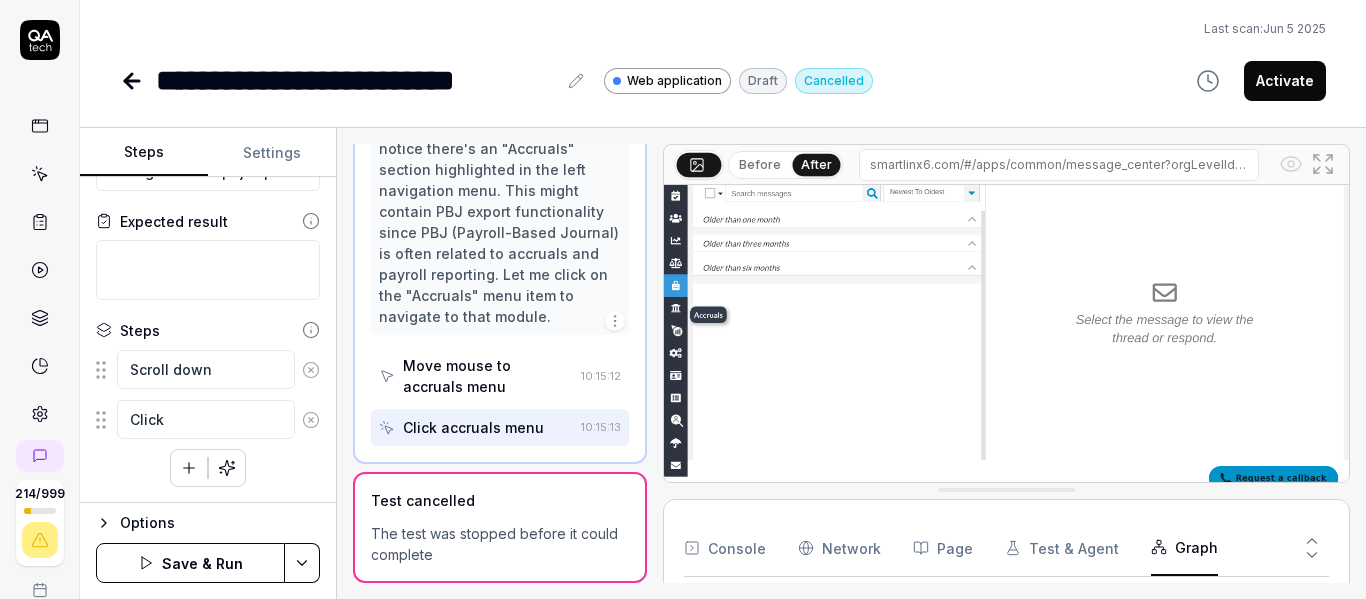 click at bounding box center [1006, 284] 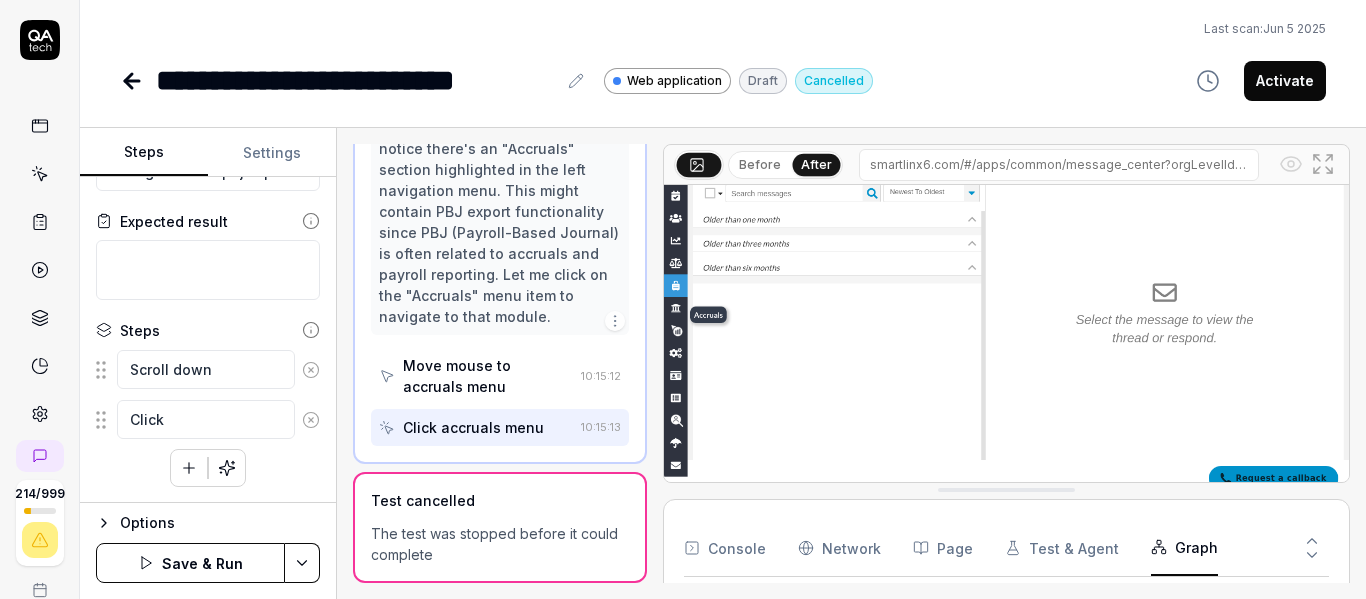 click at bounding box center (1006, 284) 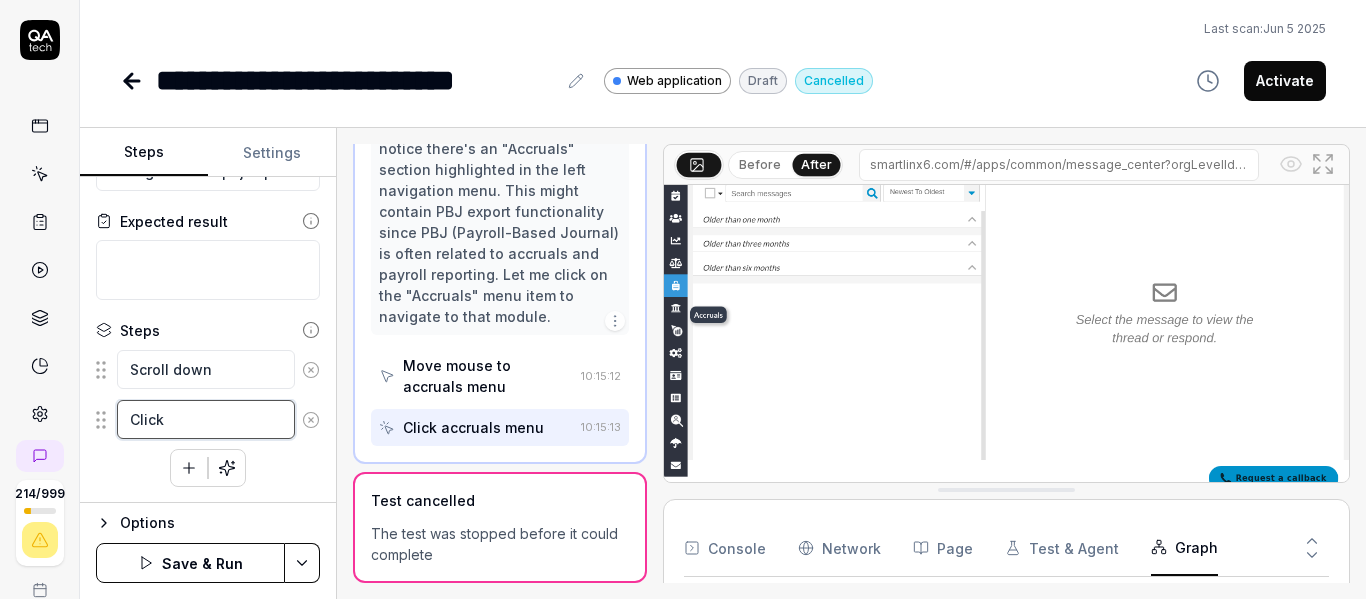 click on "Click" at bounding box center [206, 419] 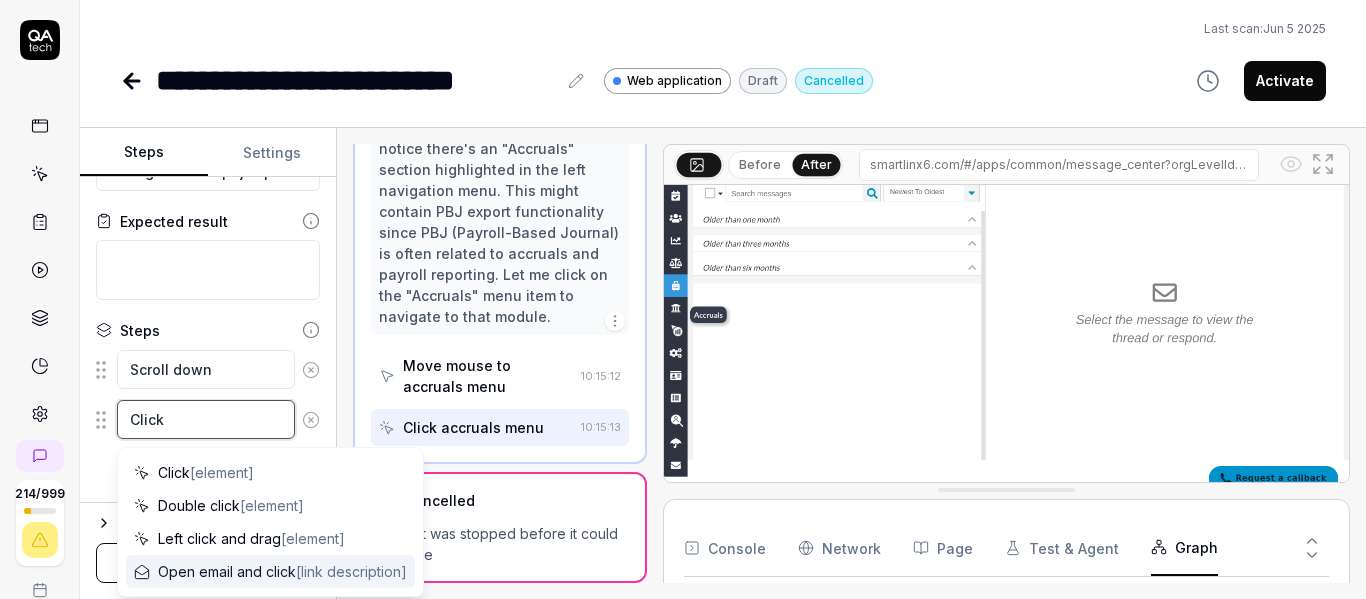 type on "*" 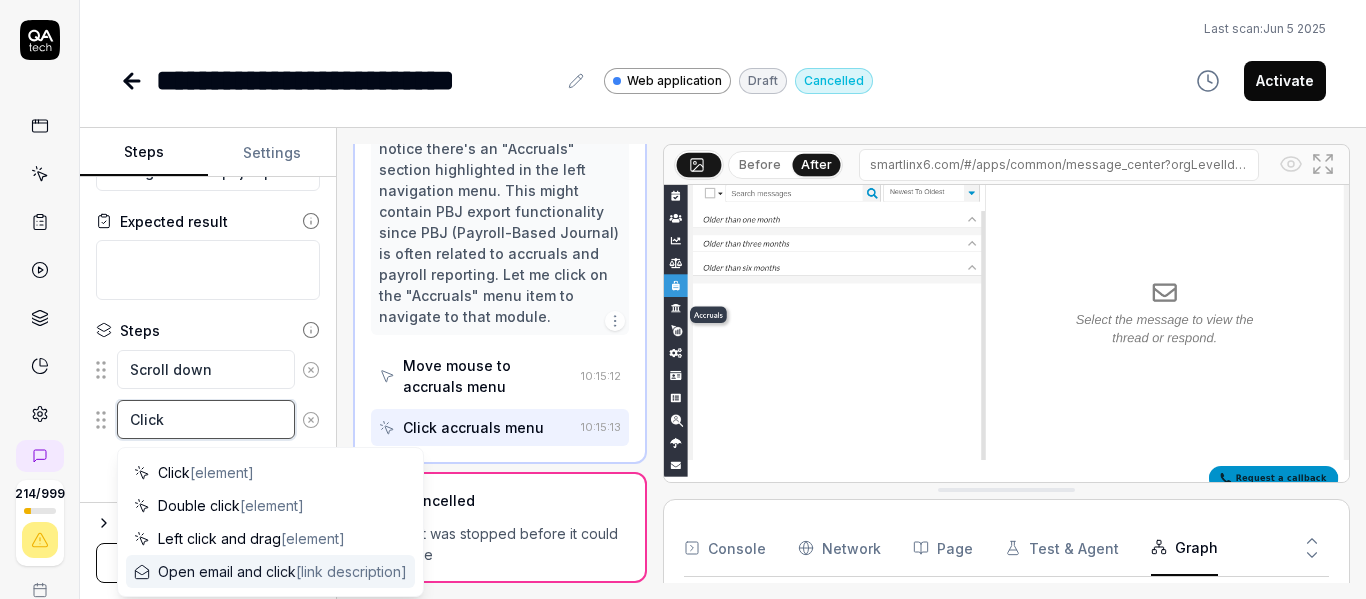 type on "Click o" 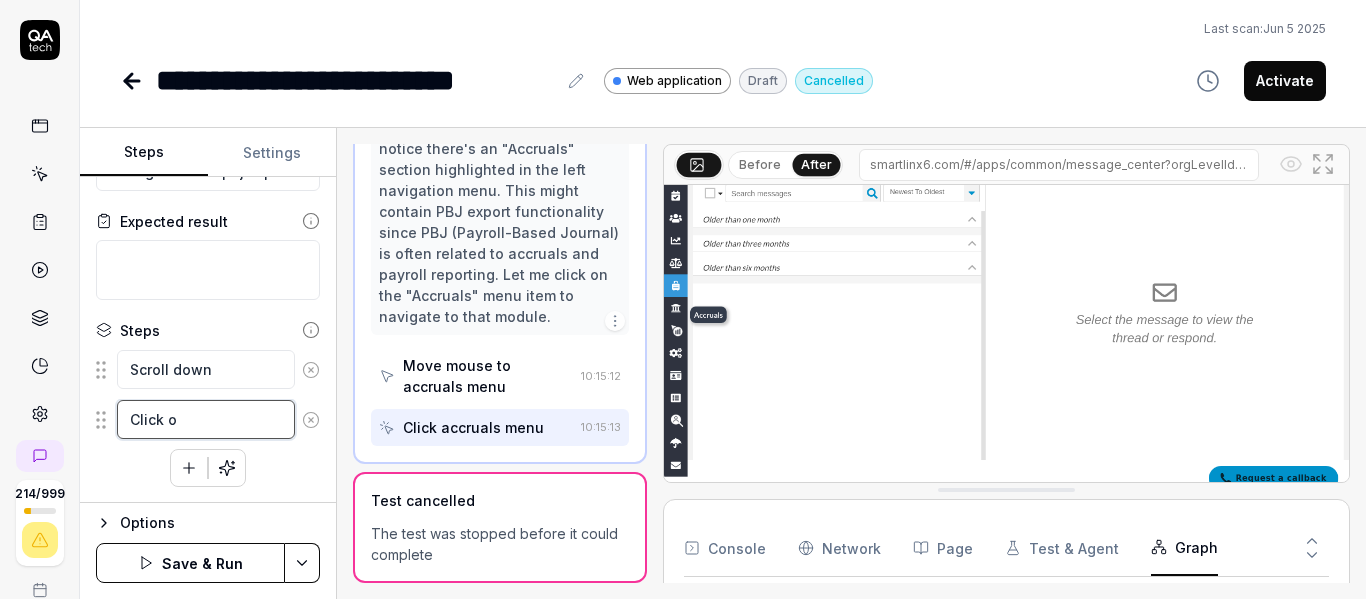 type on "*" 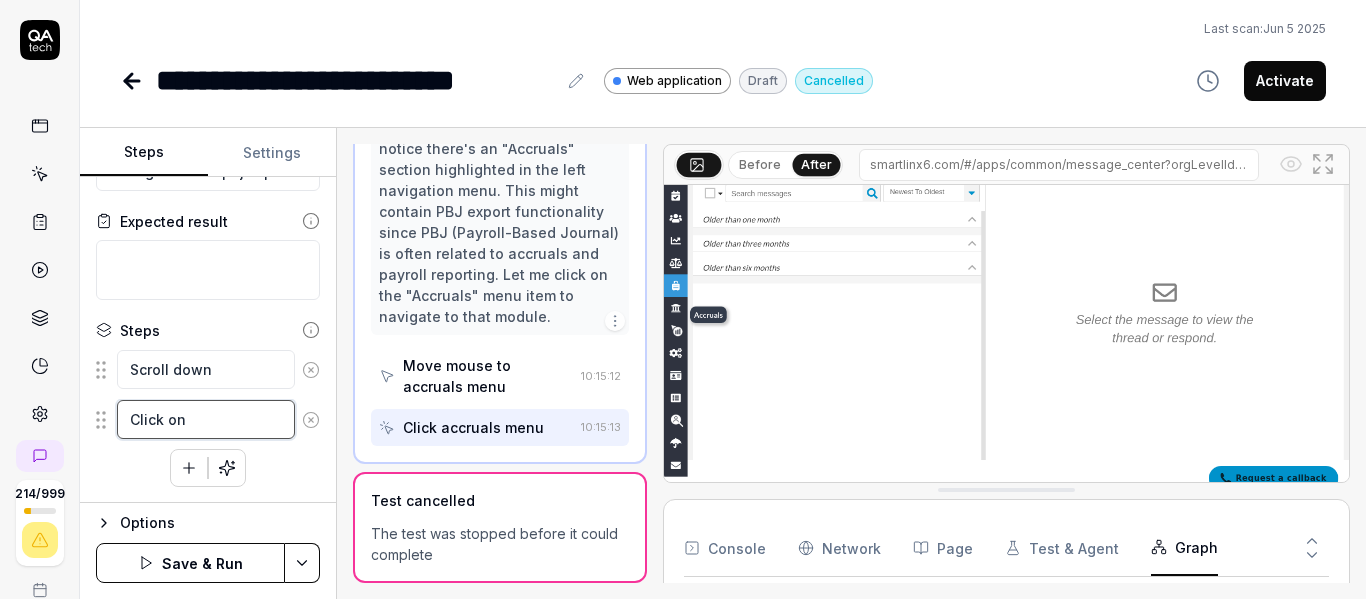 type on "*" 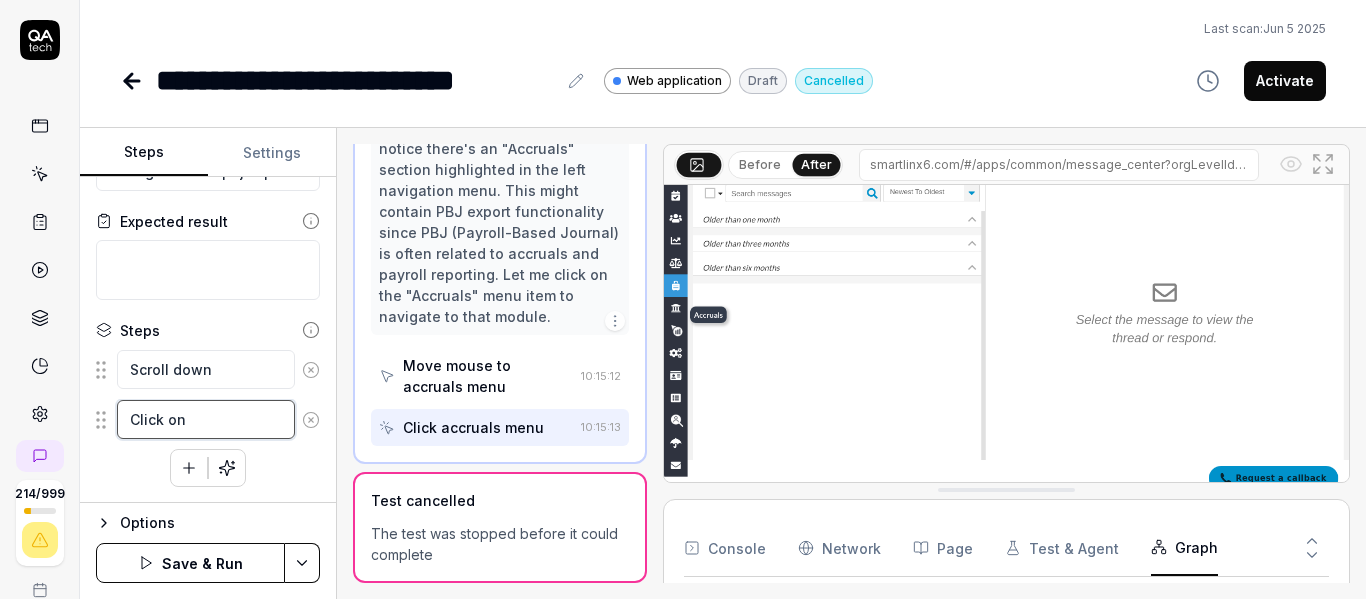 type on "*" 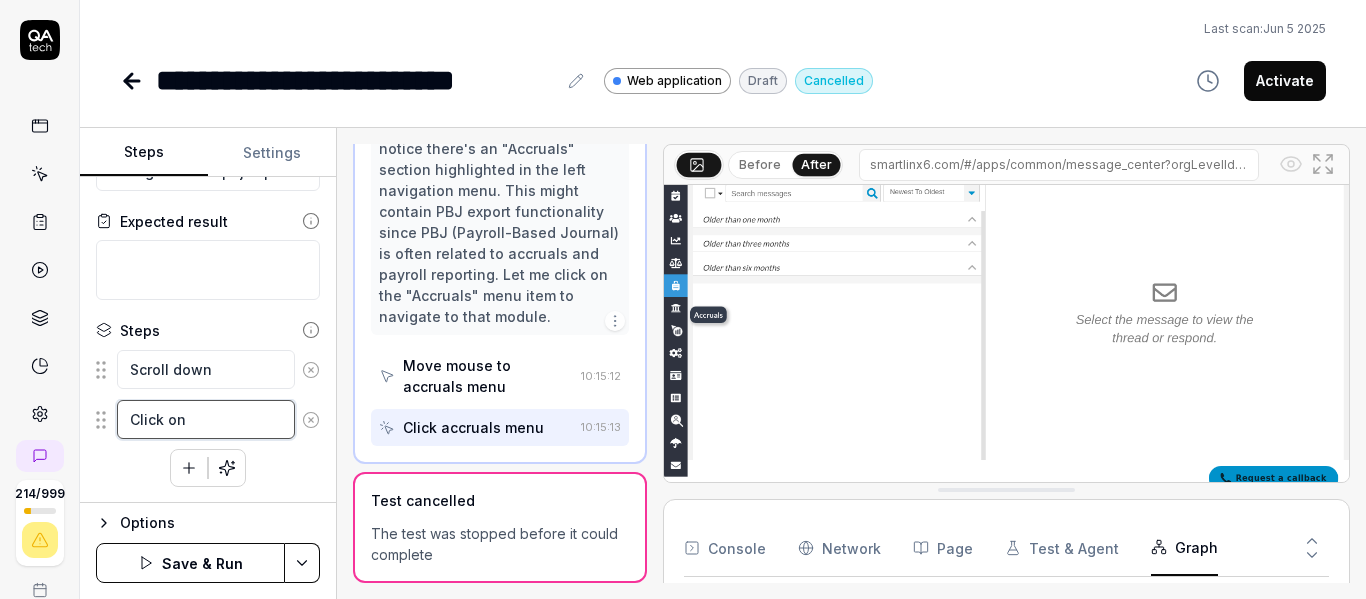 type on "Click on p" 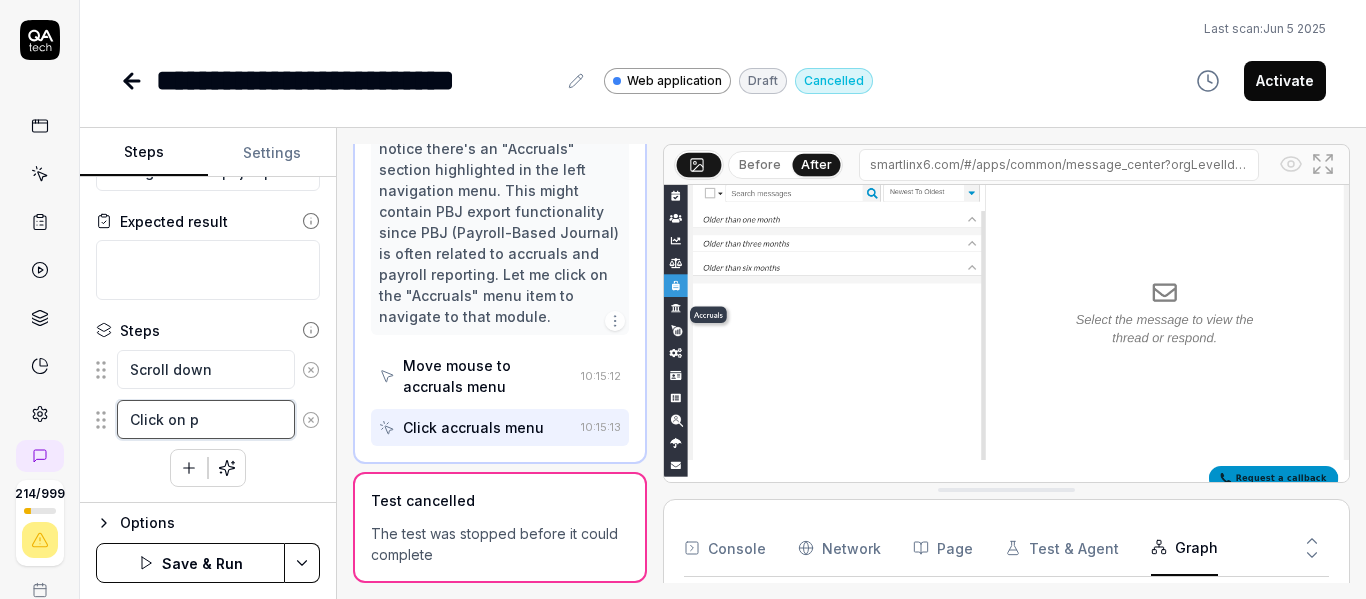 type on "*" 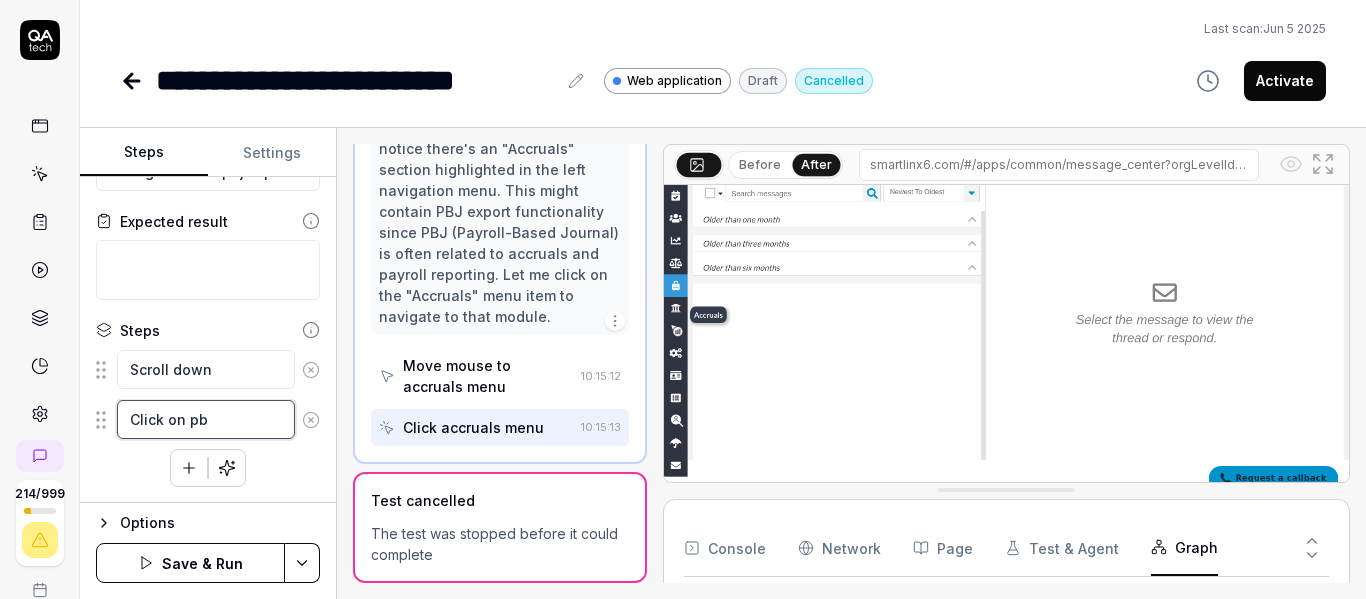type on "*" 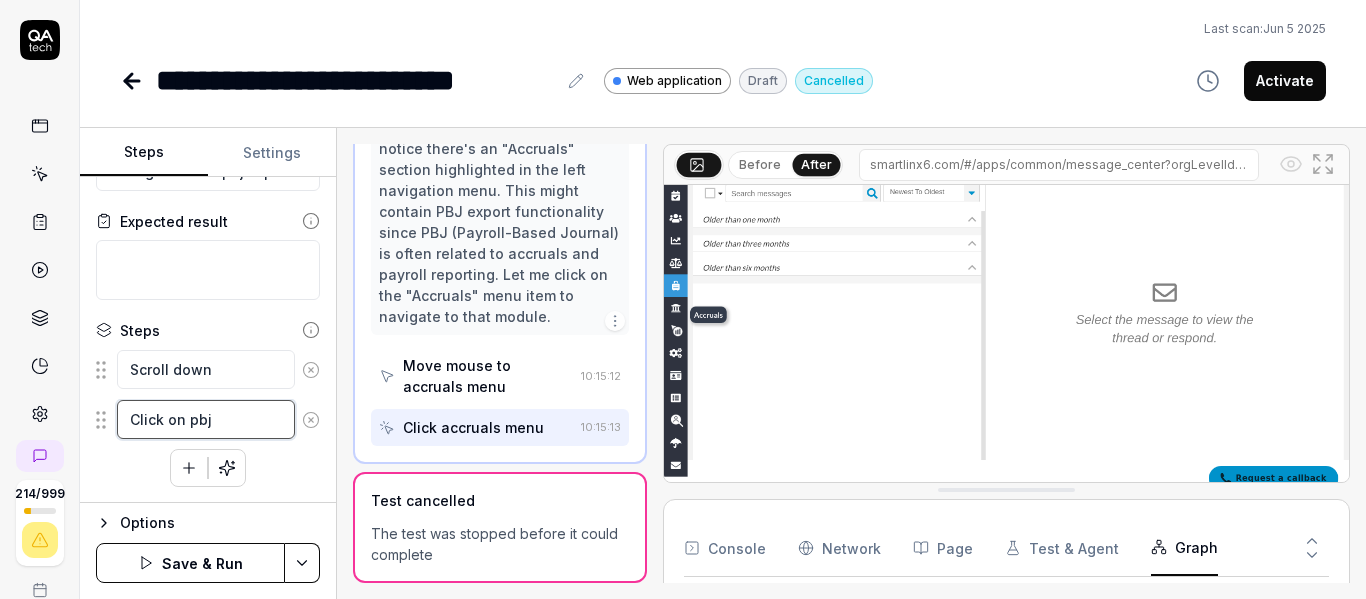 type on "*" 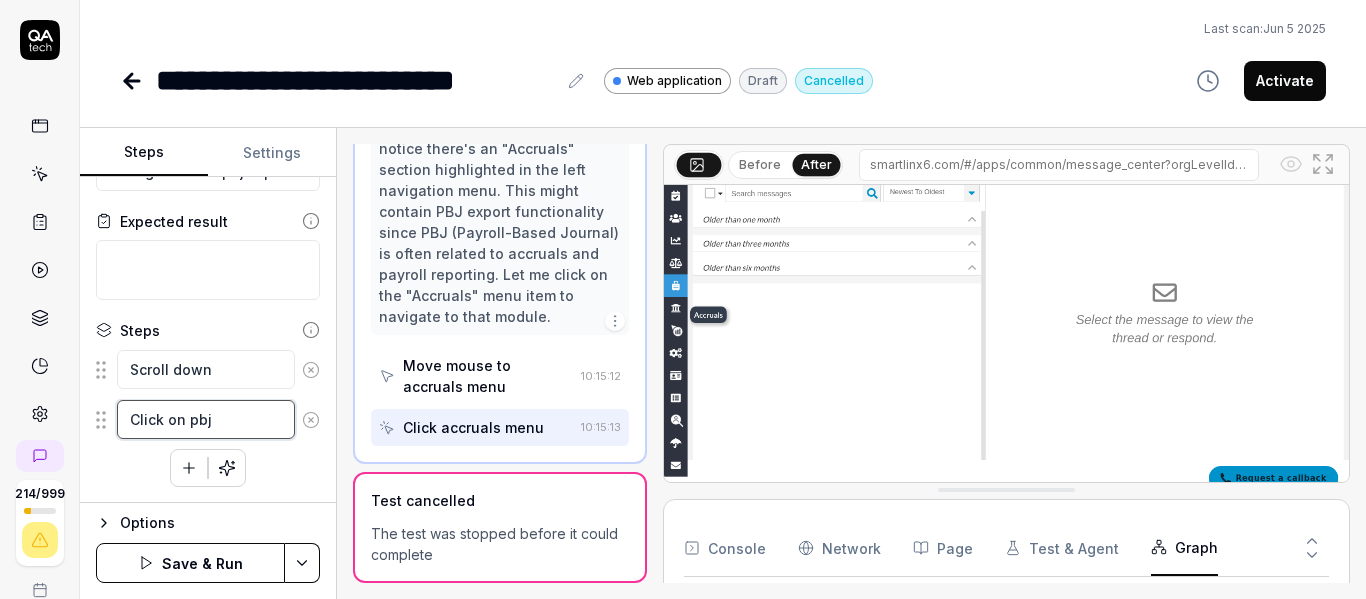 type on "Click on pbj" 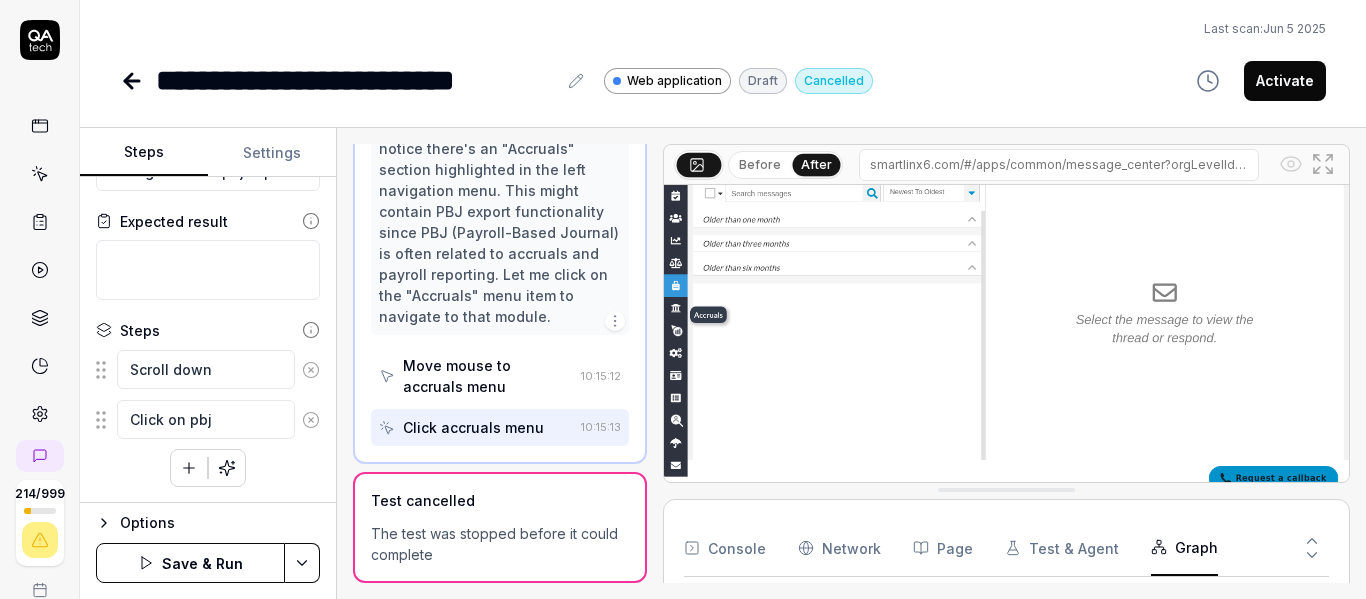 click on "Save & Run" at bounding box center [190, 563] 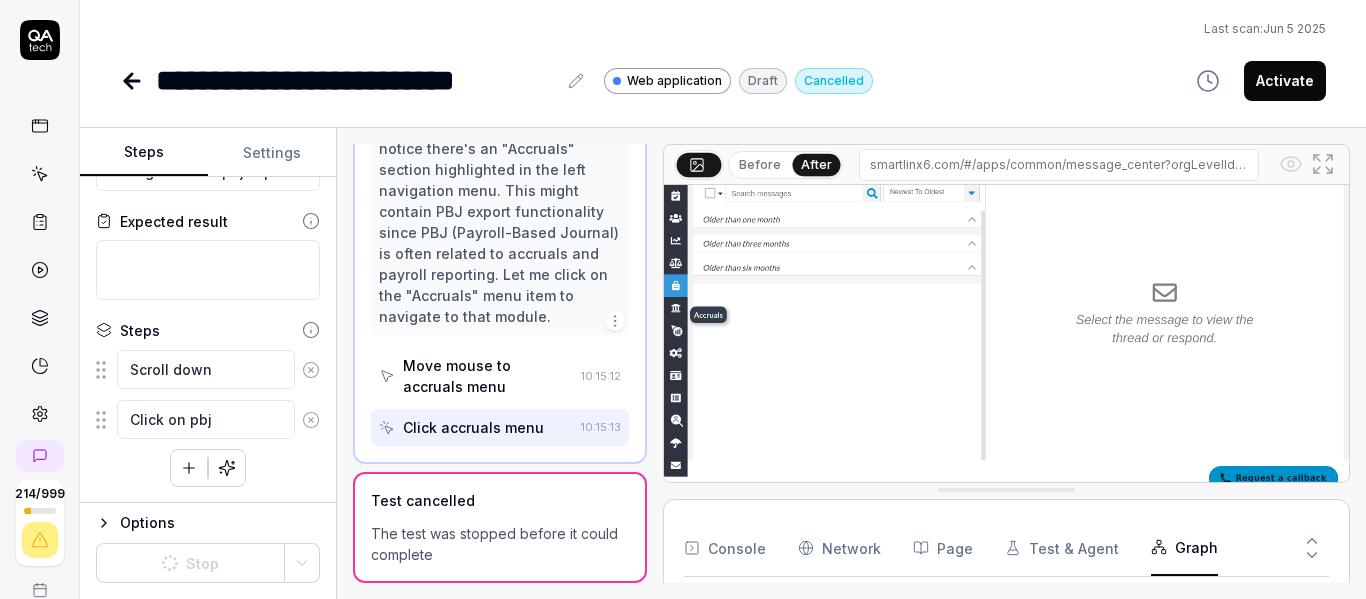 click 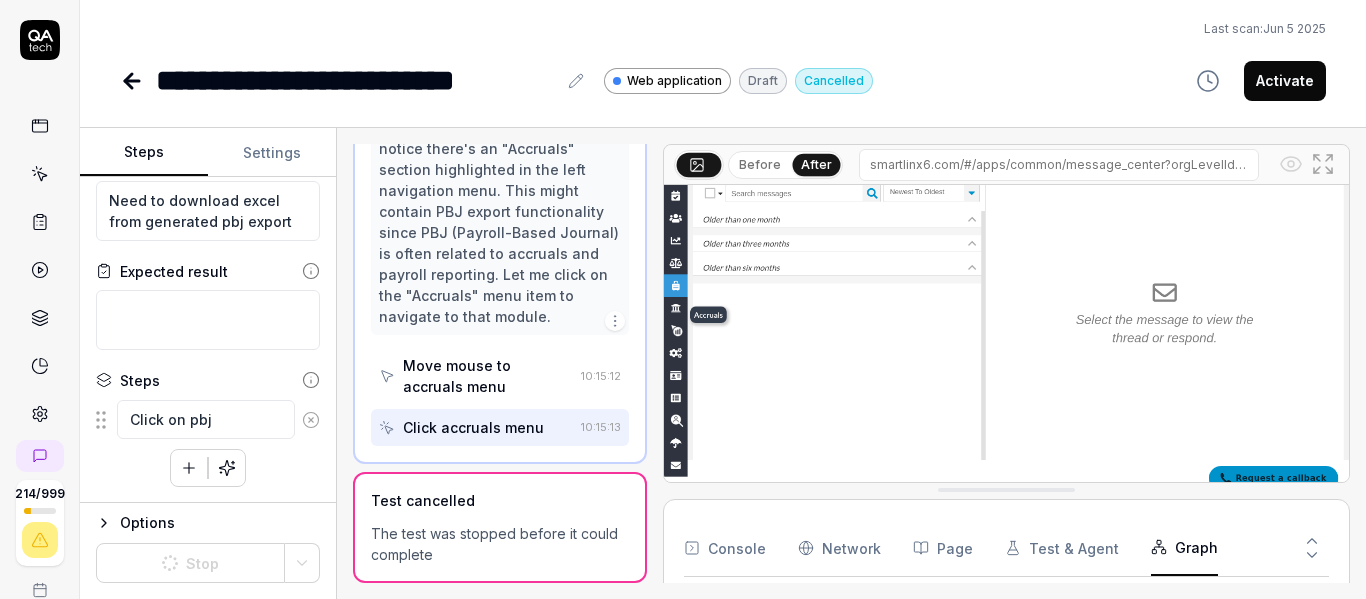 click at bounding box center [311, 420] 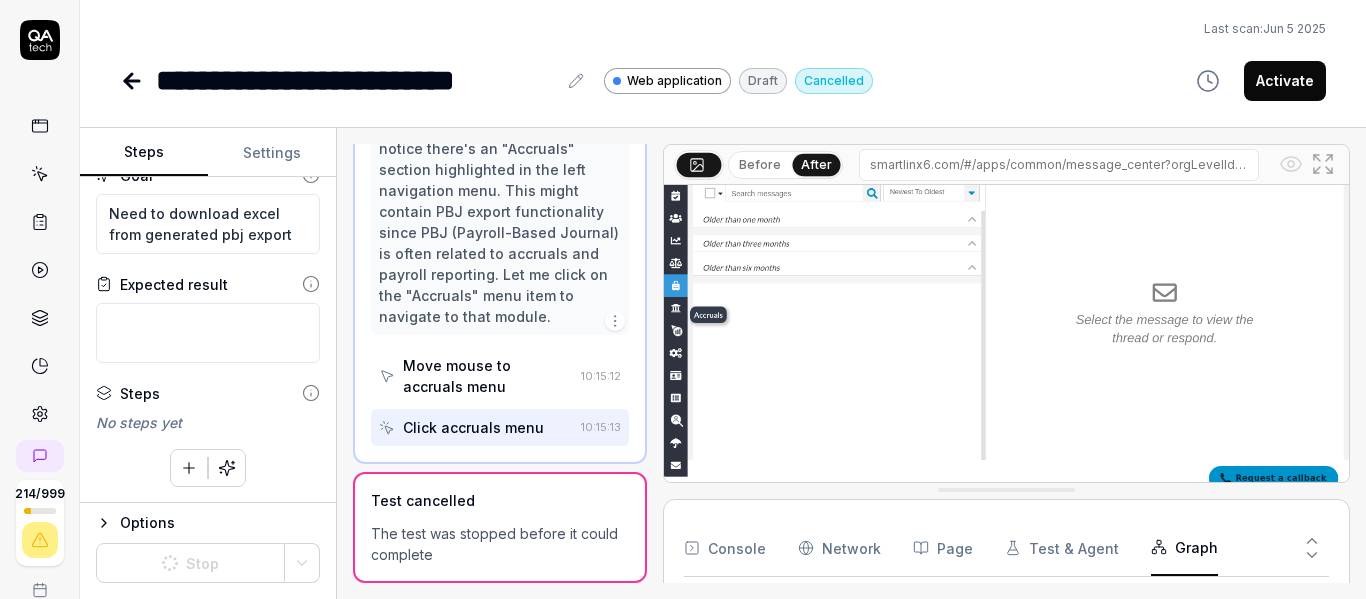 scroll, scrollTop: 533, scrollLeft: 0, axis: vertical 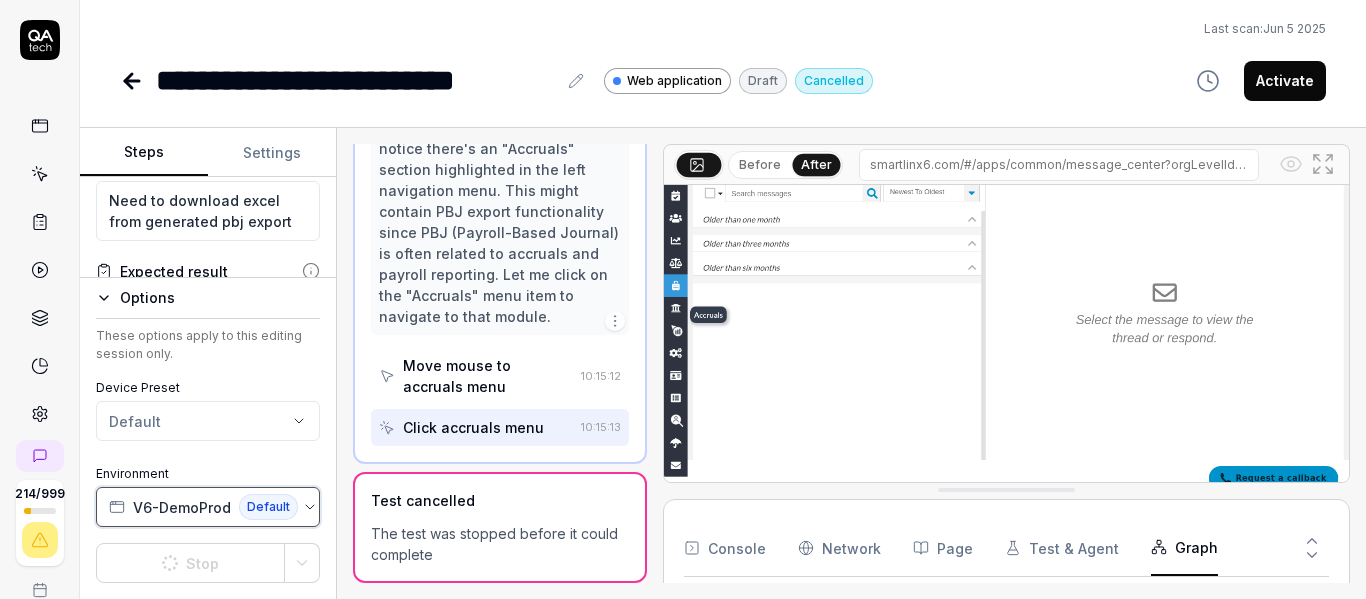 click 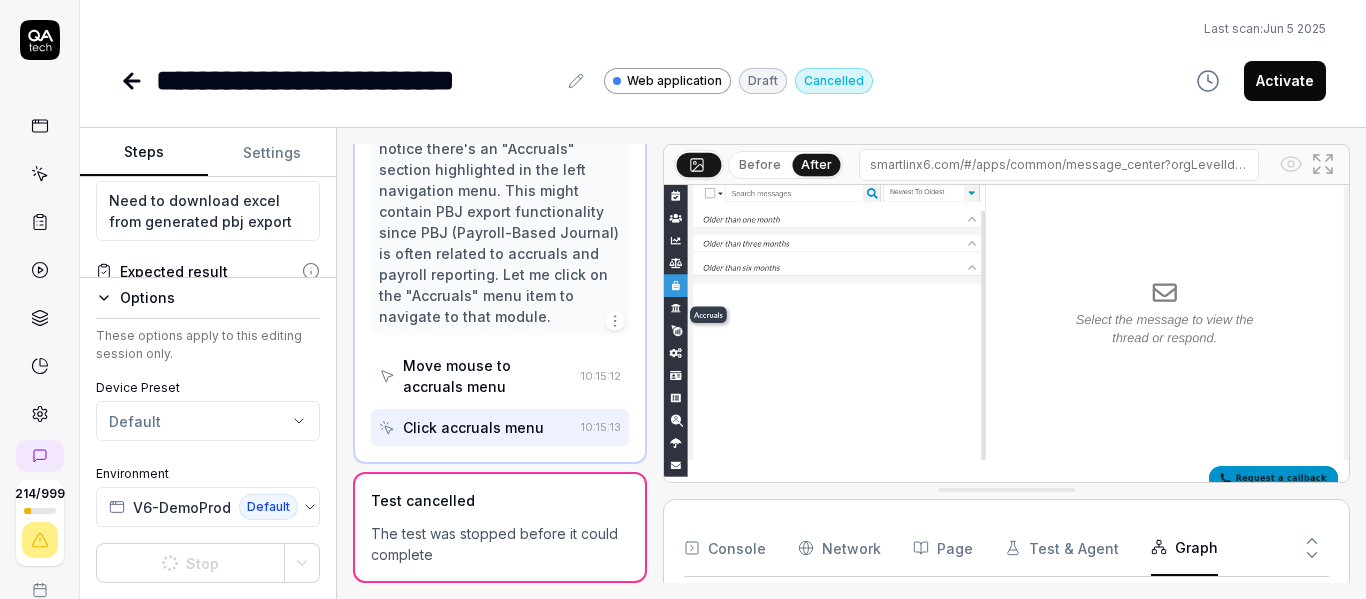drag, startPoint x: 851, startPoint y: 67, endPoint x: 836, endPoint y: 85, distance: 23.43075 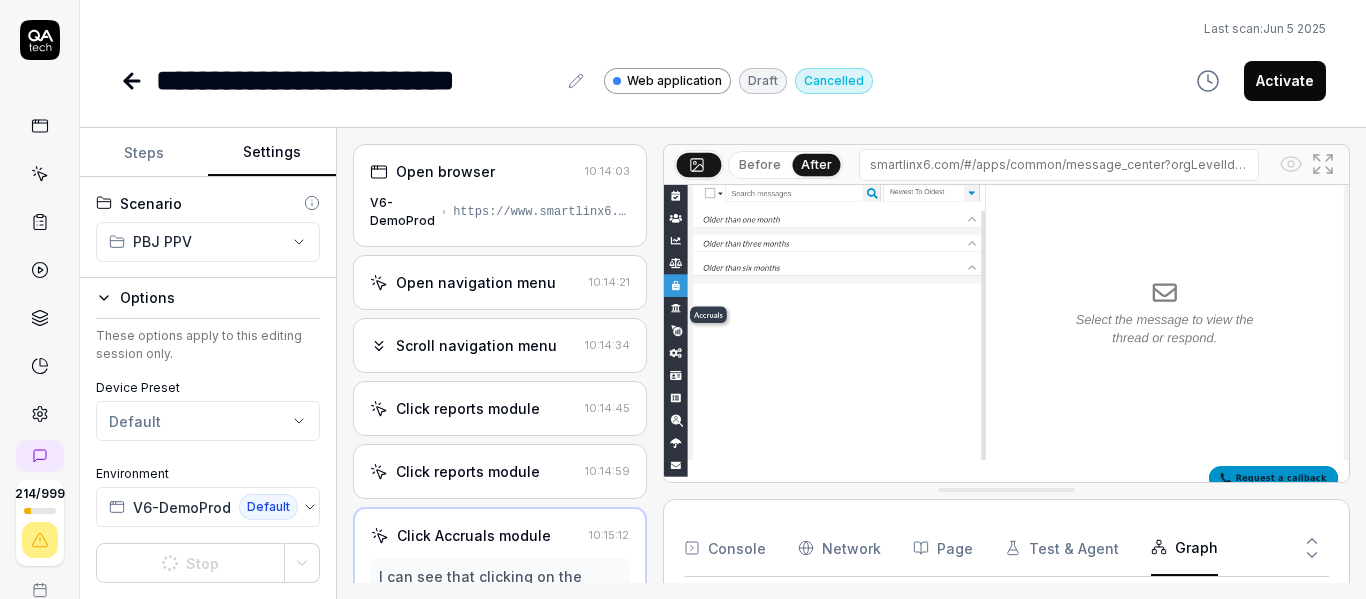 click on "Settings" at bounding box center [272, 153] 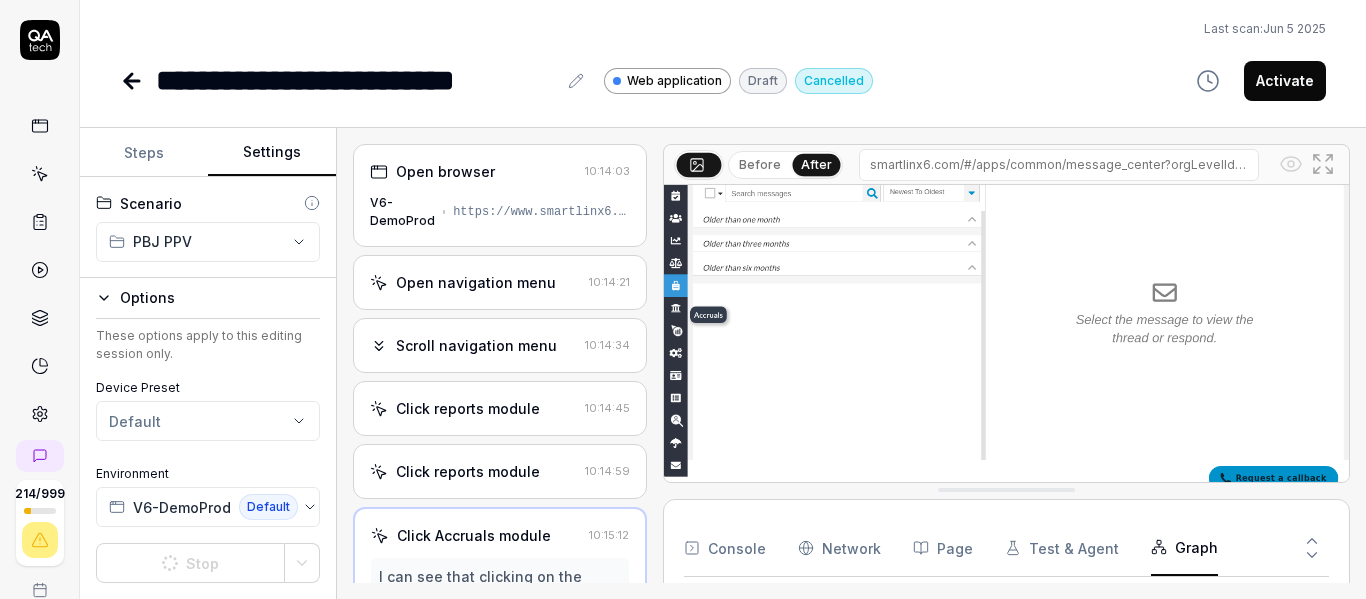 click on "Steps" at bounding box center (144, 153) 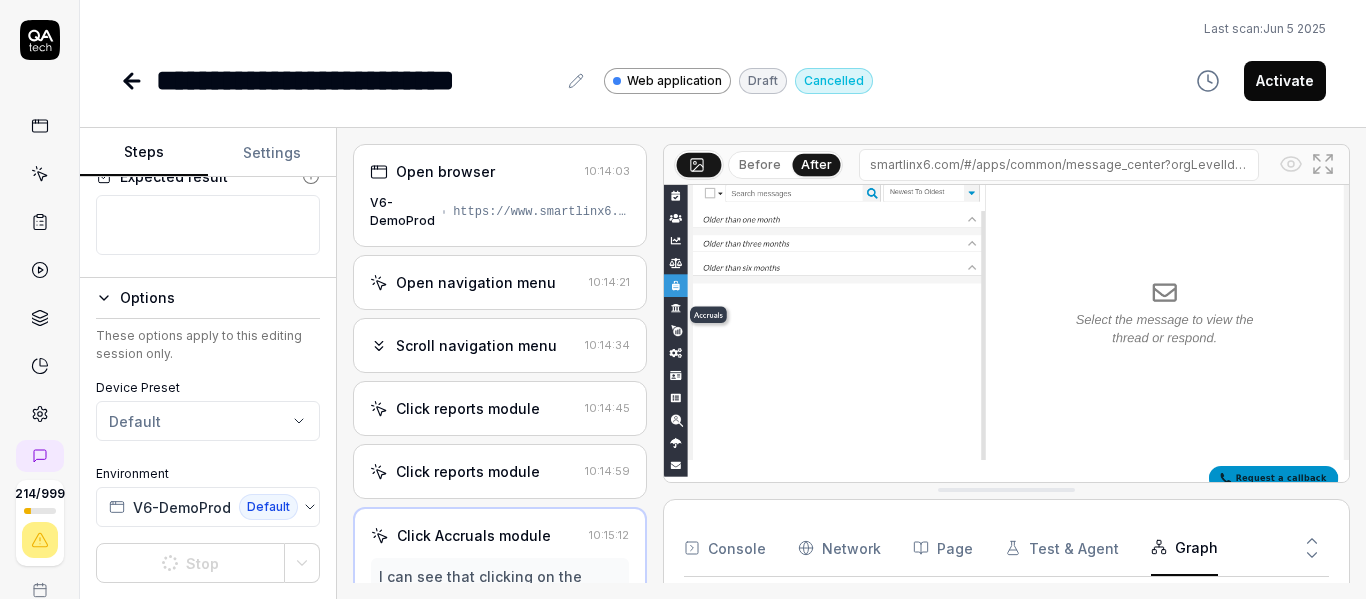 scroll, scrollTop: 253, scrollLeft: 0, axis: vertical 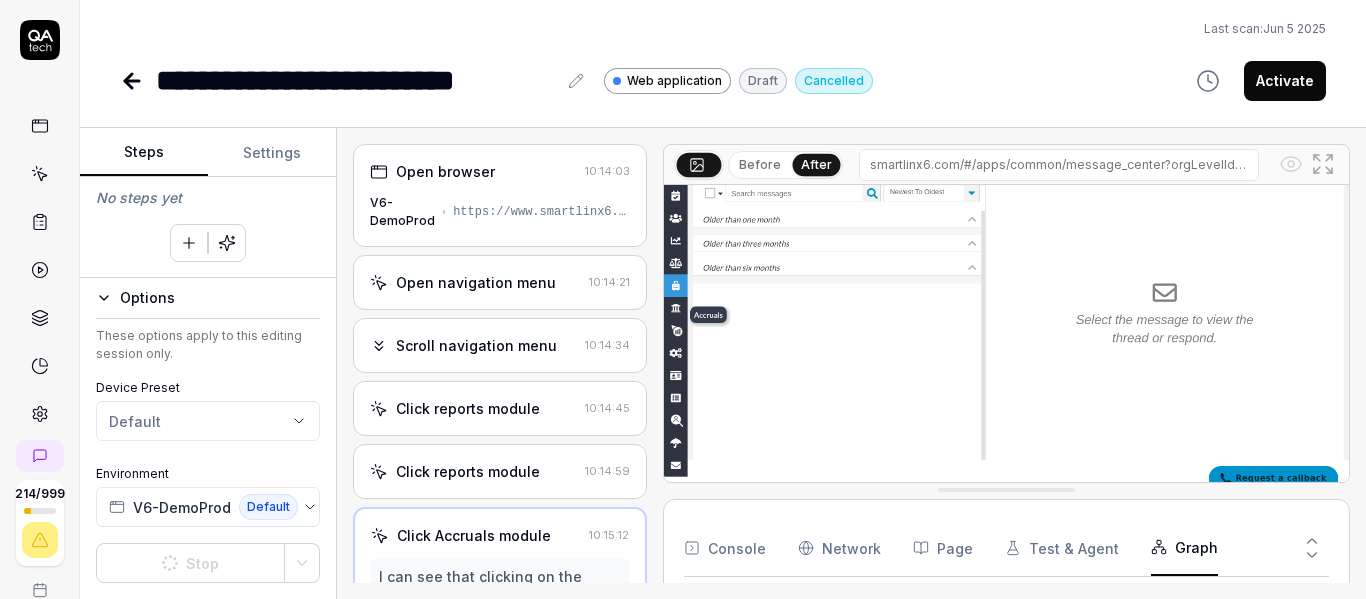 click 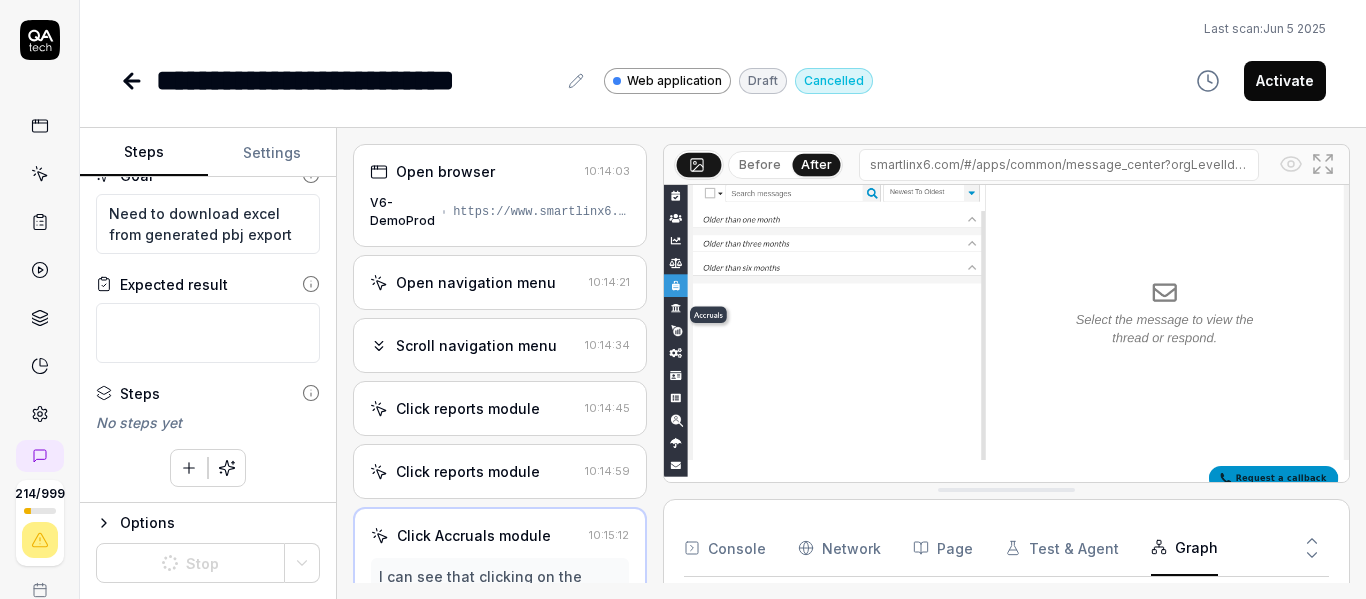 scroll, scrollTop: 28, scrollLeft: 0, axis: vertical 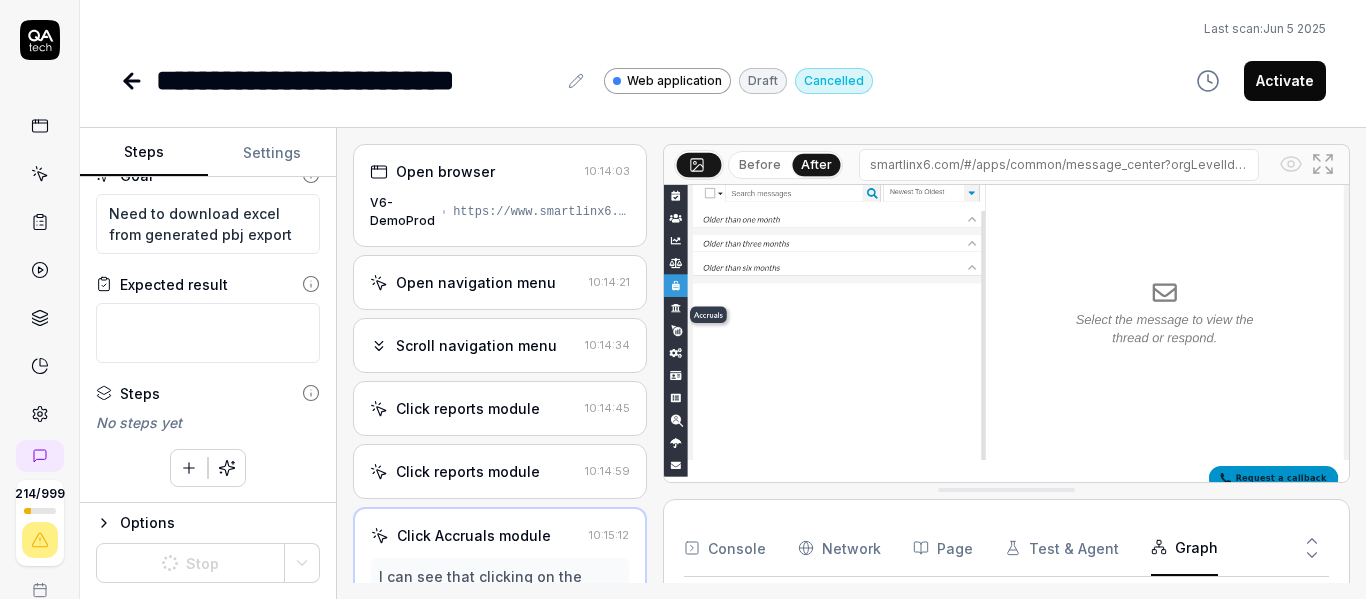 click on "Steps" at bounding box center [140, 393] 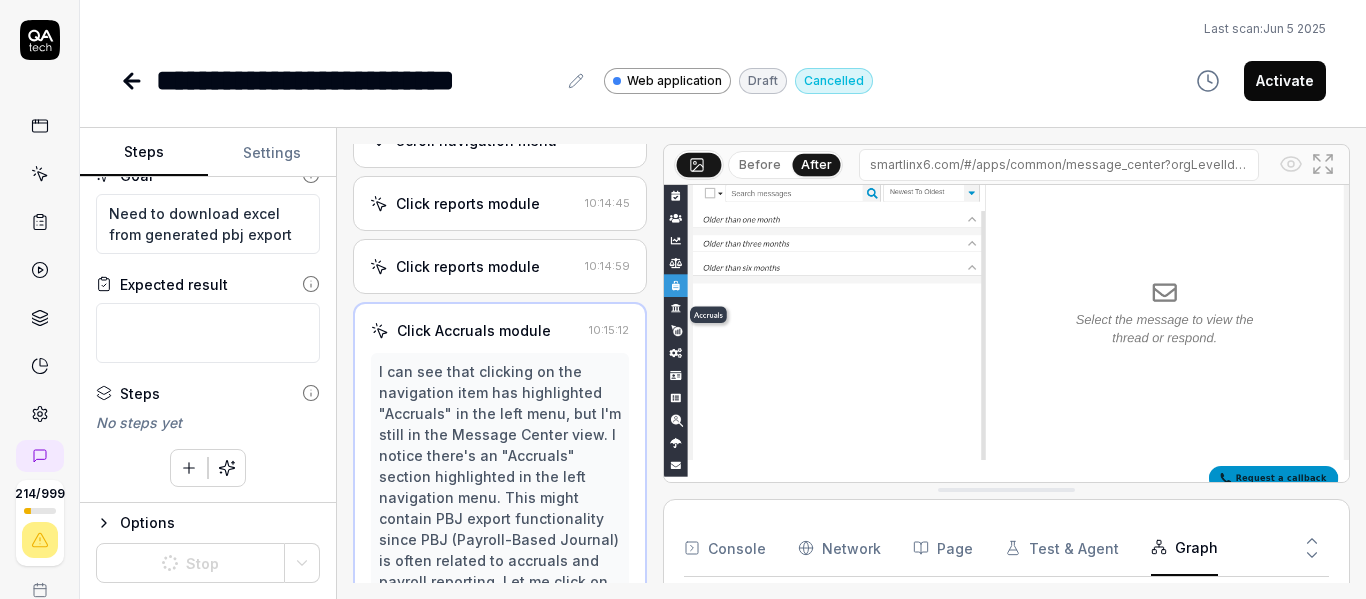 scroll, scrollTop: 0, scrollLeft: 0, axis: both 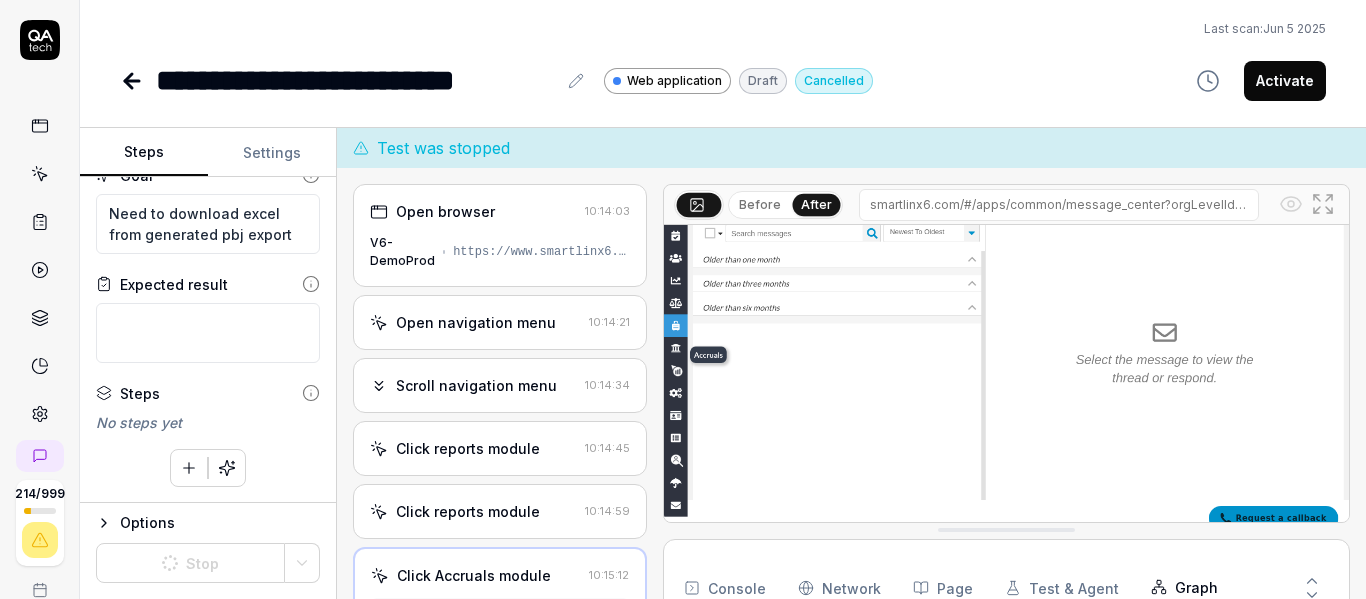 click at bounding box center (134, 81) 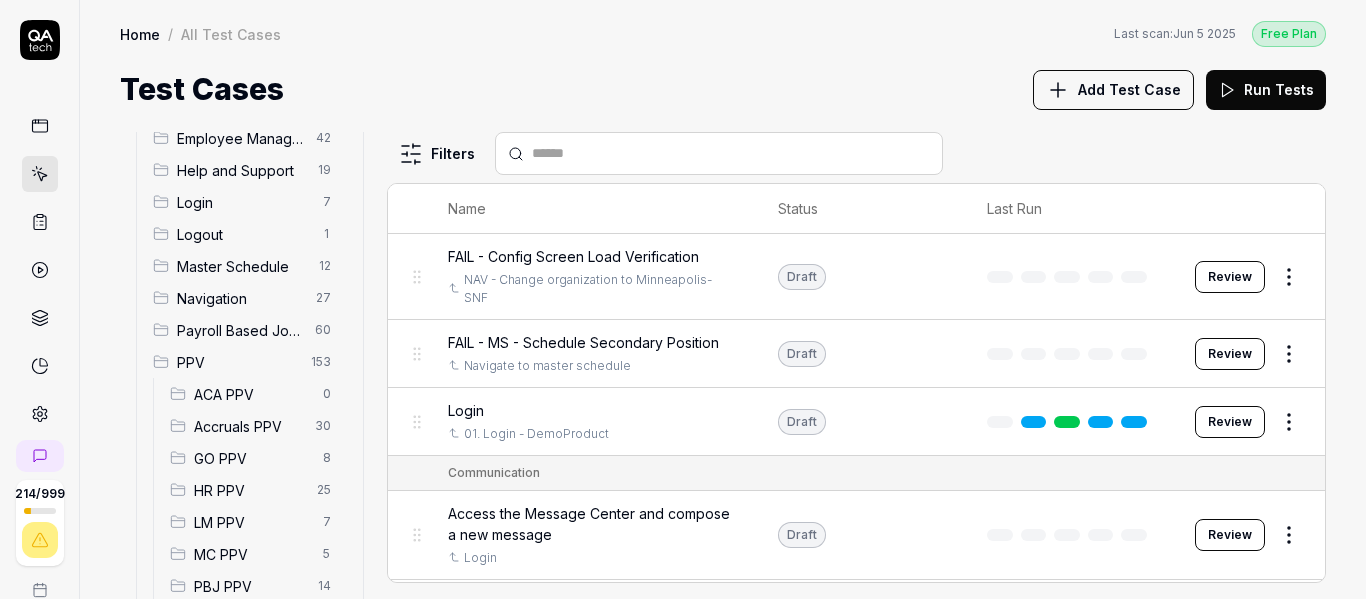 scroll, scrollTop: 300, scrollLeft: 0, axis: vertical 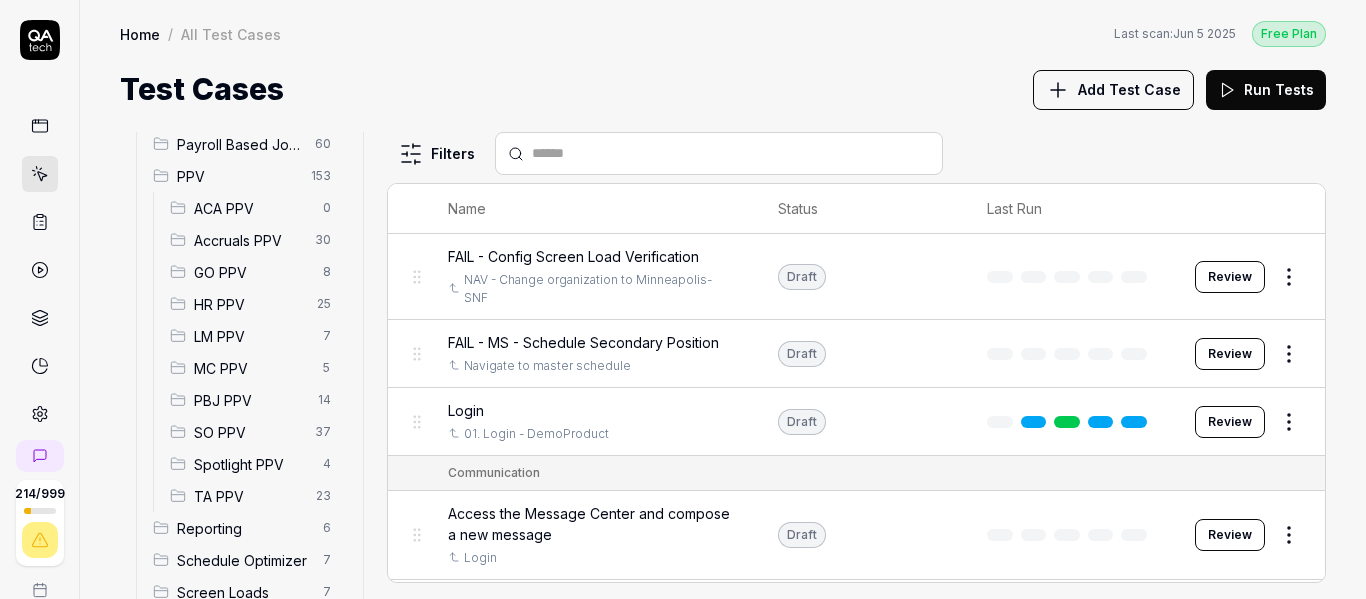 drag, startPoint x: 274, startPoint y: 406, endPoint x: 245, endPoint y: 504, distance: 102.20078 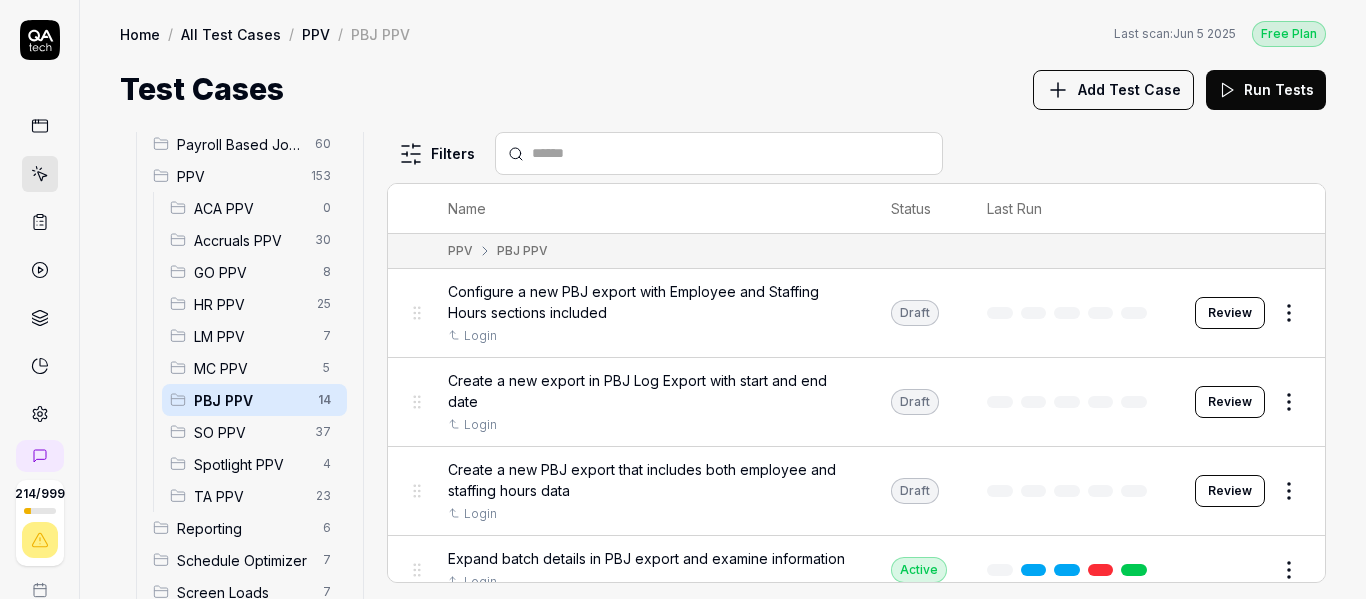 click on "SO PPV" at bounding box center (248, 432) 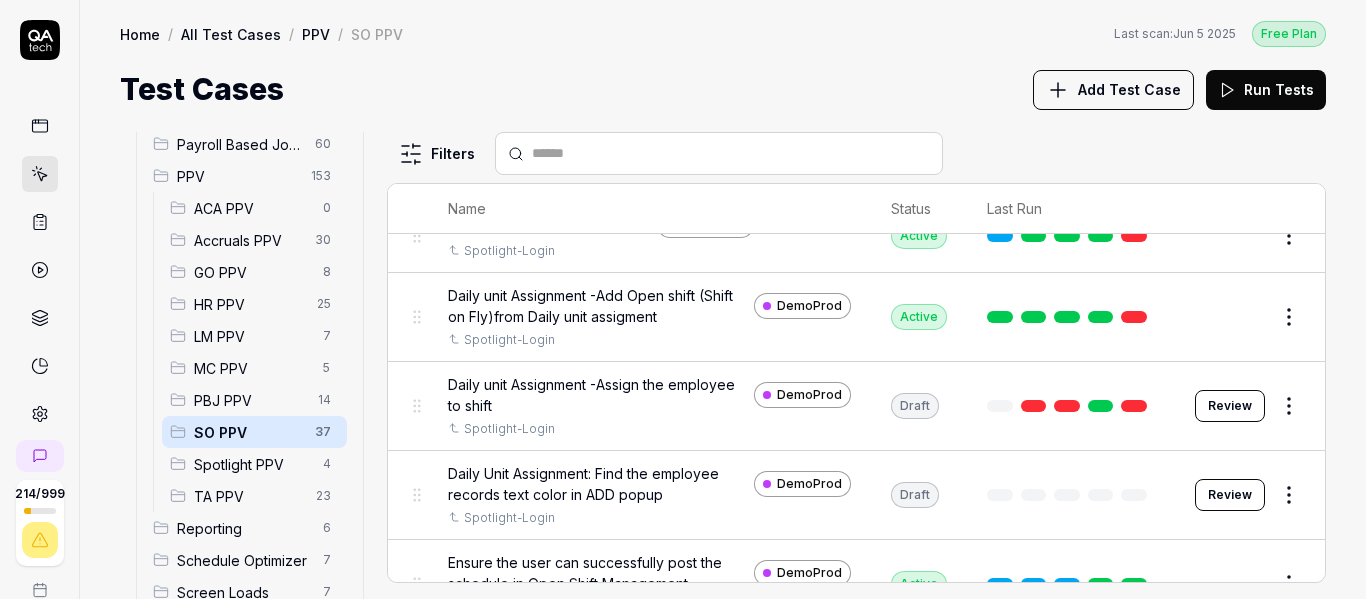 scroll, scrollTop: 0, scrollLeft: 0, axis: both 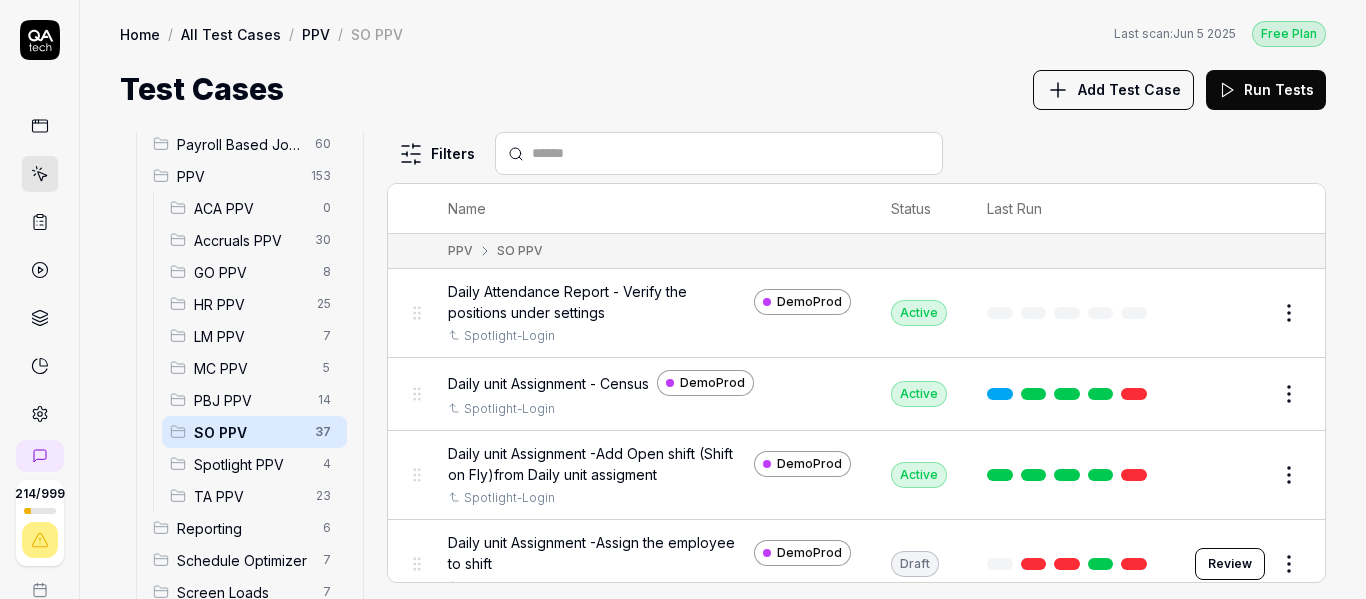click on "PBJ PPV" at bounding box center (250, 400) 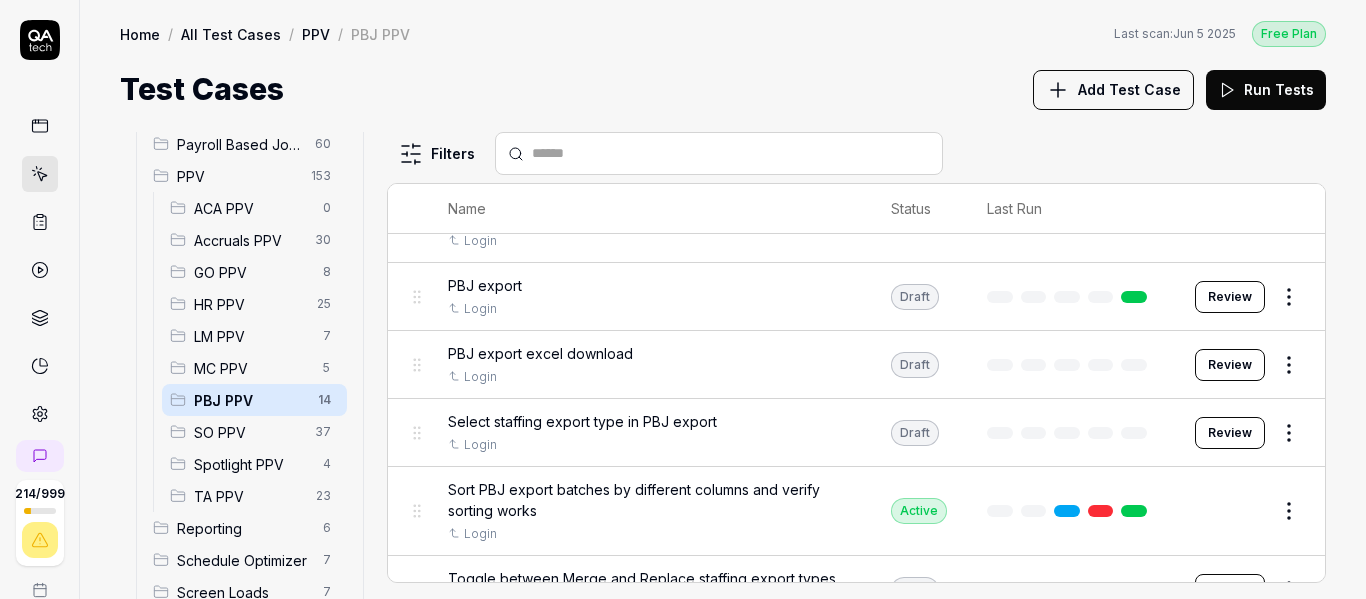scroll, scrollTop: 500, scrollLeft: 0, axis: vertical 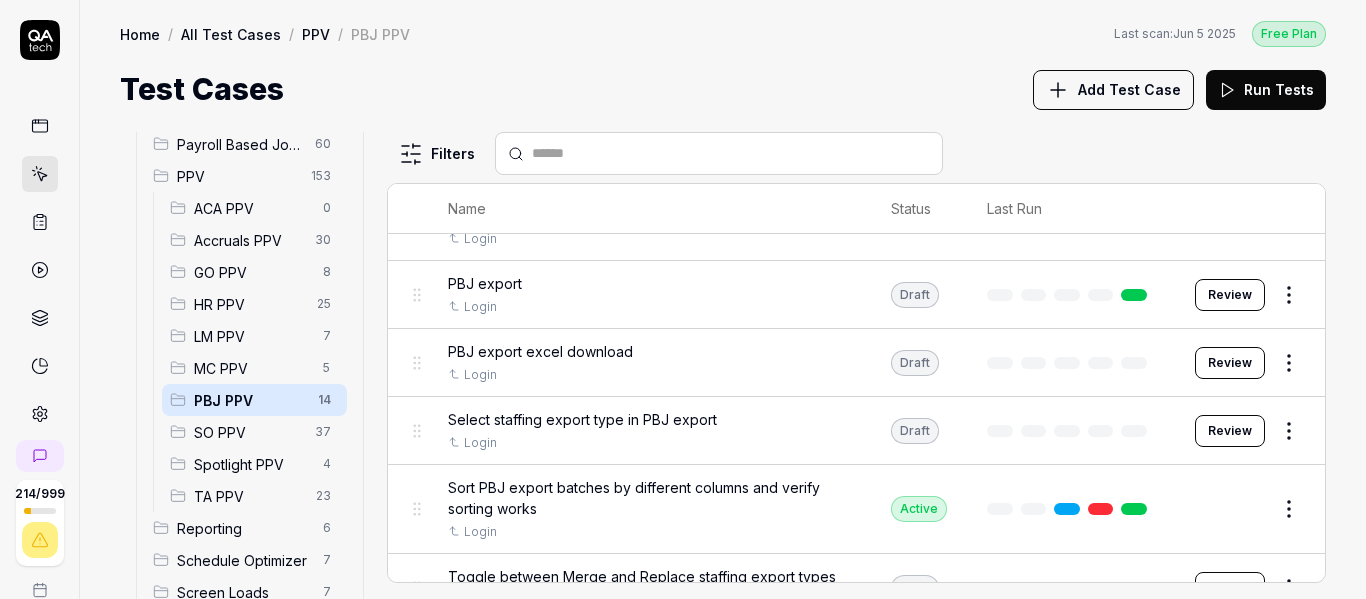 click on "PBJ export excel download" at bounding box center (540, 351) 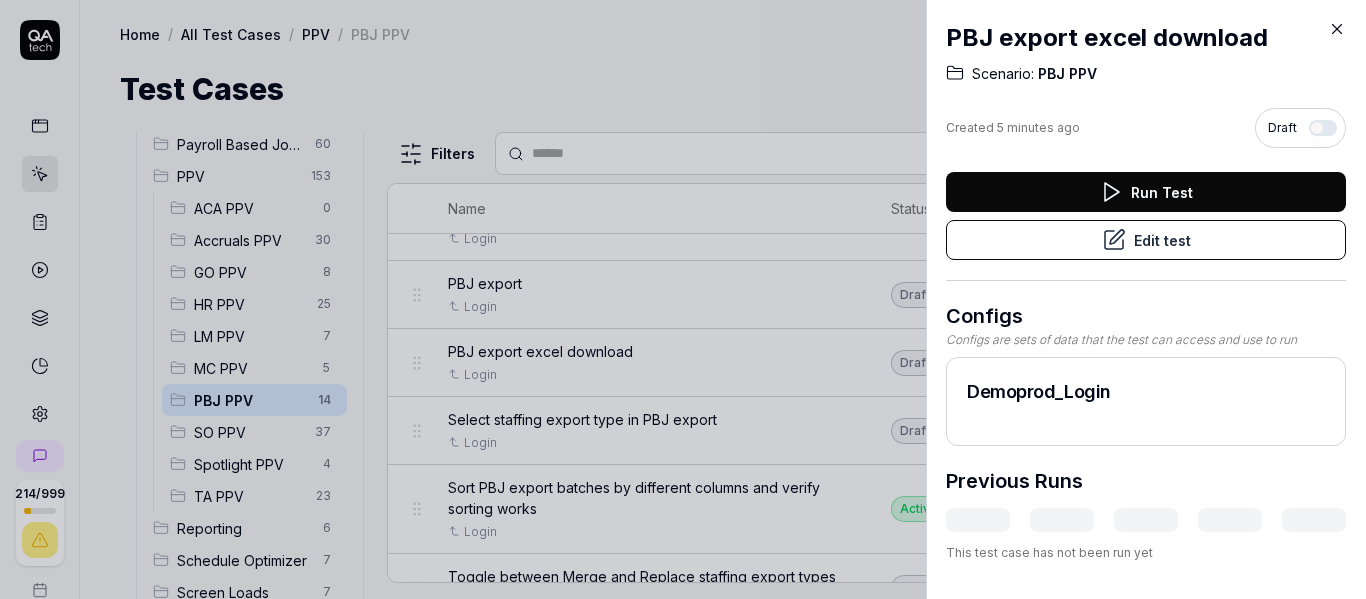 click on "Edit test" at bounding box center [1146, 240] 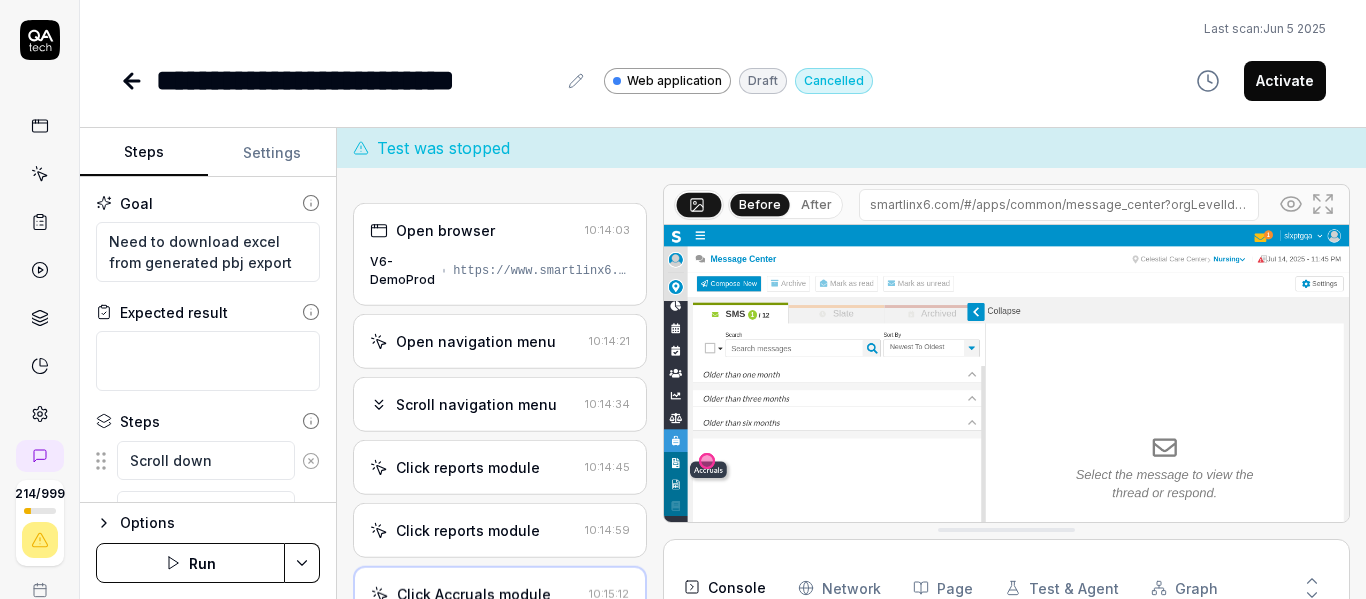 scroll, scrollTop: 34, scrollLeft: 0, axis: vertical 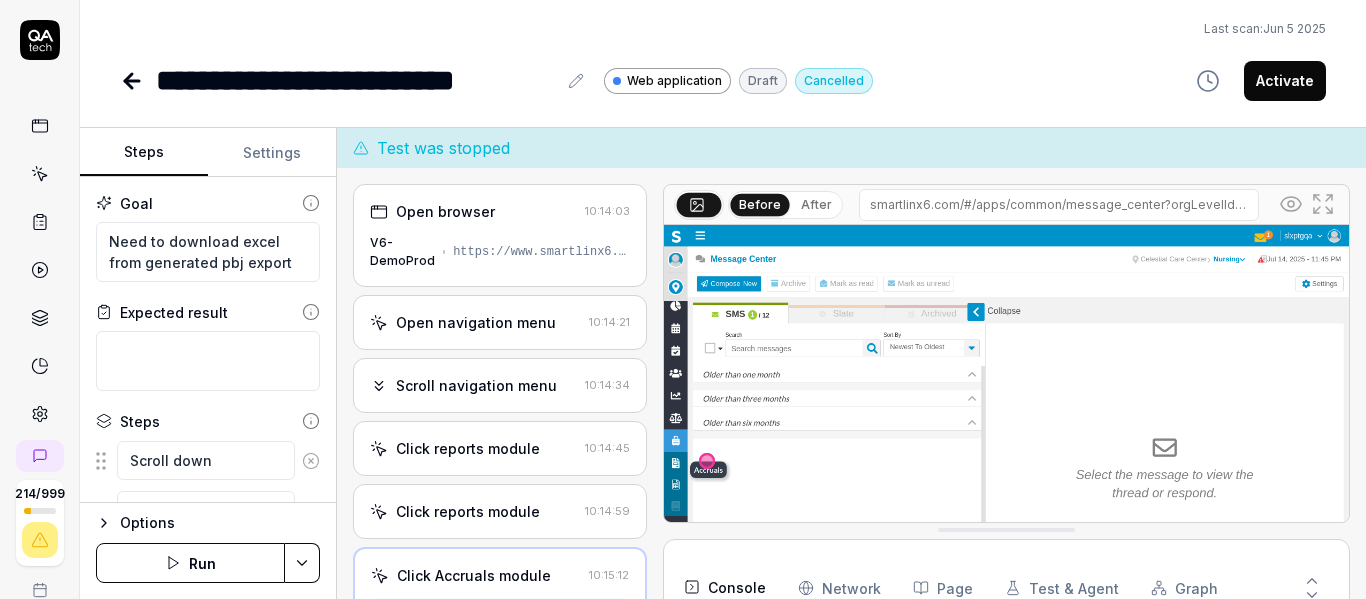 click on "Open navigation menu 10:14:21" at bounding box center [500, 322] 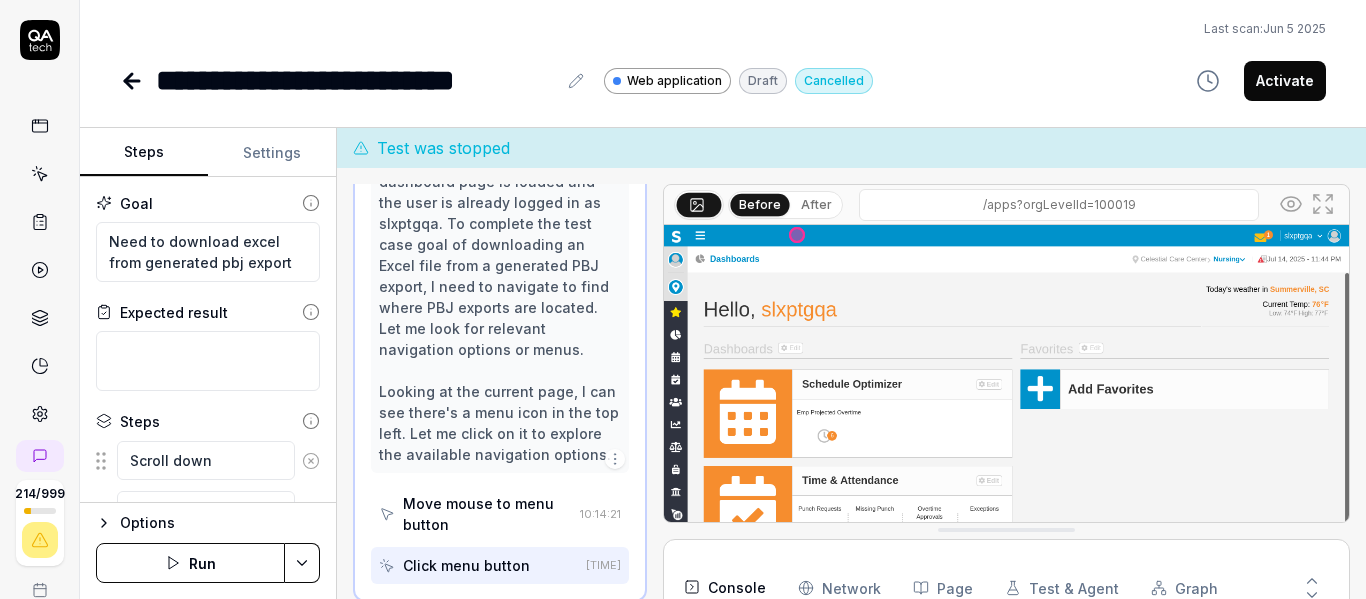 scroll, scrollTop: 575, scrollLeft: 0, axis: vertical 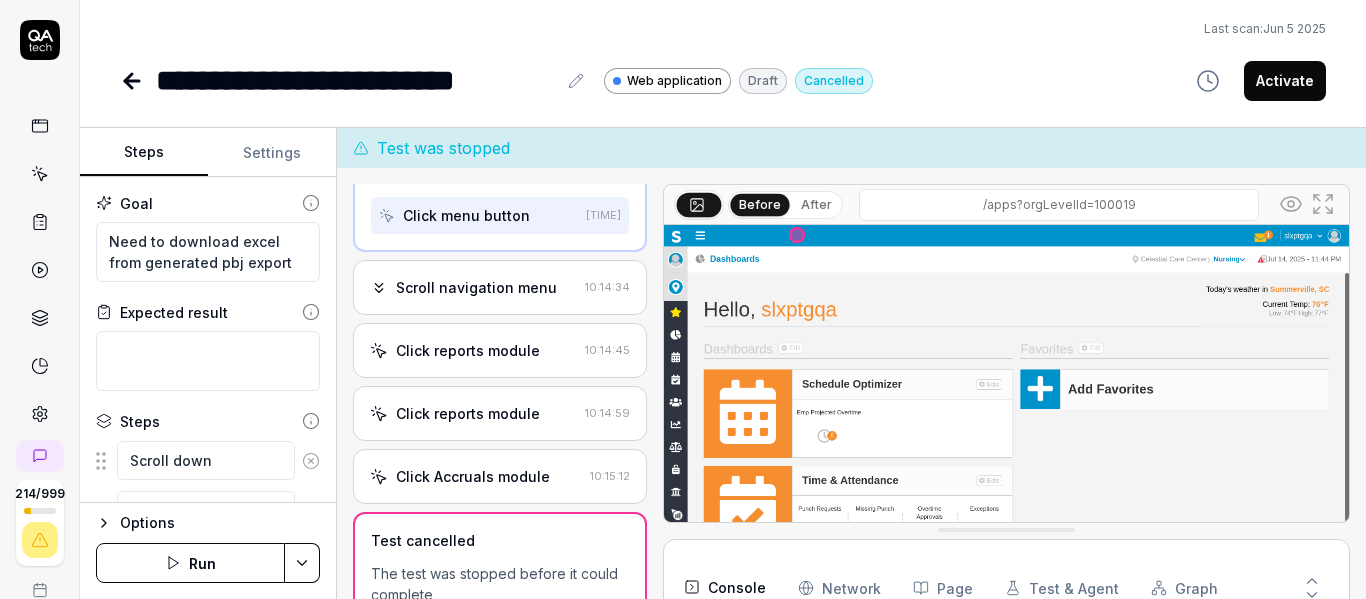 click on "Scroll navigation menu" at bounding box center (476, 287) 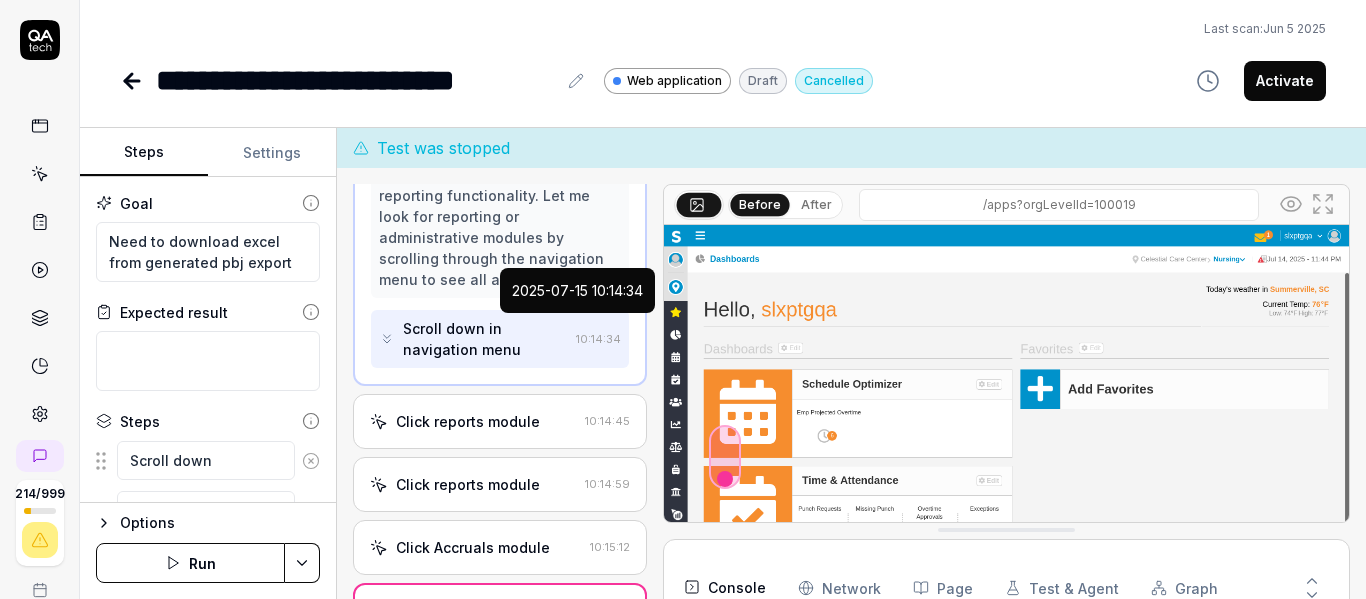 scroll, scrollTop: 526, scrollLeft: 0, axis: vertical 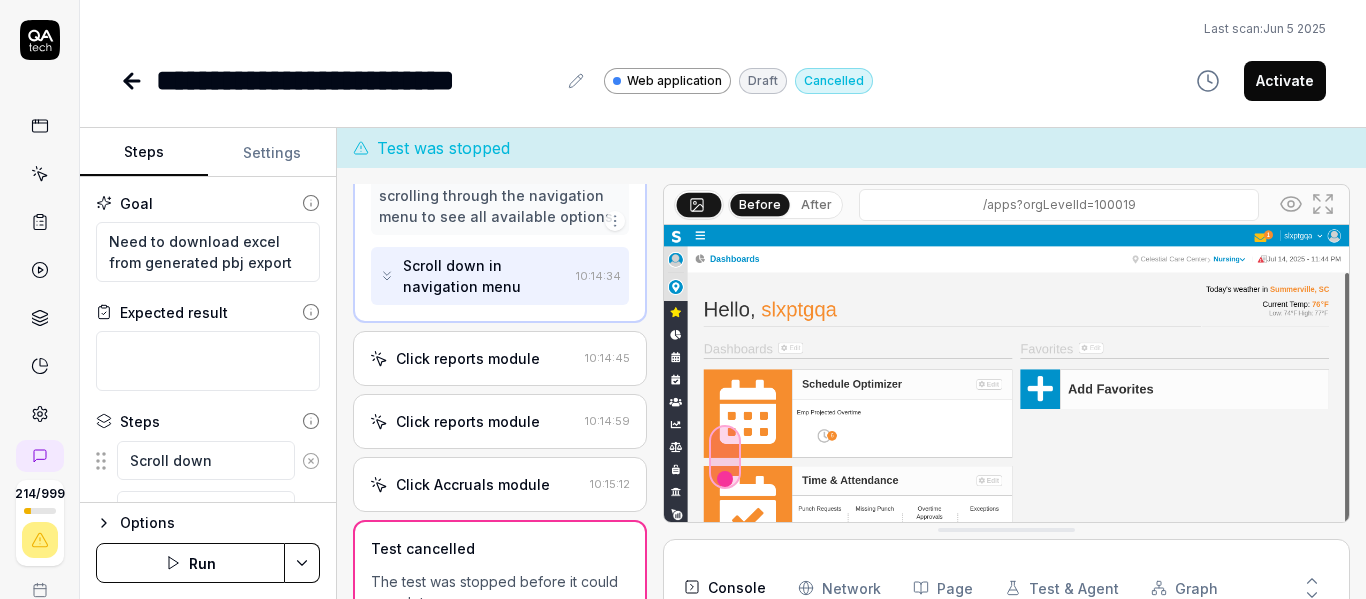 click on "Scroll down in navigation menu" at bounding box center [485, 276] 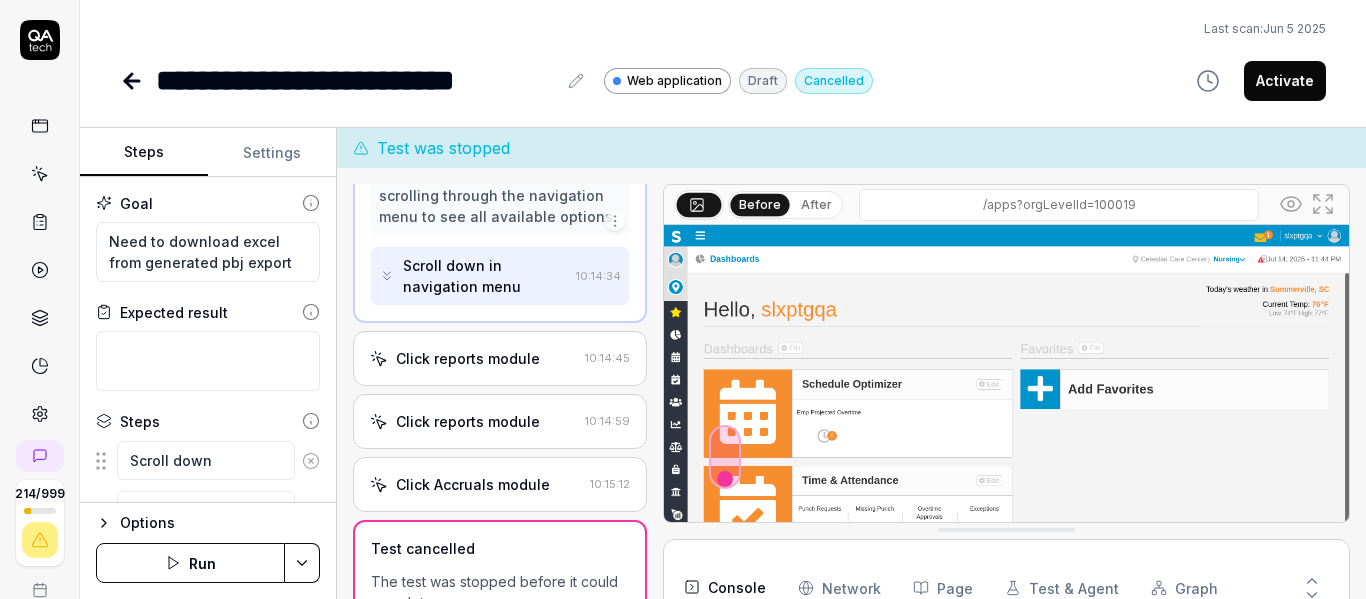 click on "Scroll down in navigation menu" at bounding box center (473, 276) 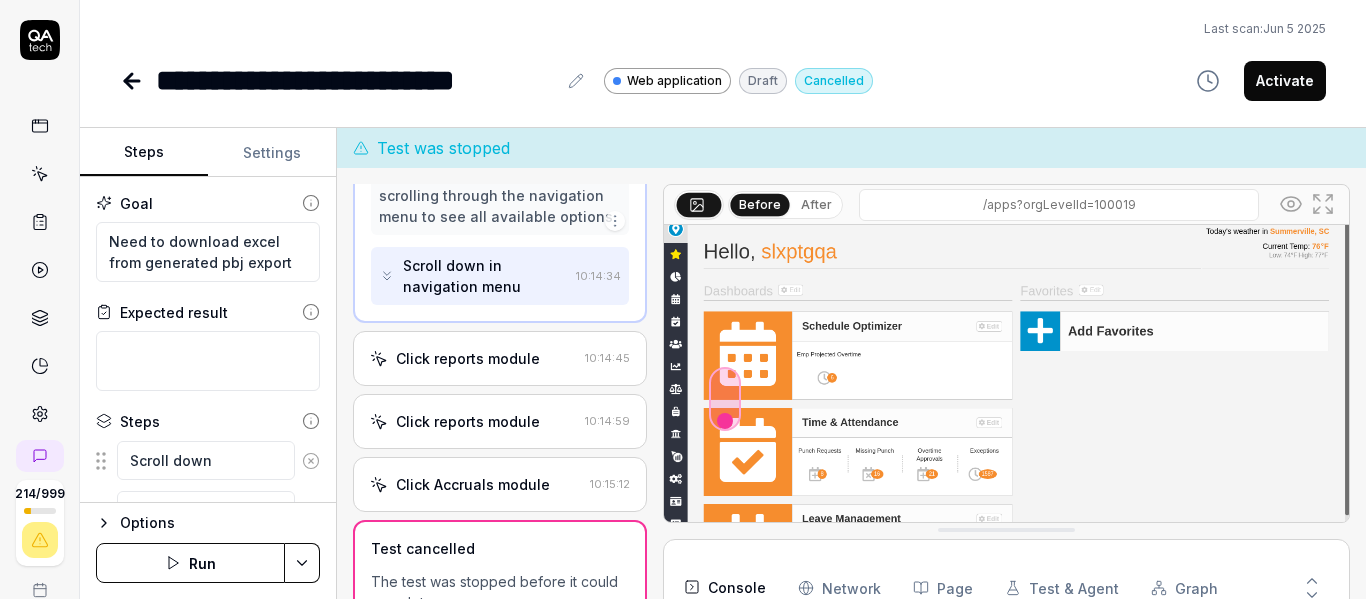 scroll, scrollTop: 115, scrollLeft: 0, axis: vertical 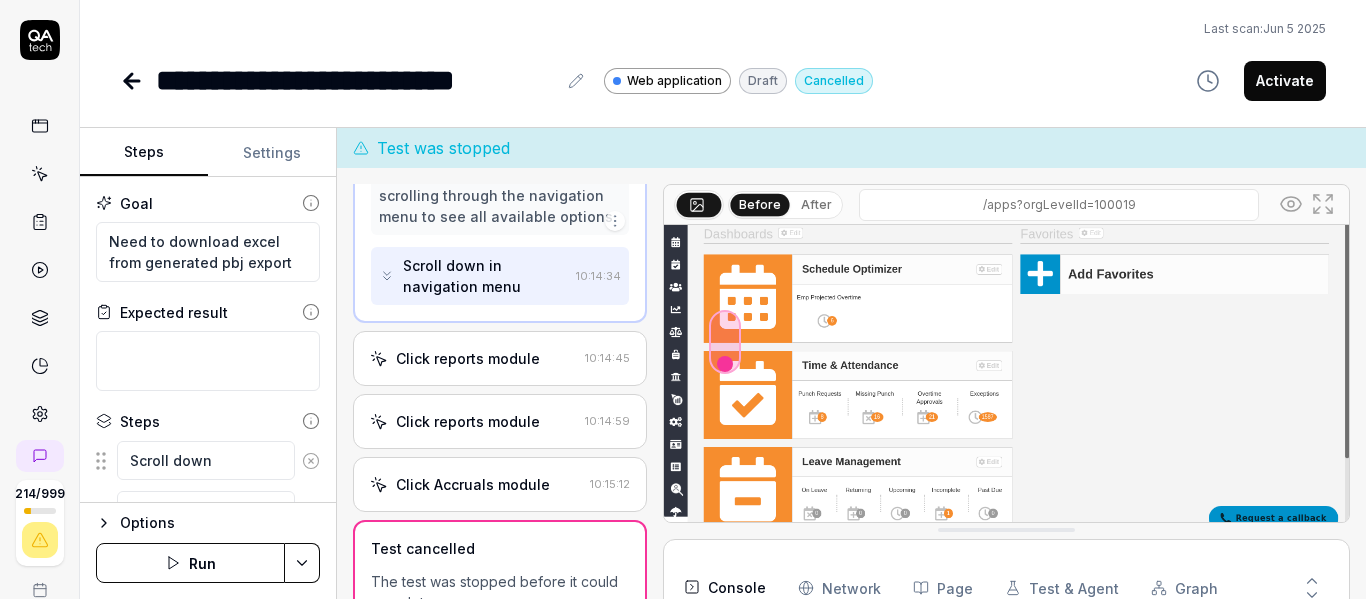 click at bounding box center (1006, 324) 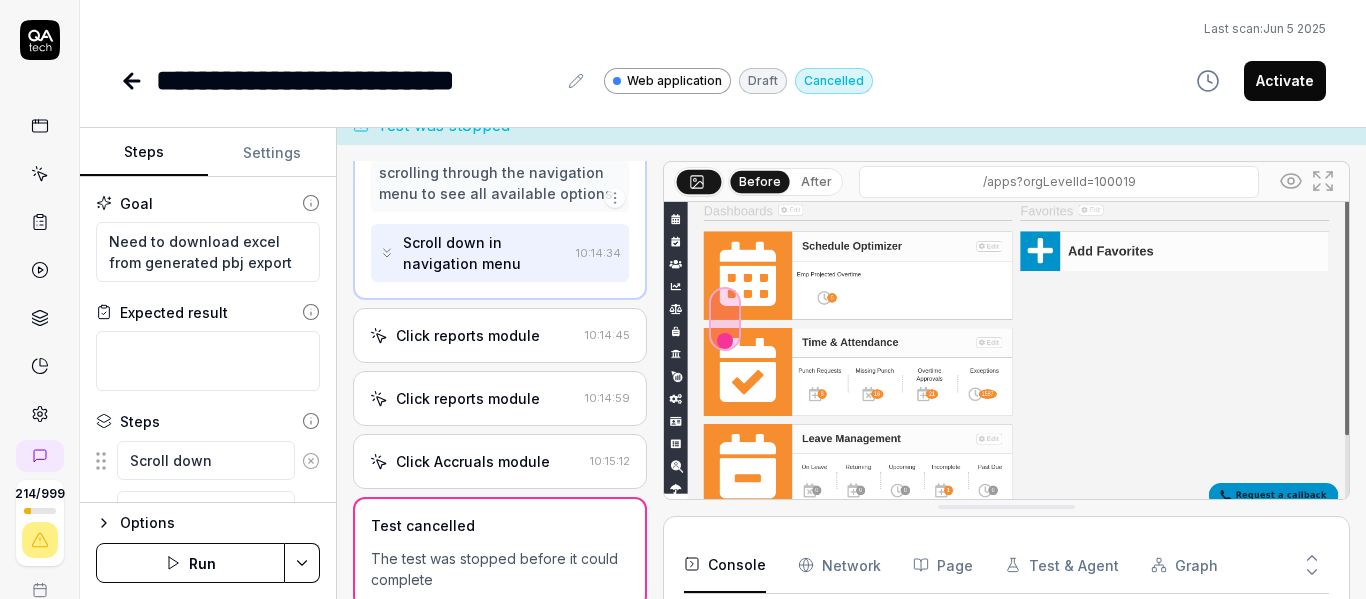 scroll, scrollTop: 40, scrollLeft: 0, axis: vertical 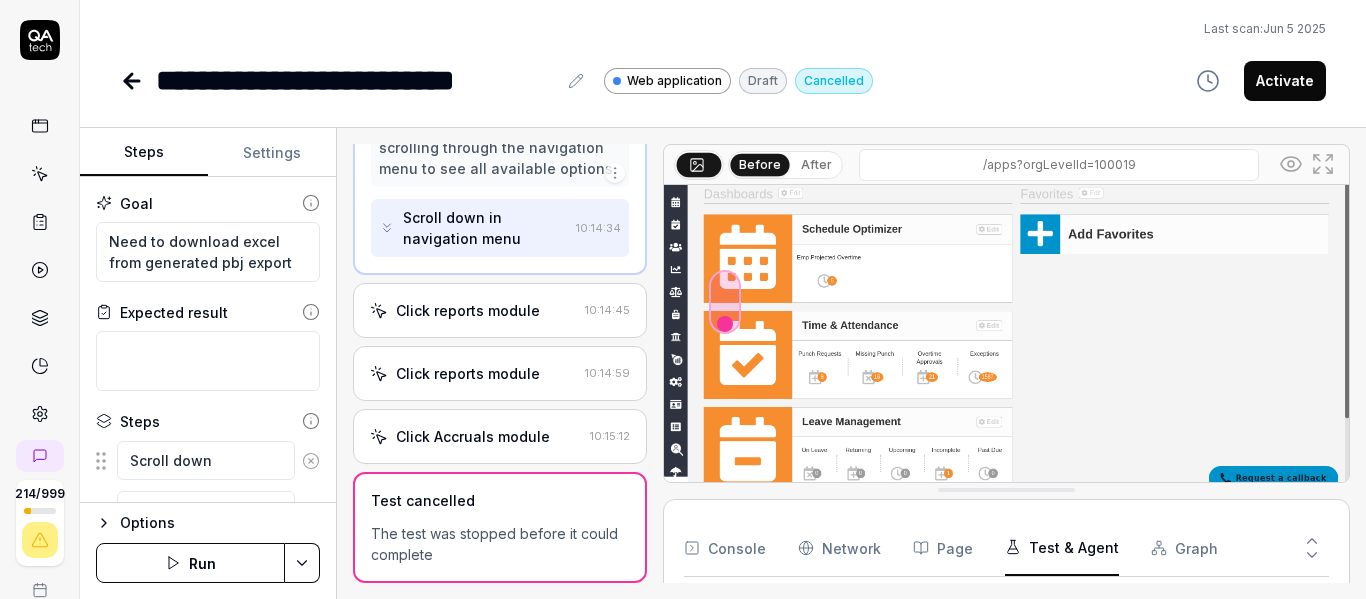 drag, startPoint x: 1064, startPoint y: 554, endPoint x: 974, endPoint y: 494, distance: 108.16654 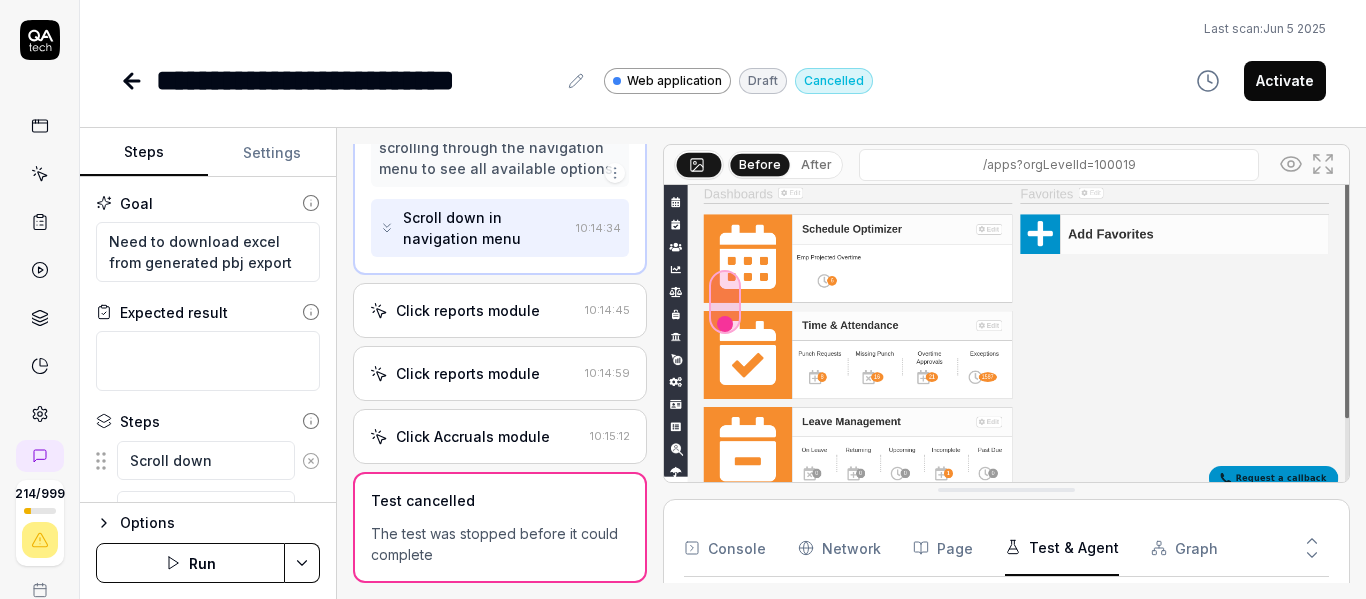 click on "Test & Agent" at bounding box center (1062, 548) 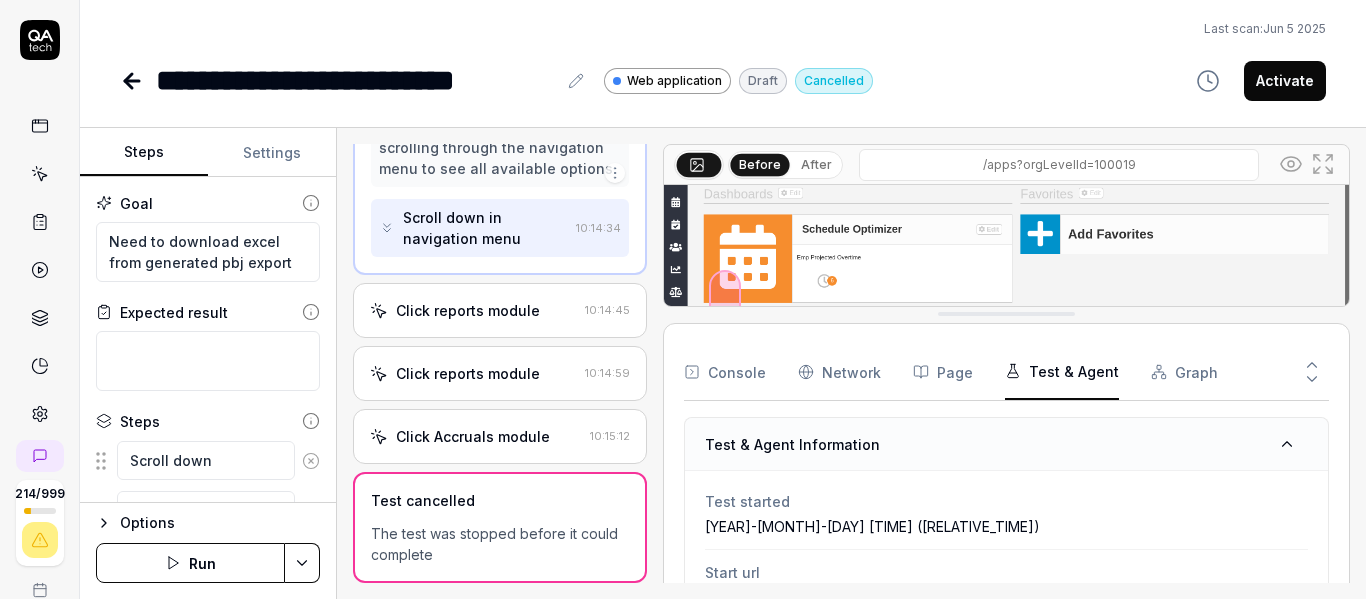 drag, startPoint x: 989, startPoint y: 488, endPoint x: 942, endPoint y: 284, distance: 209.34421 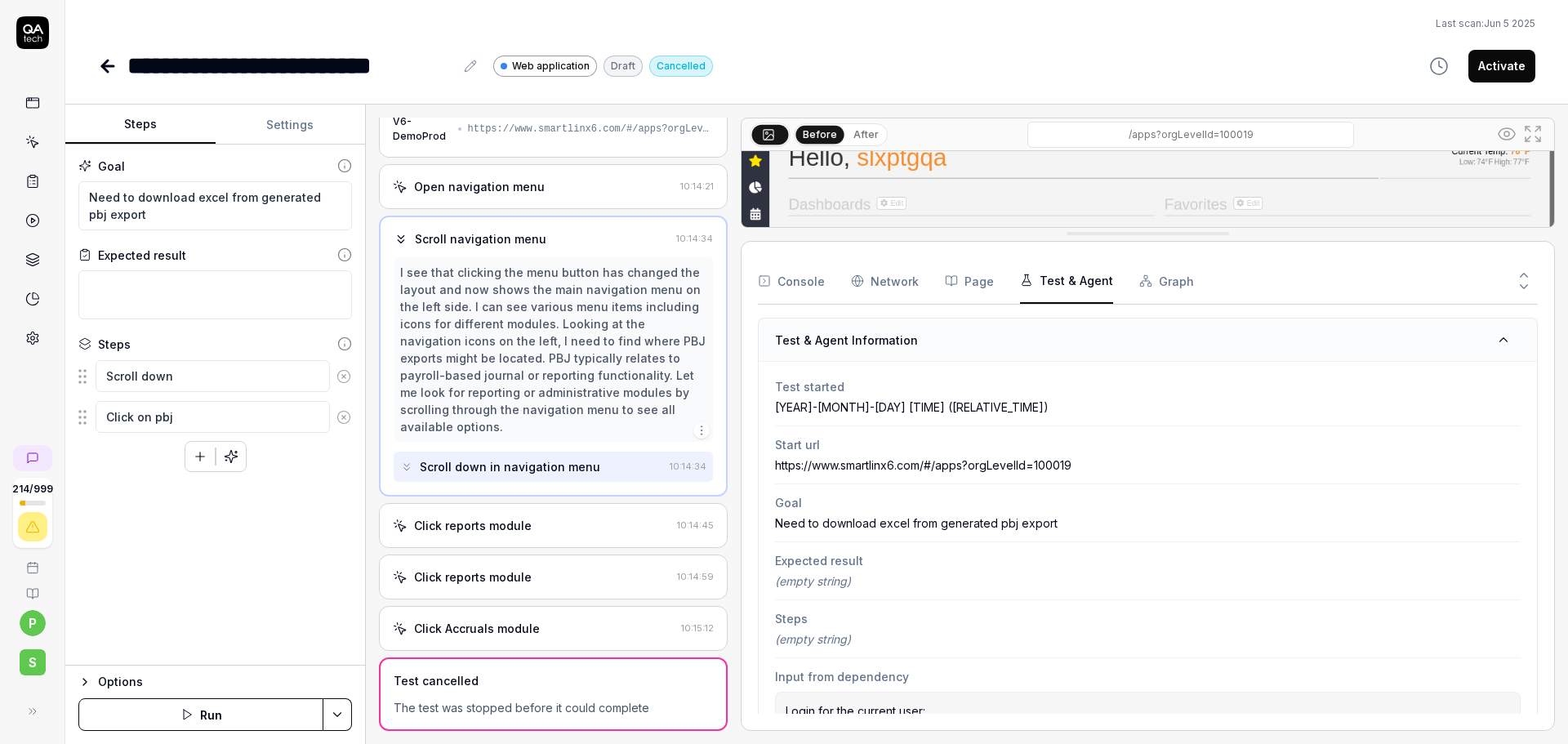 scroll, scrollTop: 44, scrollLeft: 0, axis: vertical 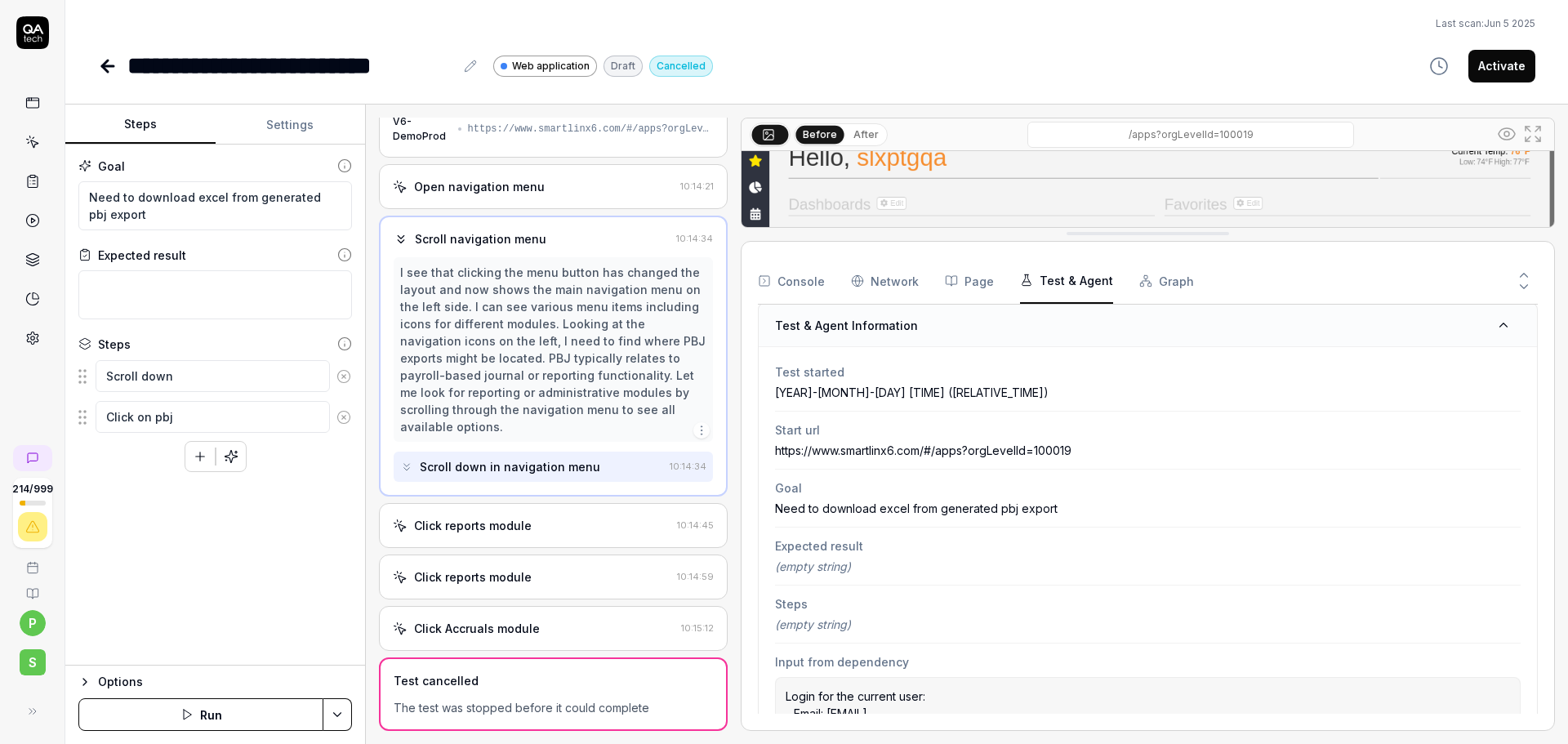 click on "(empty string)" at bounding box center (813, 566) 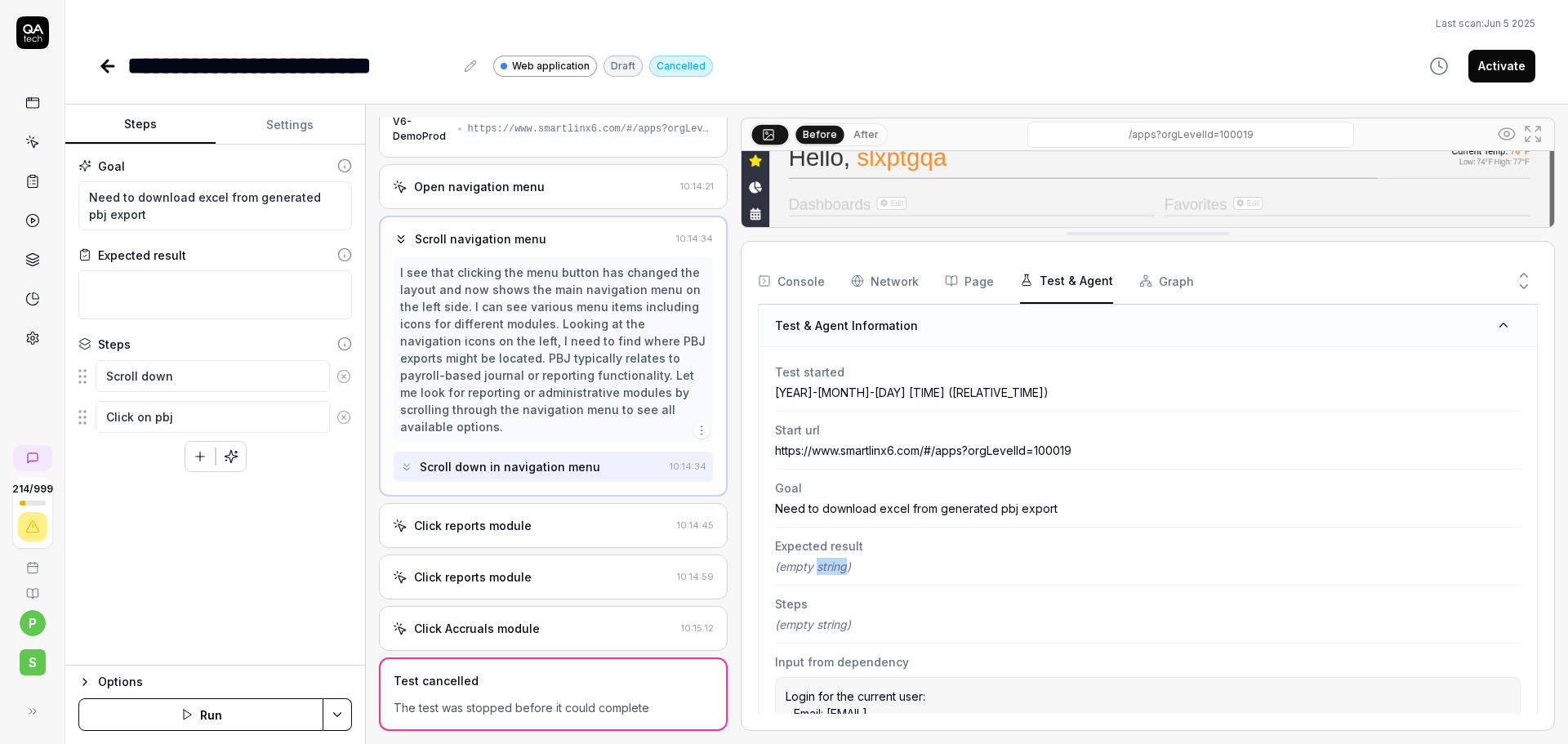 click on "(empty string)" at bounding box center [813, 566] 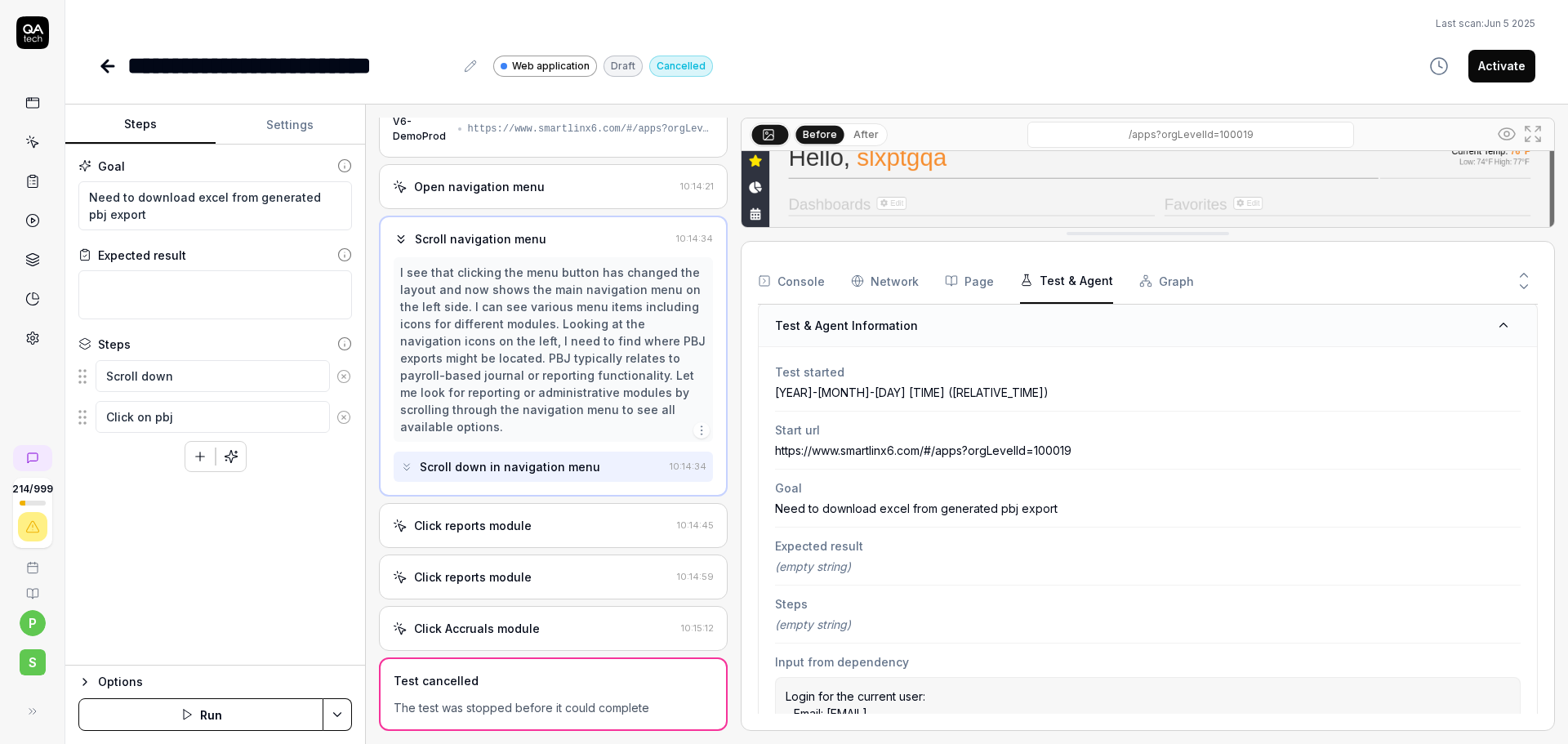 click on "Click reports module" at bounding box center [532, 525] 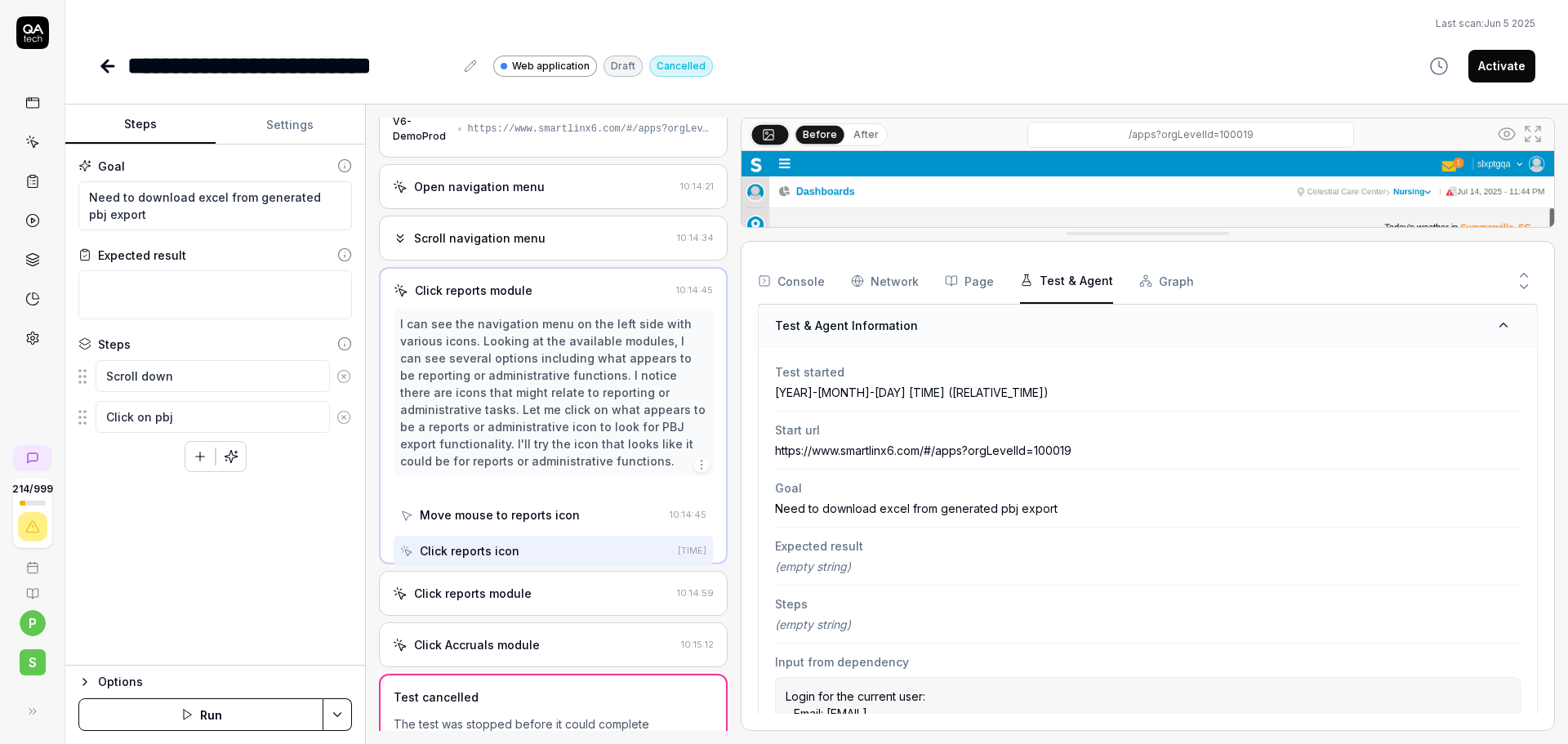 scroll, scrollTop: 0, scrollLeft: 0, axis: both 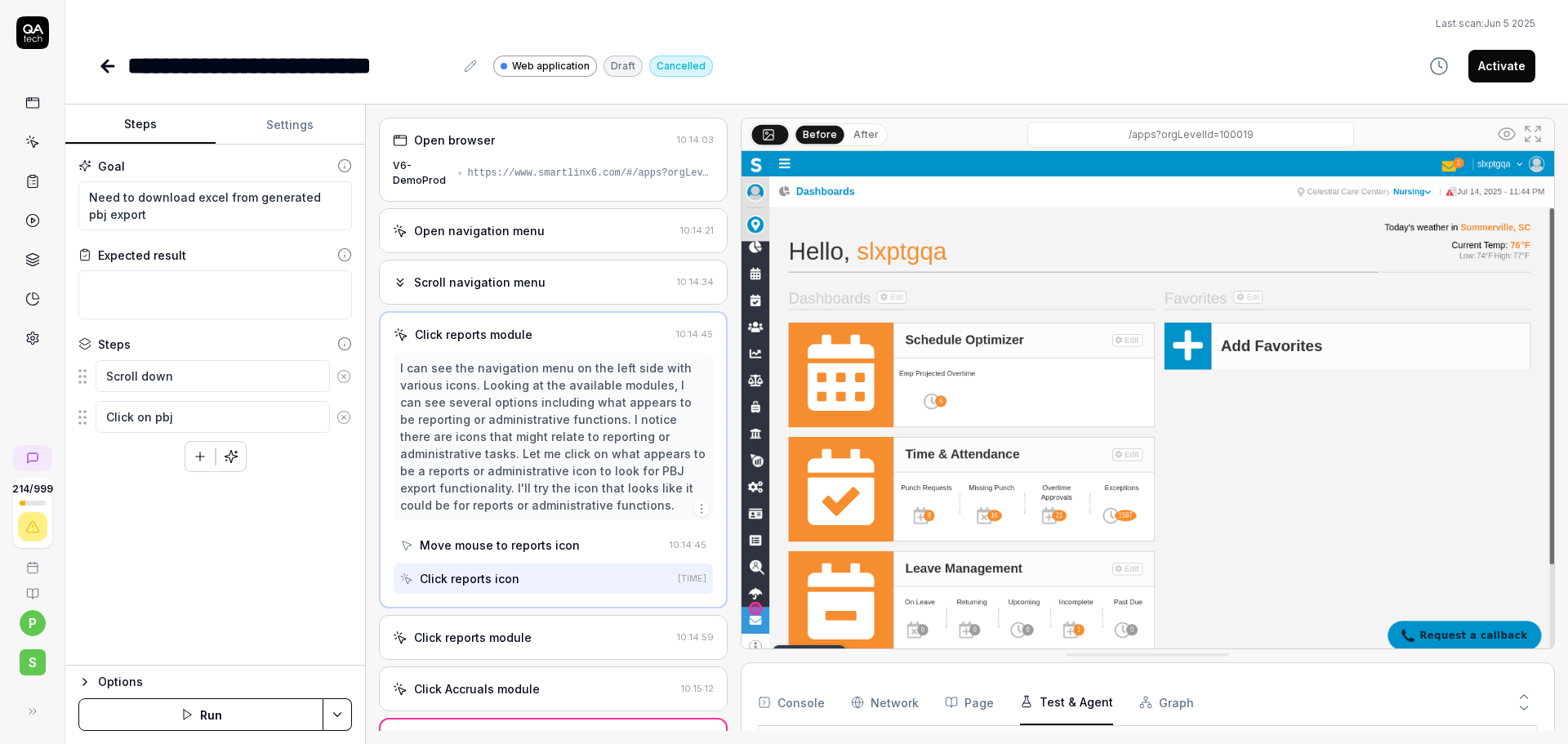 drag, startPoint x: 1018, startPoint y: 231, endPoint x: 1094, endPoint y: 661, distance: 436.66463 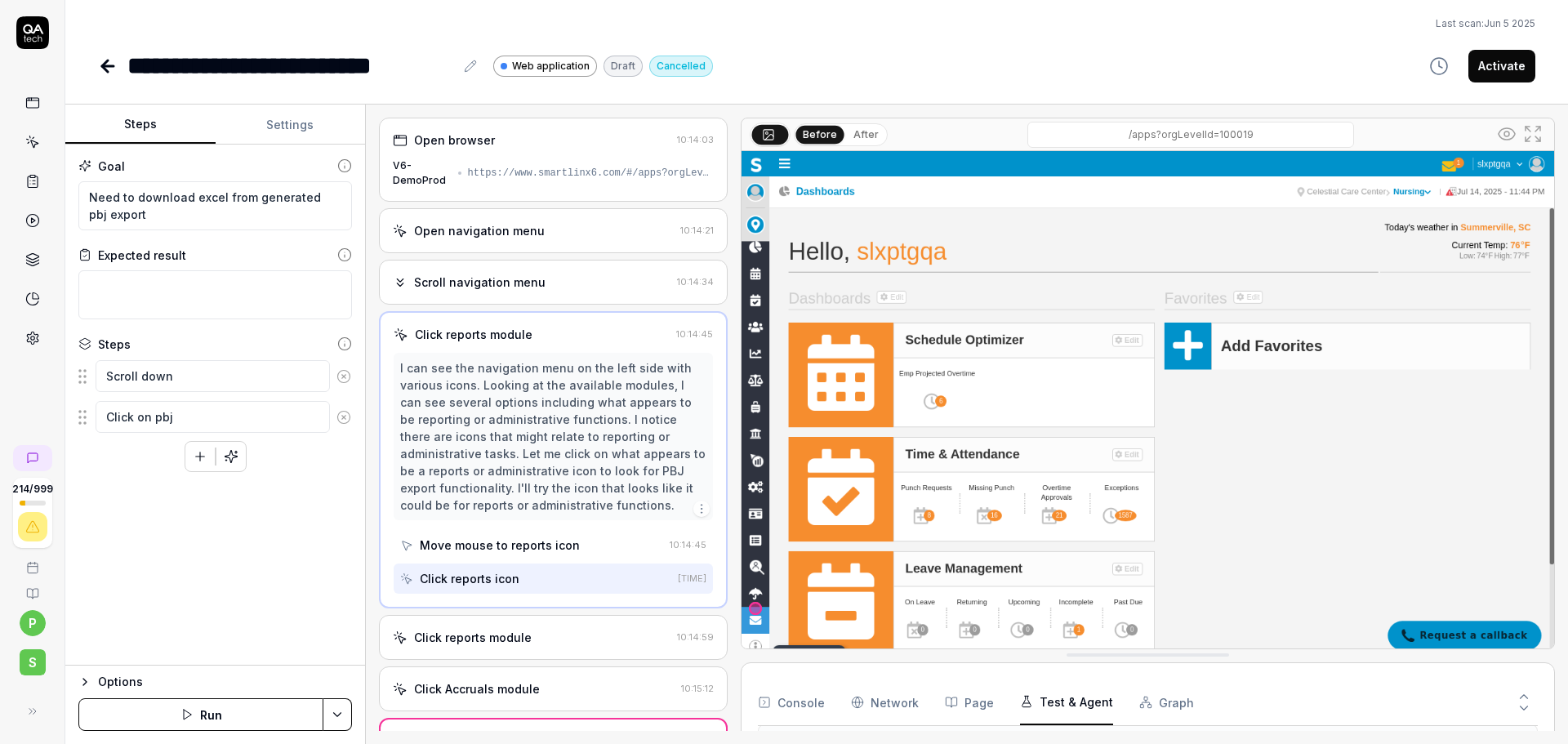 click at bounding box center (1147, 405) 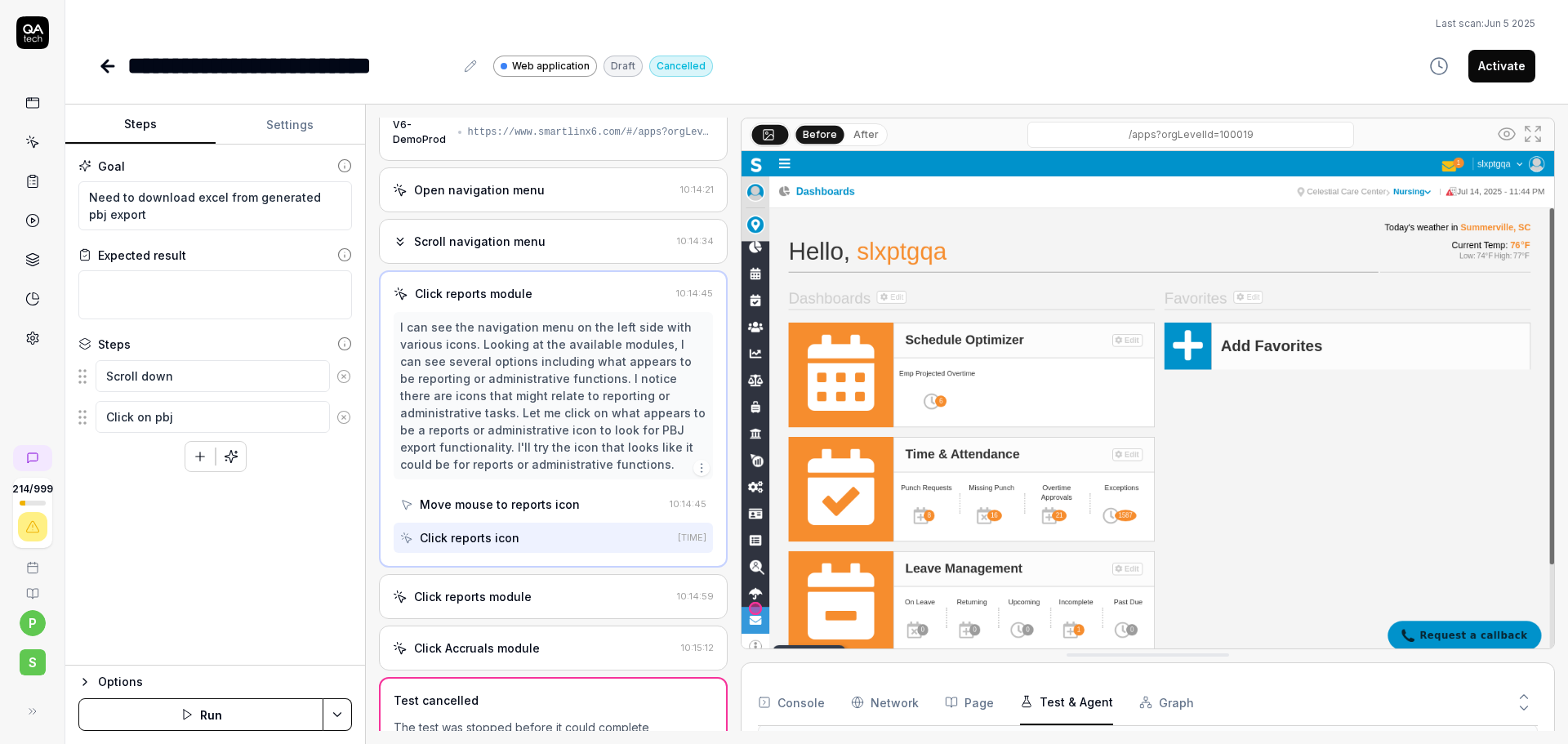 scroll, scrollTop: 60, scrollLeft: 0, axis: vertical 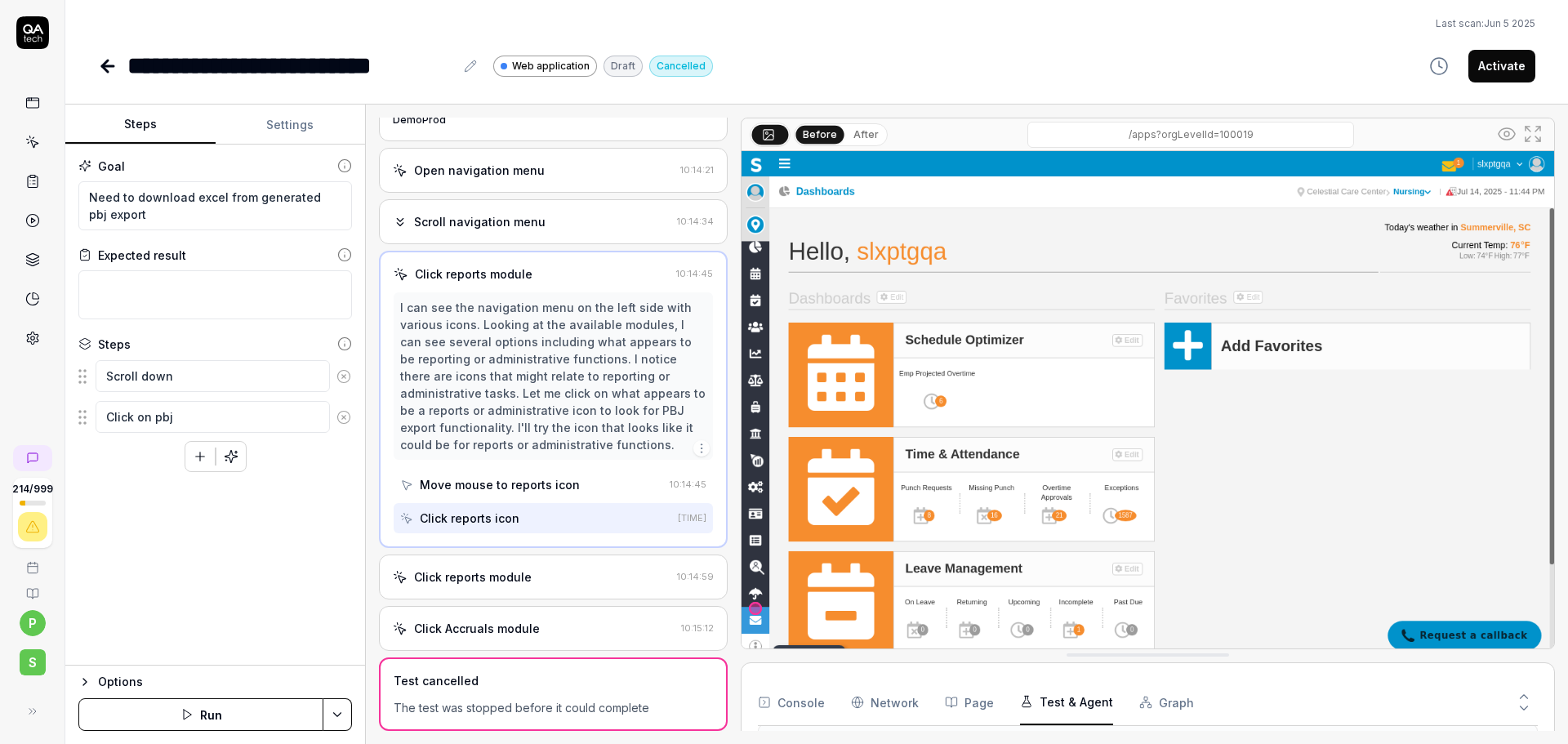 drag, startPoint x: 348, startPoint y: 373, endPoint x: 336, endPoint y: 409, distance: 37.947332 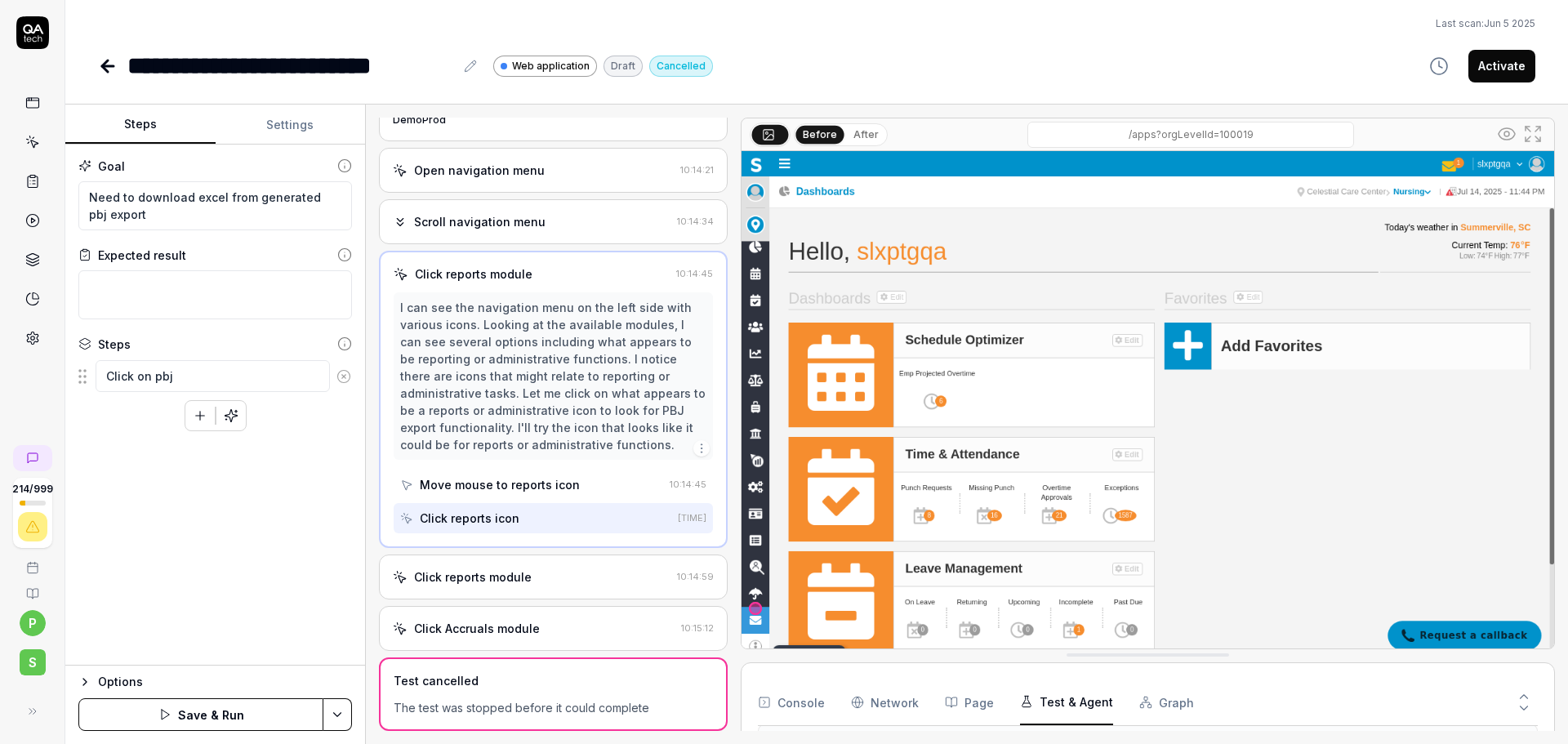 click at bounding box center [344, 376] 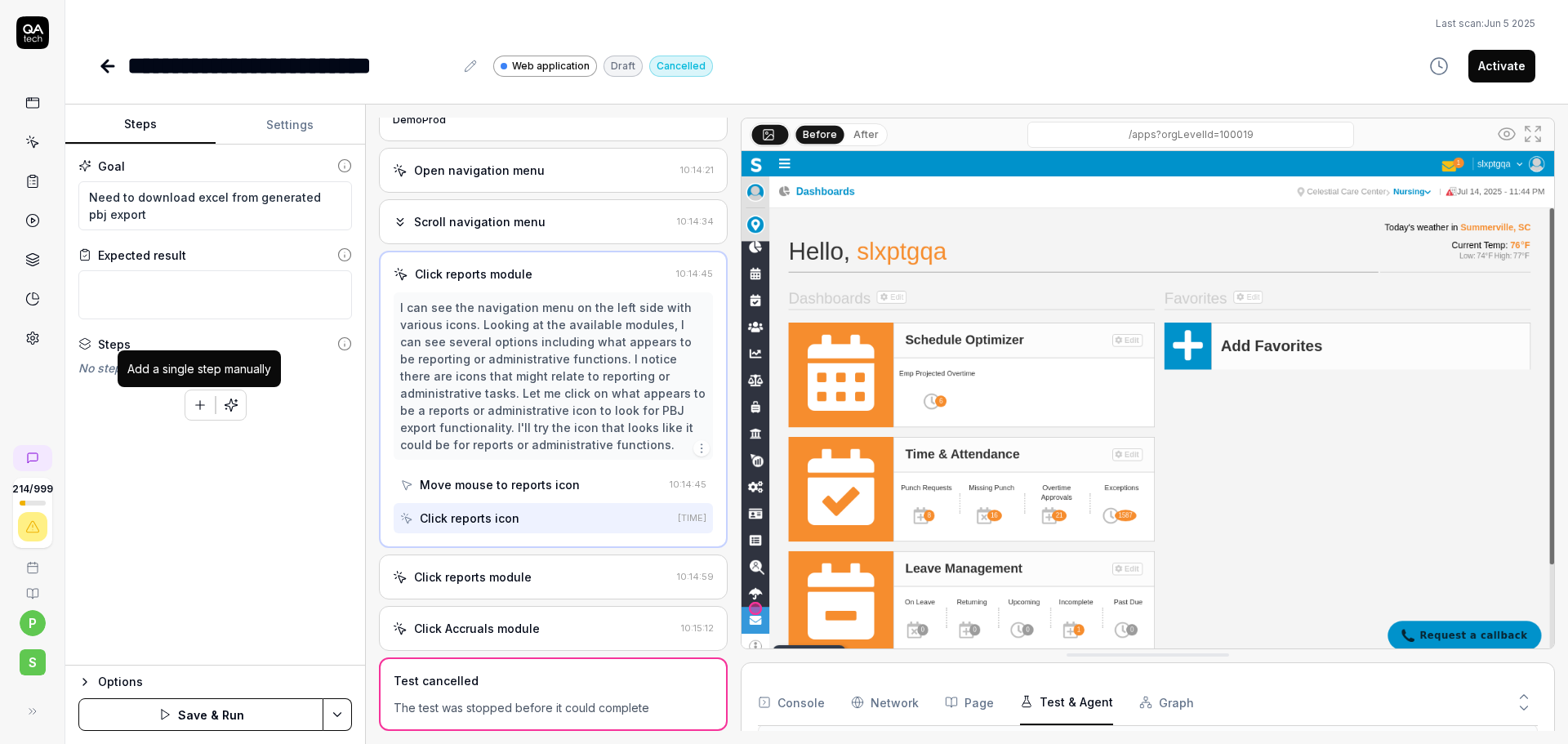 click on "No steps yet" at bounding box center [215, 368] 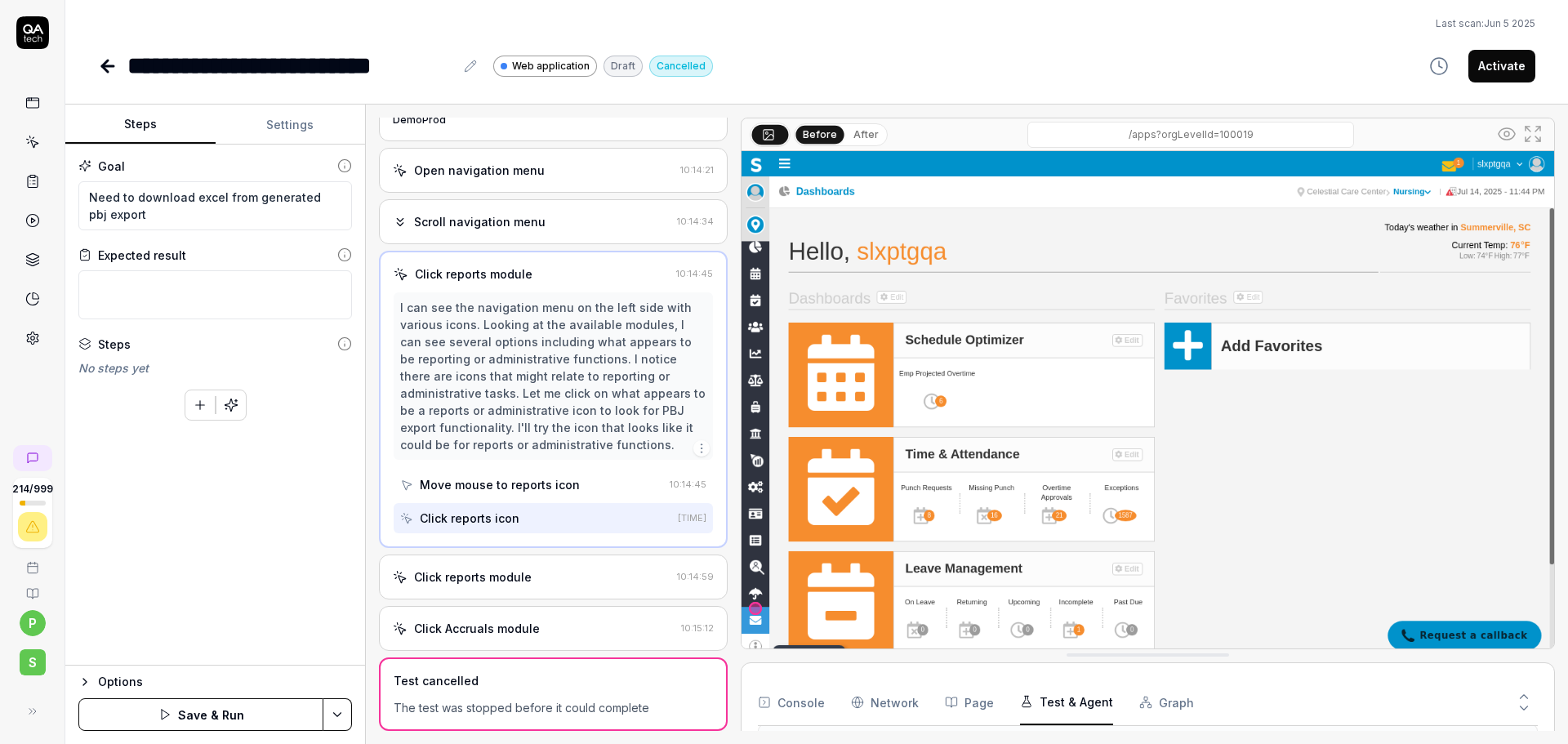 drag, startPoint x: 204, startPoint y: 421, endPoint x: 197, endPoint y: 412, distance: 11.40175 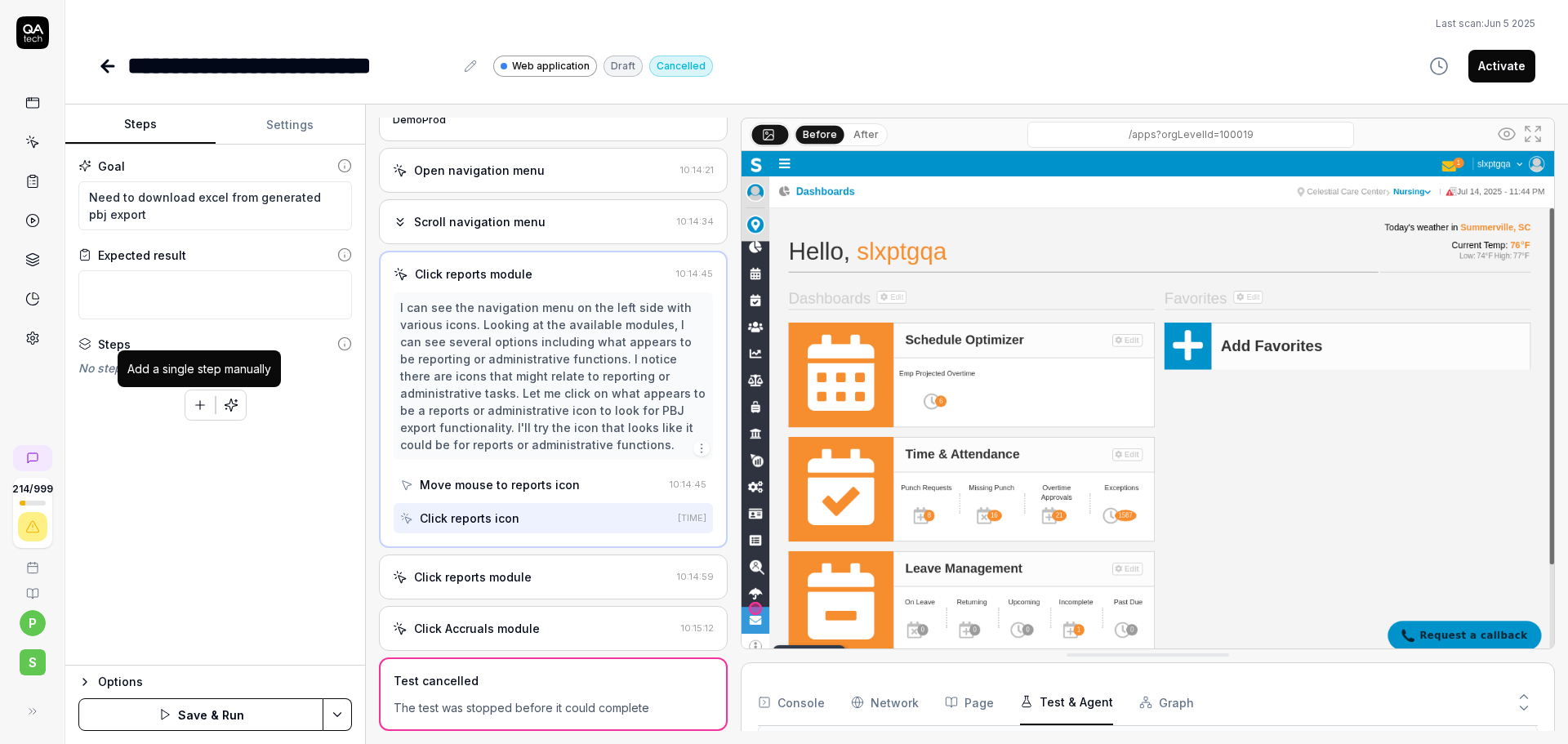 click 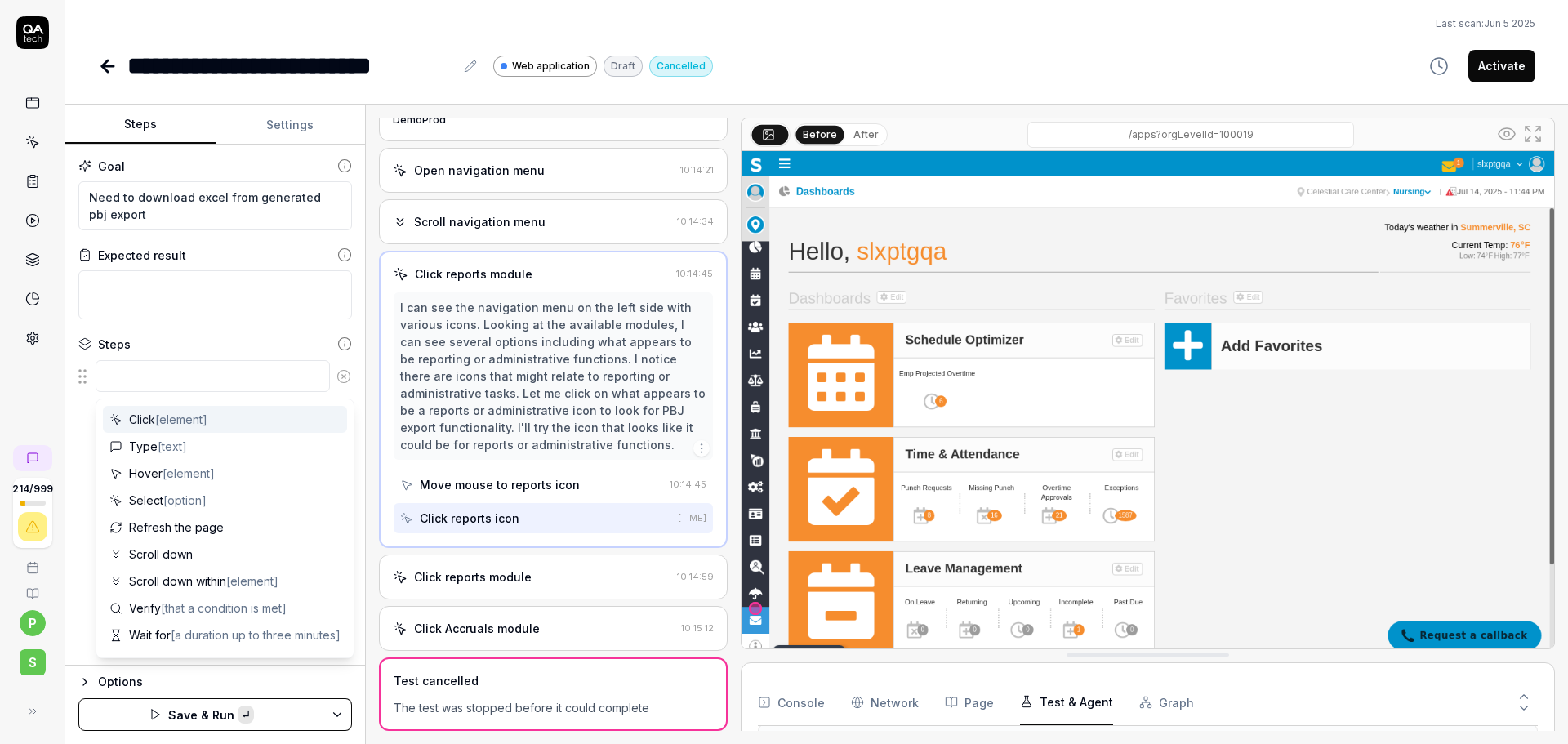 type on "*" 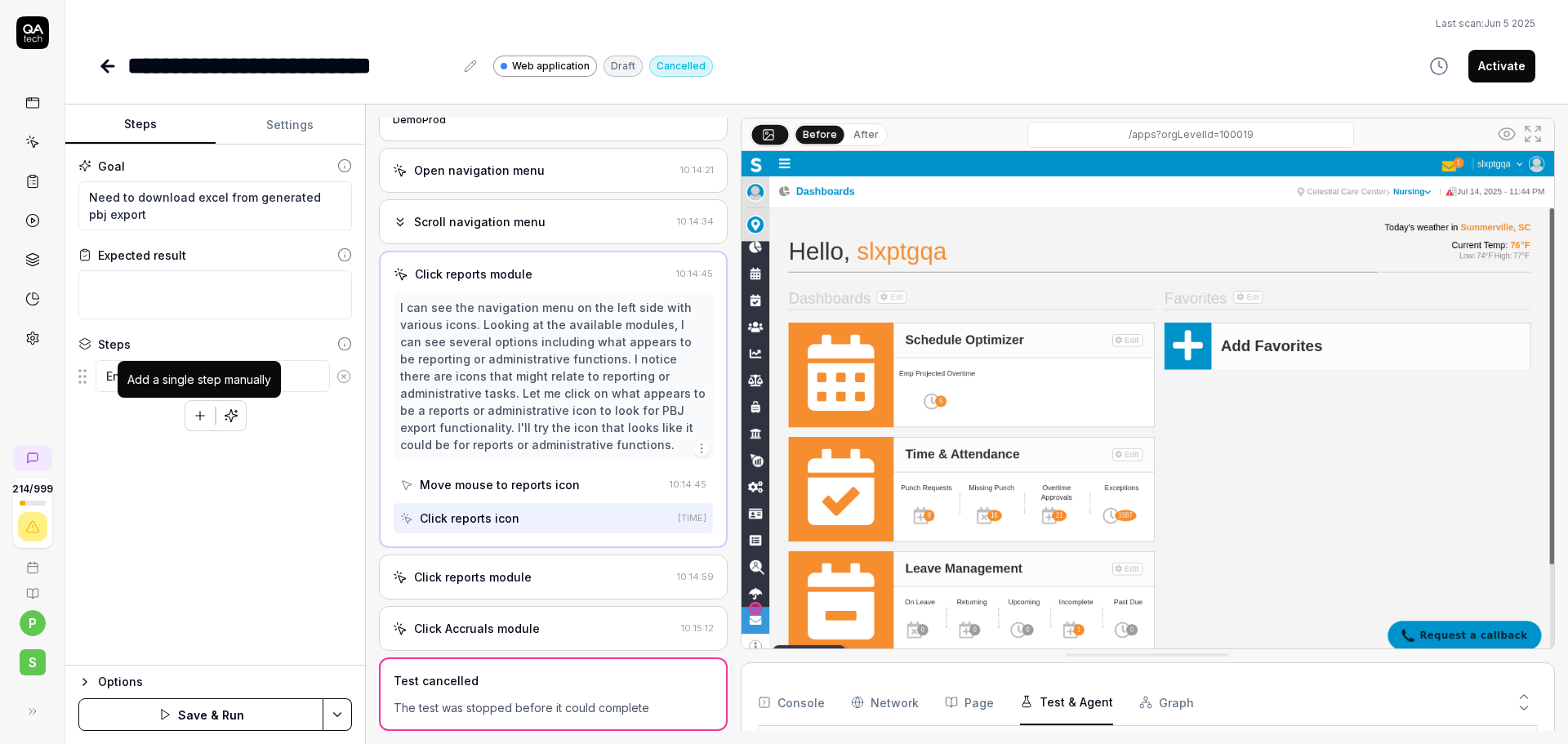 type on "Enter username" 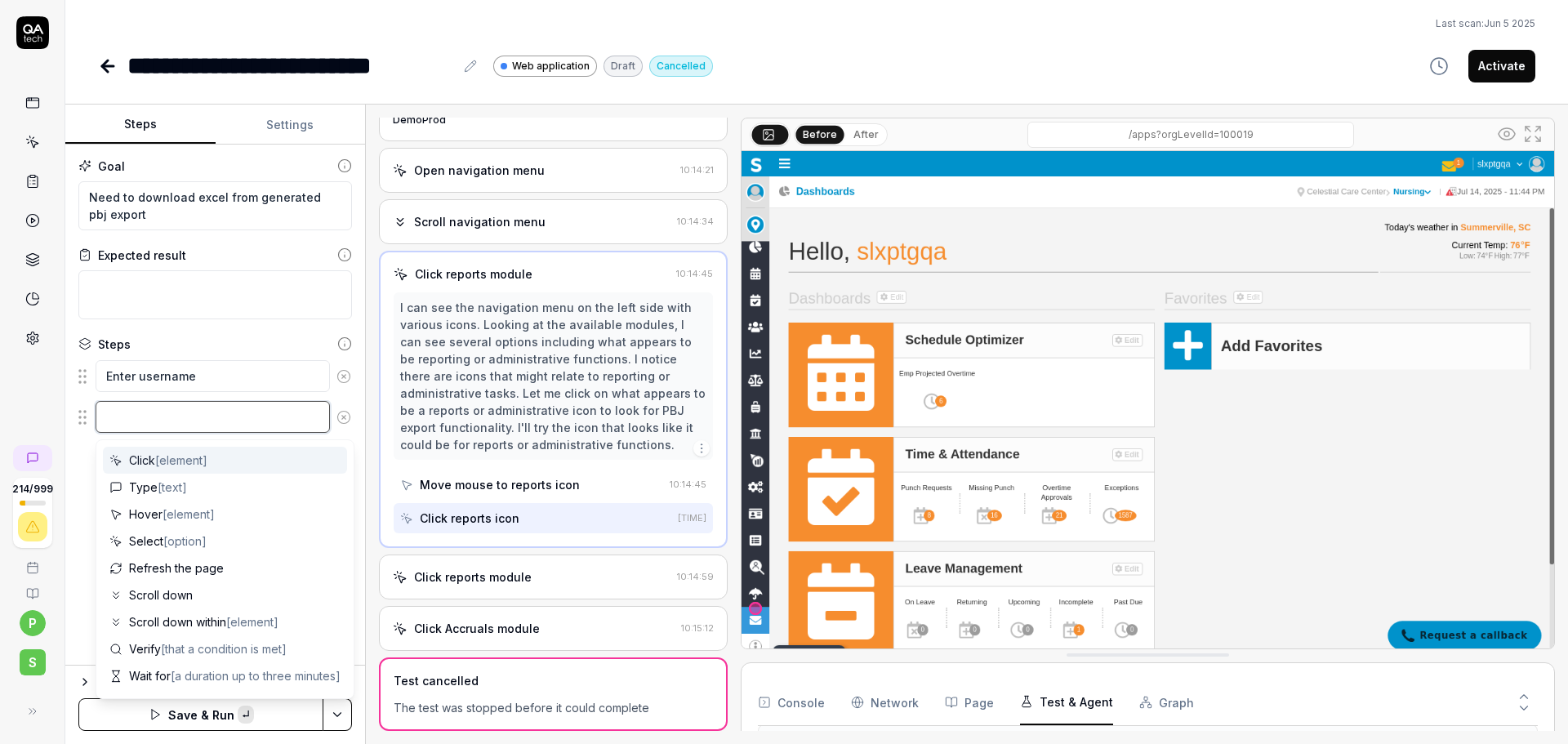 paste on "Enter password" 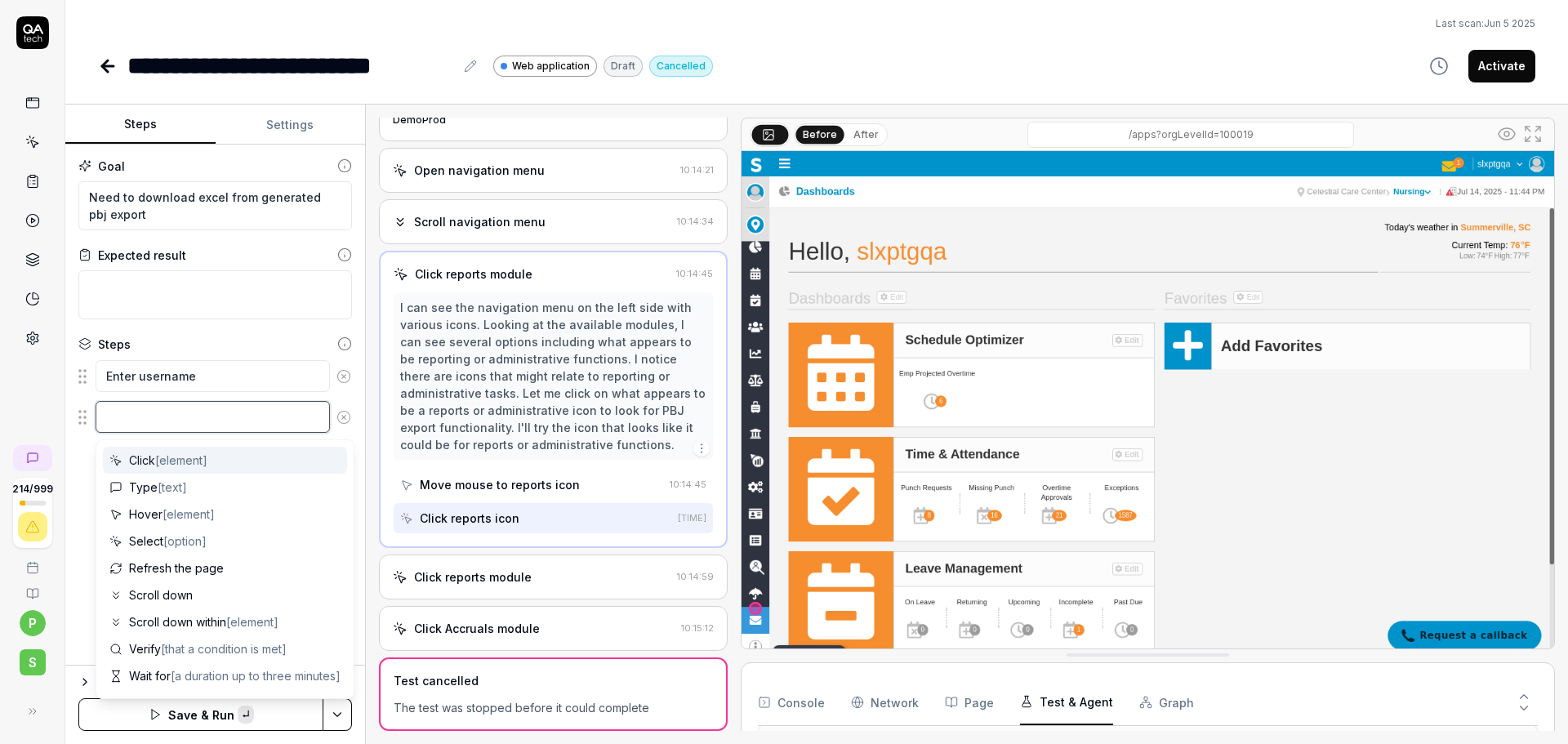 type on "*" 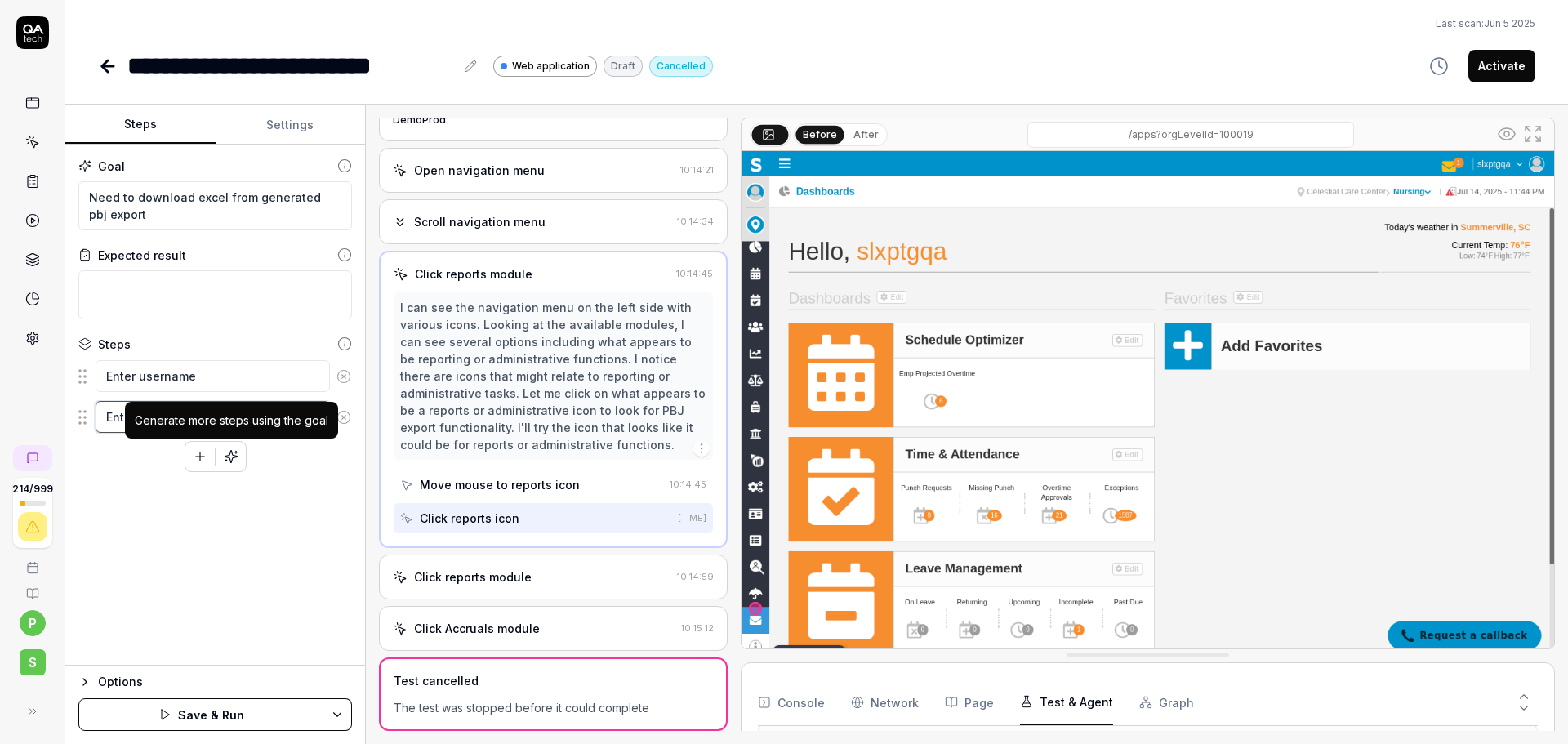 type on "Enter password" 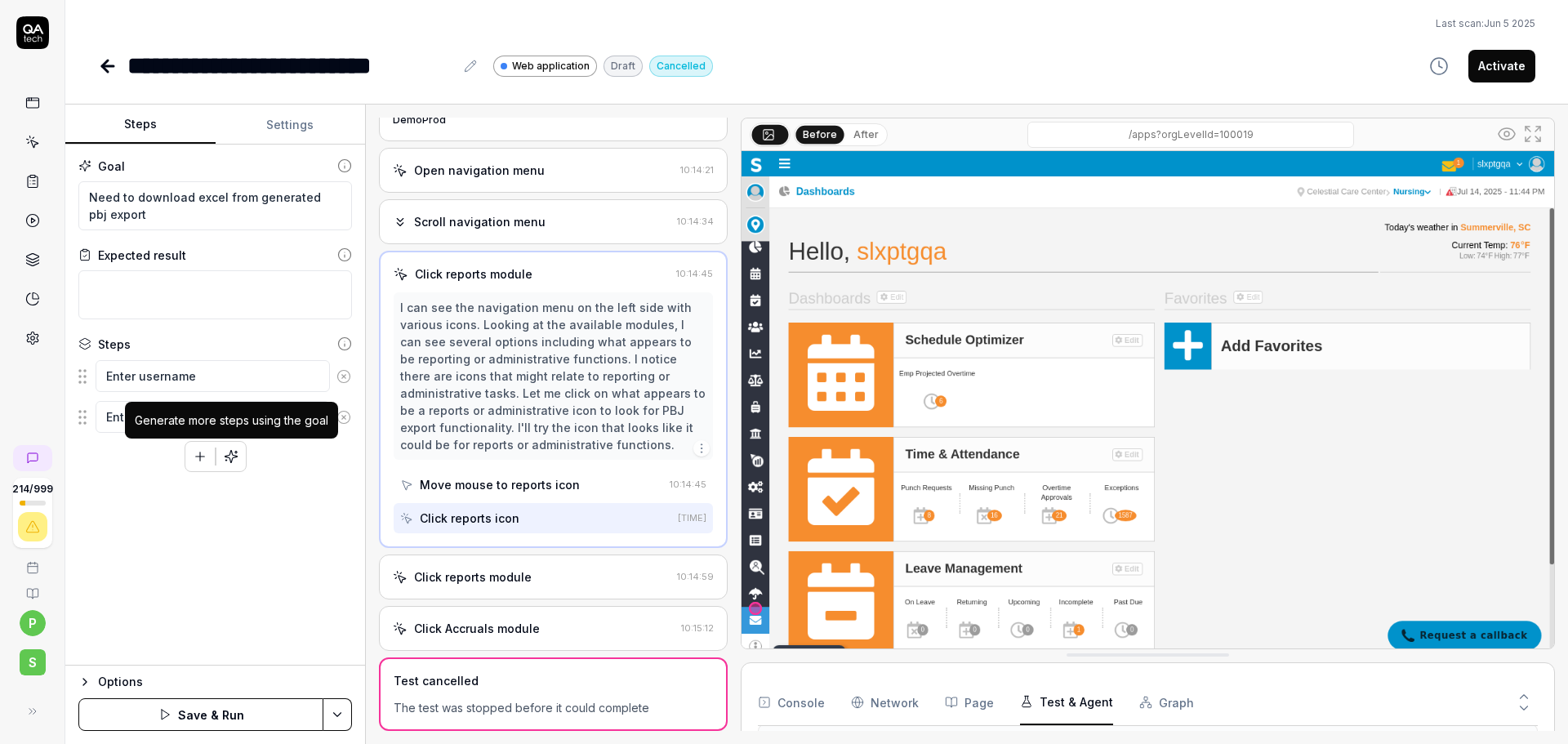 click 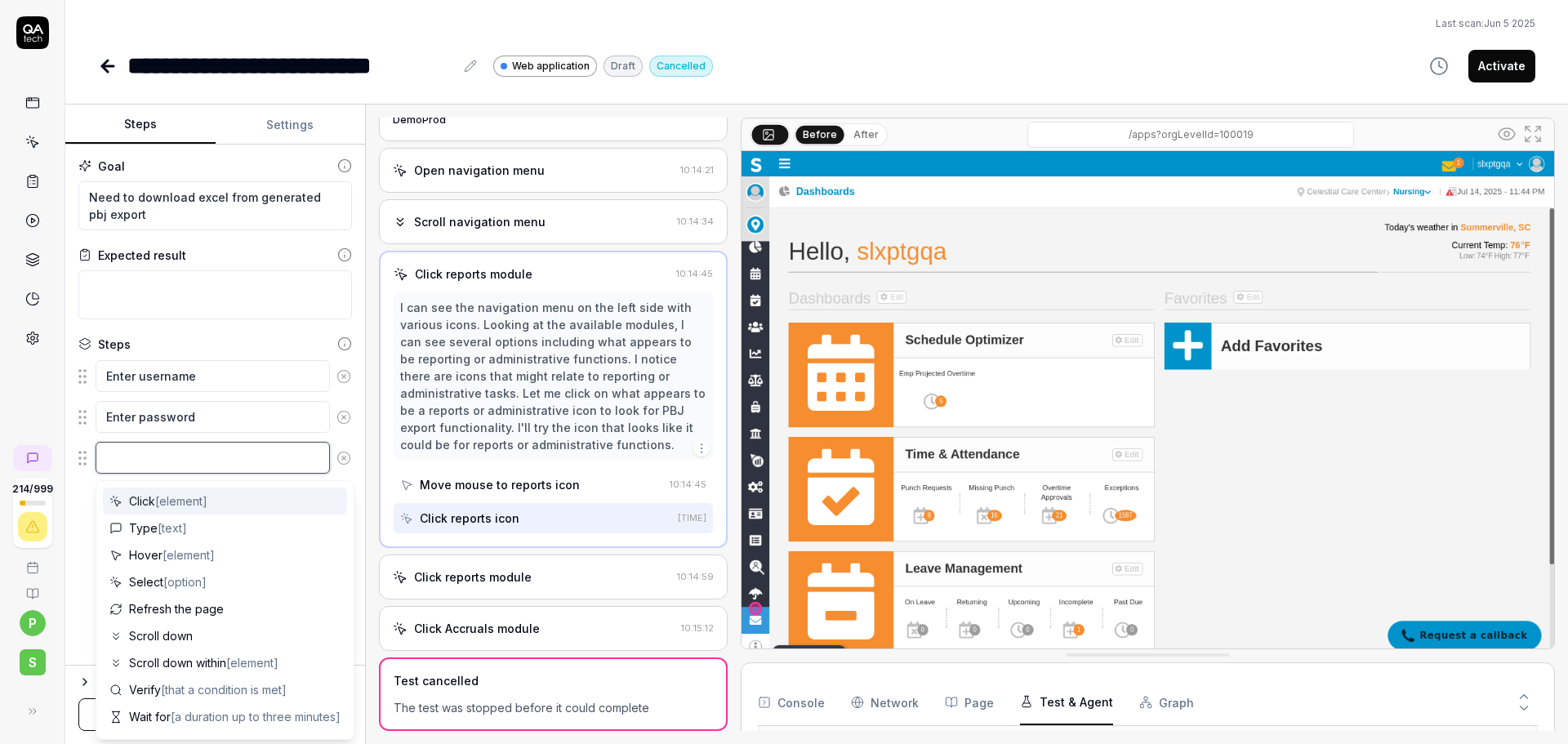 paste on "Click the Login button" 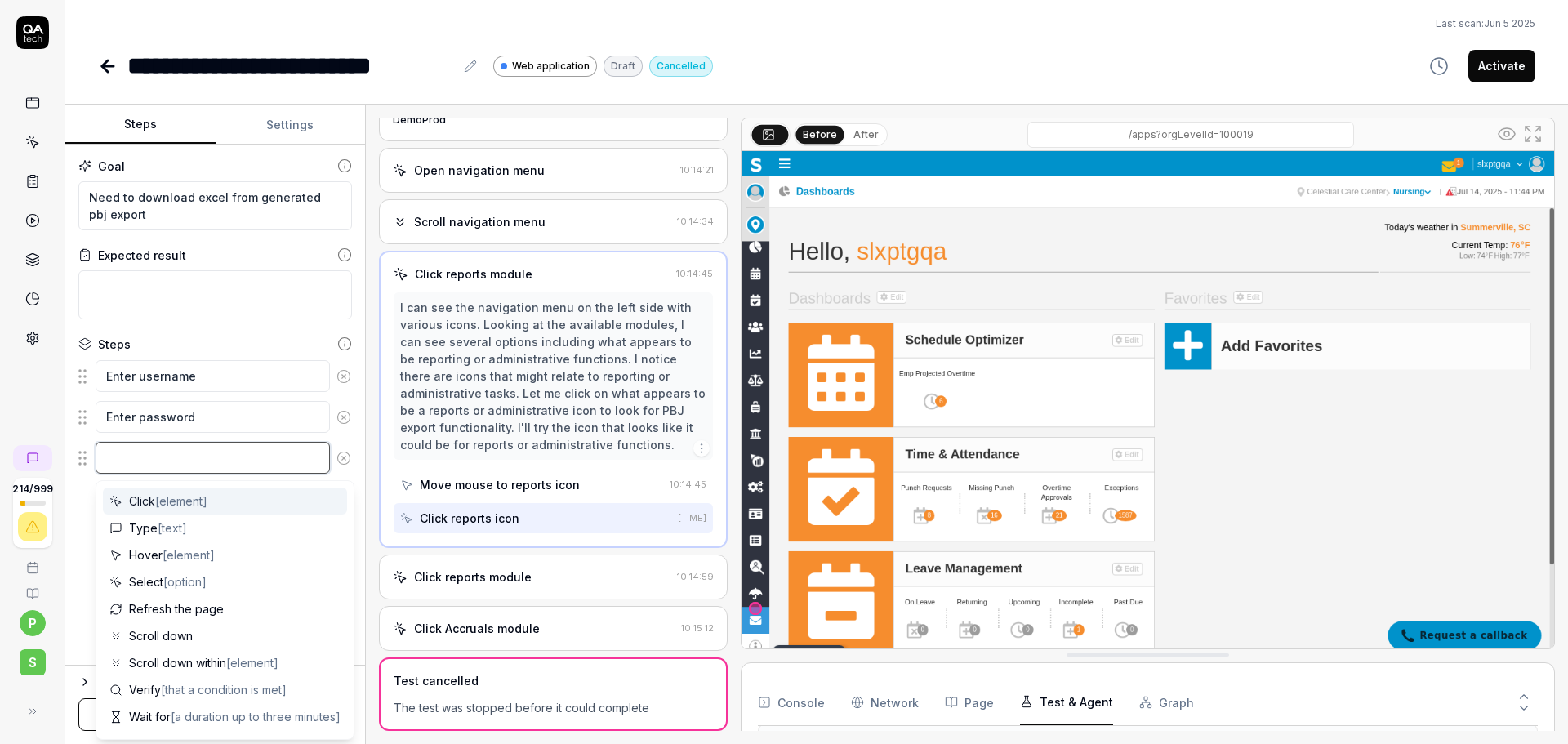 type on "*" 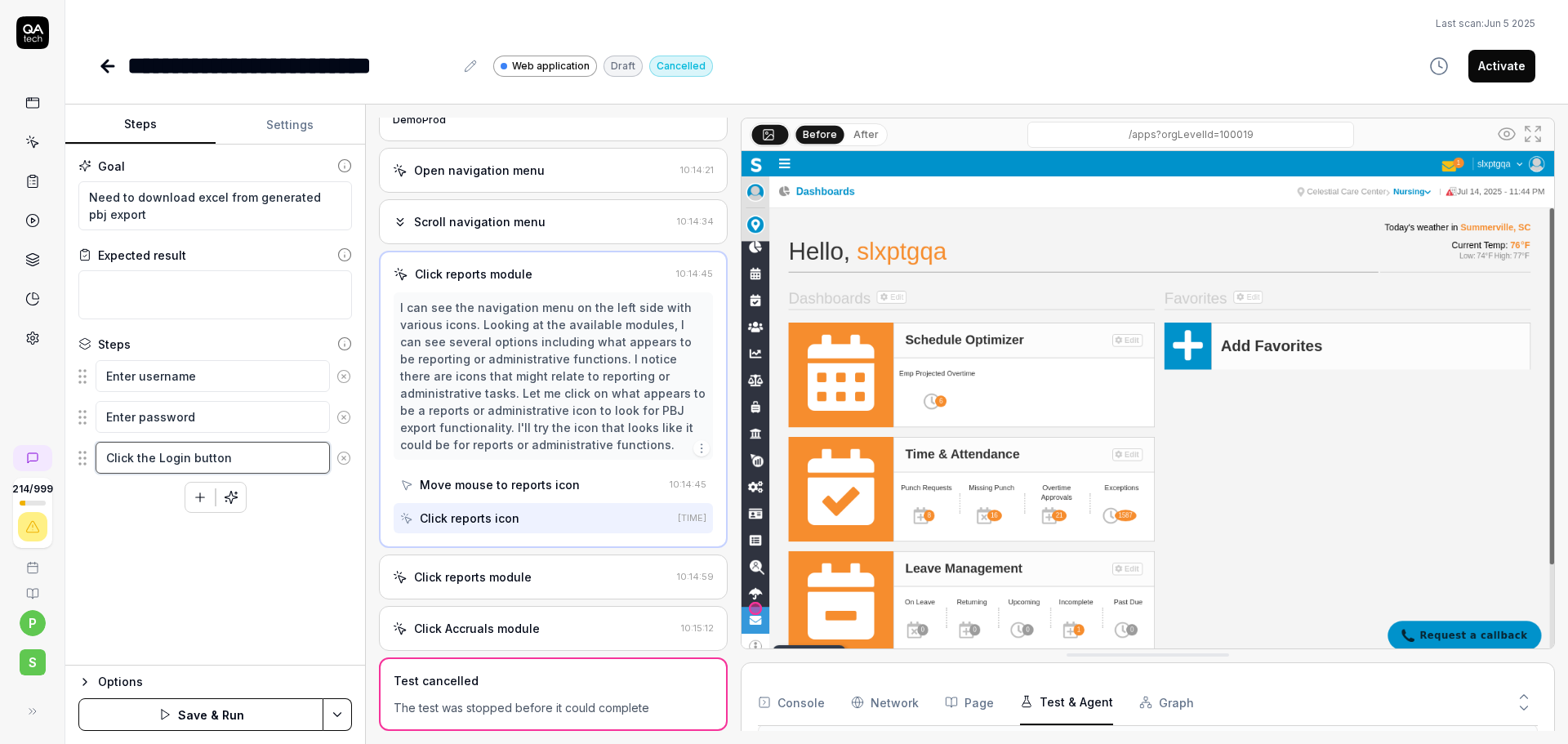type on "Click the Login button" 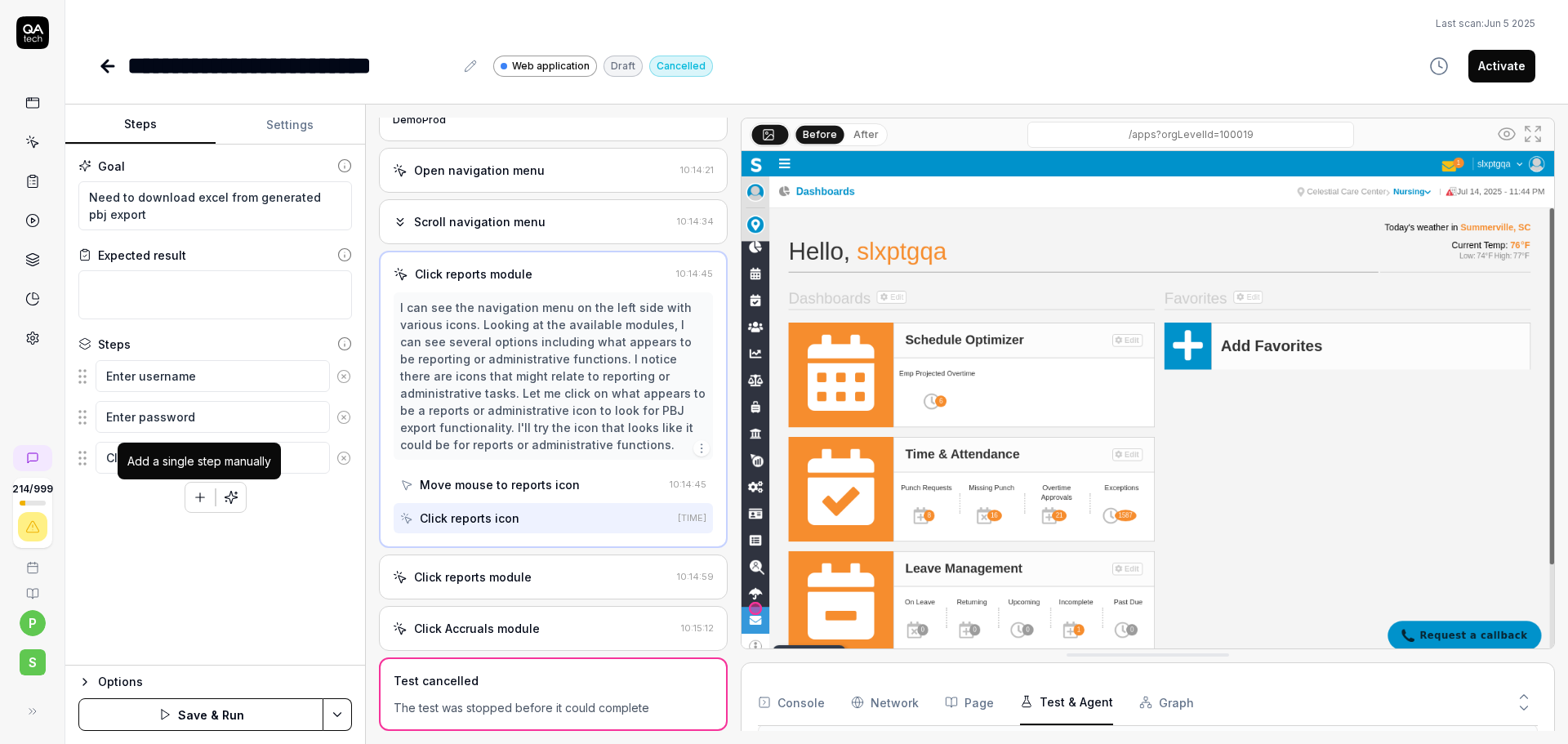 click at bounding box center (200, 497) 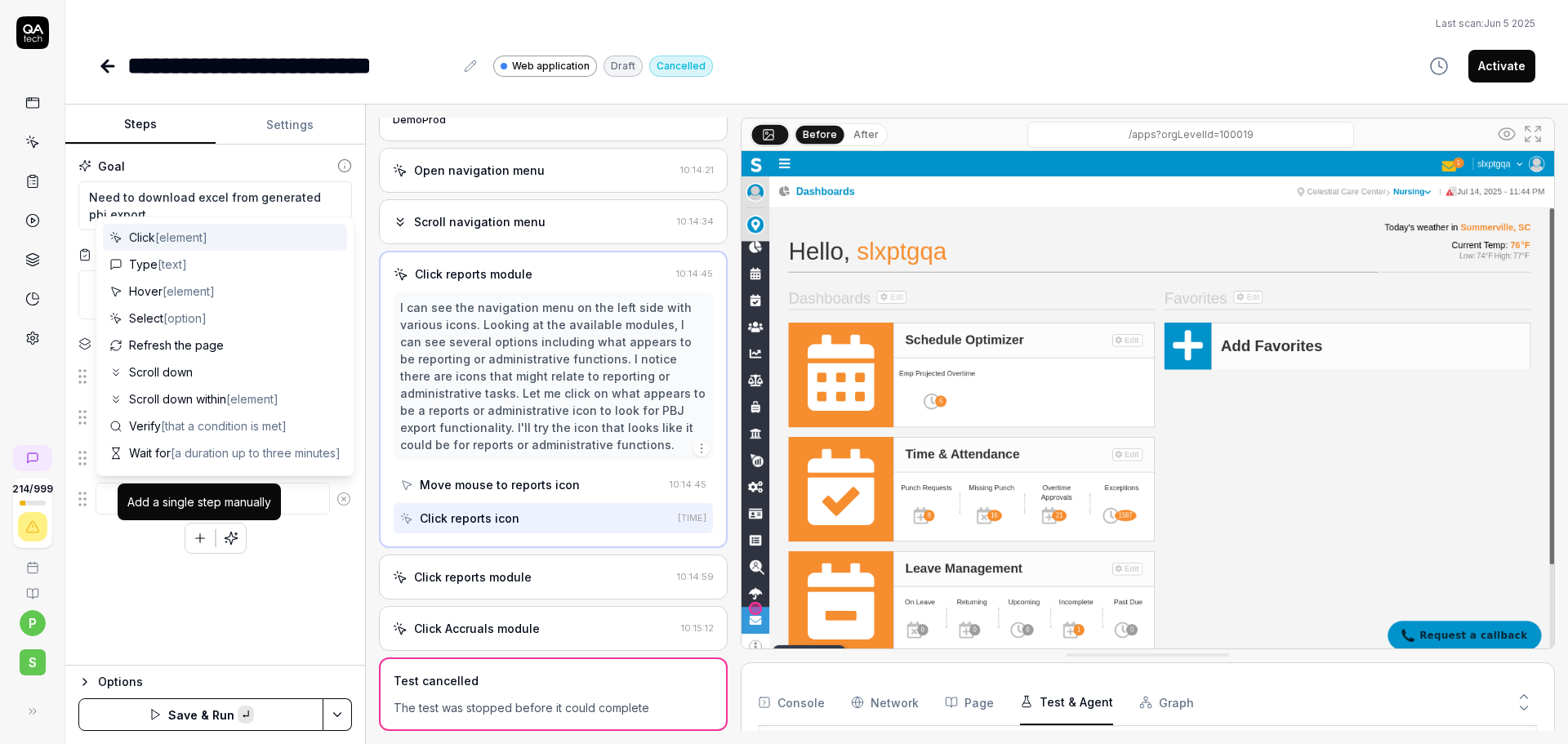 type on "*" 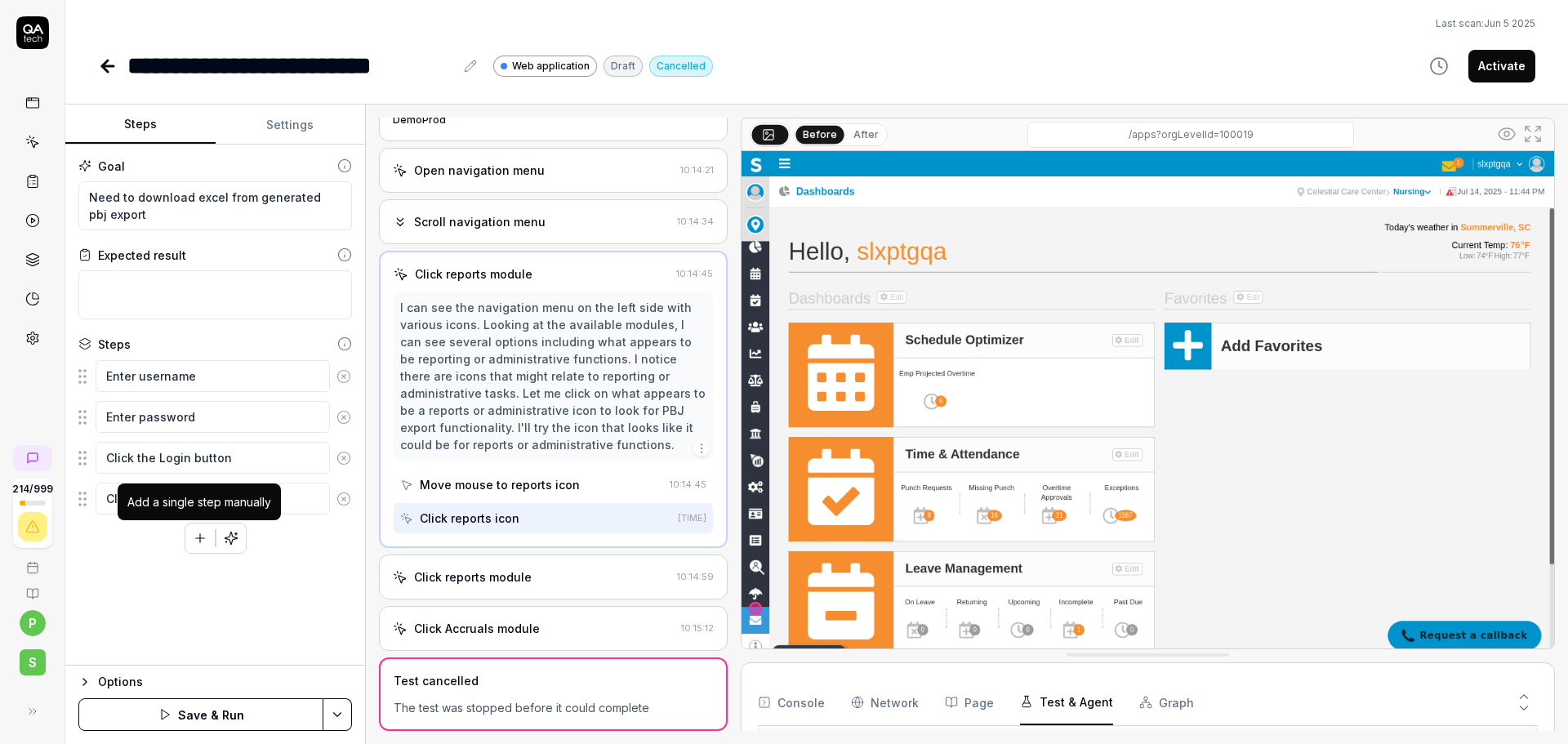 type on "Click on the menu button" 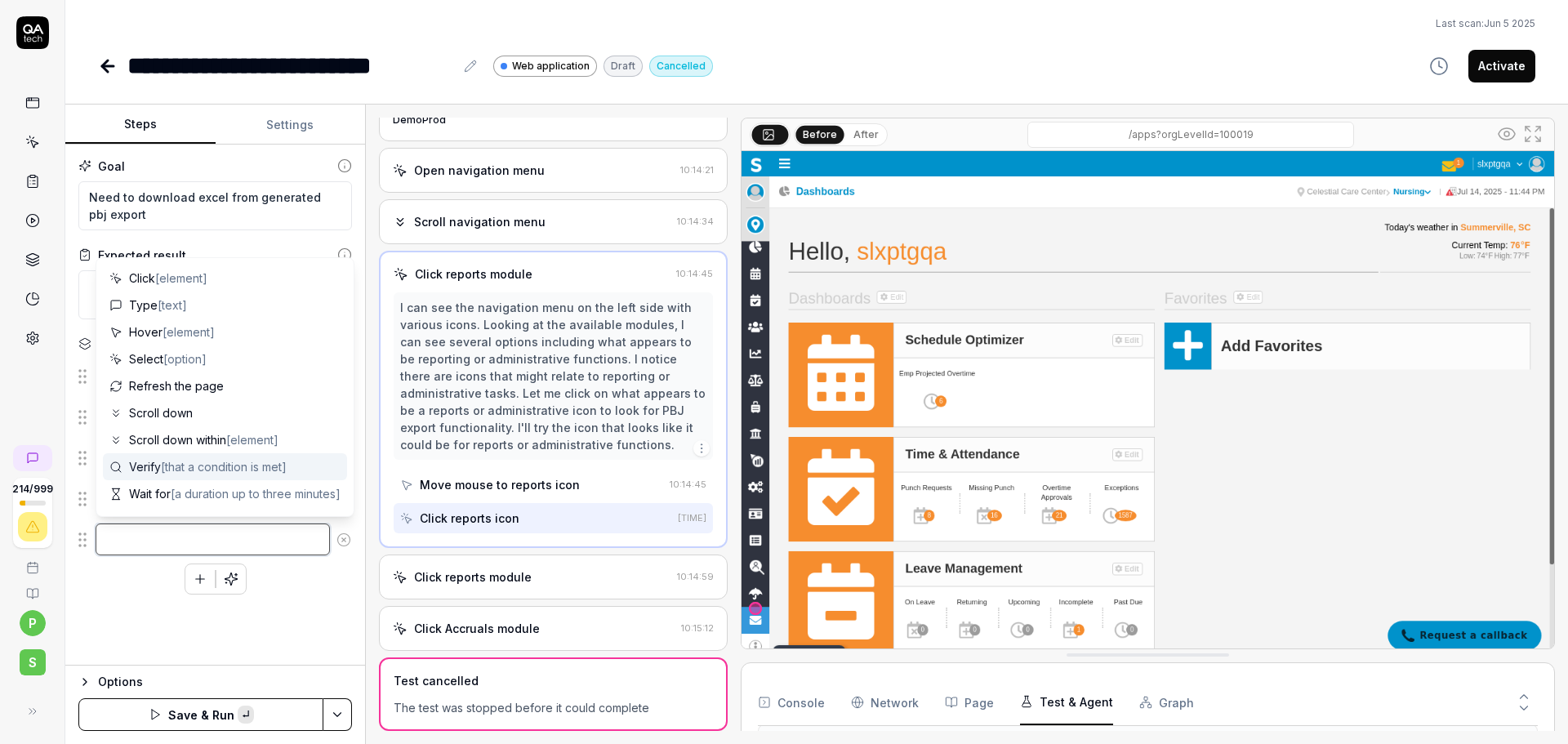 paste on "Click on the PBJ section" 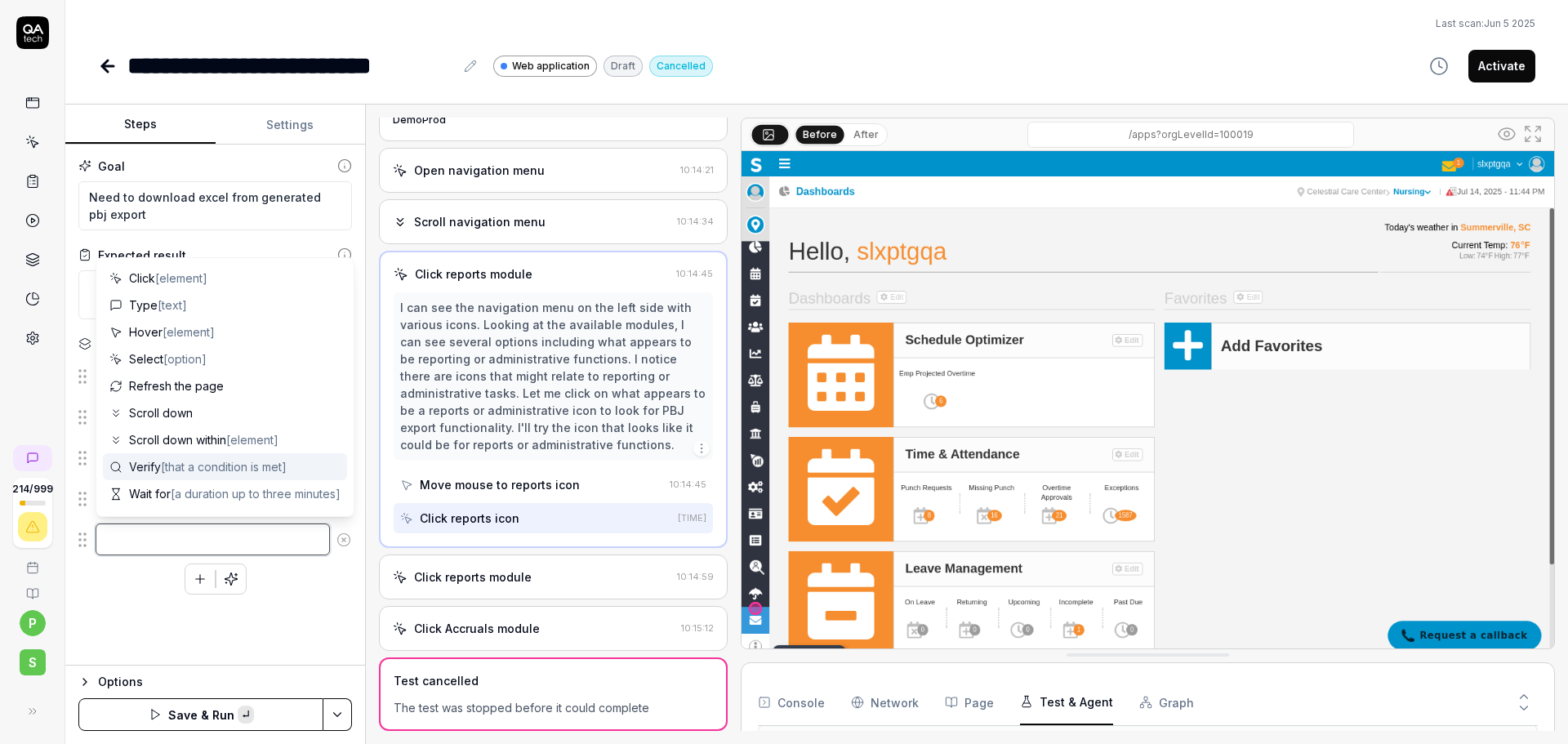 type on "*" 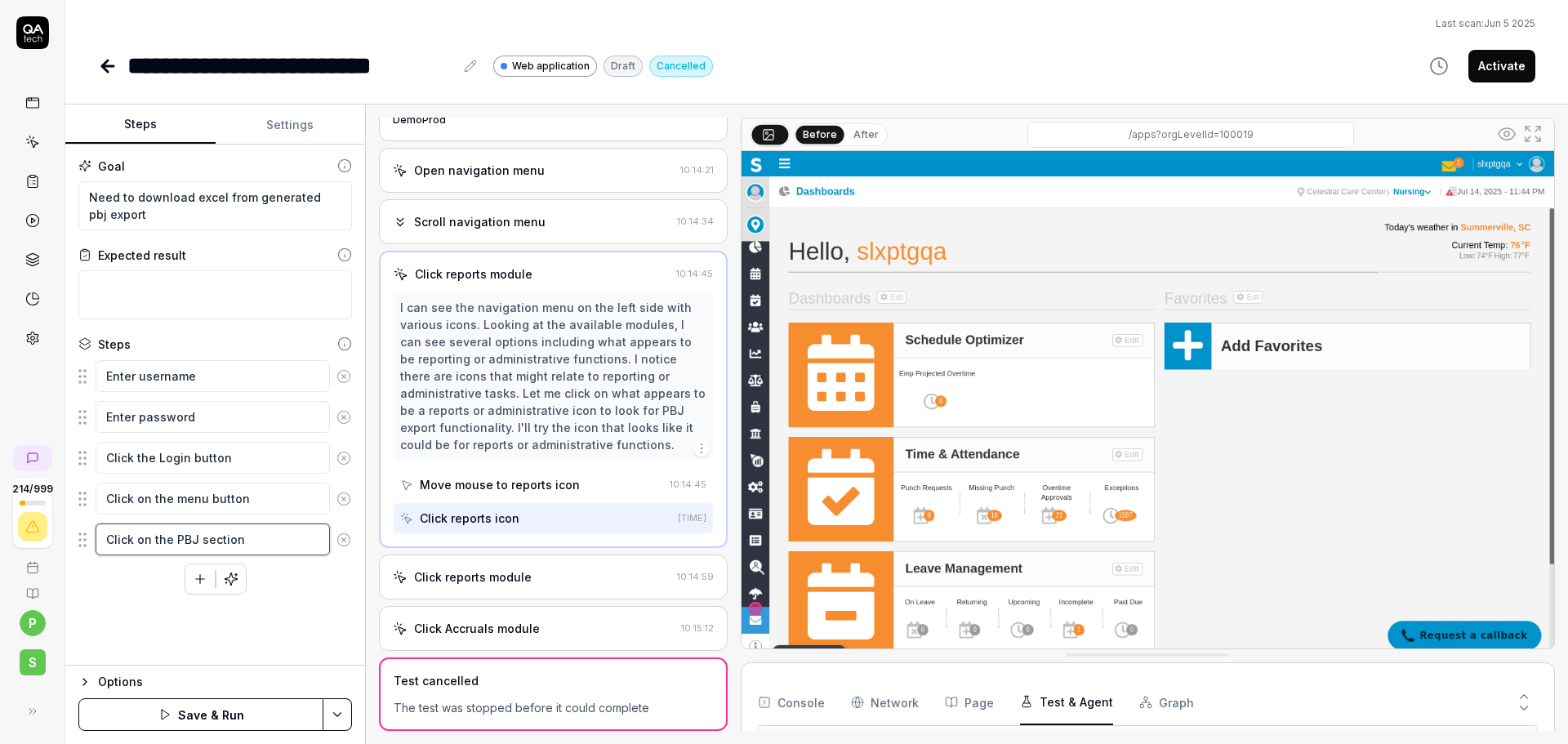 type on "Click on the PBJ section" 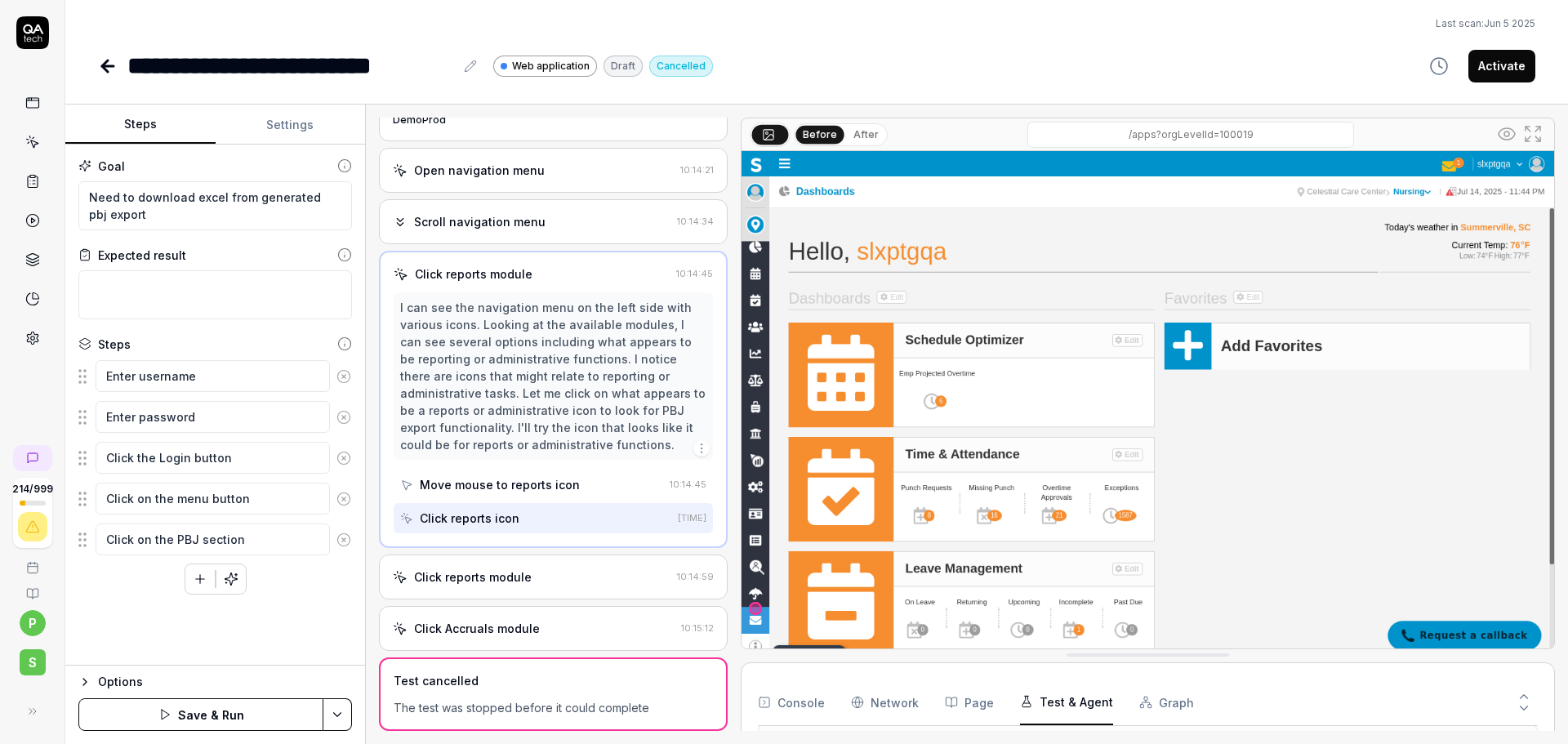 click on "**********" at bounding box center [784, 372] 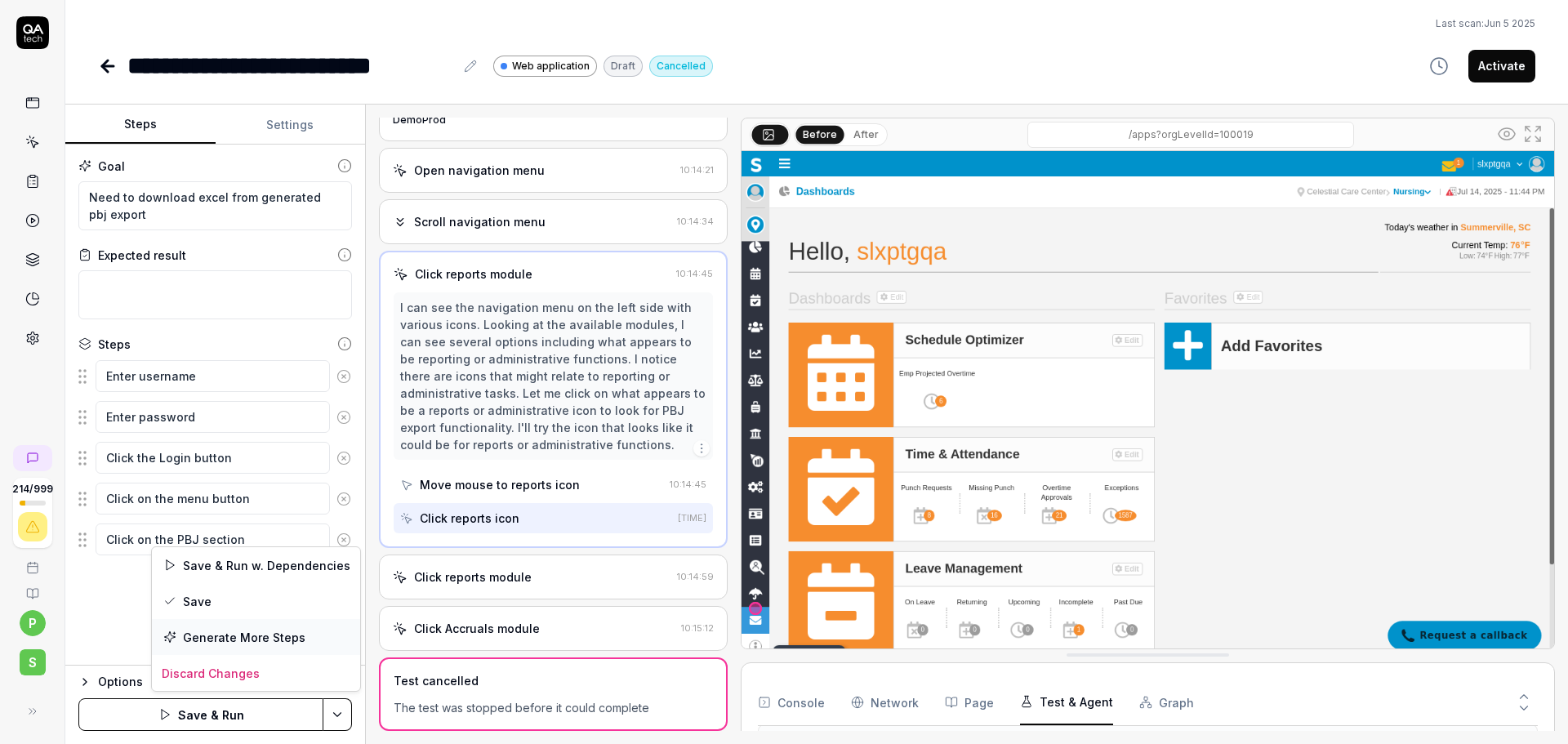 drag, startPoint x: 255, startPoint y: 633, endPoint x: 265, endPoint y: 632, distance: 10.049876 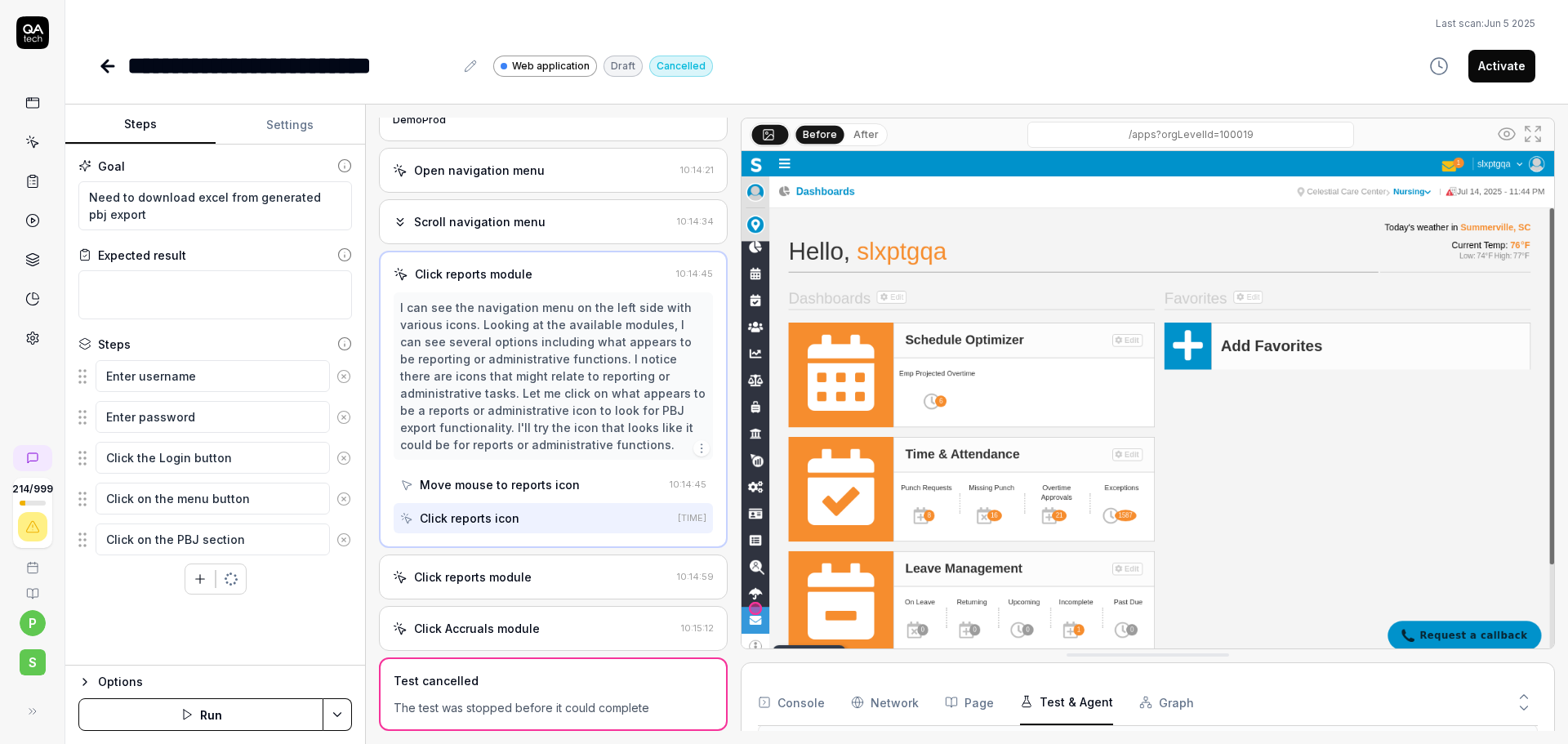 click on "Run" at bounding box center (201, 715) 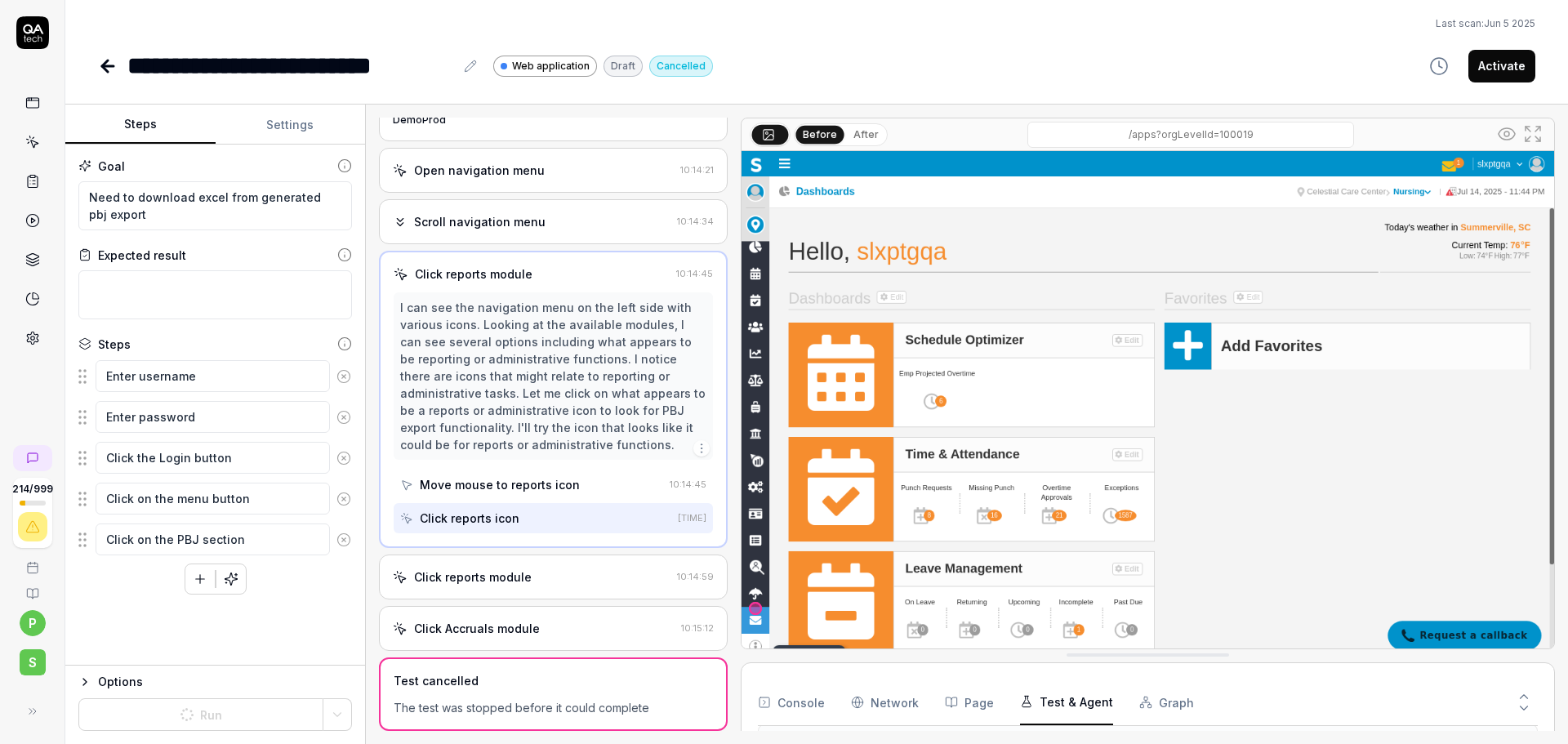 scroll, scrollTop: 0, scrollLeft: 0, axis: both 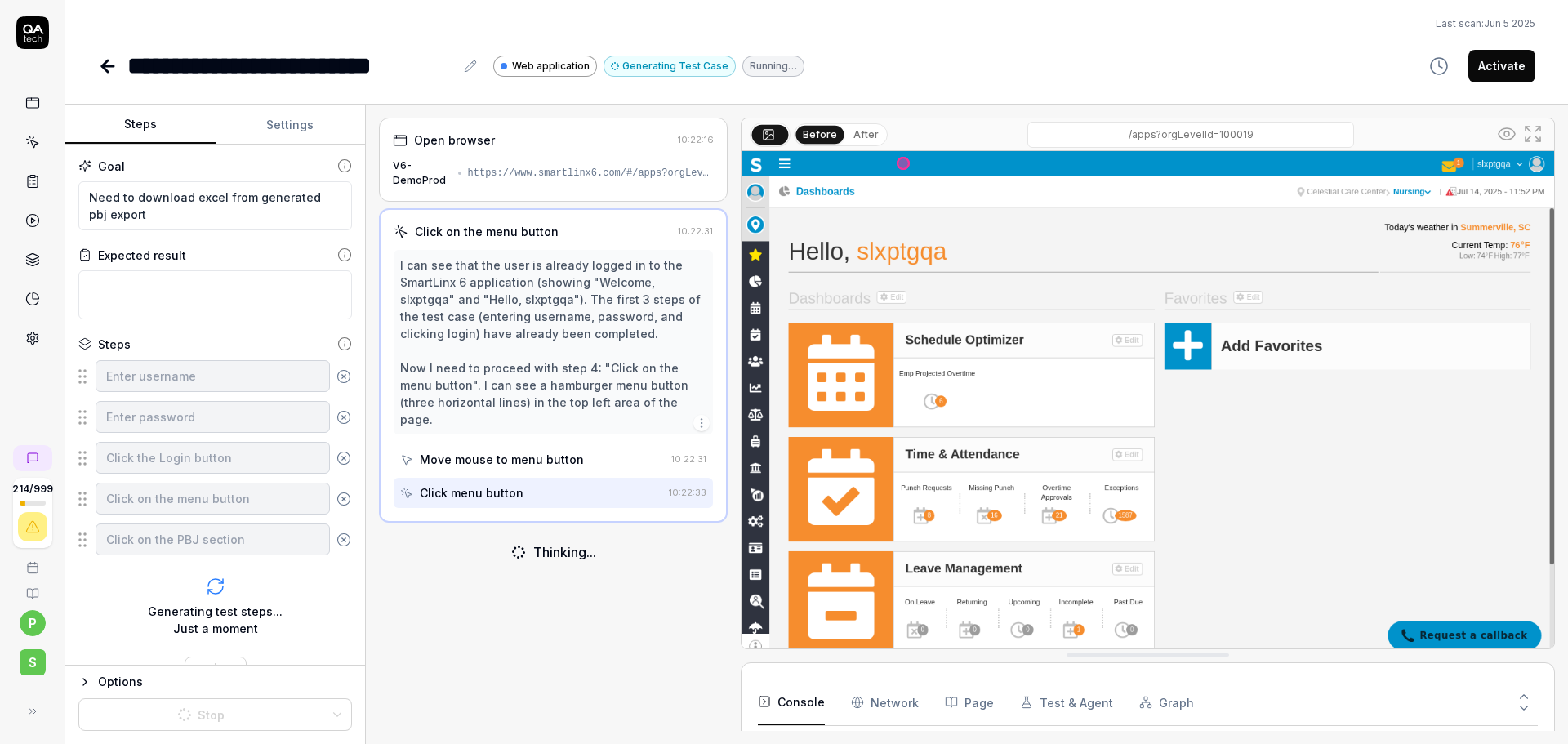 click on "Click menu button" at bounding box center [471, 492] 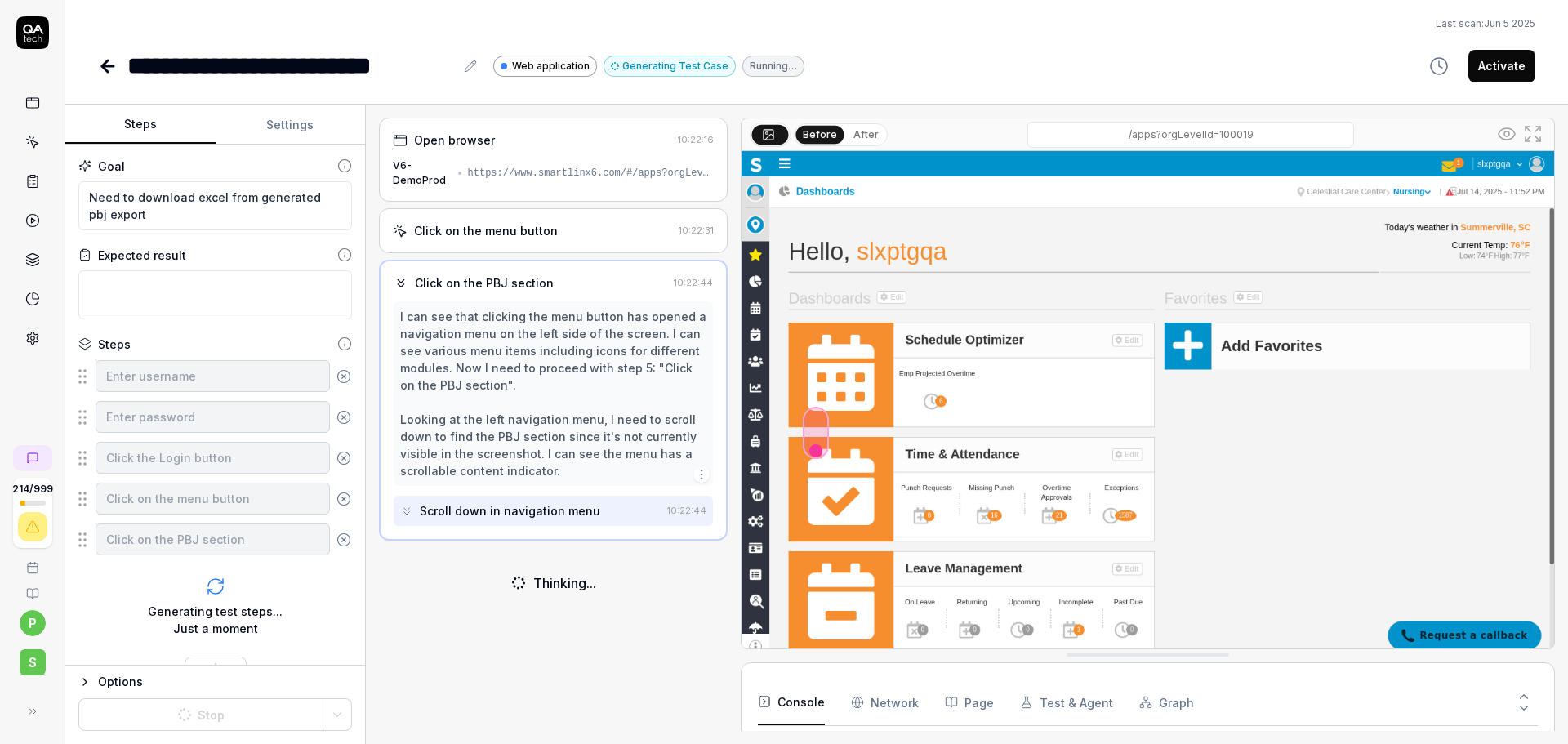click on "Scroll down in navigation menu" at bounding box center [510, 510] 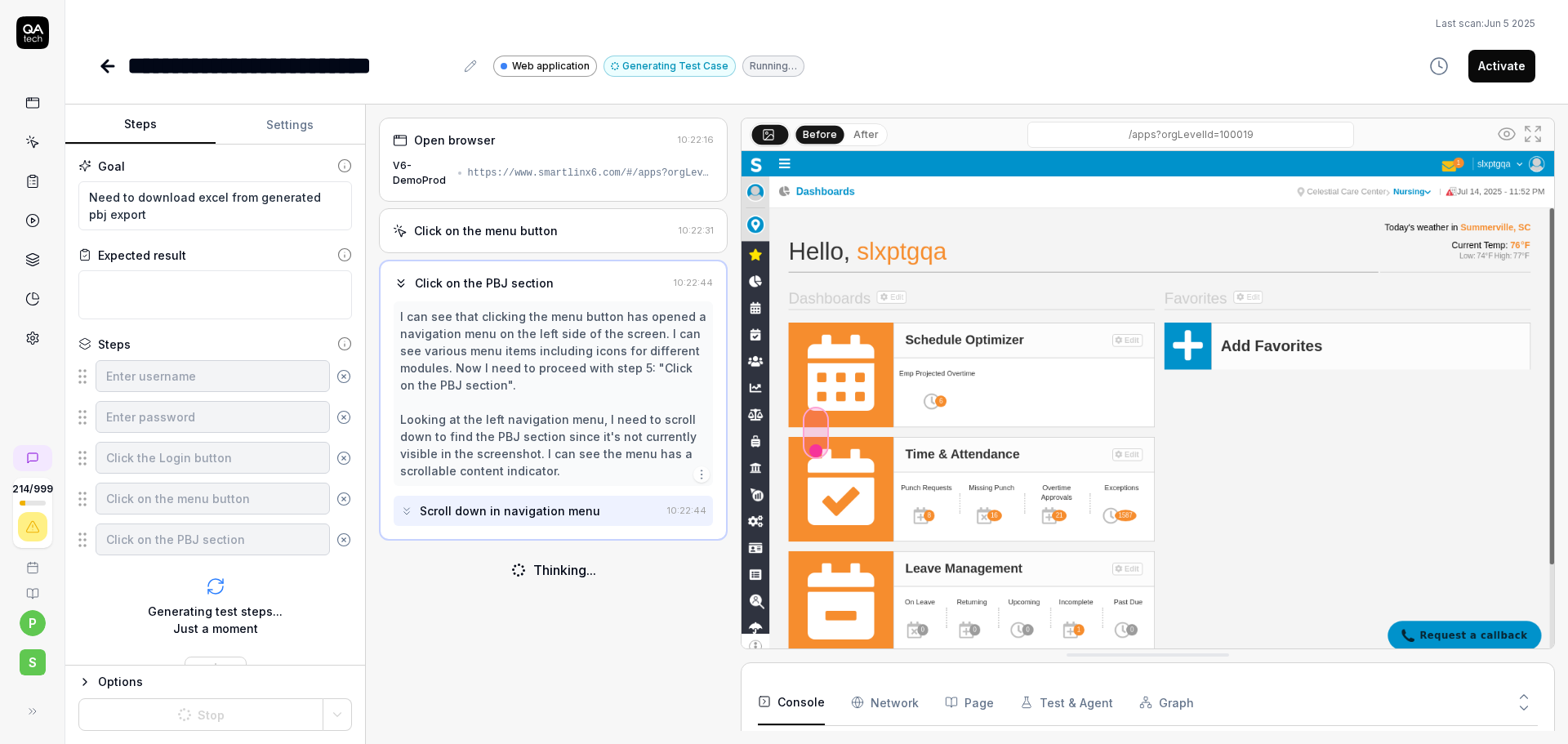 click on "Scroll down in navigation menu 10:22:44" at bounding box center (553, 510) 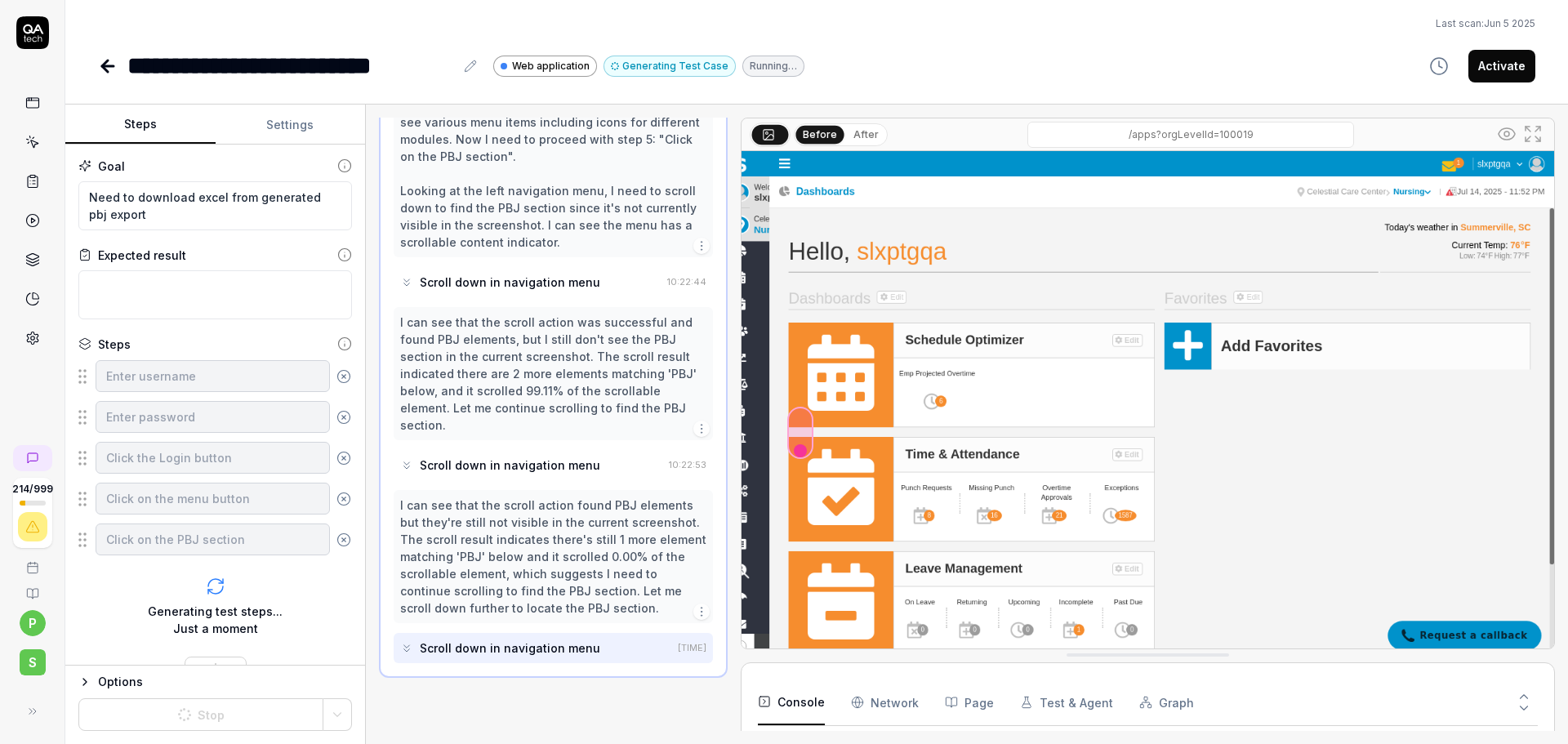 scroll, scrollTop: 228, scrollLeft: 0, axis: vertical 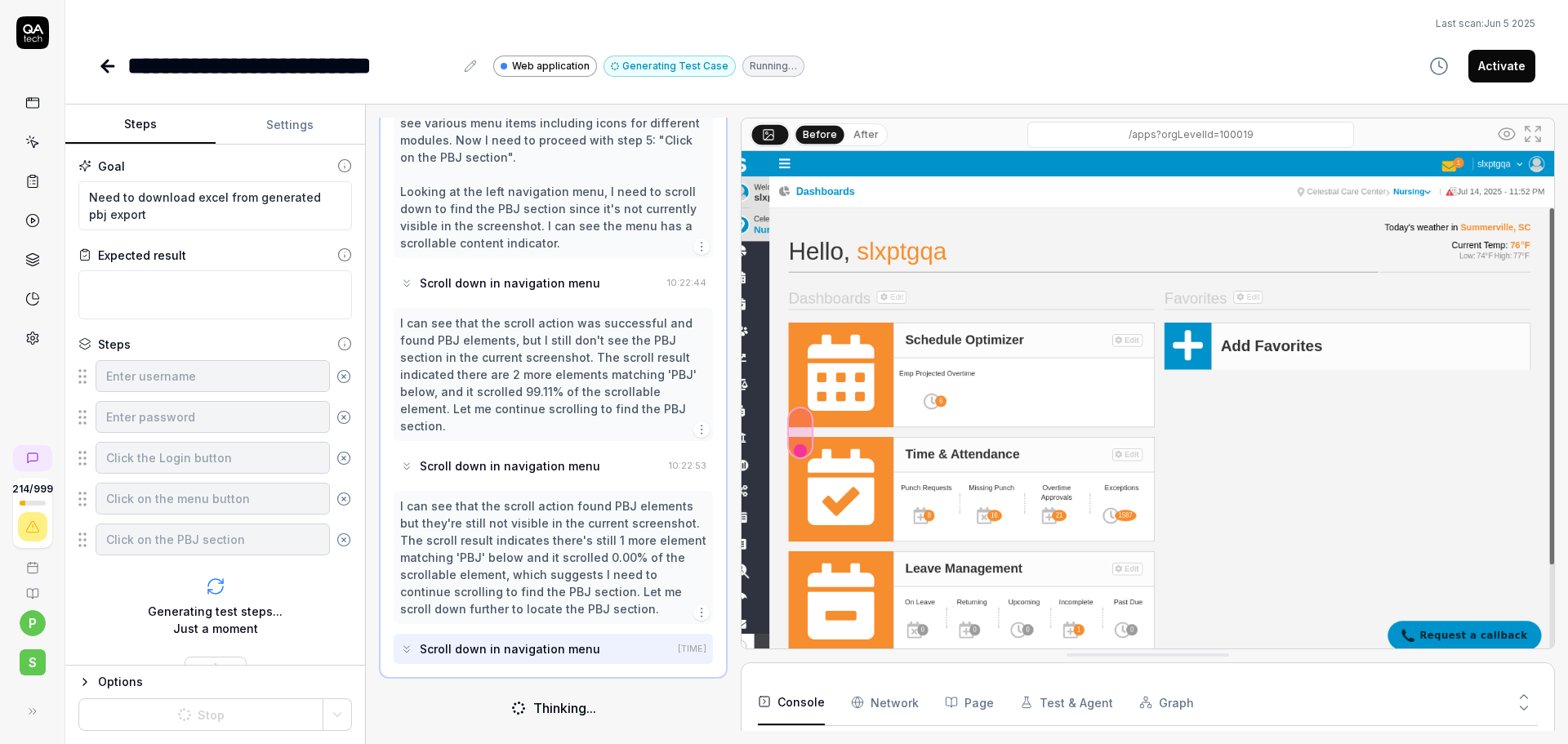 click on "Scroll down in navigation menu" at bounding box center (510, 648) 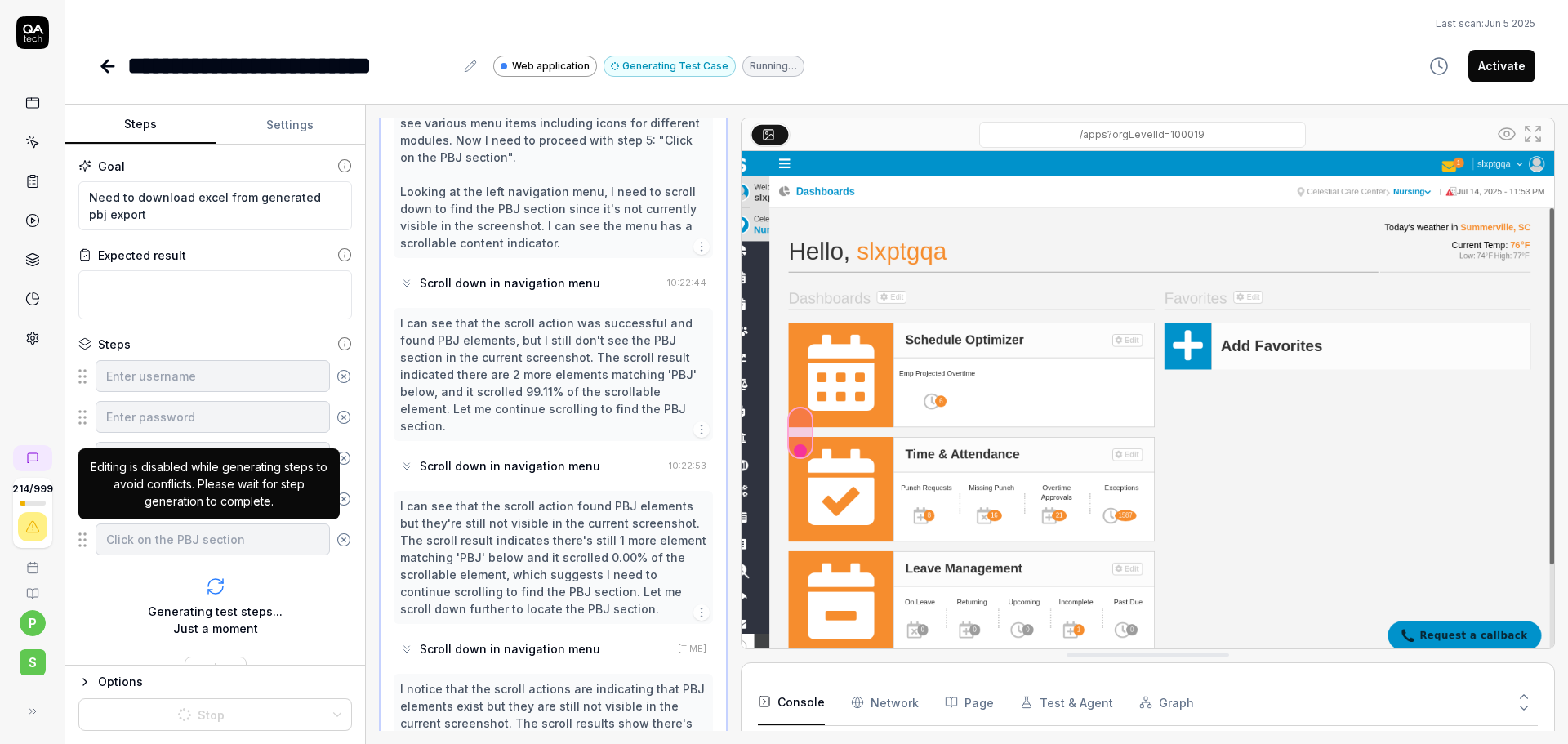 scroll, scrollTop: 25, scrollLeft: 0, axis: vertical 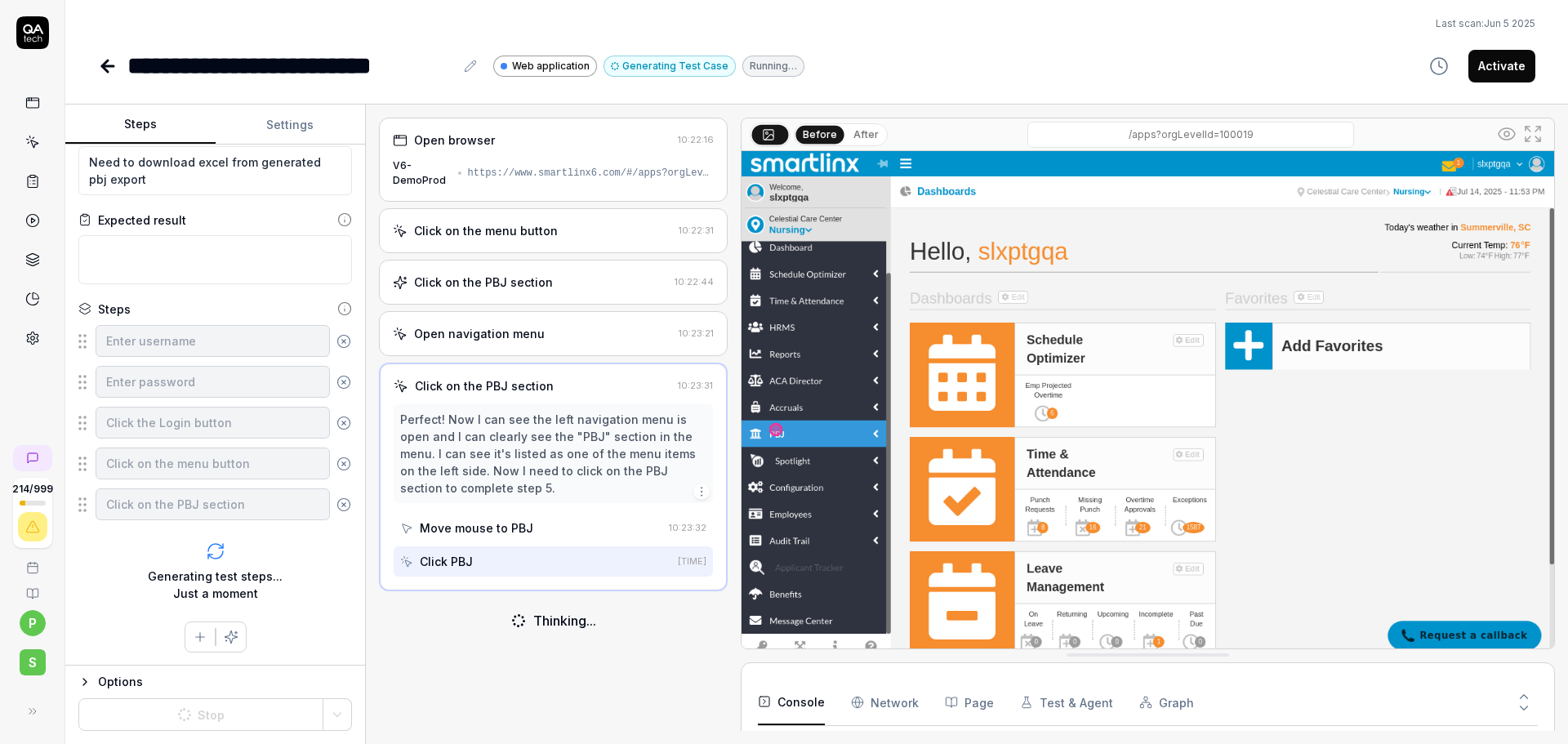 click at bounding box center [1147, 405] 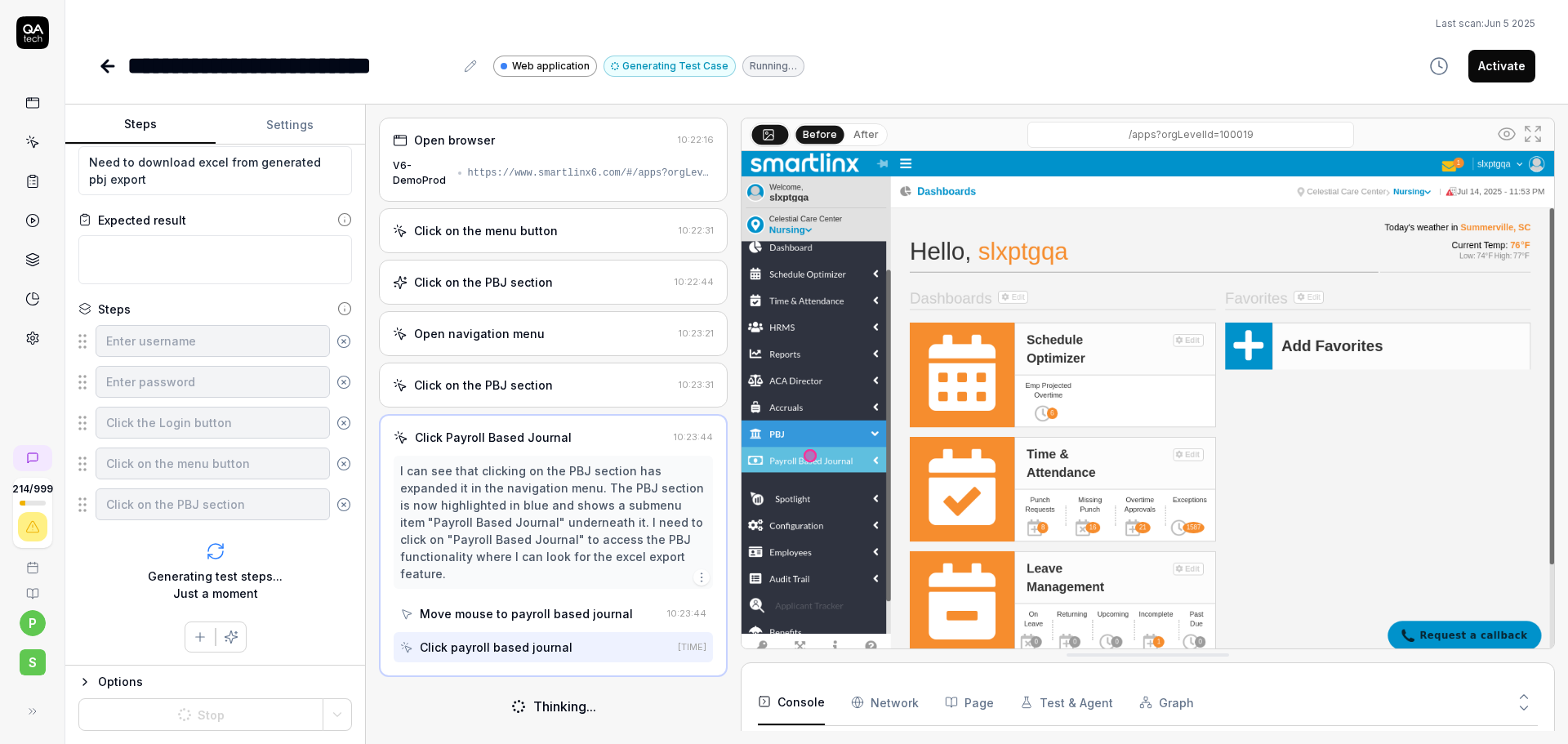click at bounding box center (1147, 405) 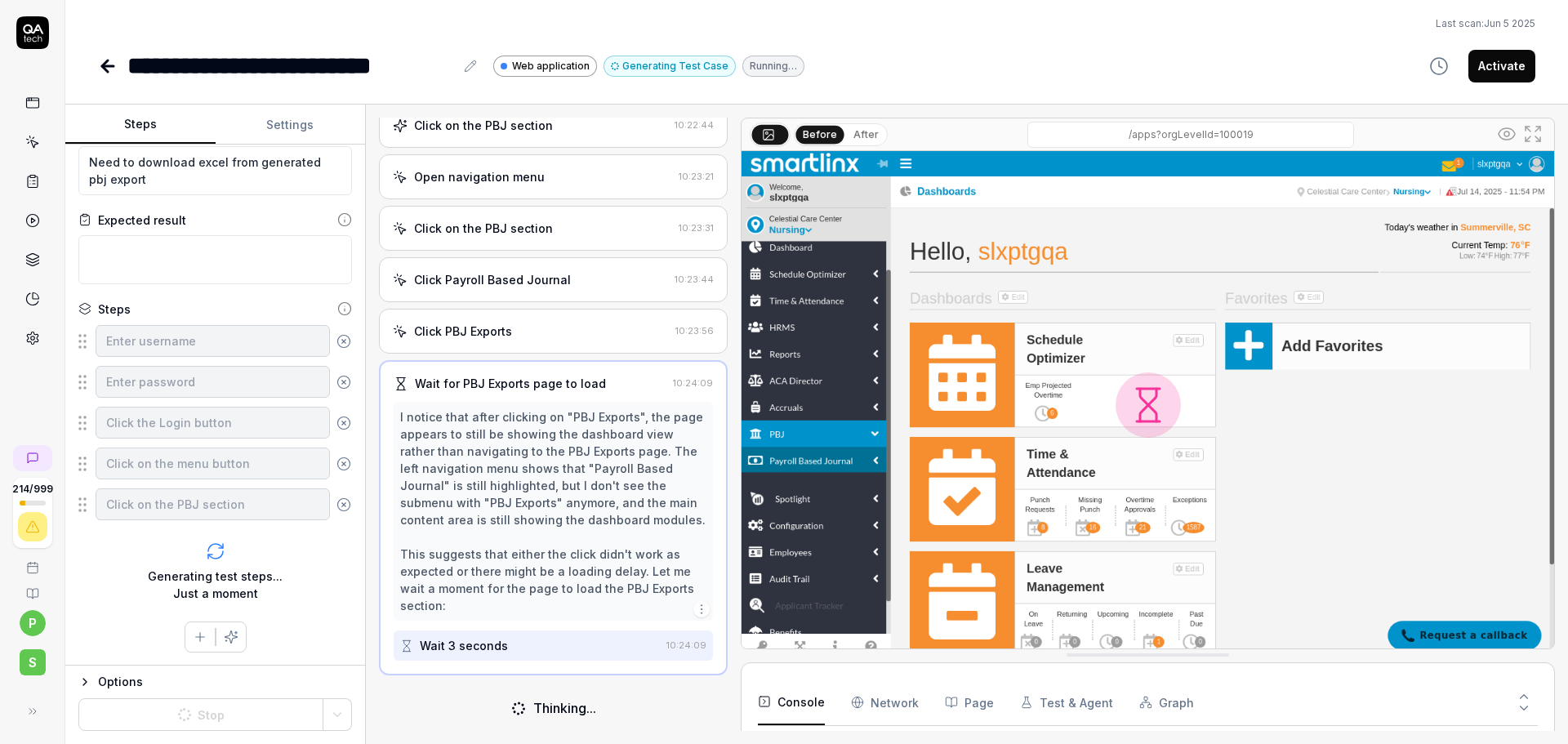 scroll, scrollTop: 154, scrollLeft: 0, axis: vertical 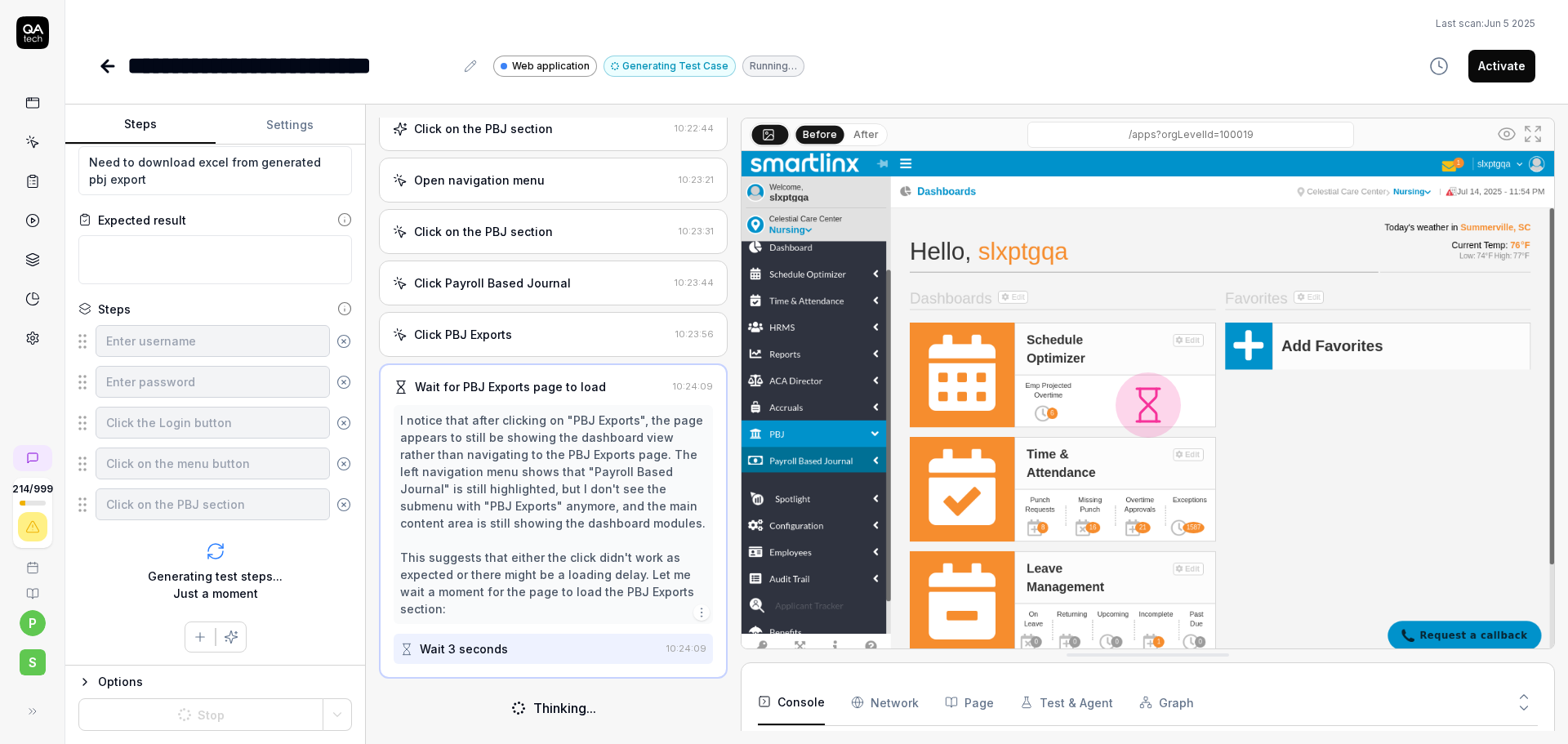 click at bounding box center (1147, 405) 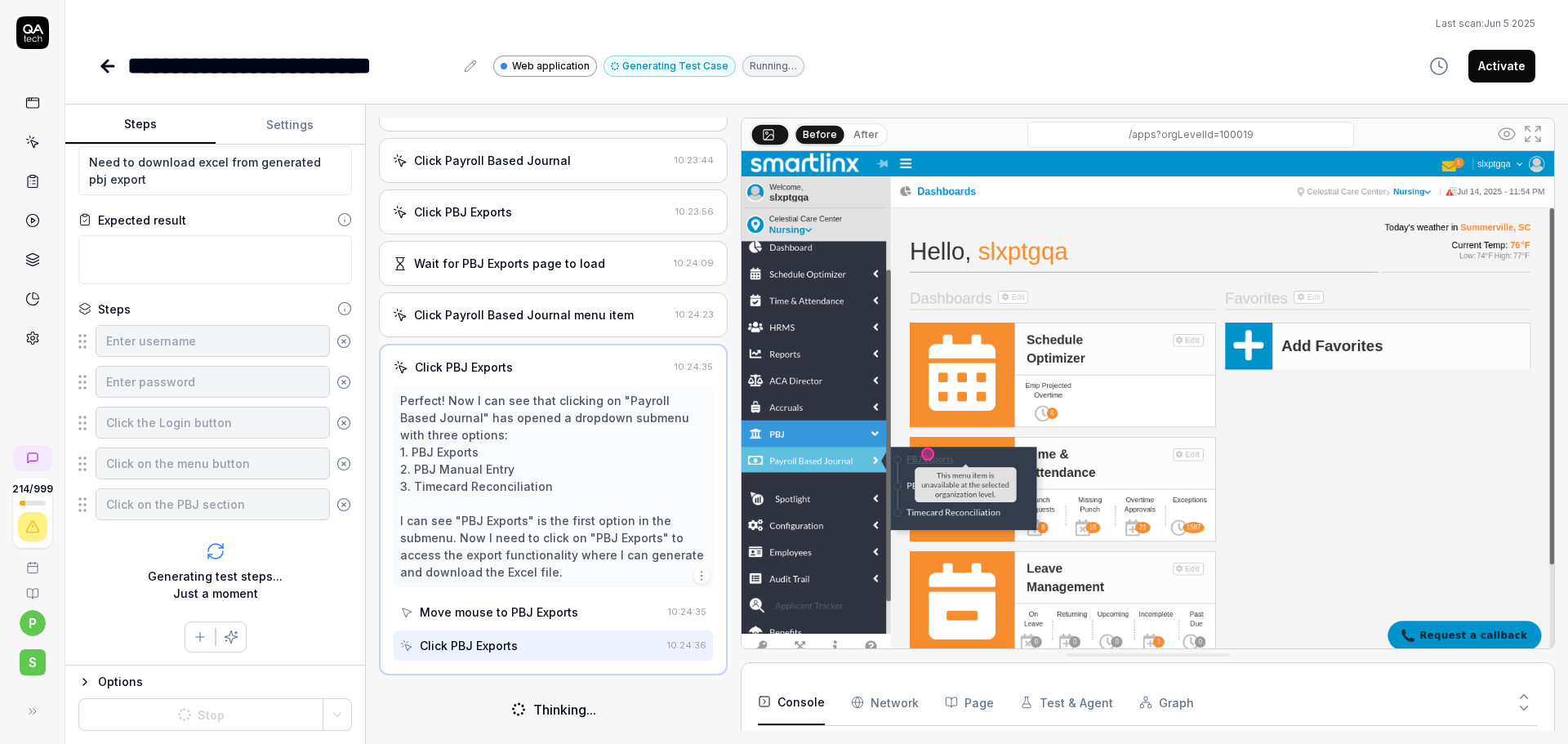 scroll, scrollTop: 273, scrollLeft: 0, axis: vertical 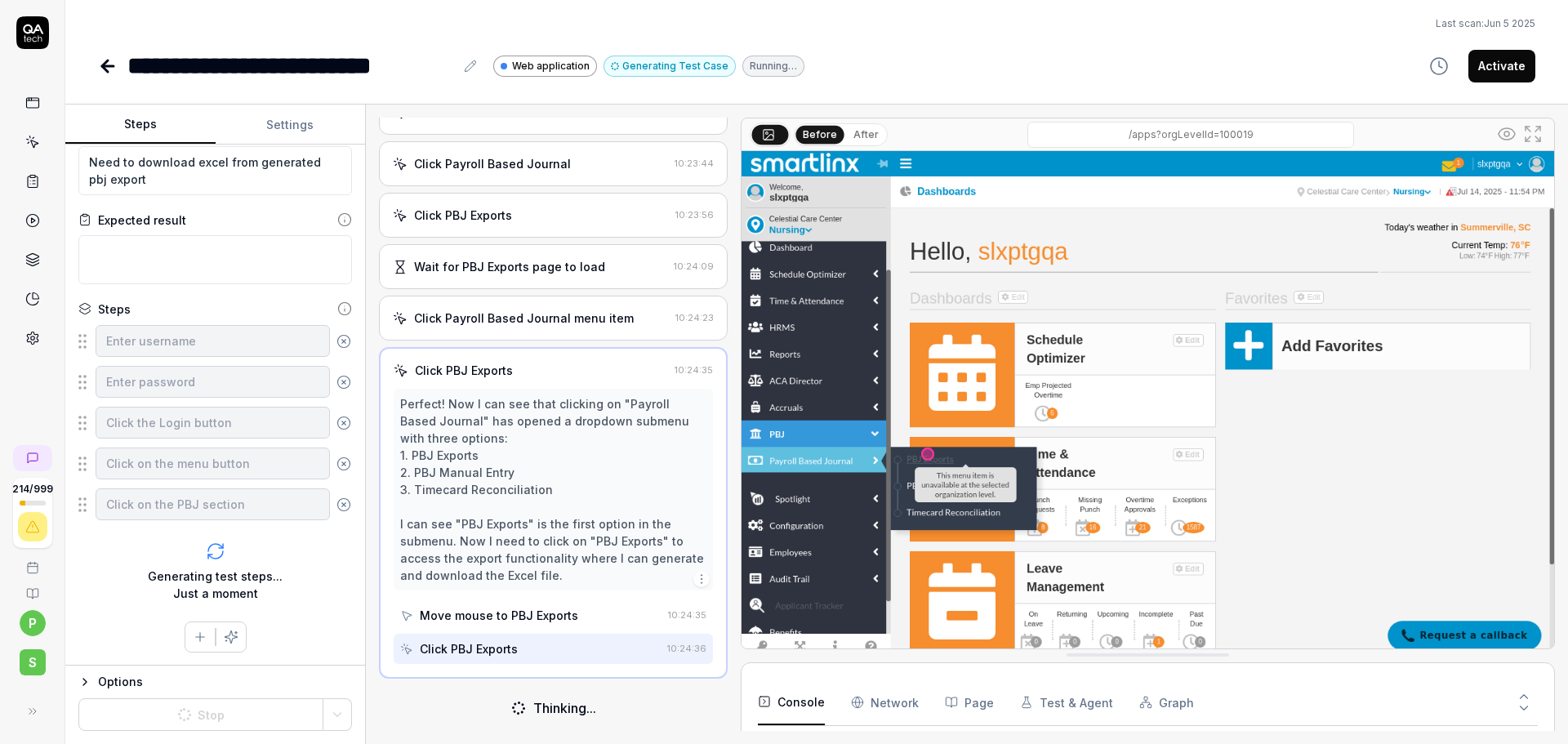 click on "Move mouse to PBJ Exports" at bounding box center [499, 615] 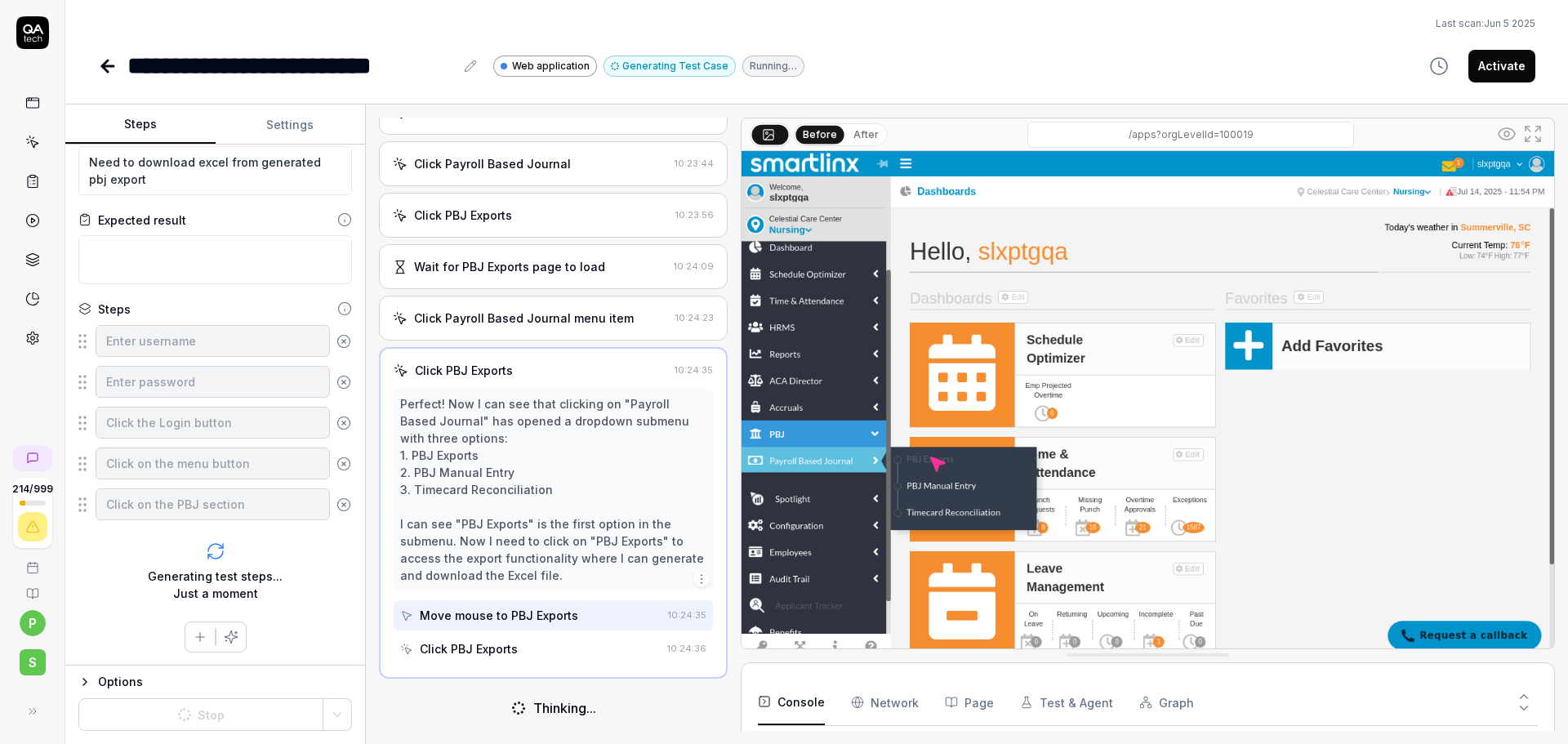 click on "Move mouse to PBJ Exports" at bounding box center (499, 615) 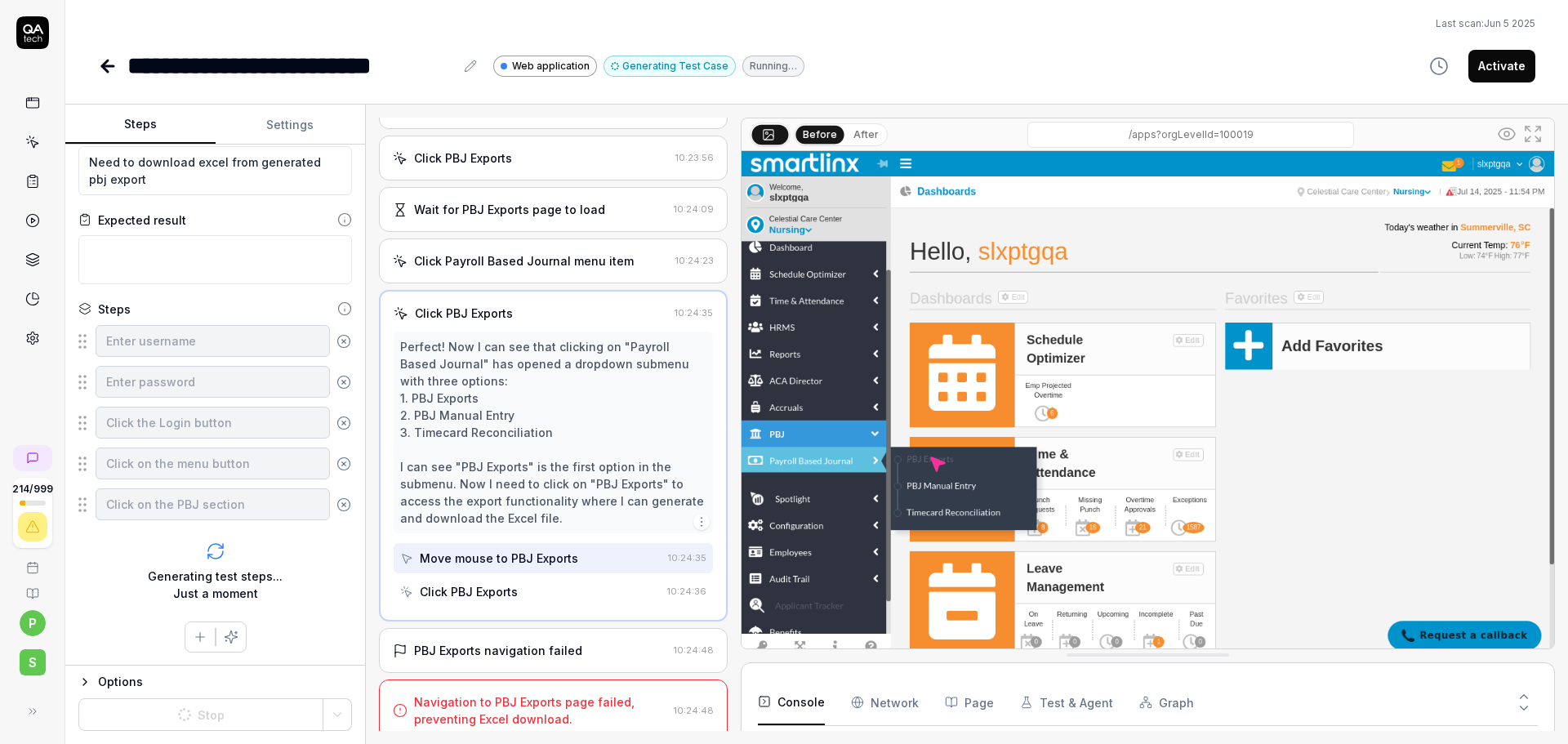 scroll, scrollTop: 341, scrollLeft: 0, axis: vertical 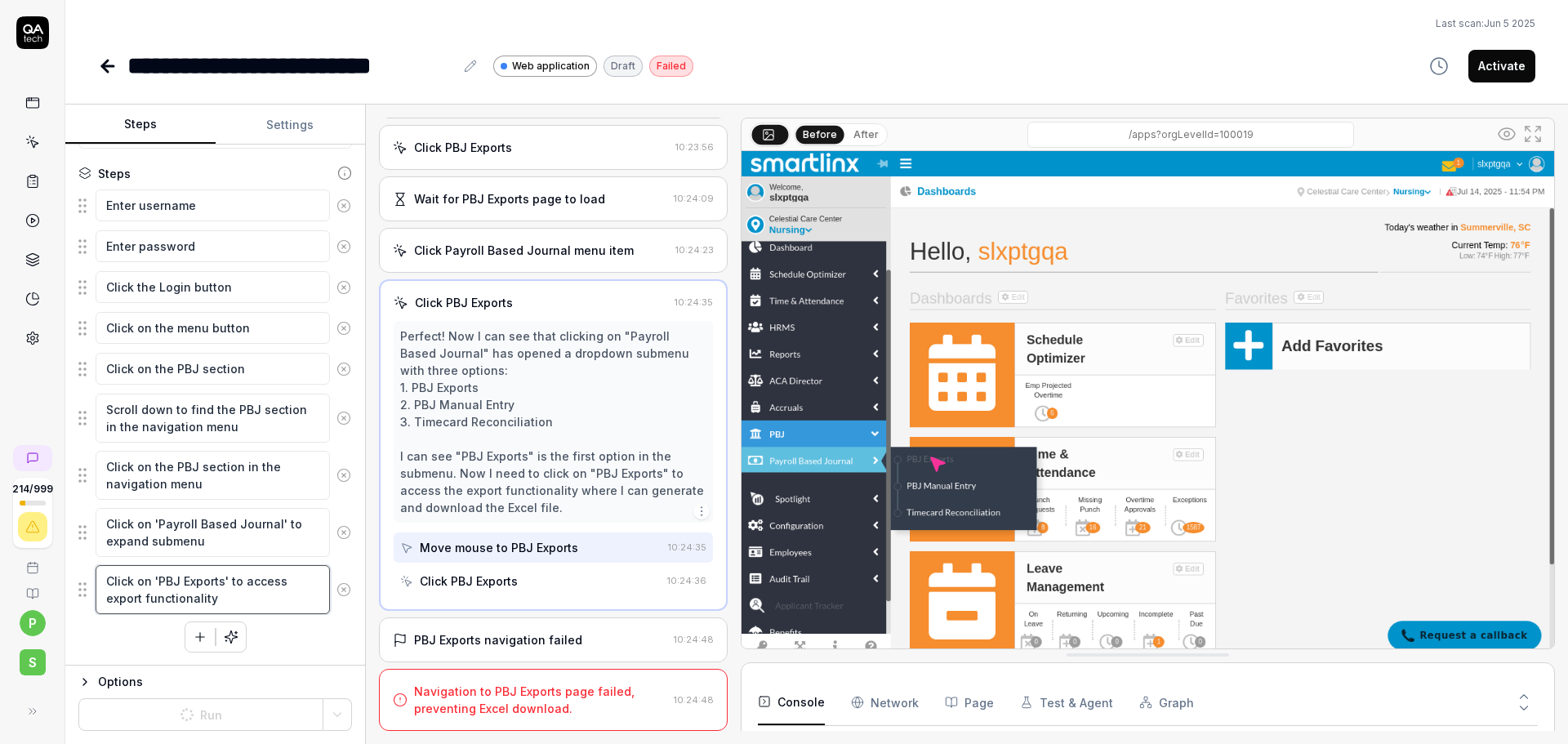 drag, startPoint x: 156, startPoint y: 580, endPoint x: 224, endPoint y: 584, distance: 68.11755 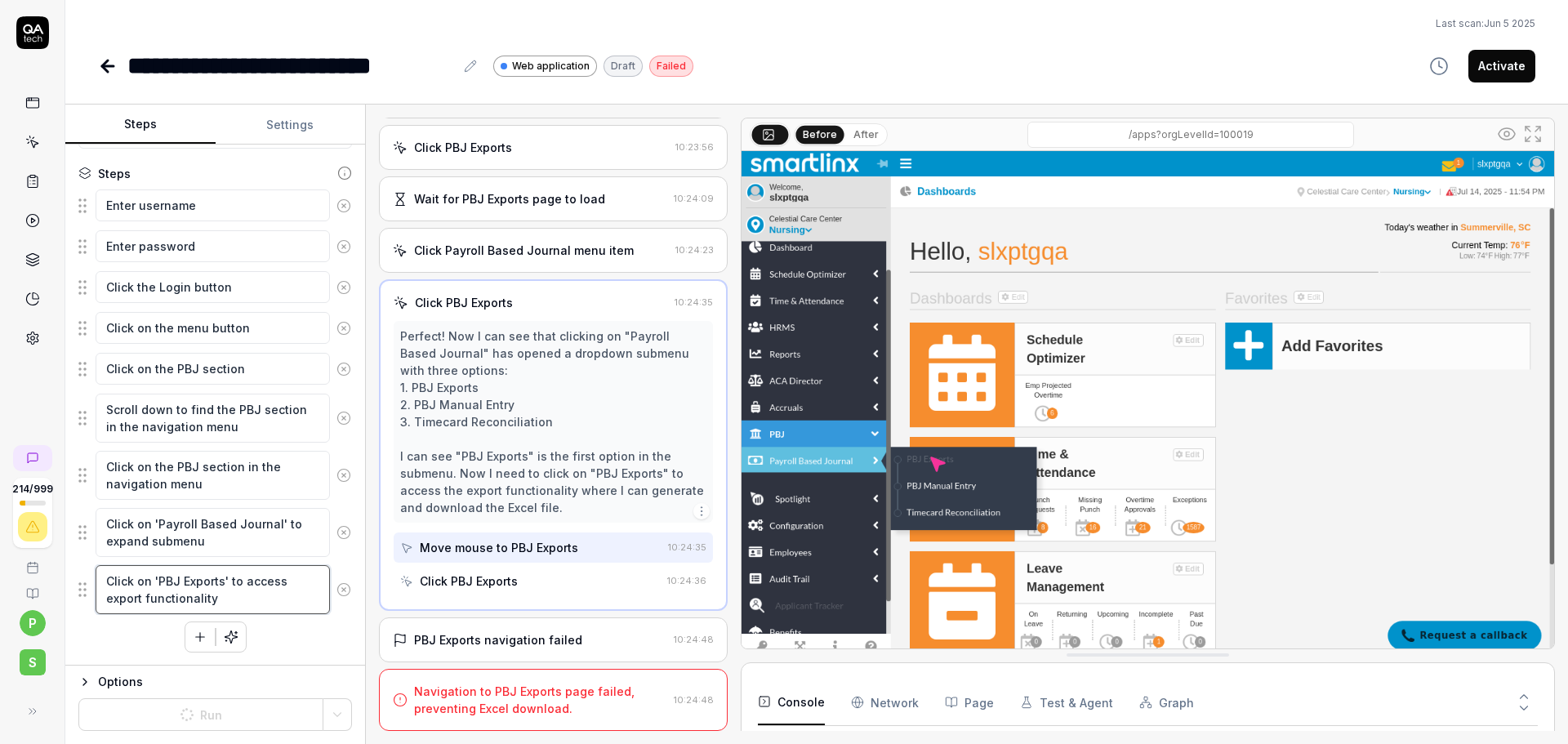 click on "Click on 'PBJ Exports' to access export functionality" at bounding box center [212, 590] 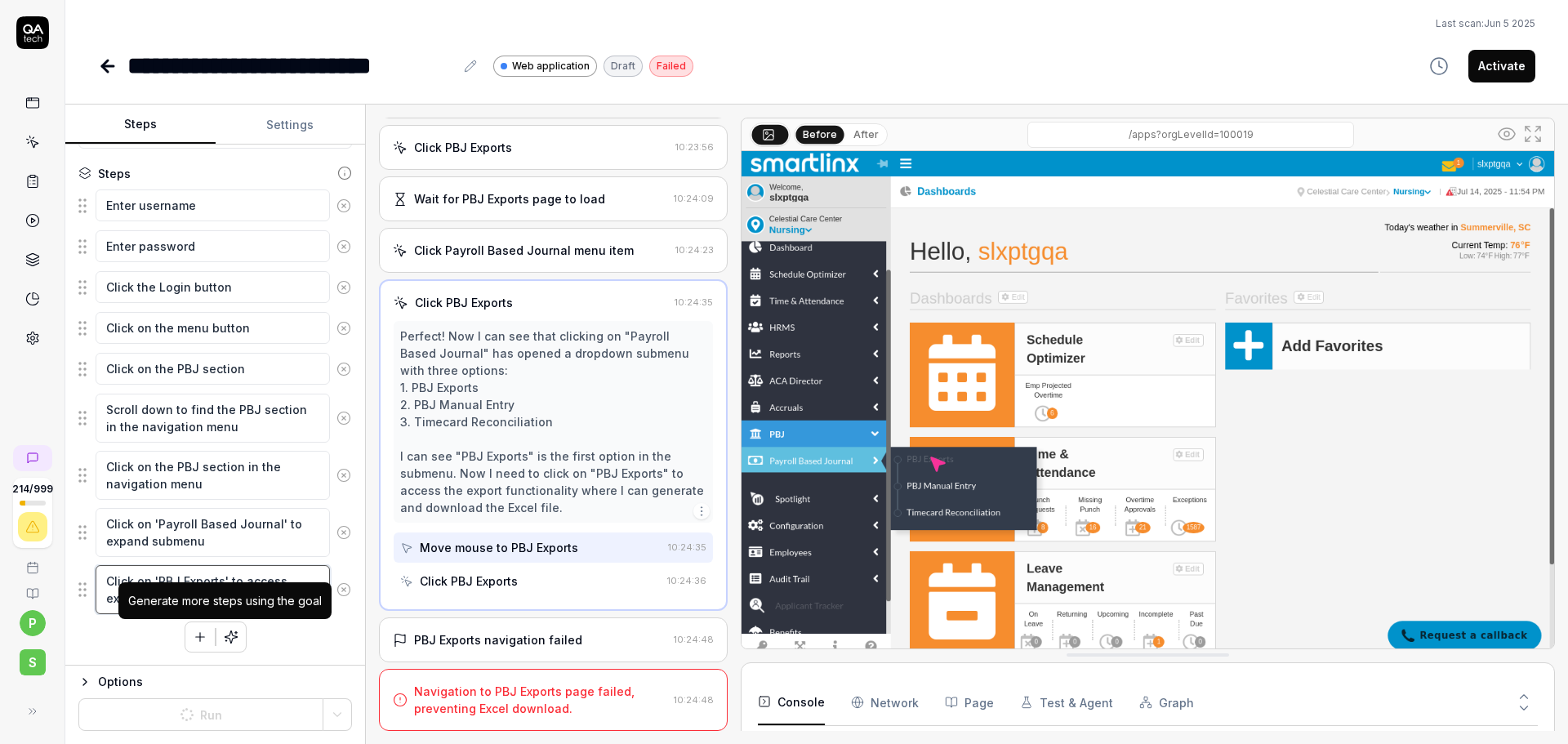 type on "*" 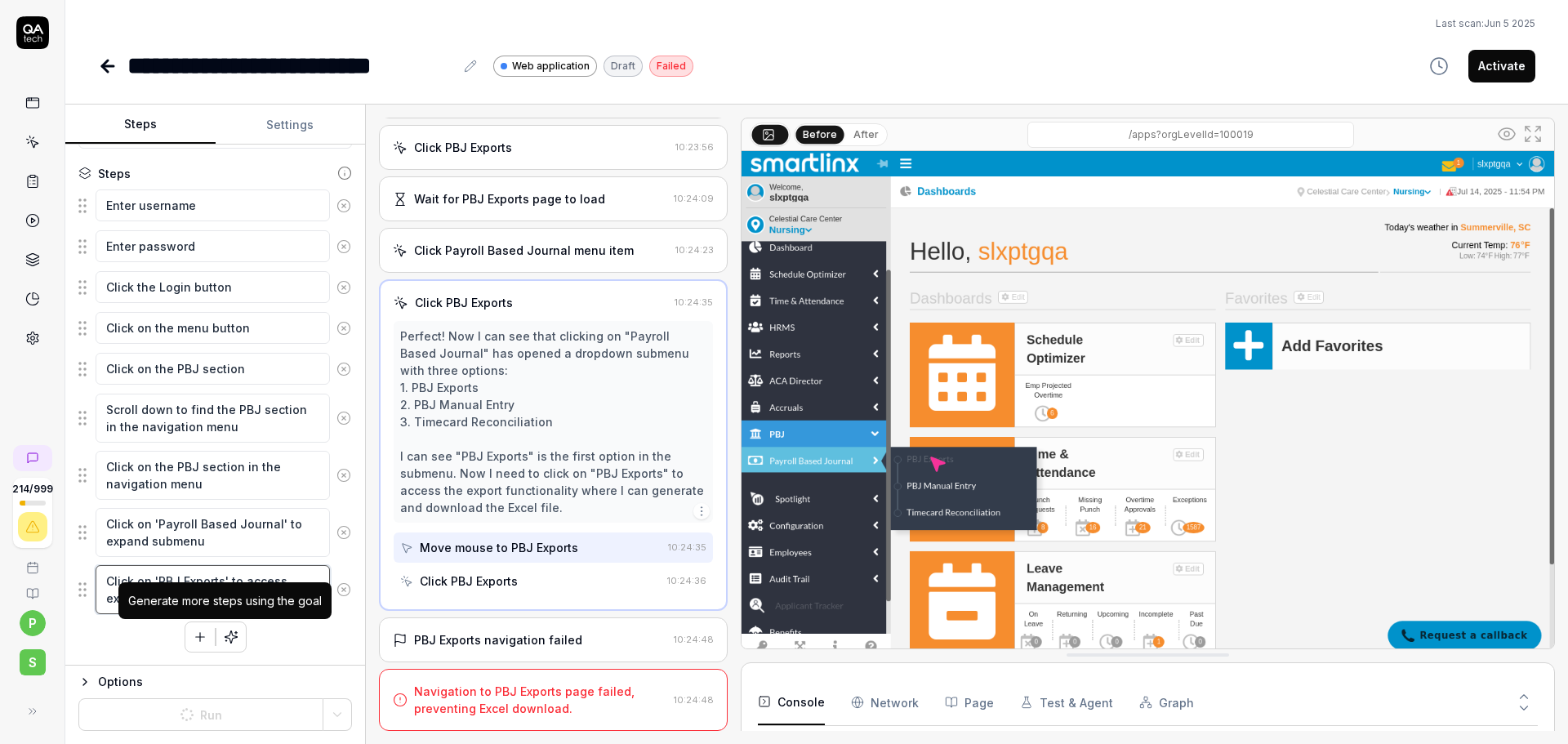 type on "Click on 'PBJ M' to access export functionality" 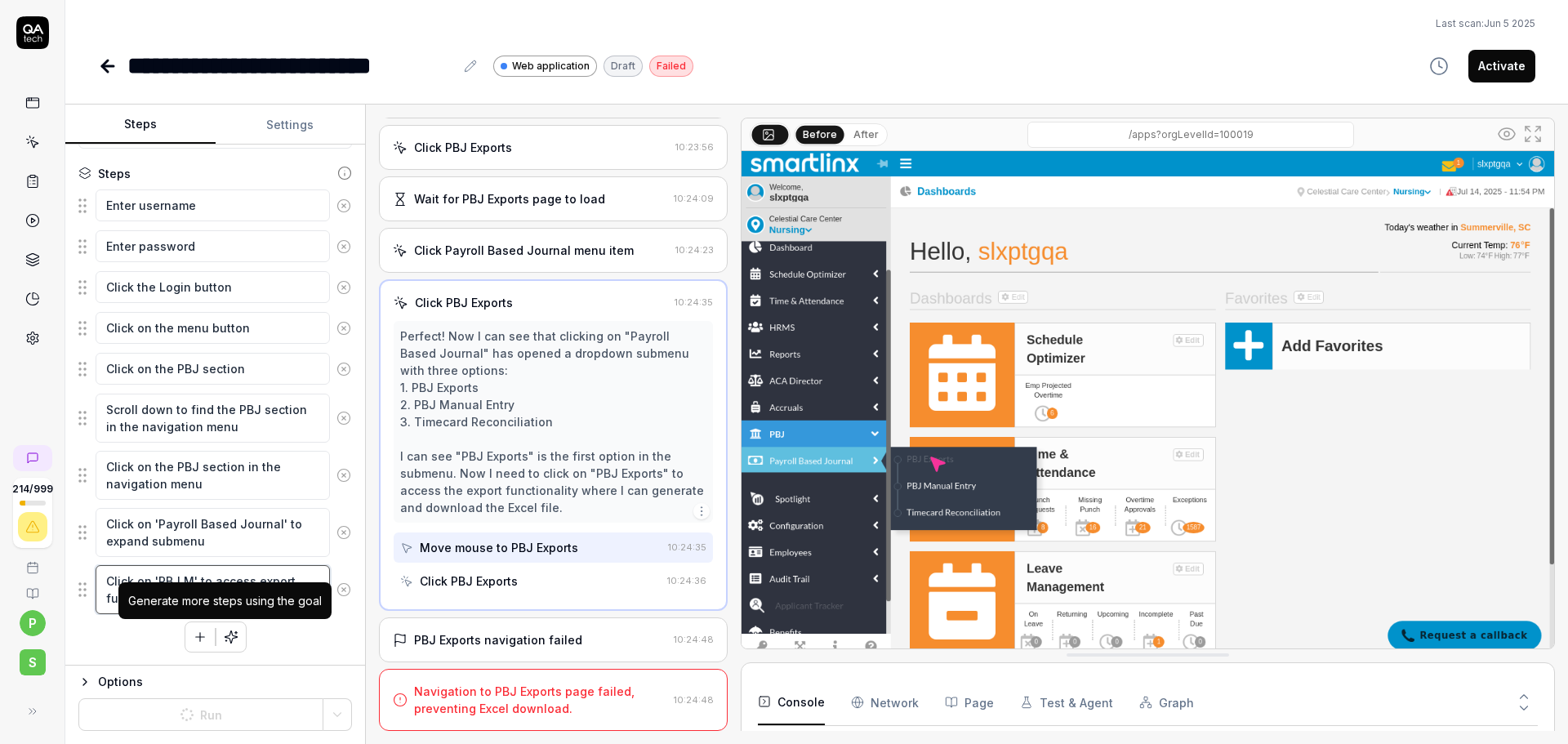 type on "*" 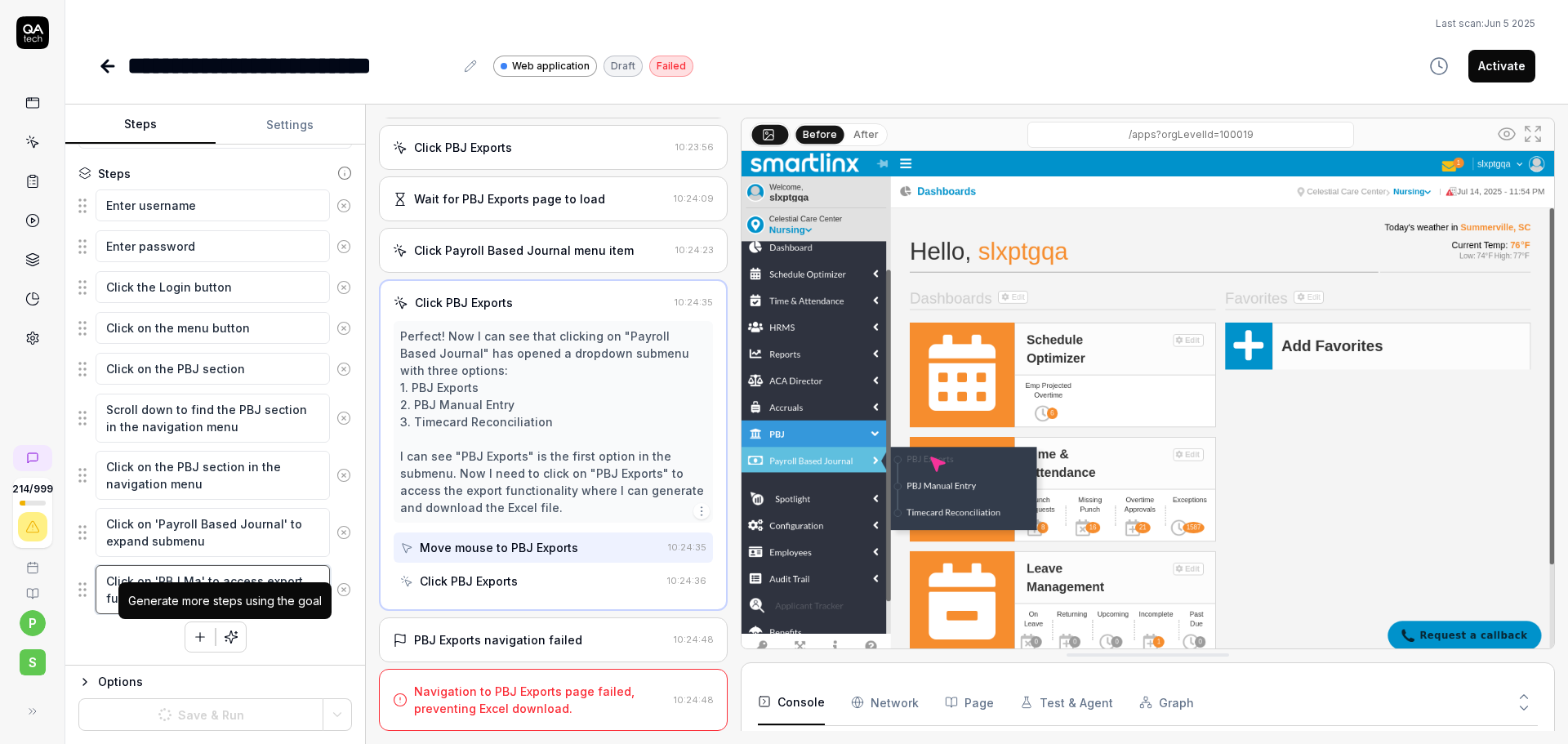 type on "*" 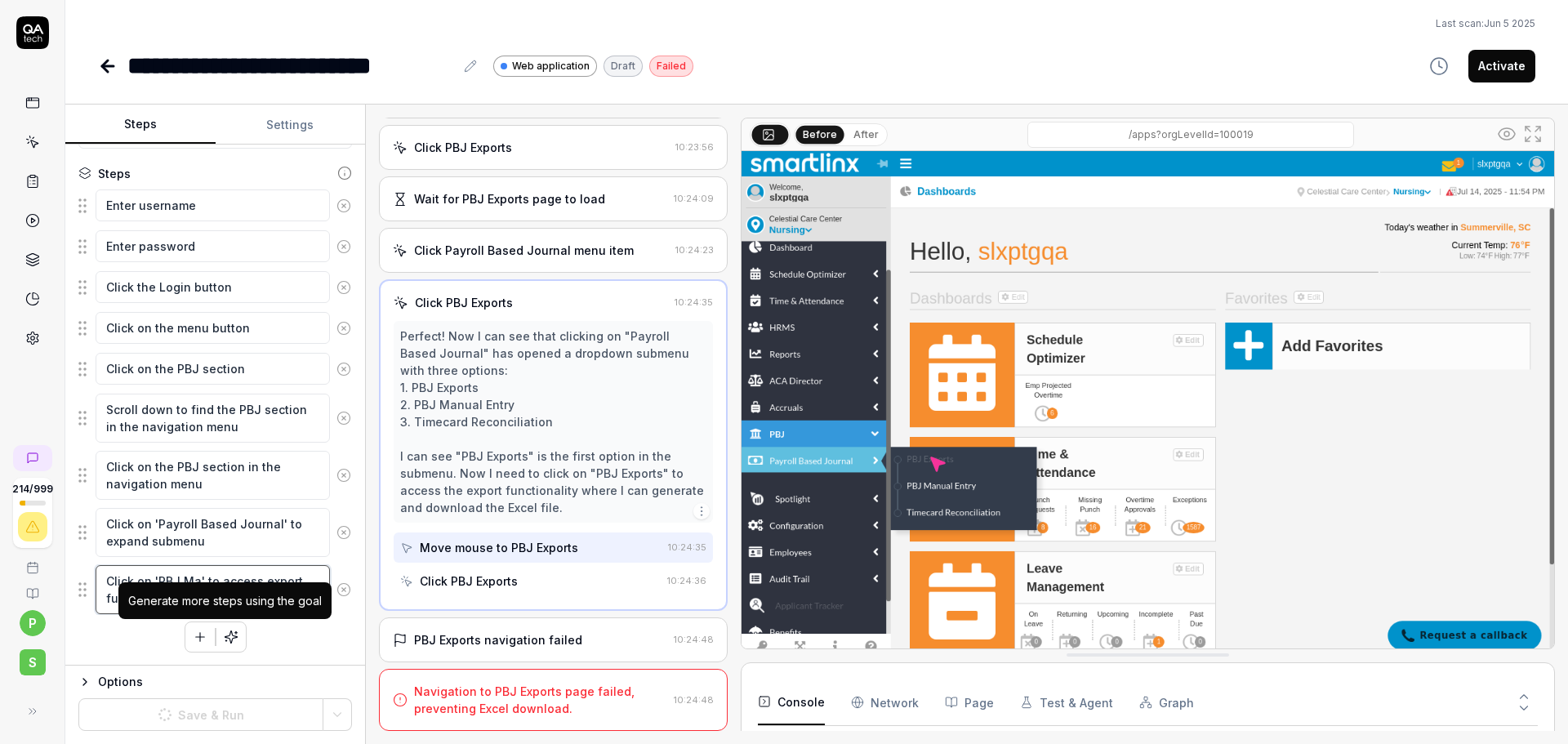 type on "Click on 'PBJ Man' to access export functionality" 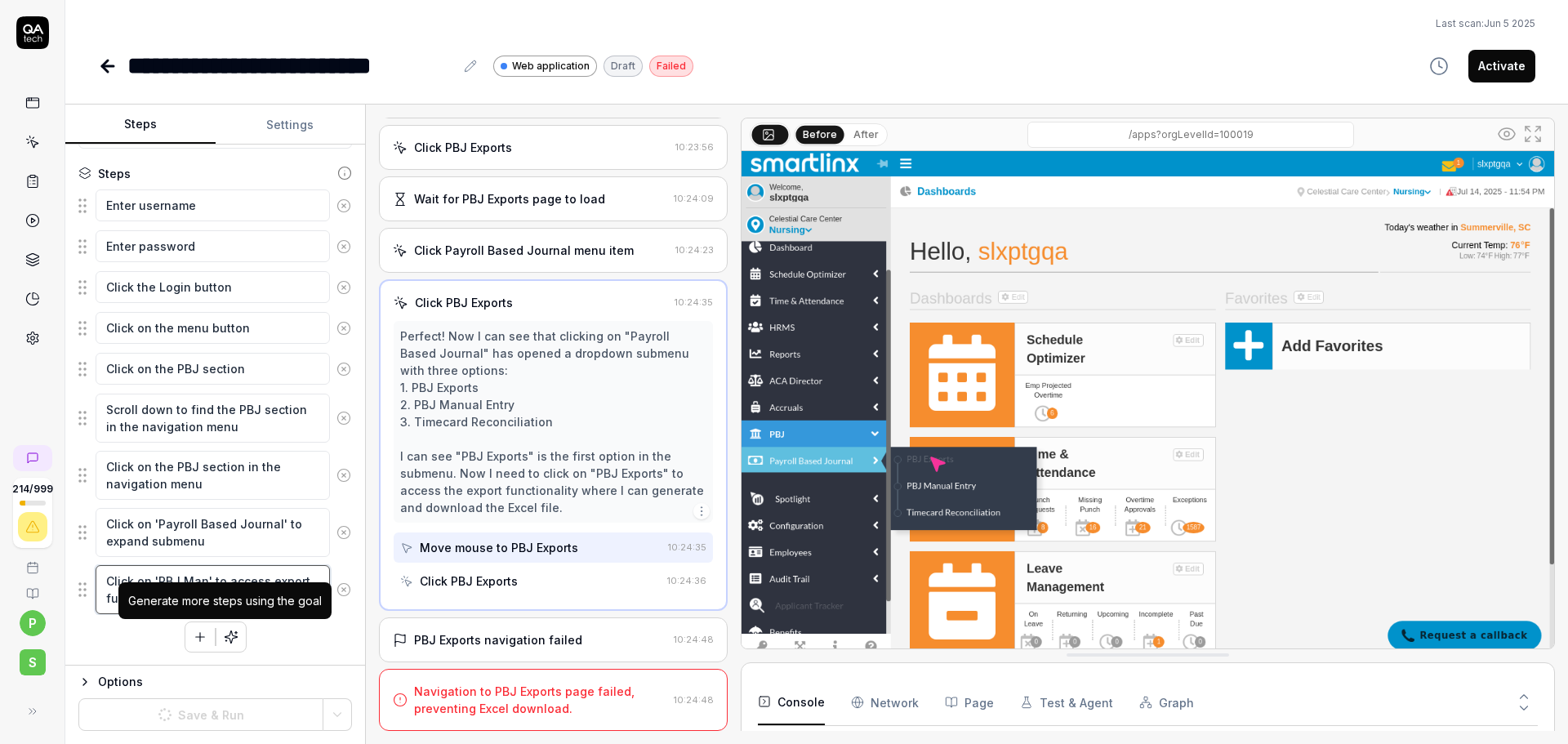 type on "*" 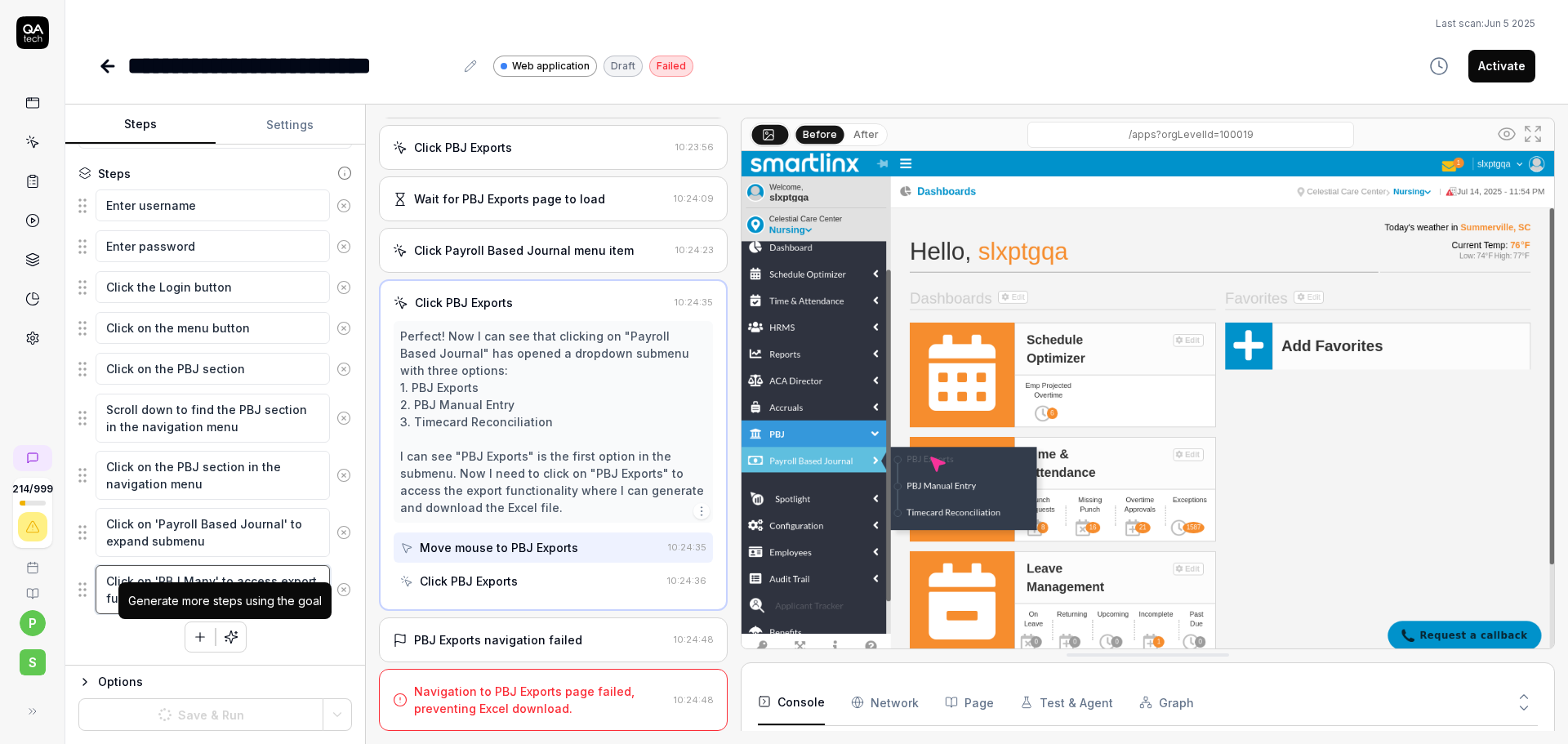 type on "*" 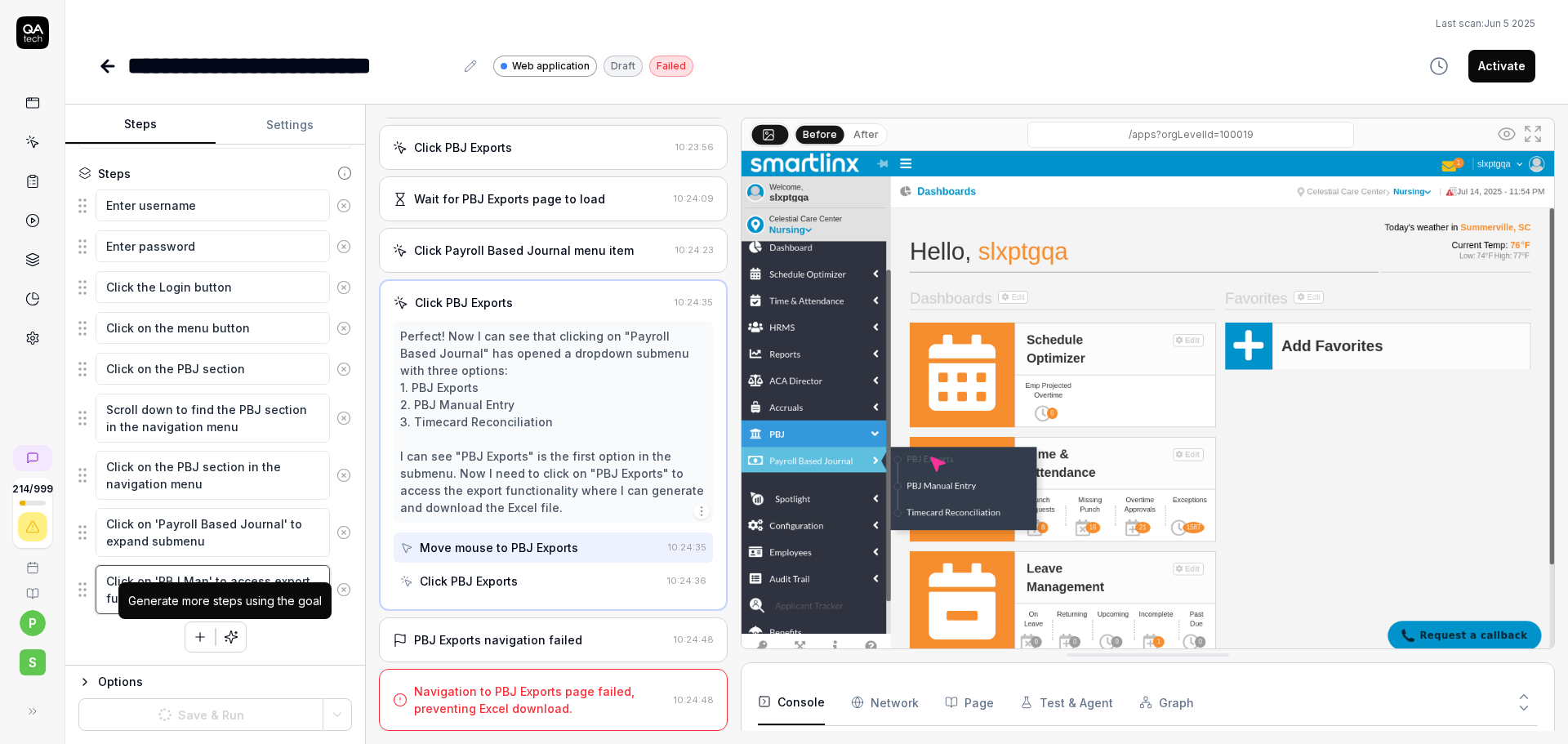 type on "*" 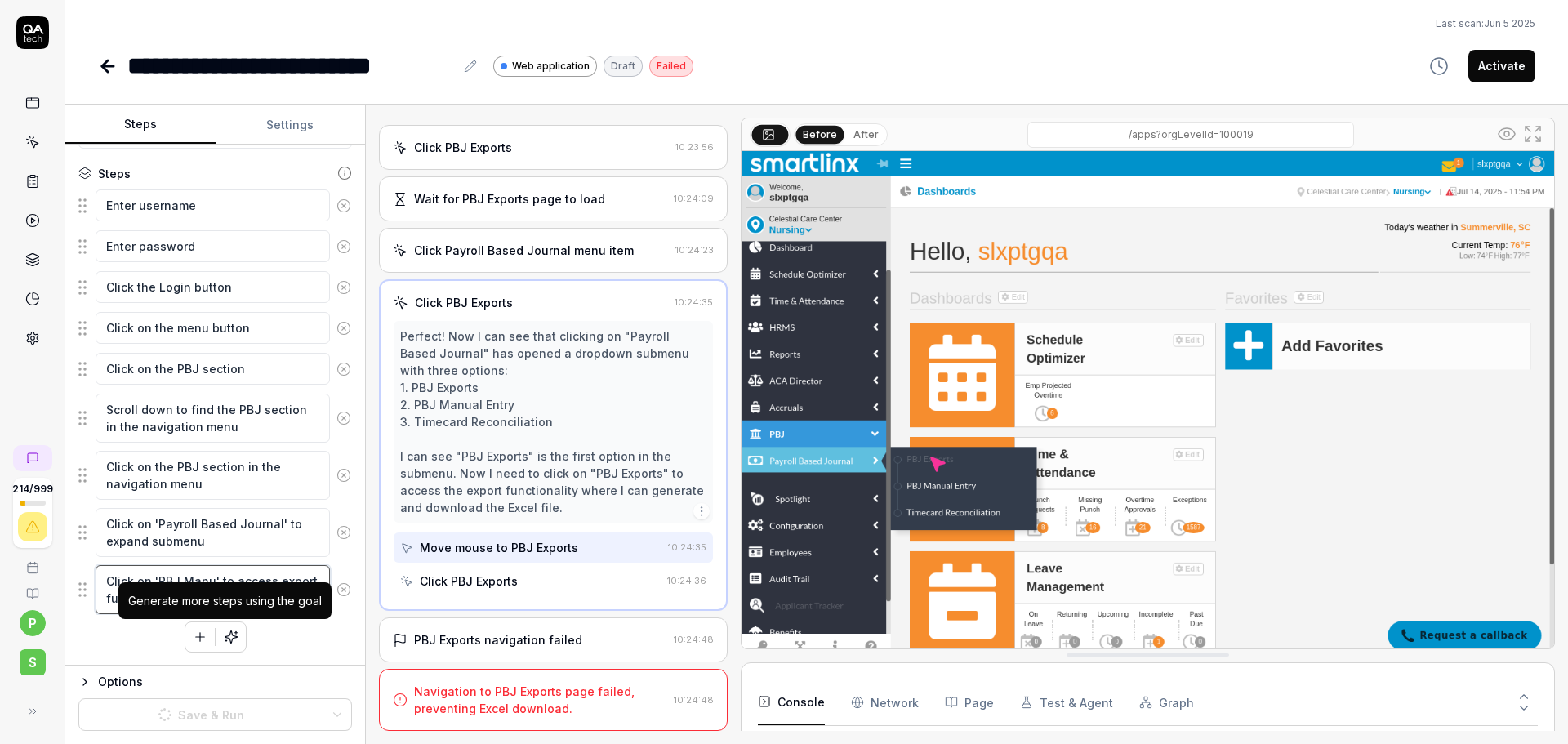 type on "*" 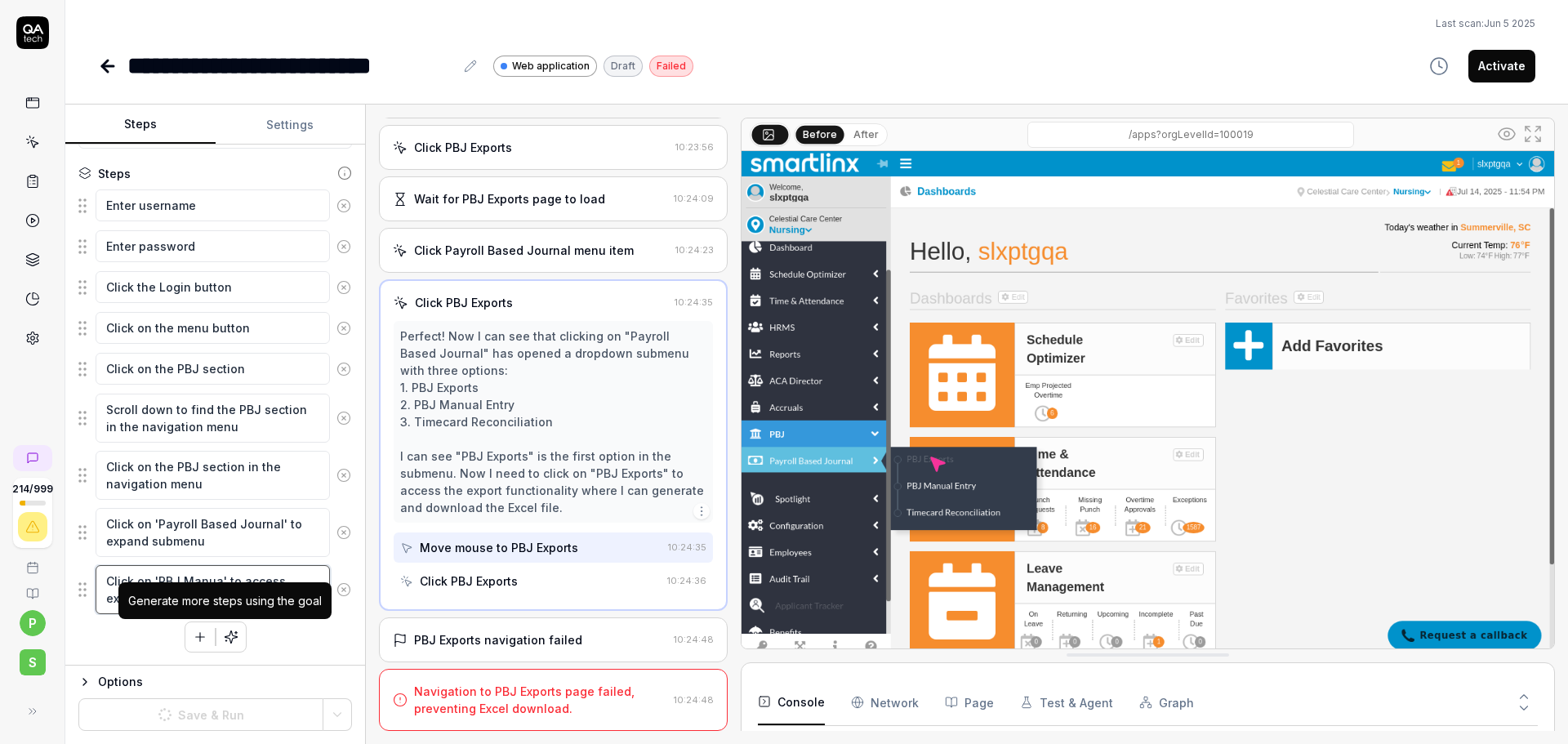 type on "*" 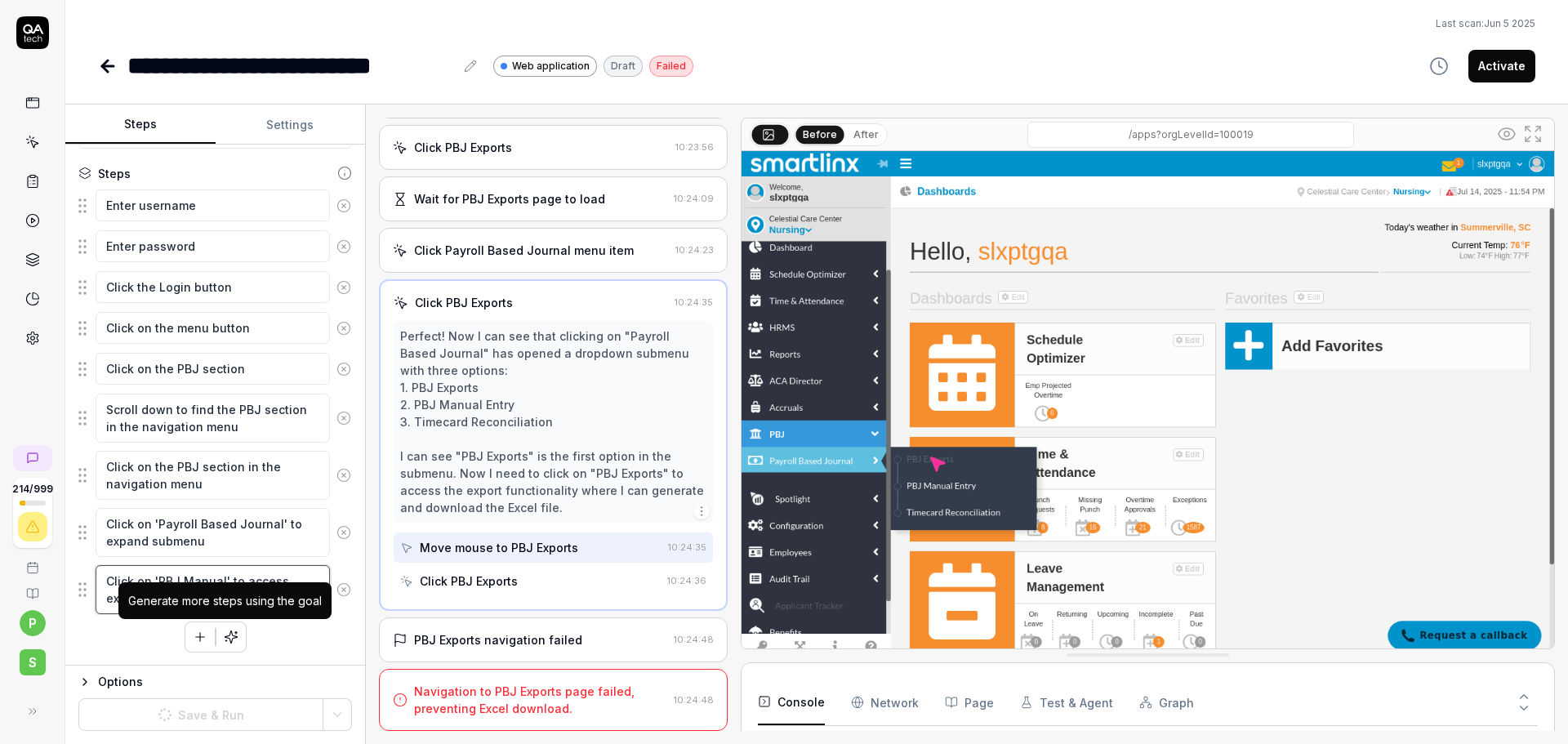 type on "*" 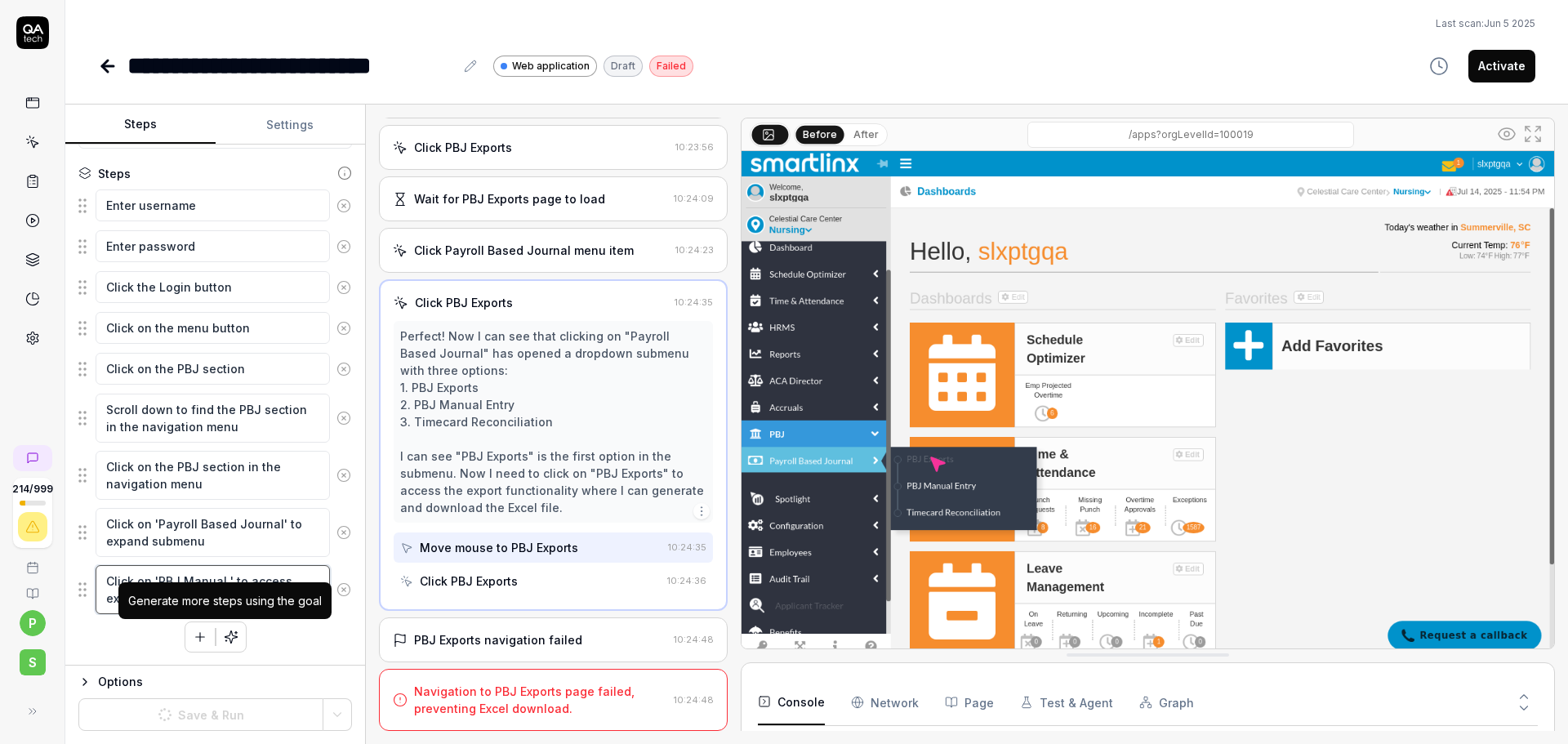 type on "*" 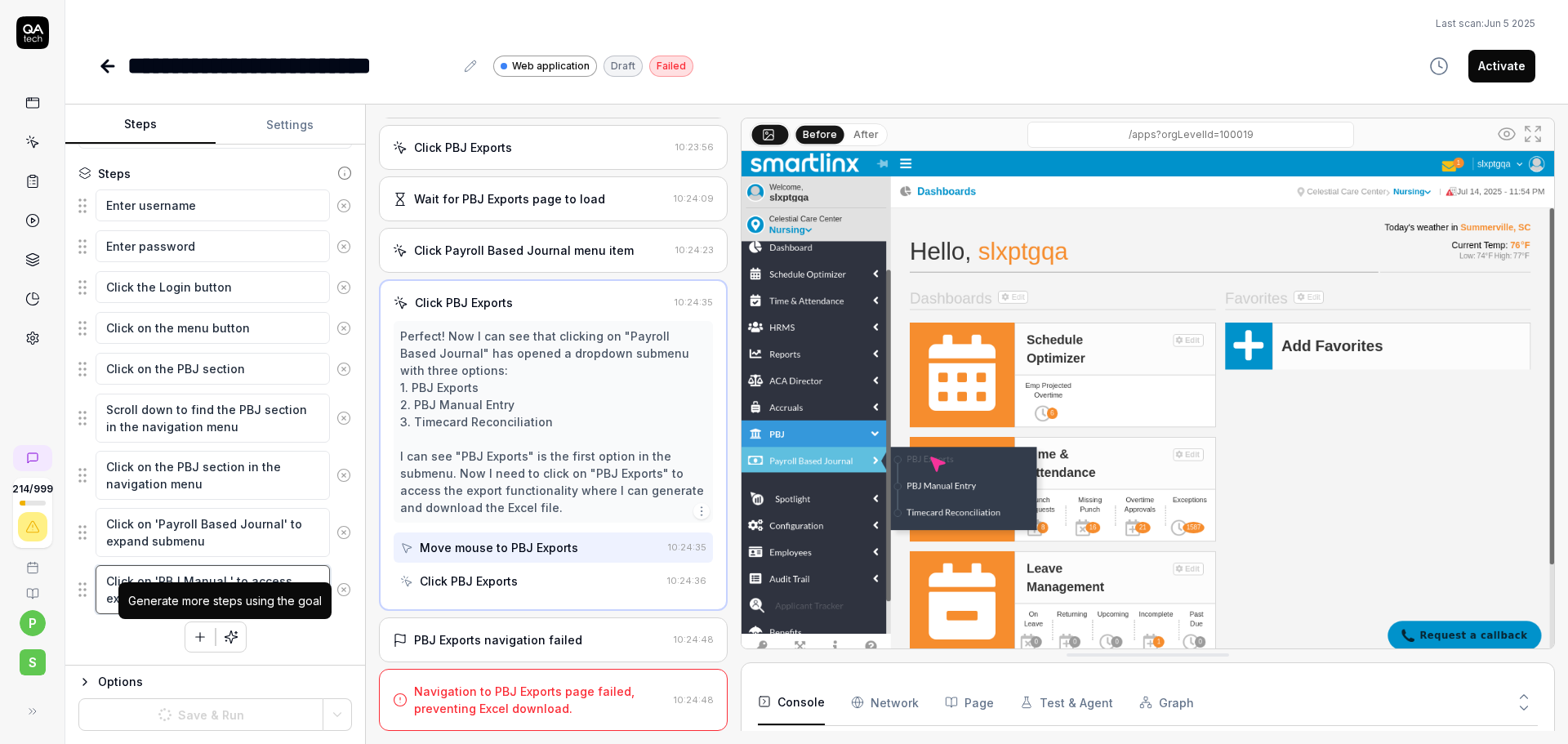 type on "Click on 'PBJ Manual e' to access export functionality" 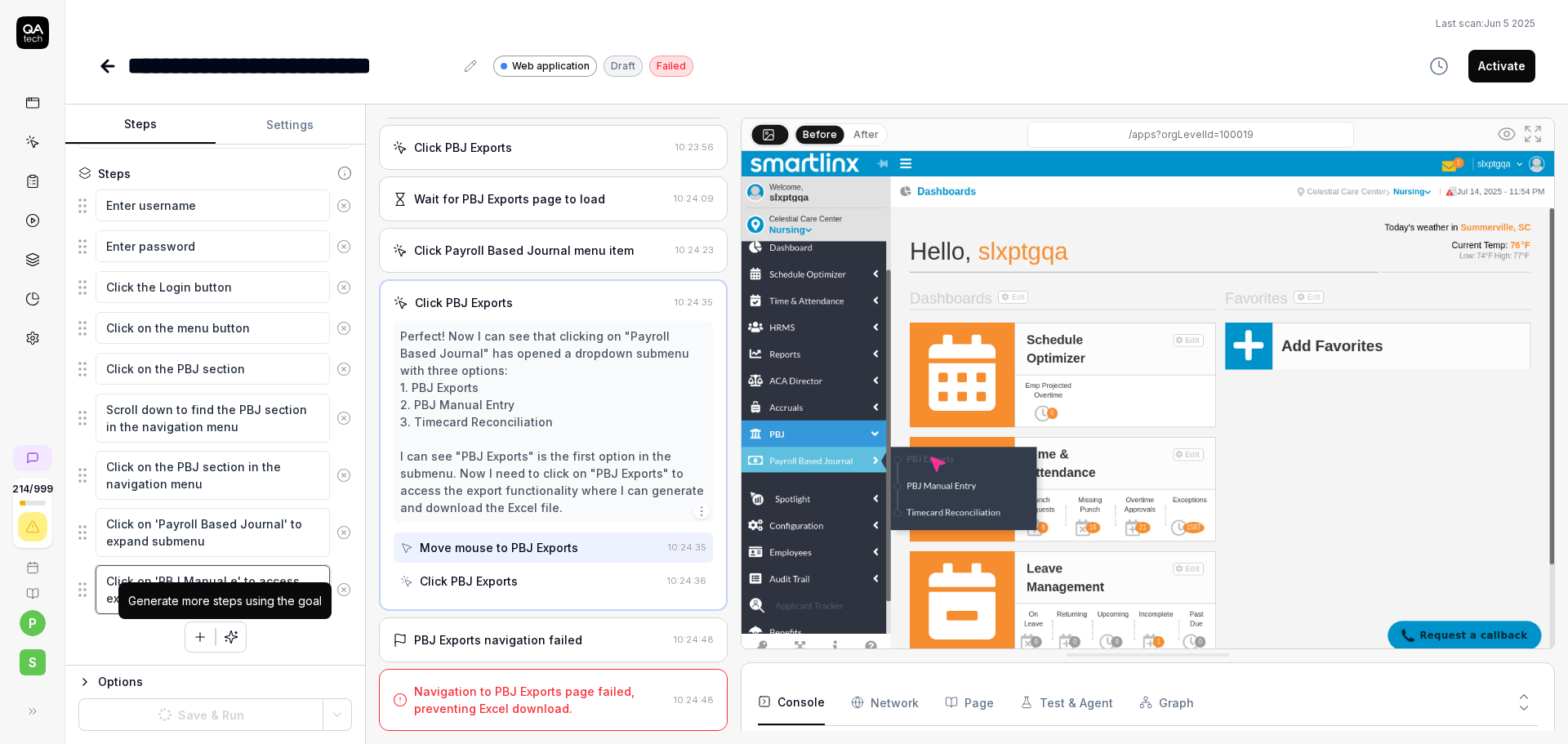 type on "*" 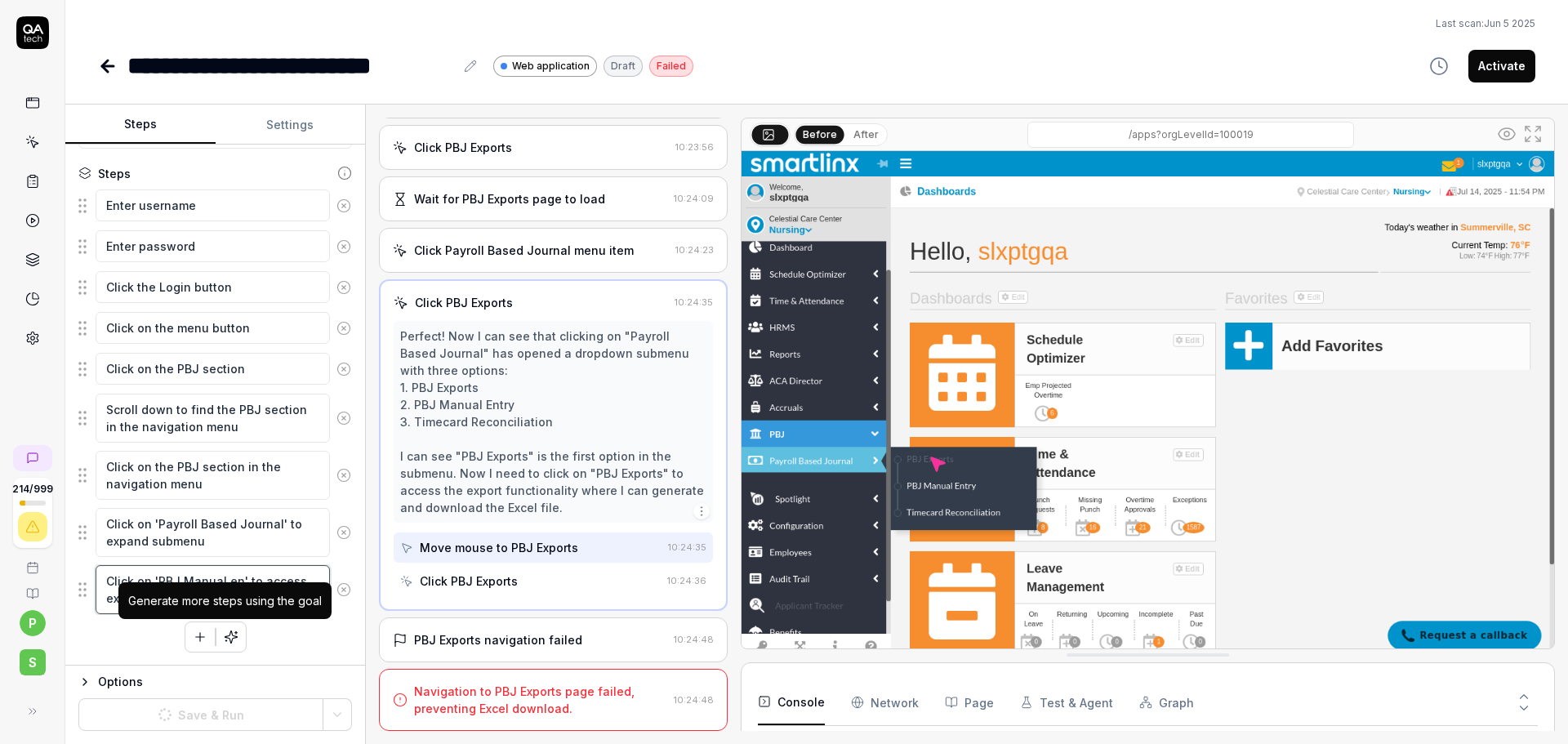 type on "*" 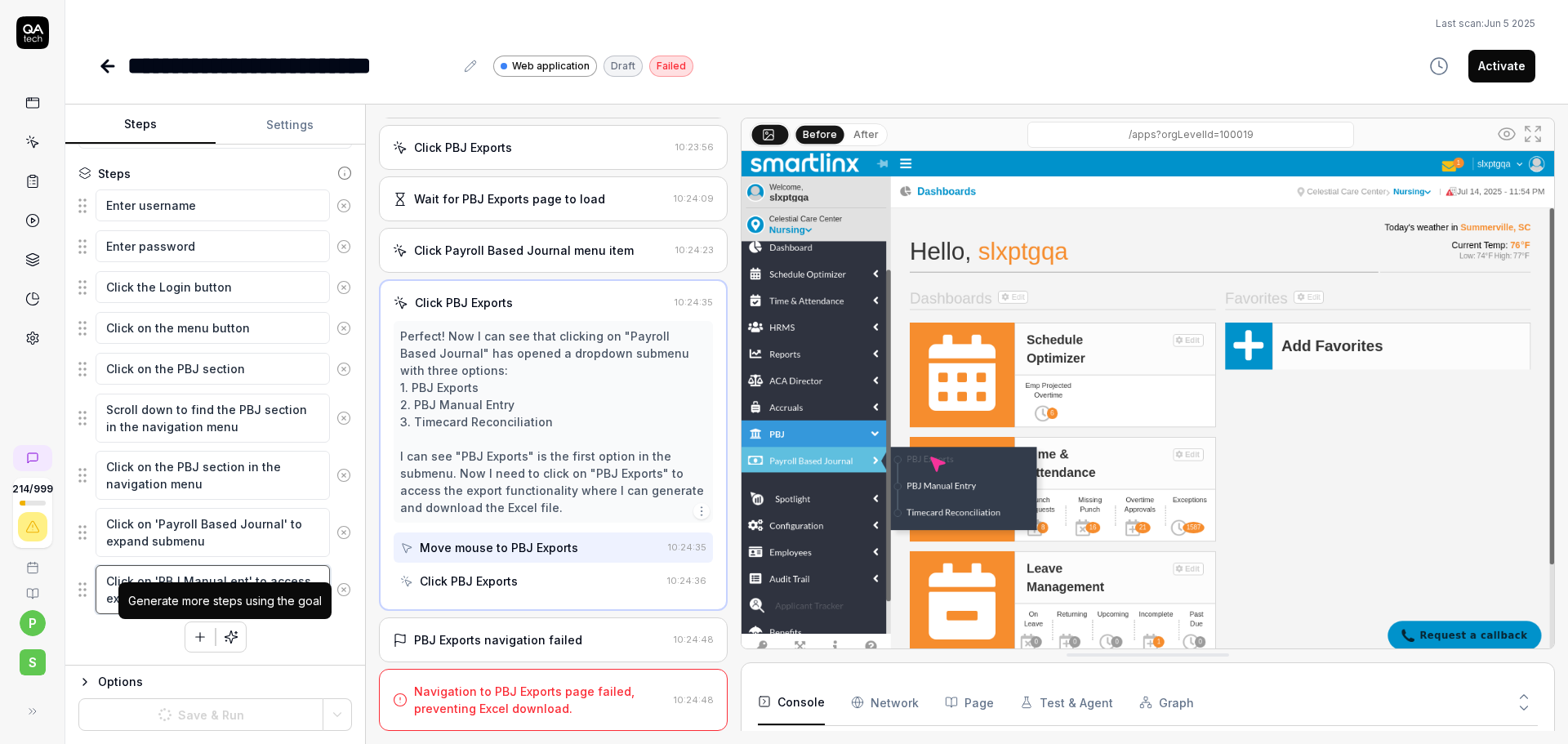 type on "*" 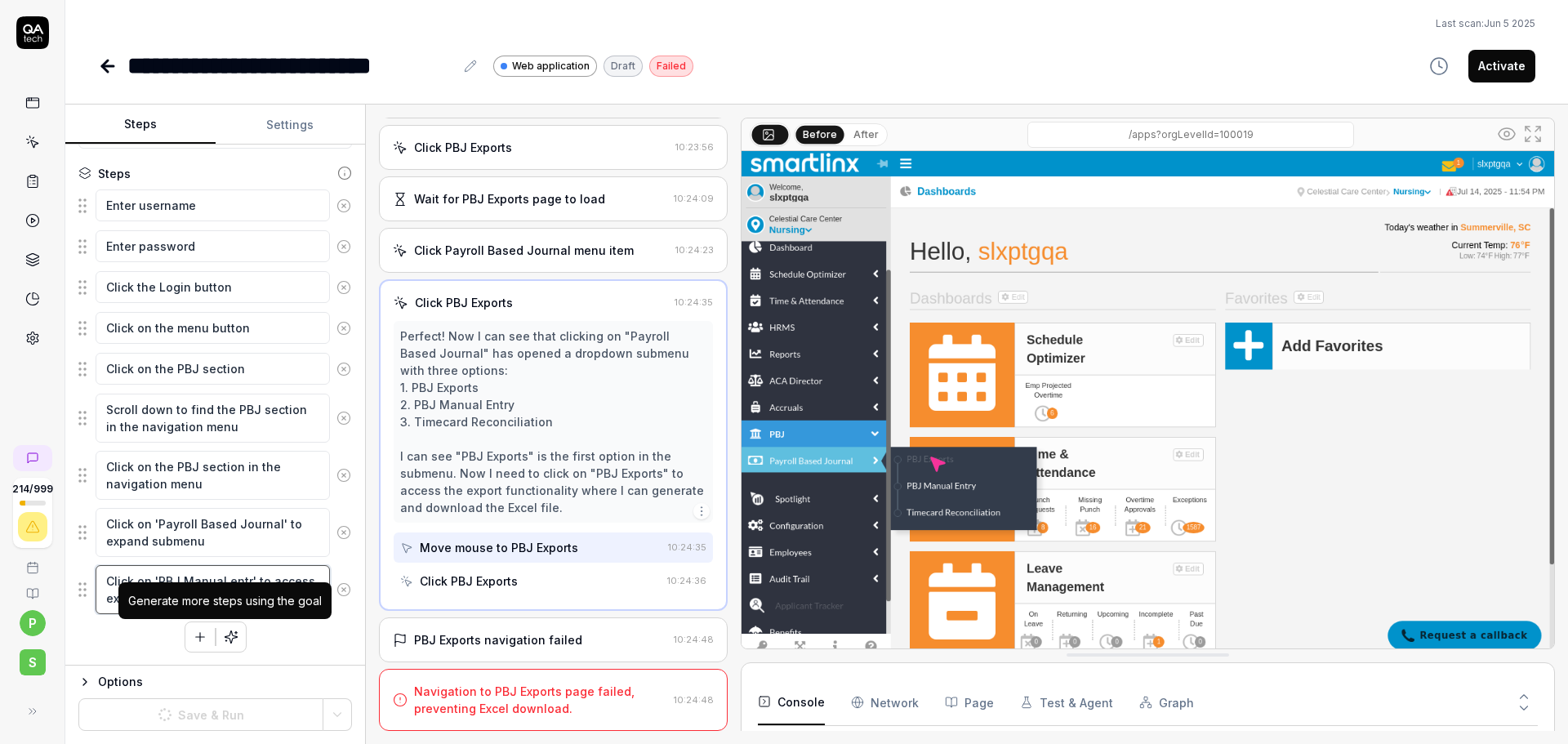 type on "*" 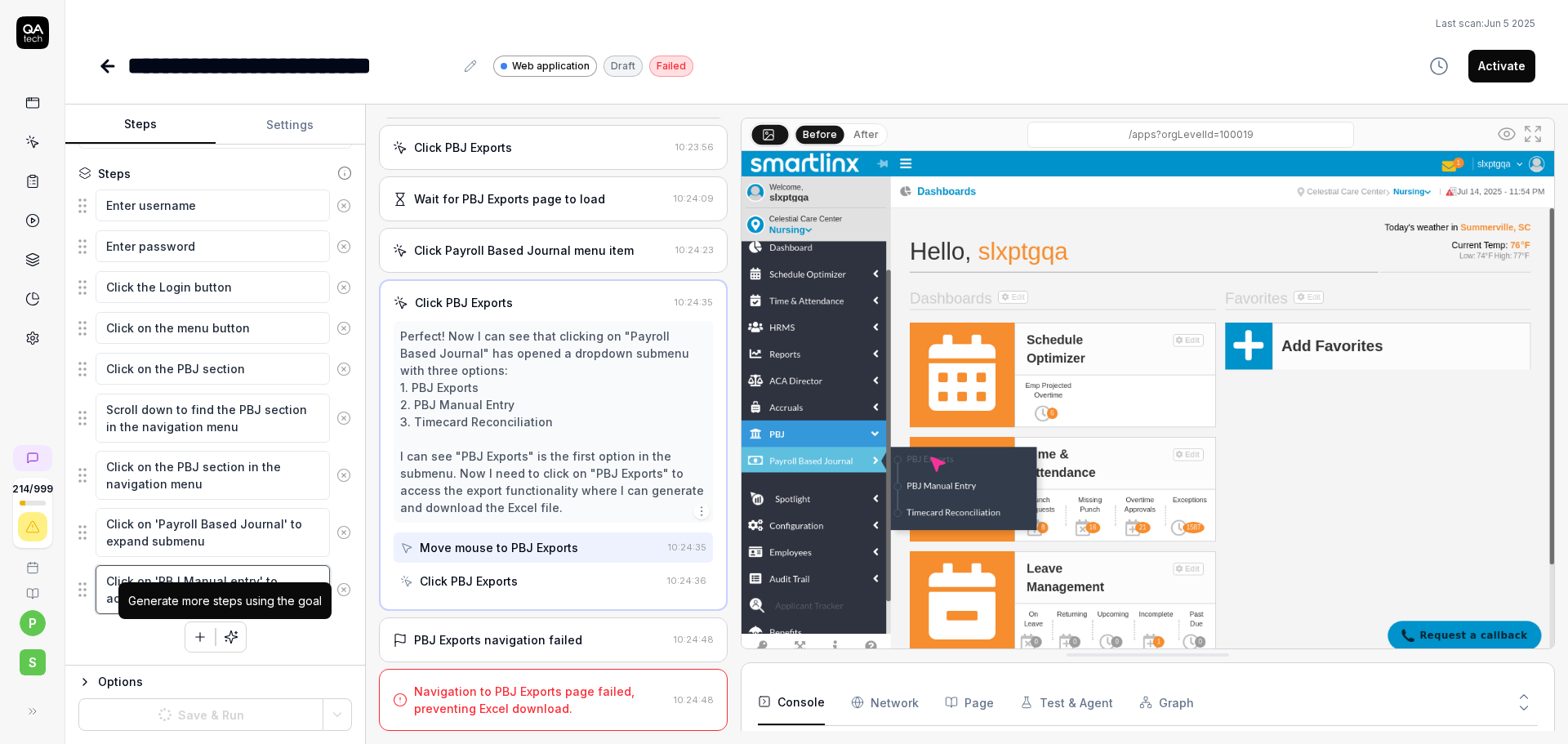 type on "*" 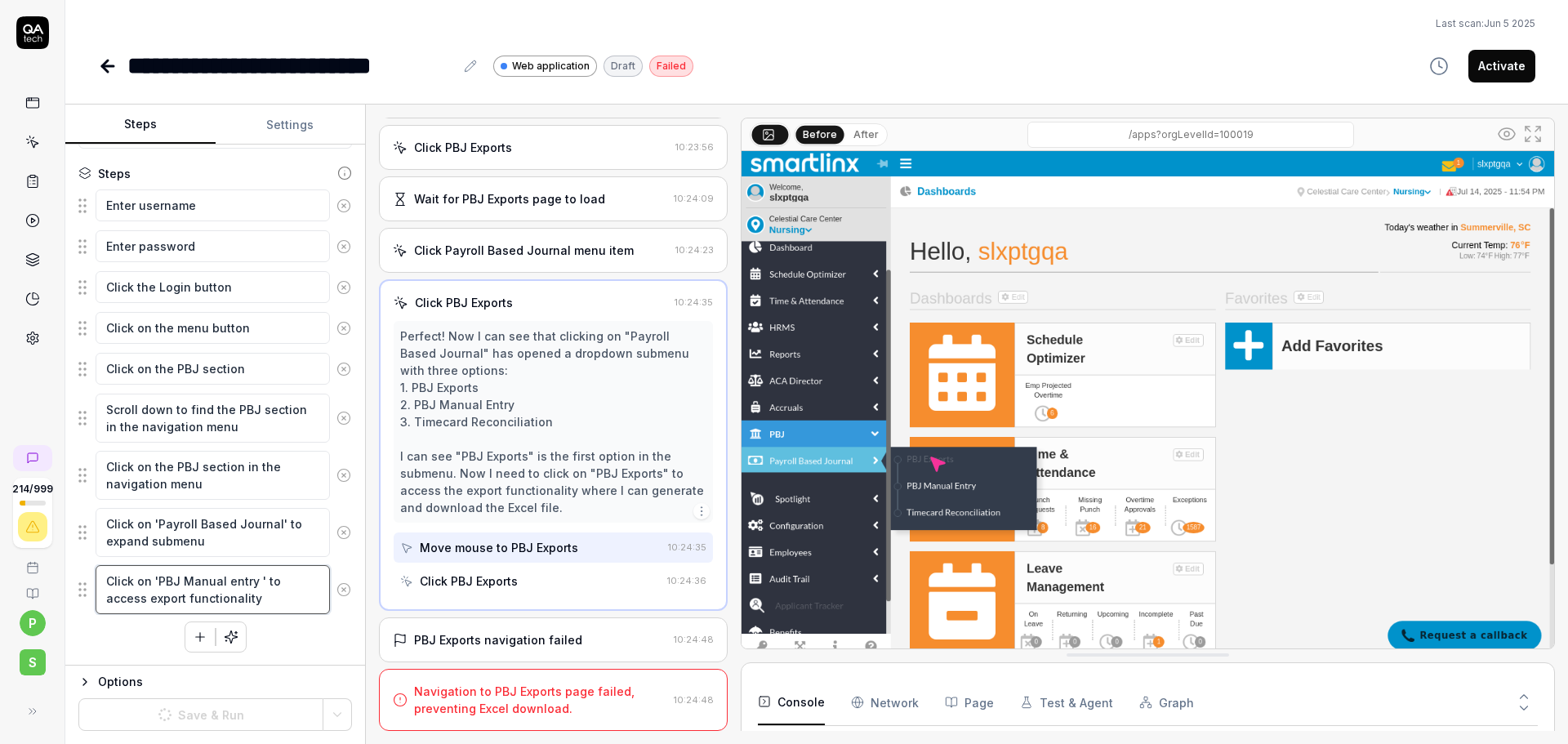 type on "*" 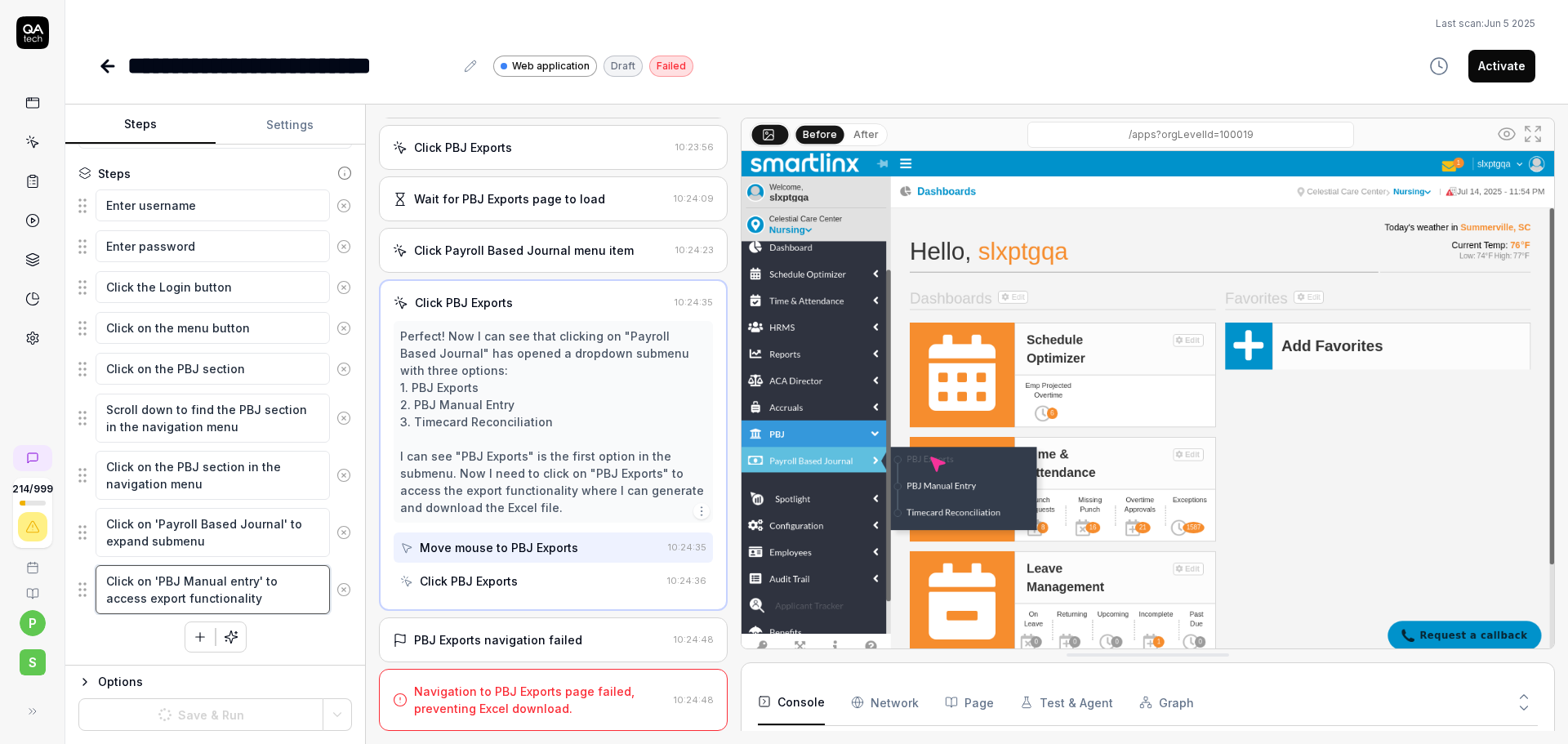 scroll, scrollTop: 2, scrollLeft: 0, axis: vertical 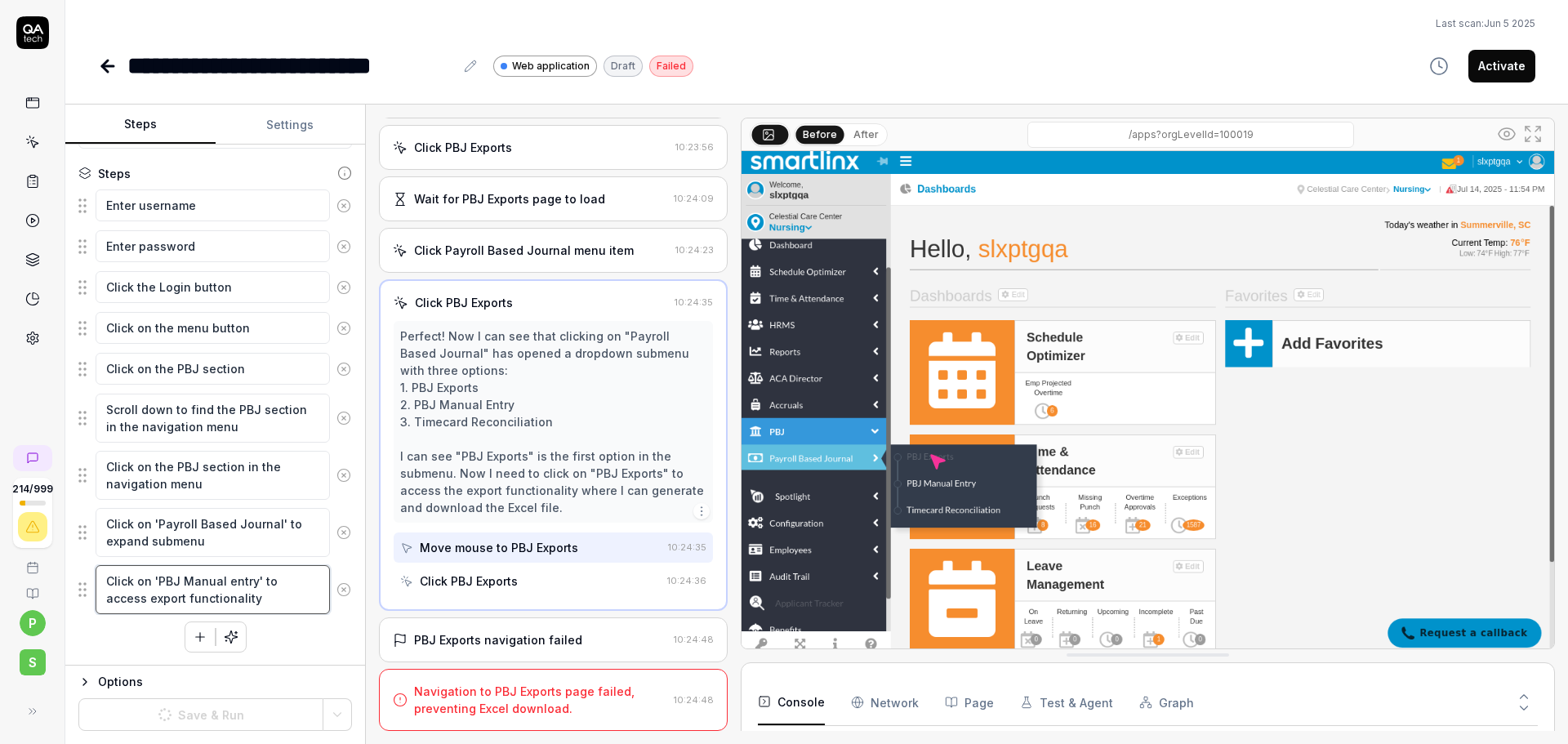 type on "Click on 'PBJ Manual entry' to access export functionality" 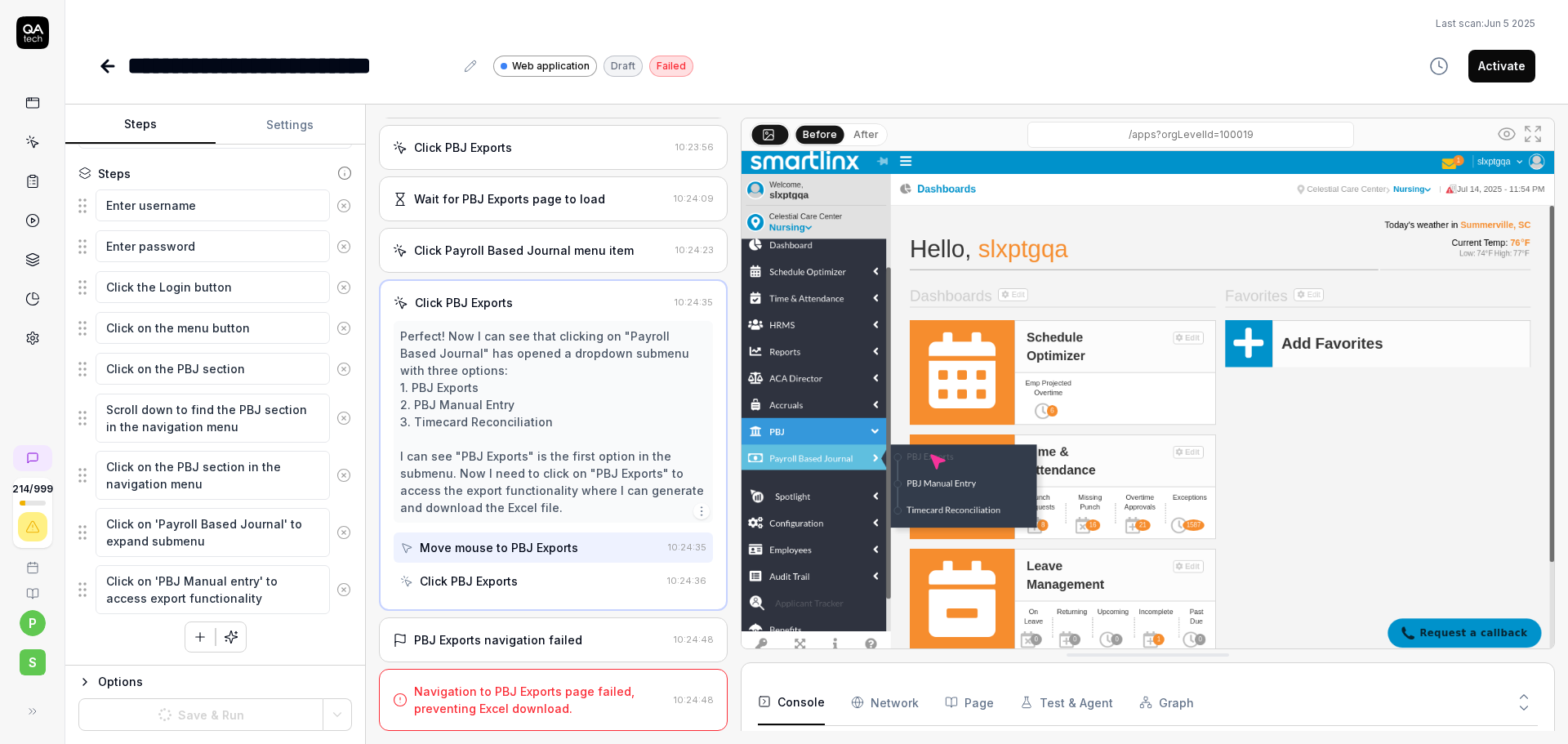 click at bounding box center (1147, 403) 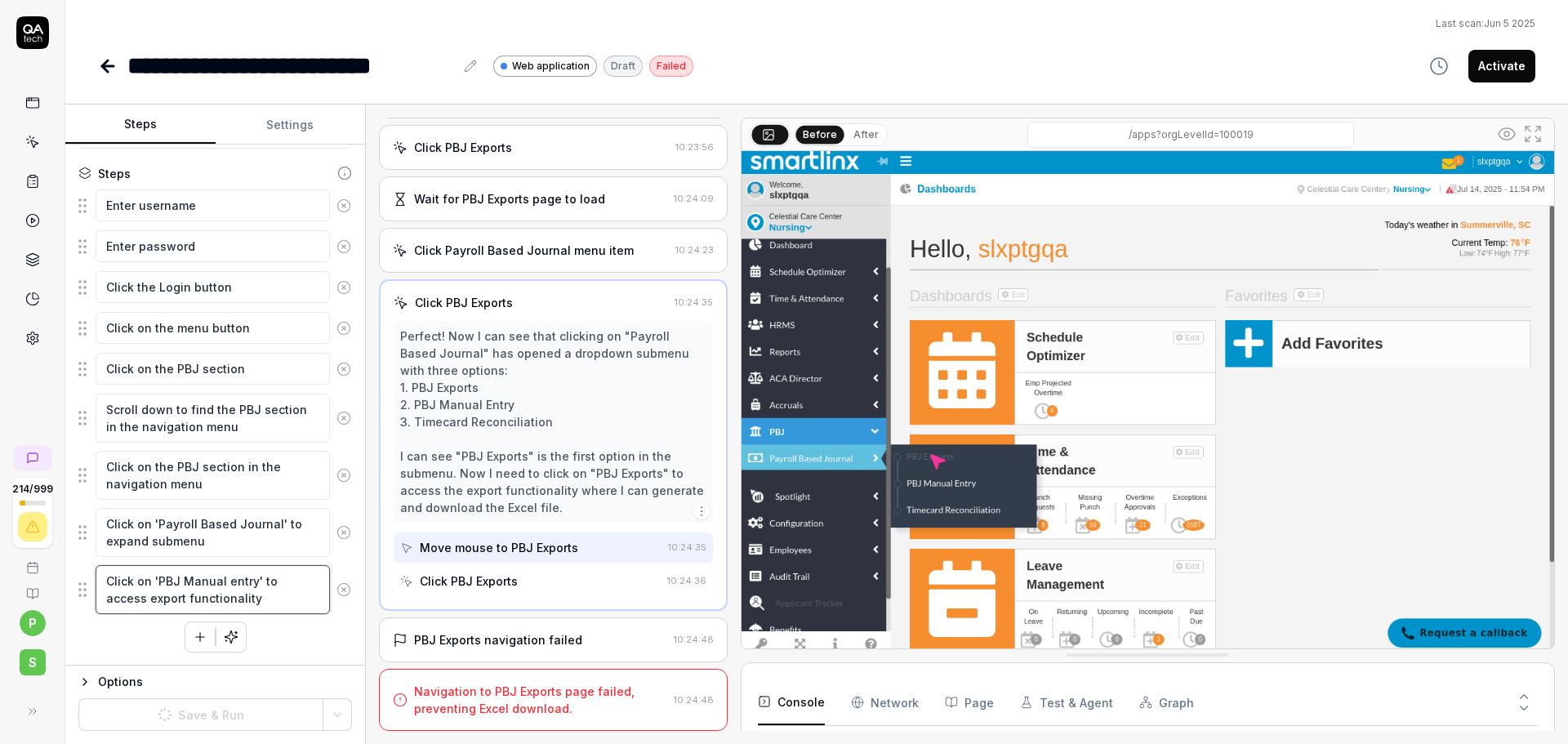 drag, startPoint x: 278, startPoint y: 595, endPoint x: 97, endPoint y: 581, distance: 181.54063 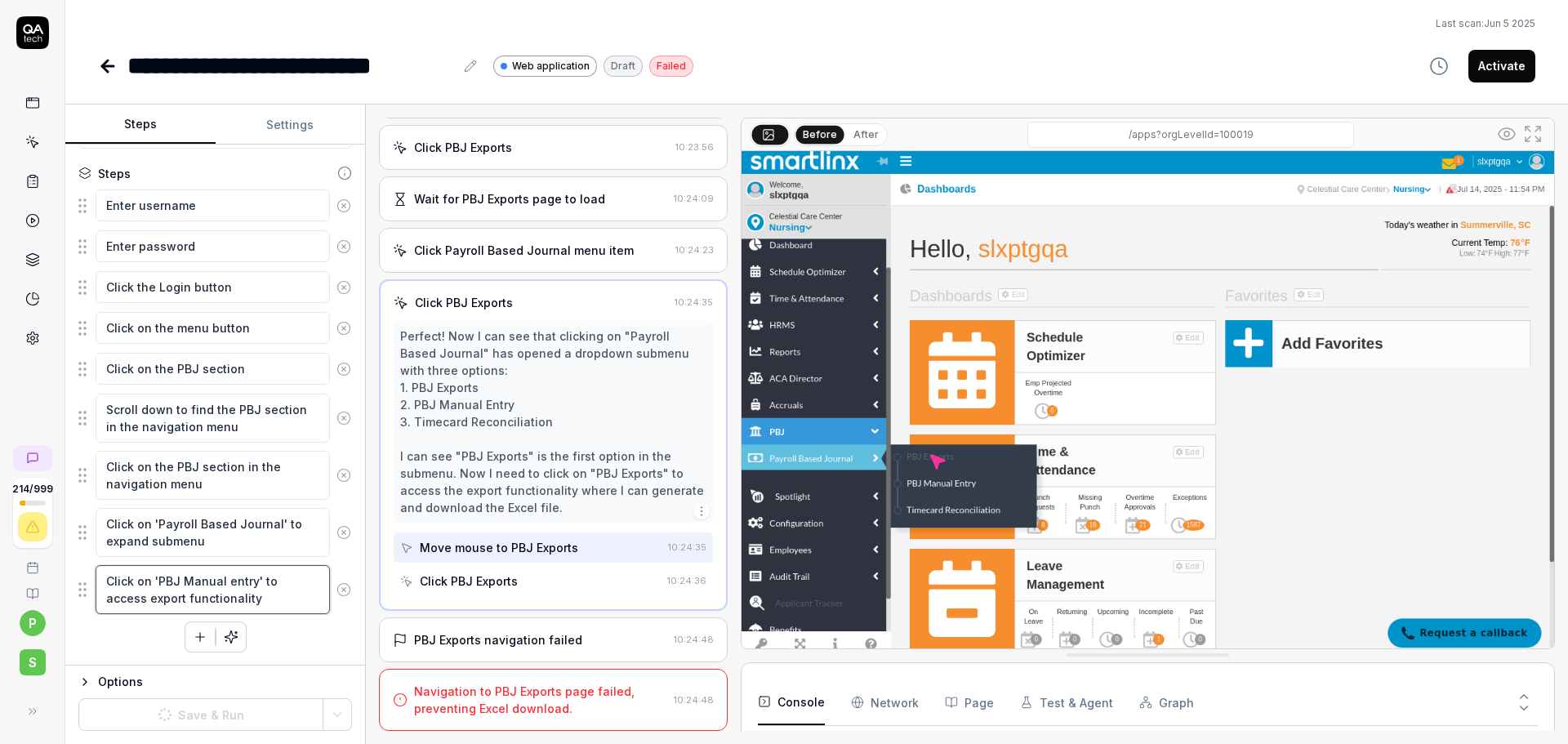 click on "Click on 'PBJ Manual entry' to access export functionality" at bounding box center (212, 590) 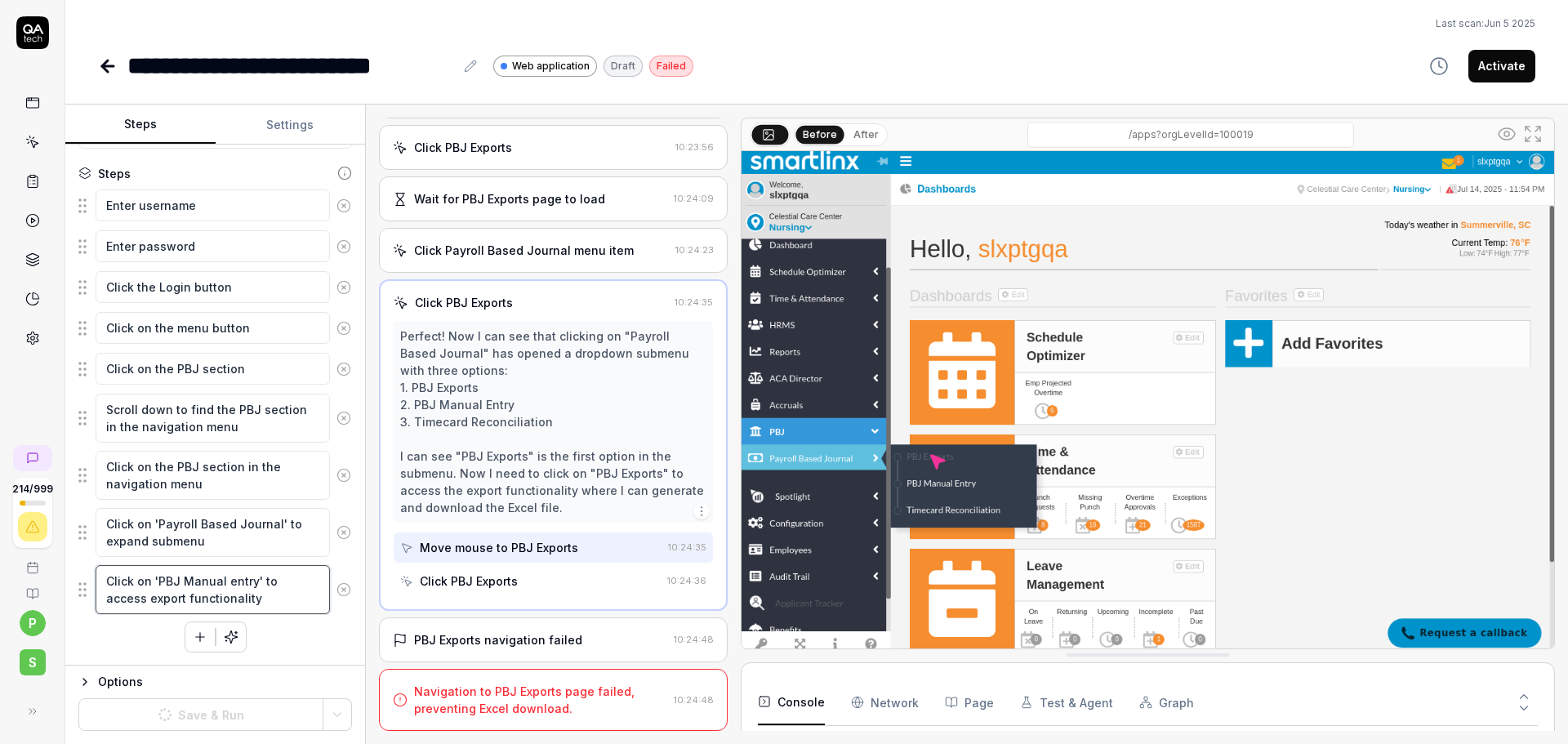 type on "*" 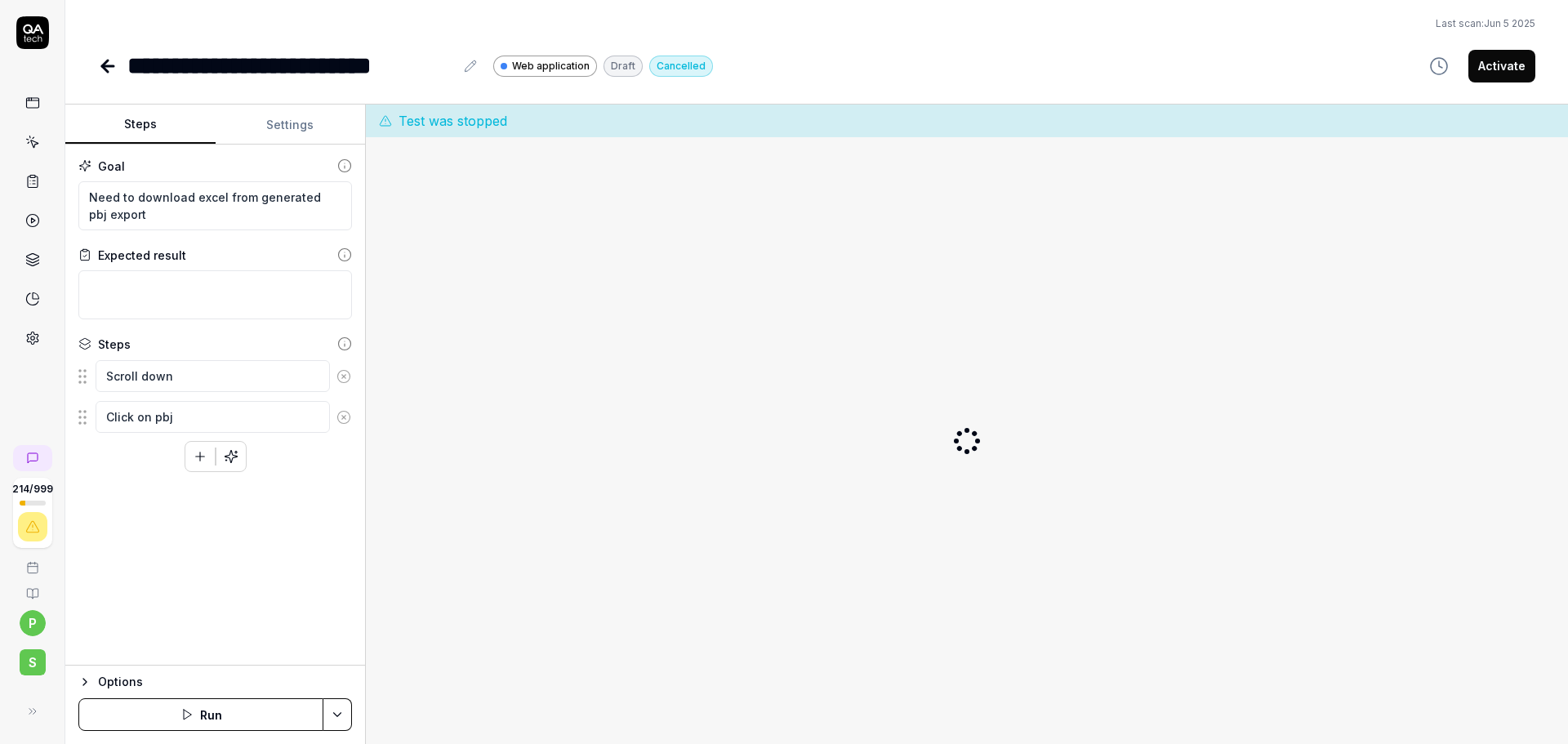 scroll, scrollTop: 0, scrollLeft: 0, axis: both 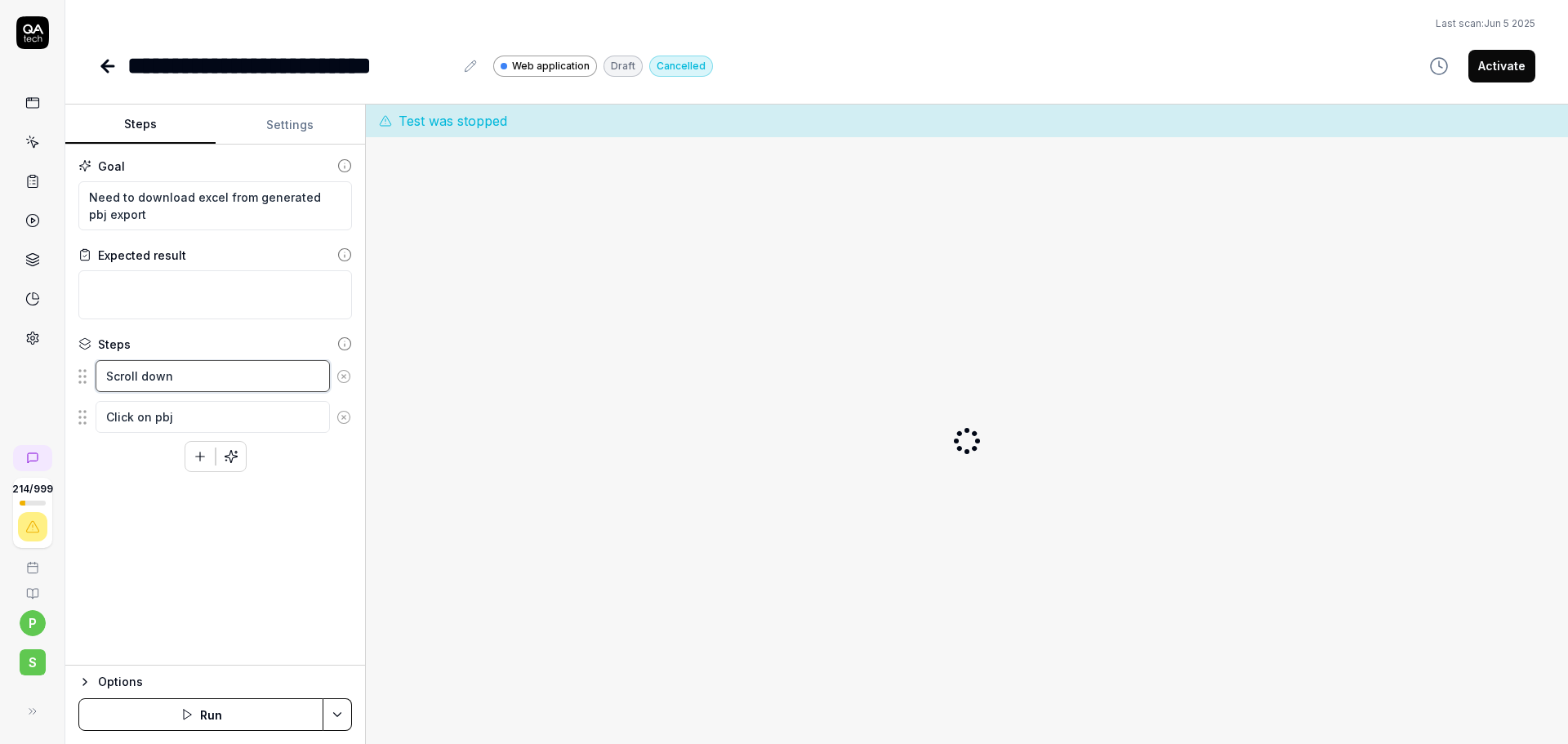 click on "Scroll down" at bounding box center (212, 376) 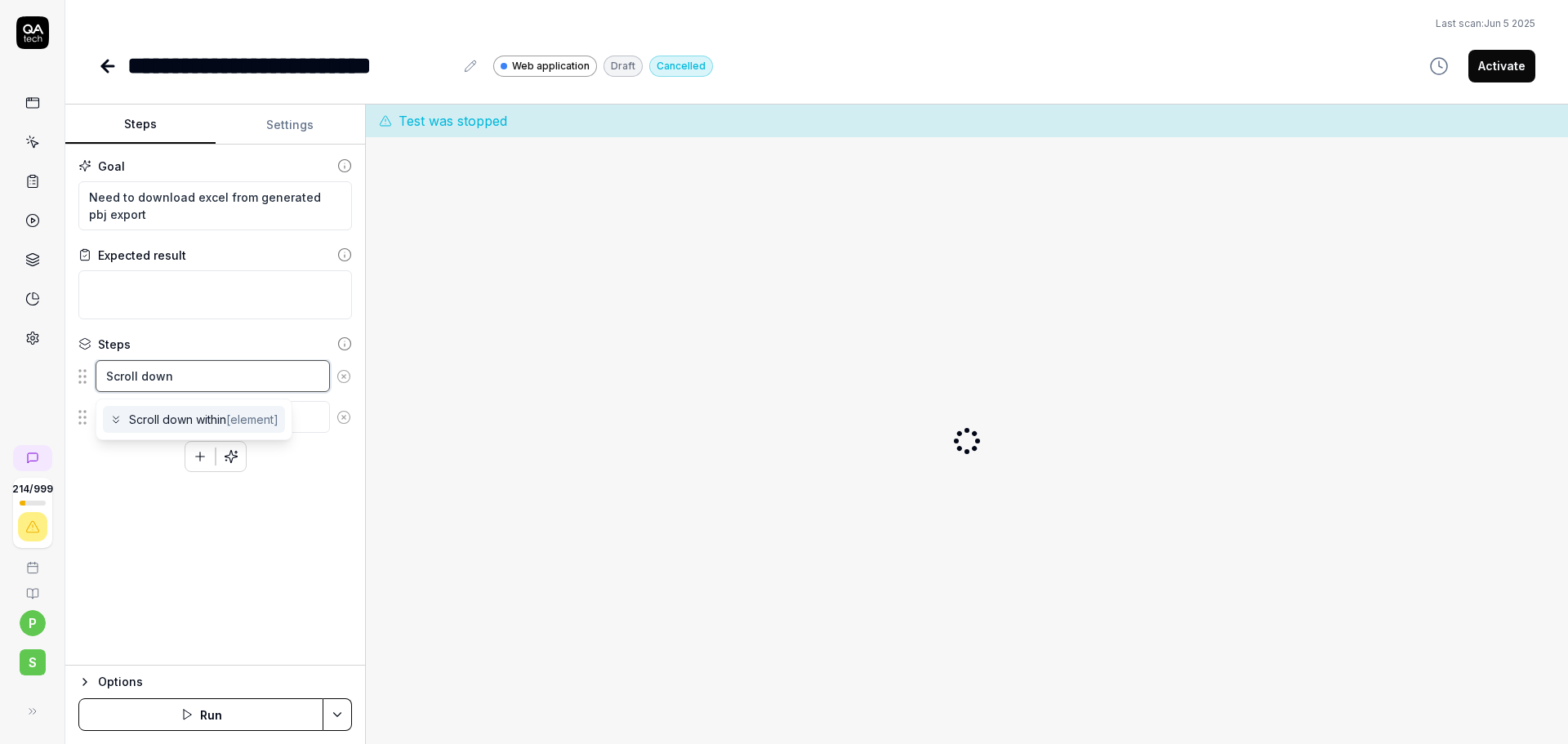 click on "Scroll down" at bounding box center [212, 376] 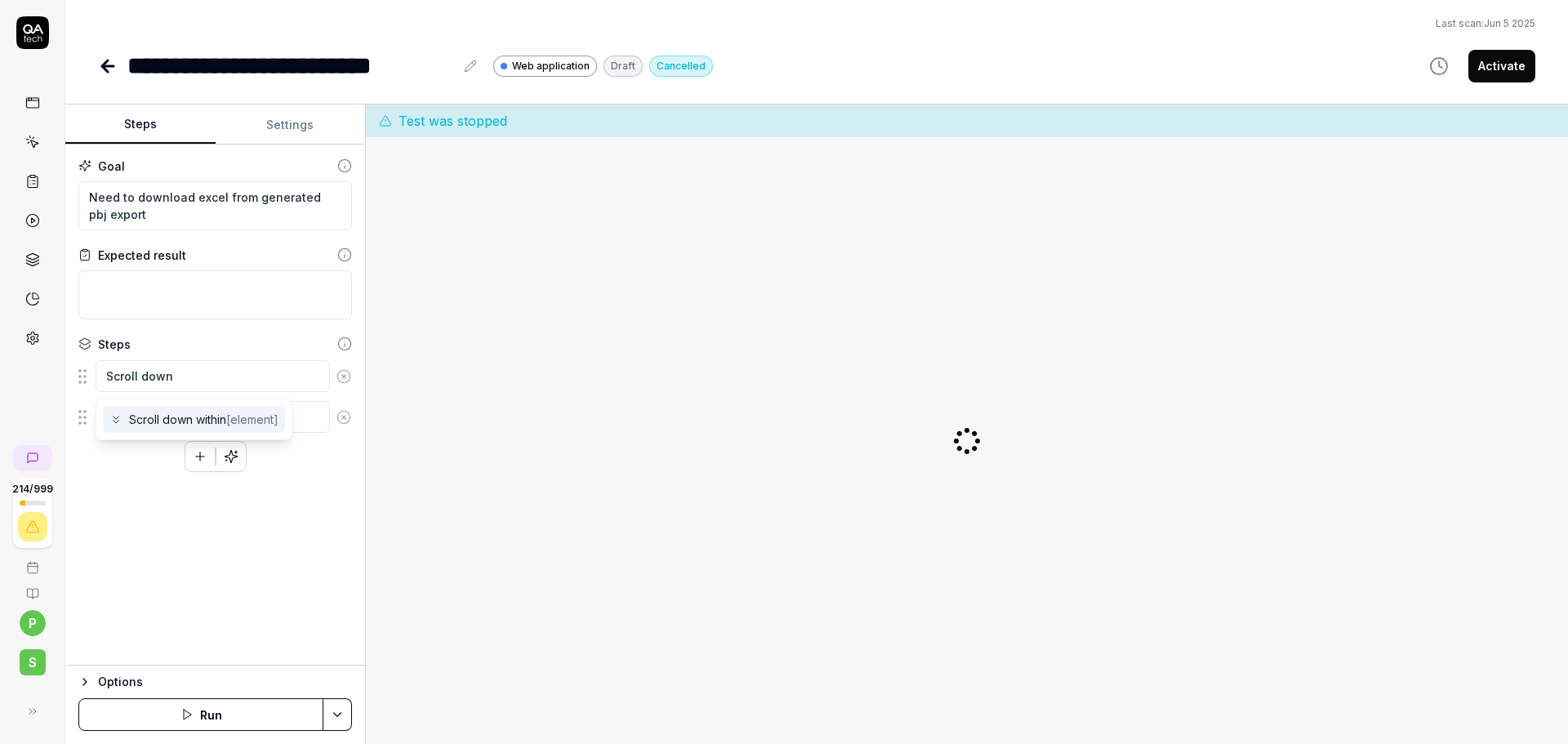 type on "*" 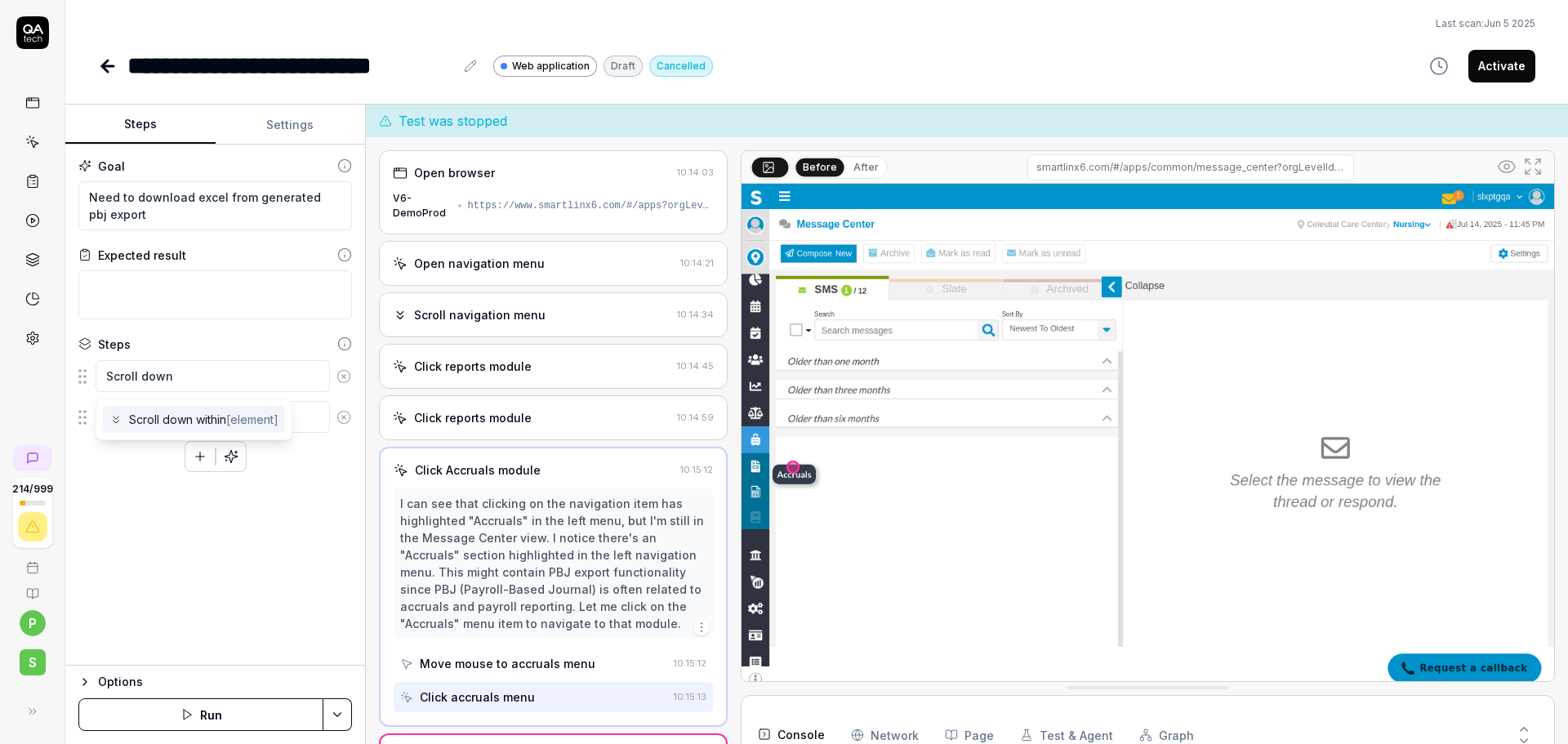 scroll, scrollTop: 28, scrollLeft: 0, axis: vertical 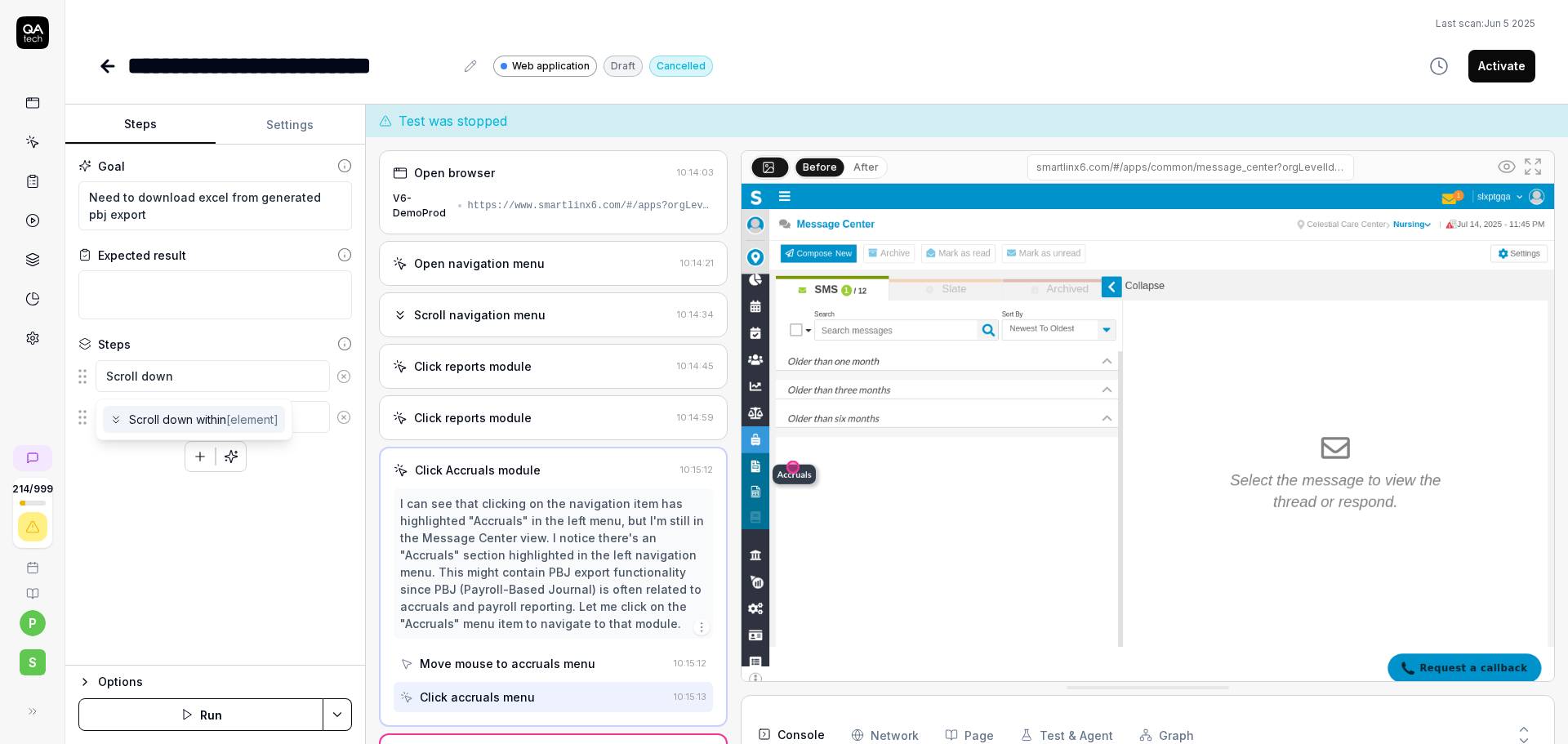 type 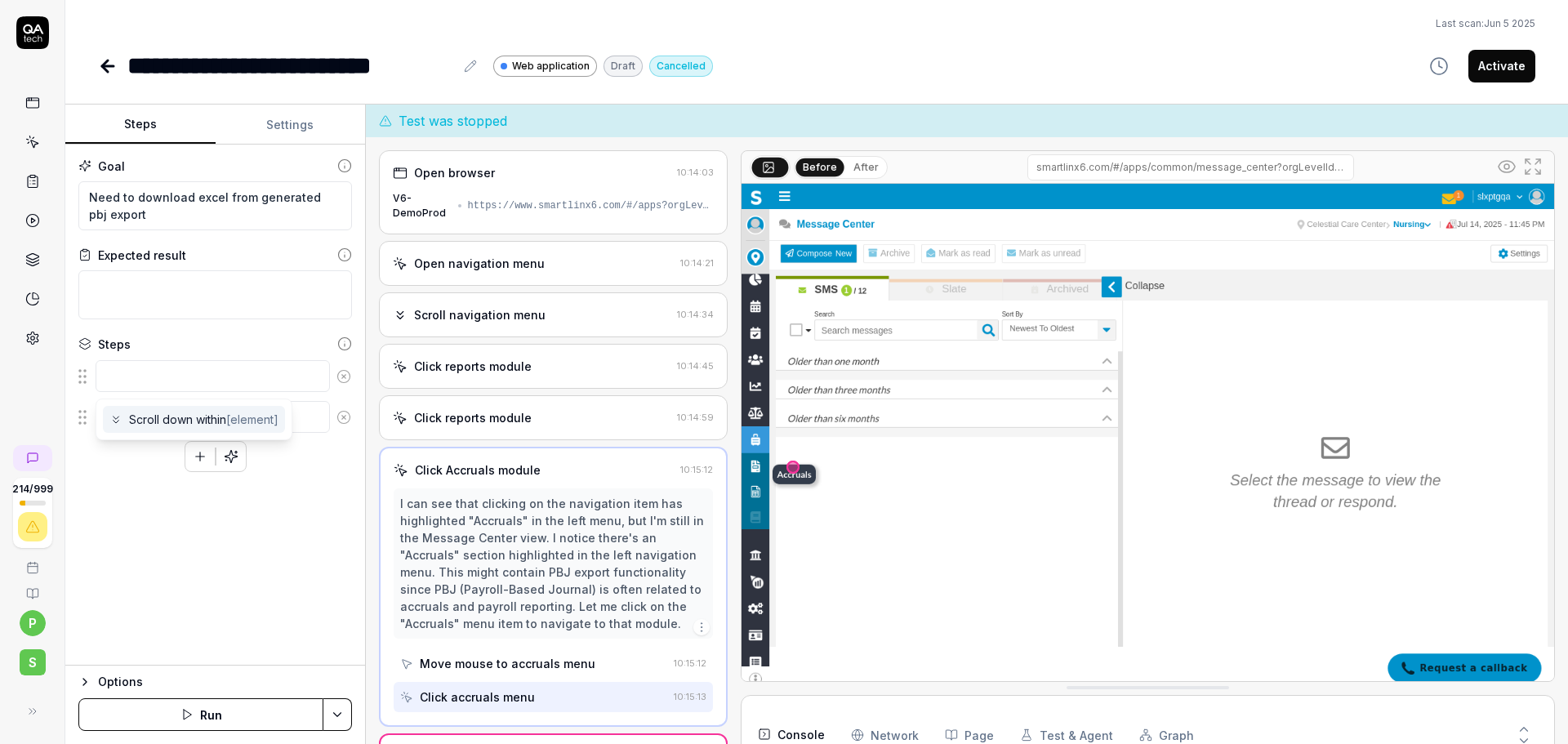 type on "*" 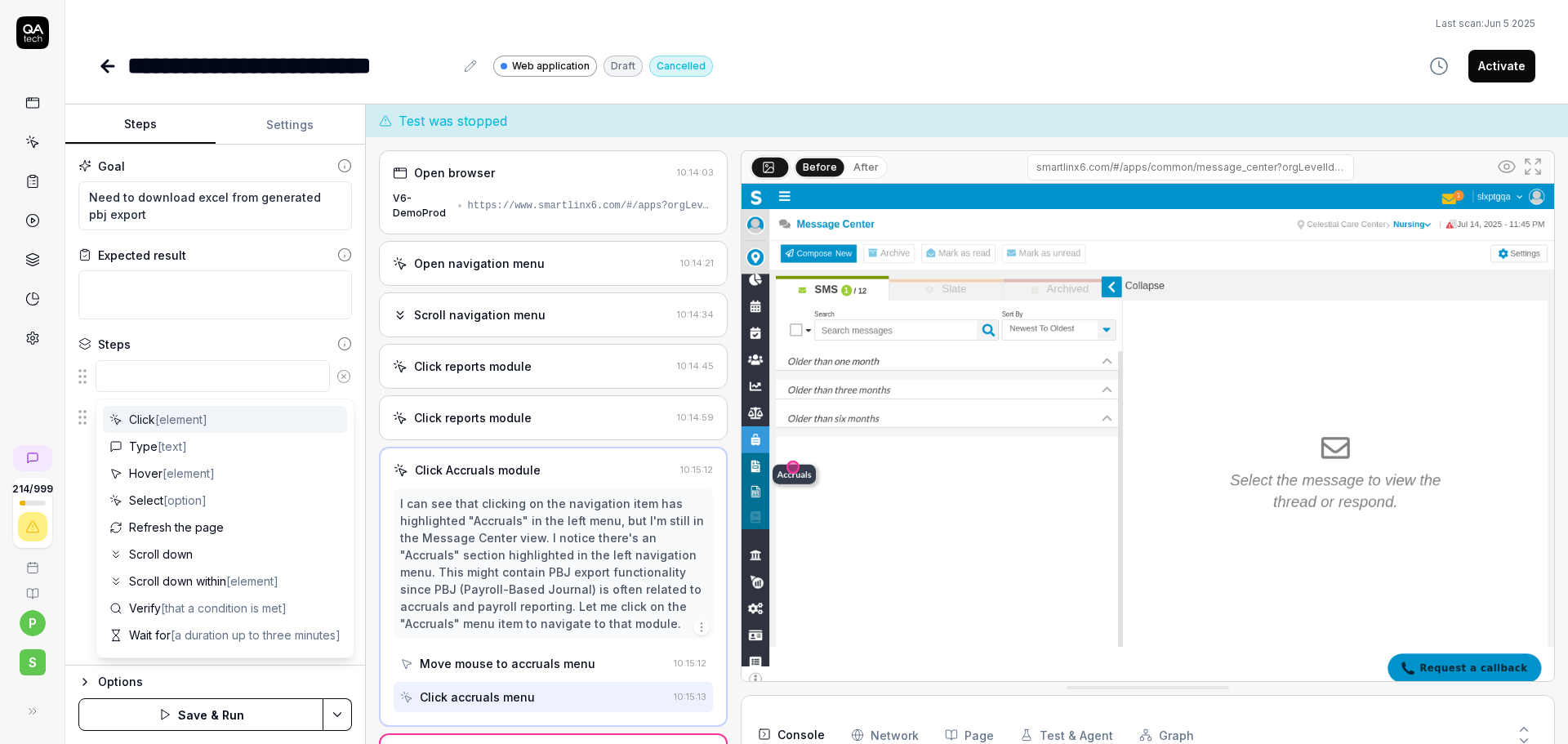 type 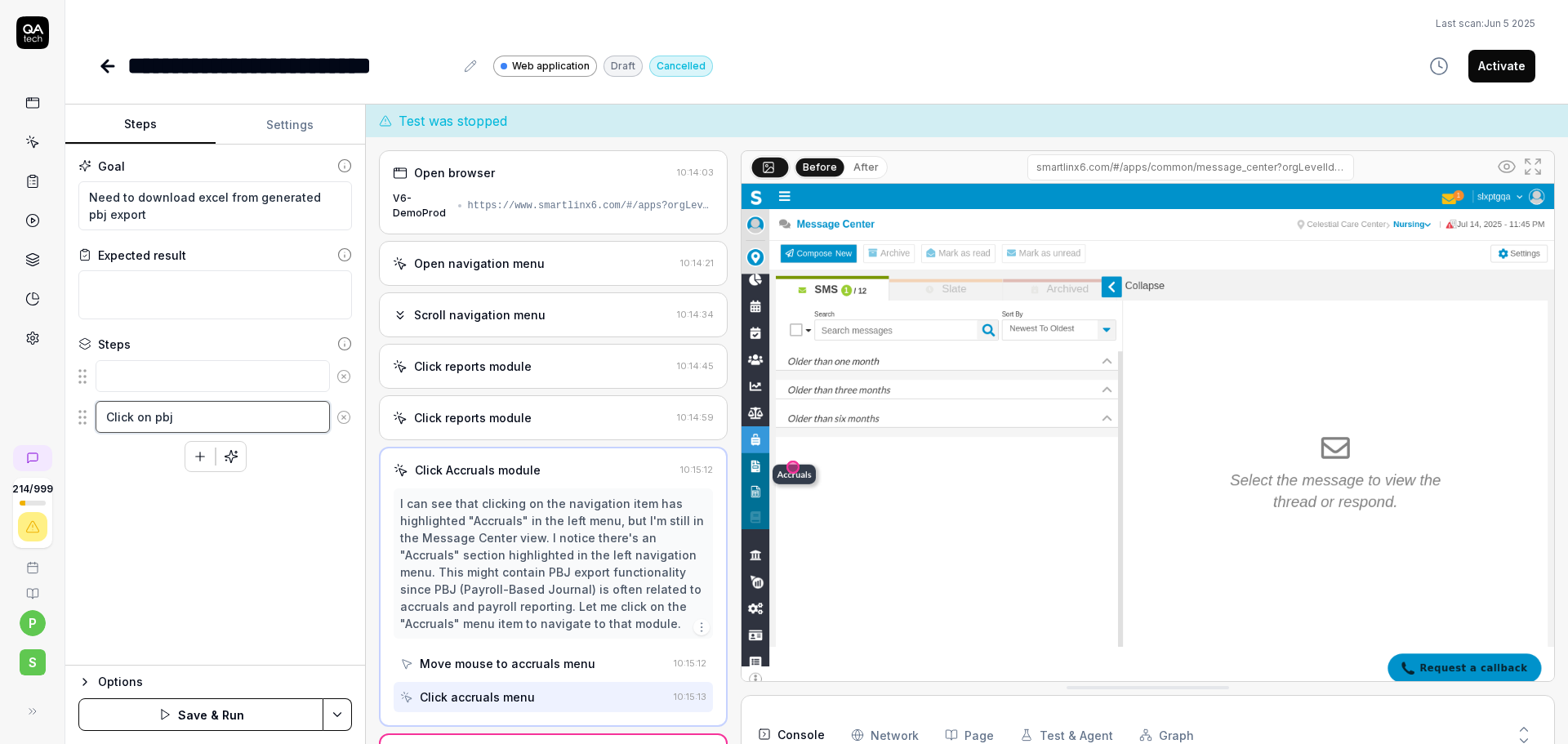 type on "*" 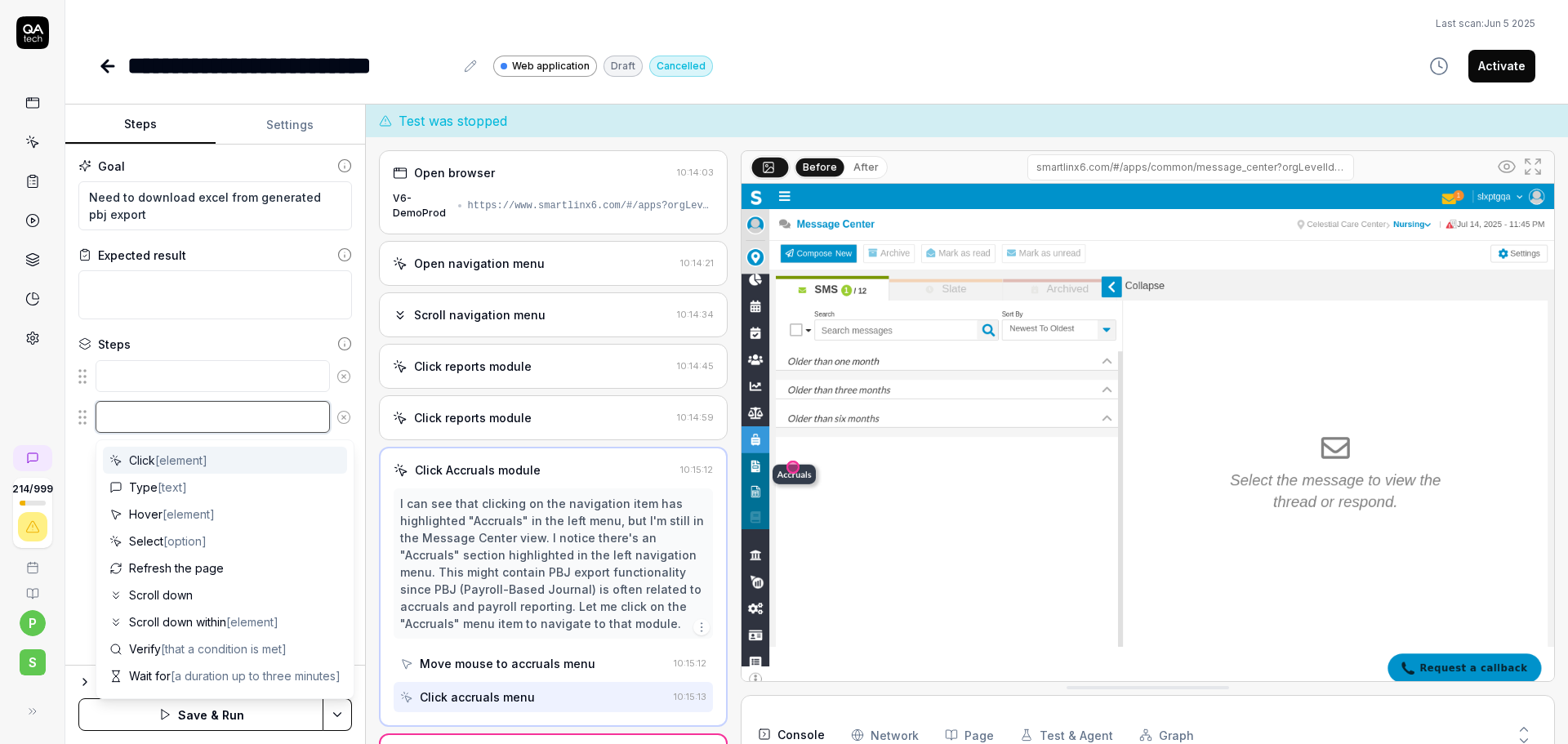 type 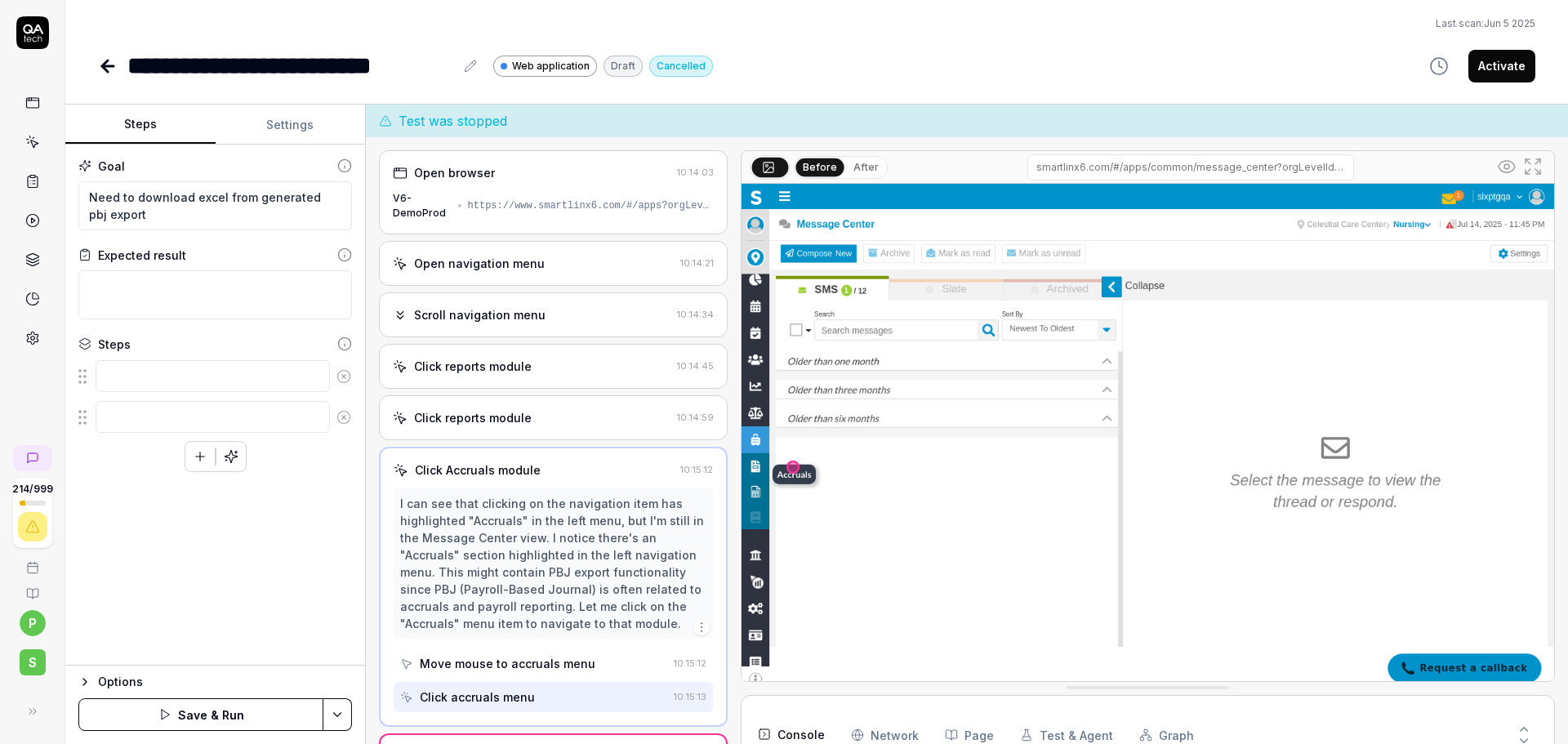 click 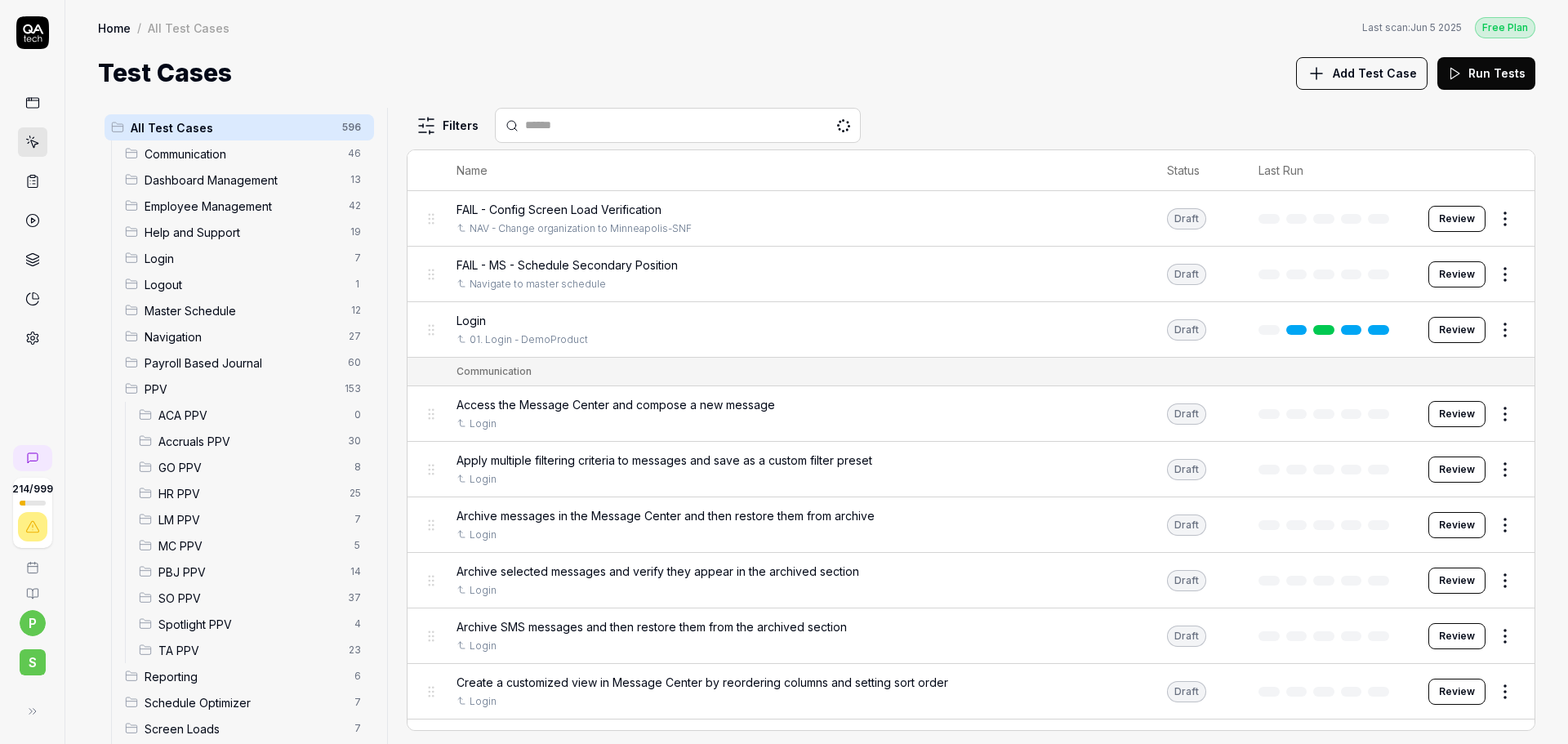 click on "PBJ PPV" at bounding box center (249, 572) 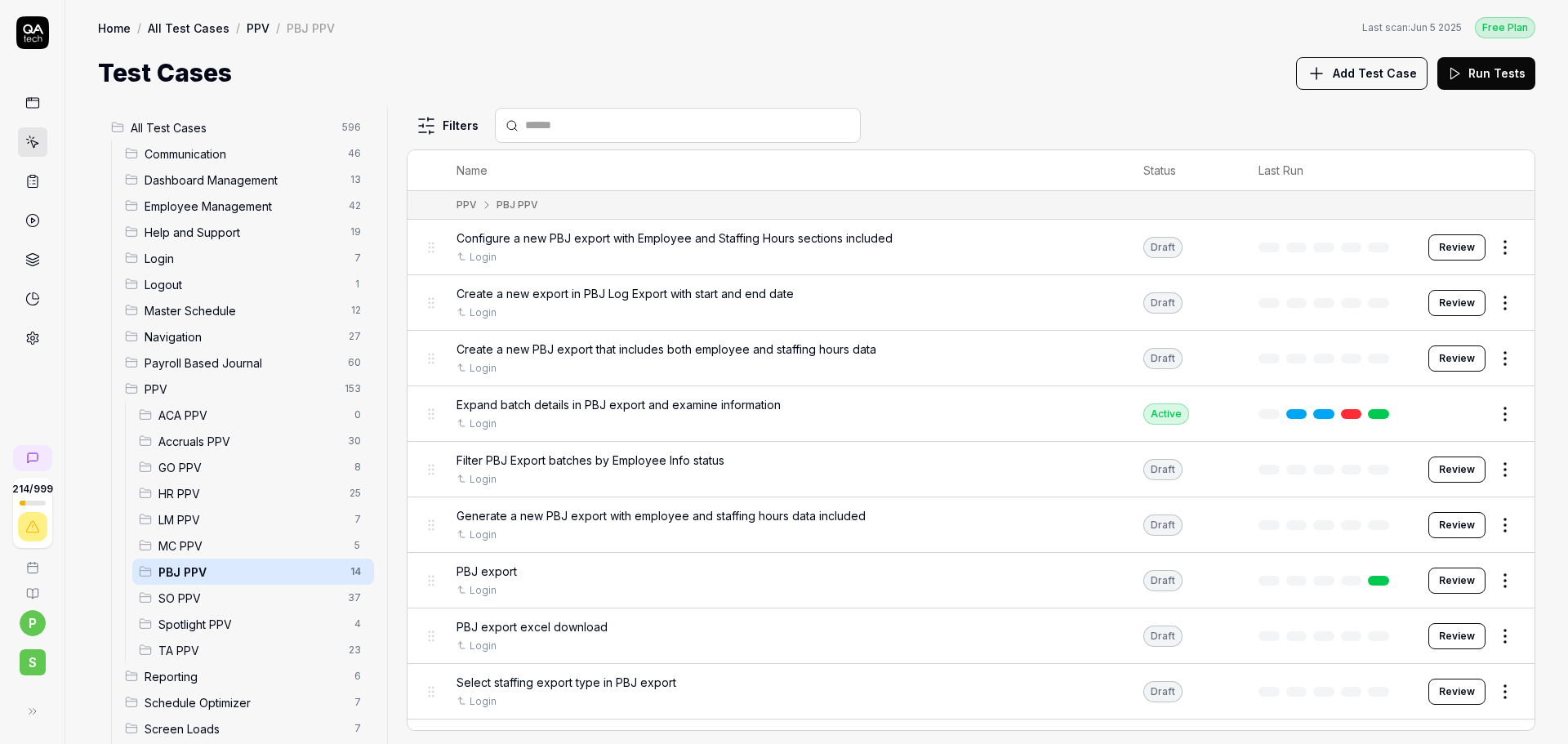 click on "Filter PBJ Export batches by Employee Info status" at bounding box center [590, 460] 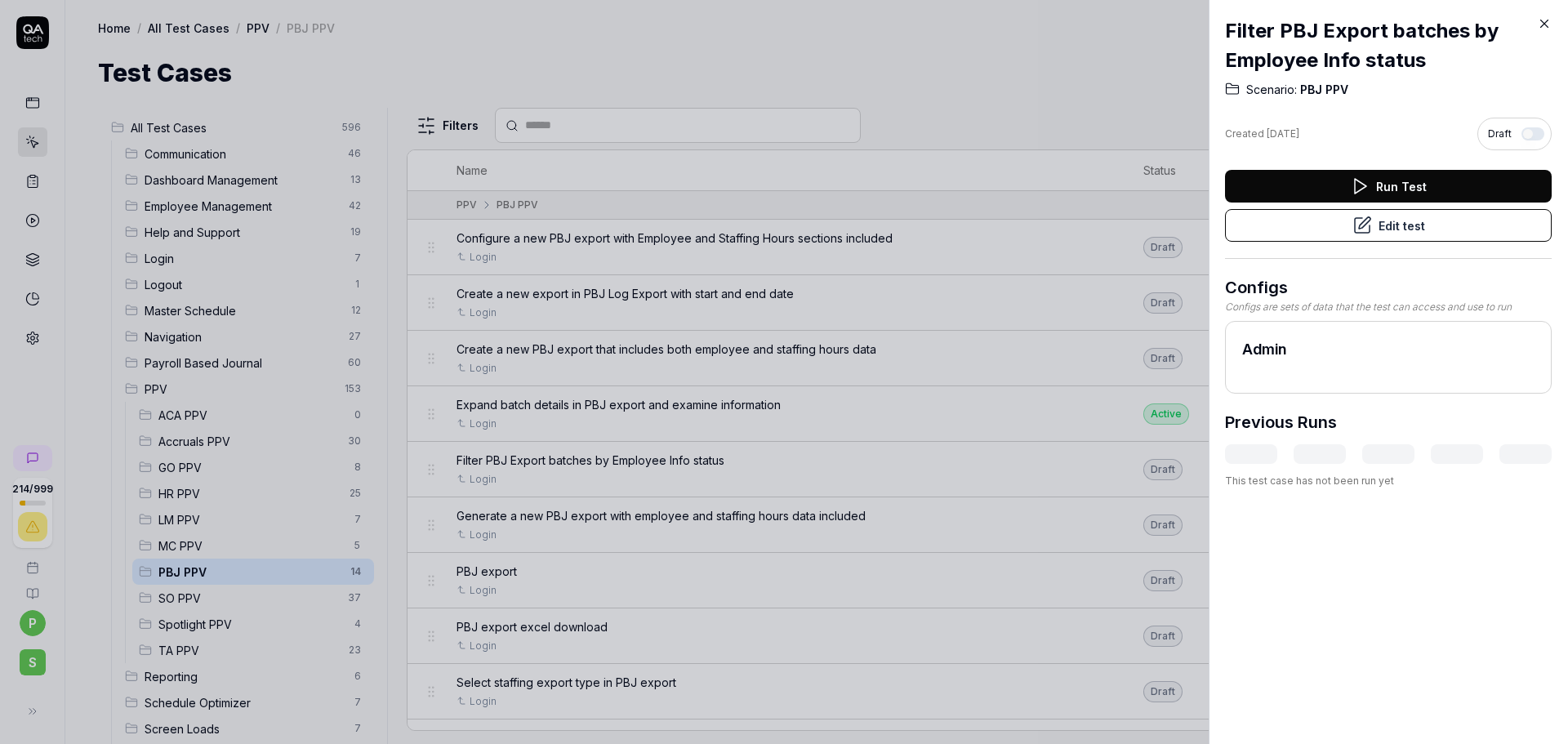 click on "Edit test" at bounding box center (1388, 225) 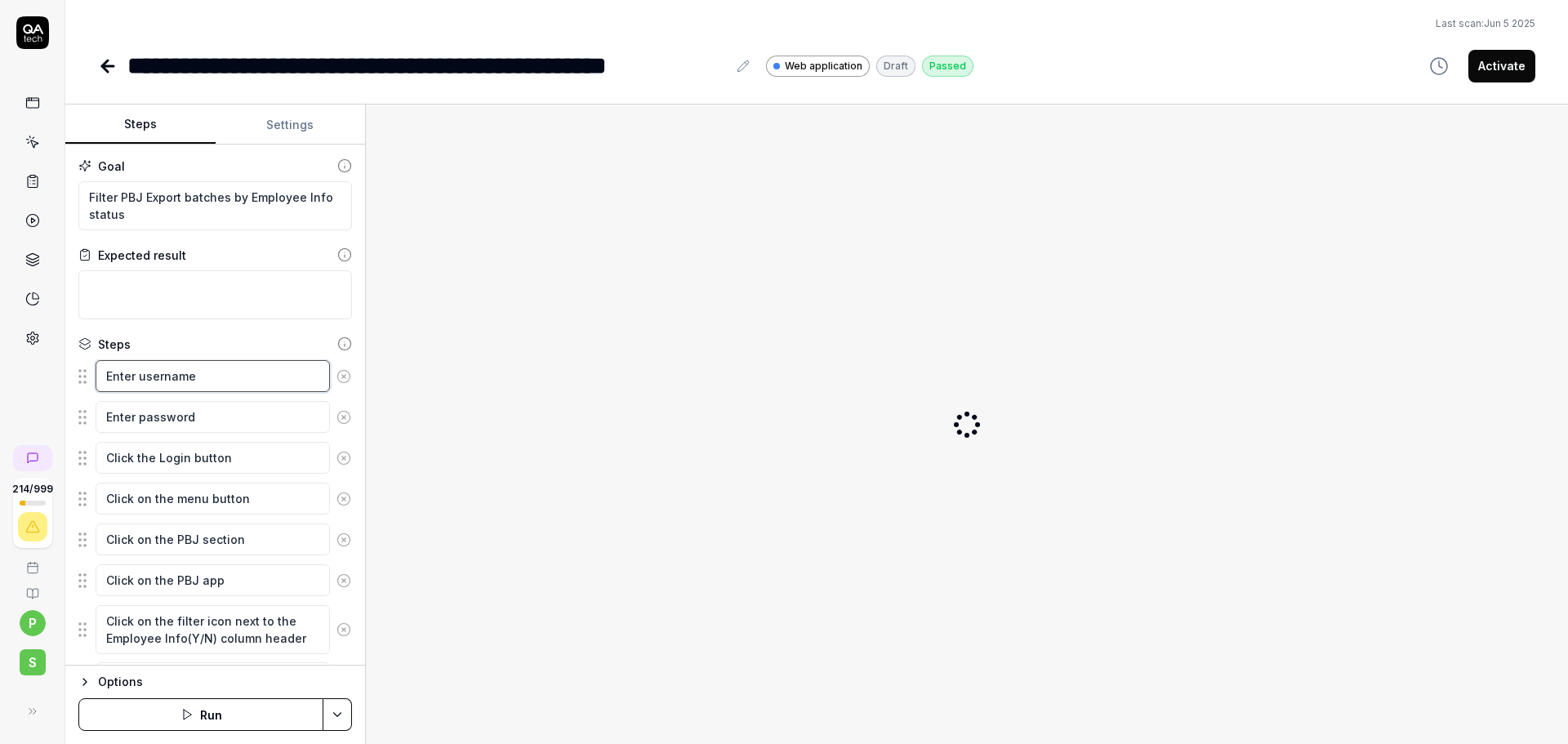 click on "Enter username" at bounding box center [212, 376] 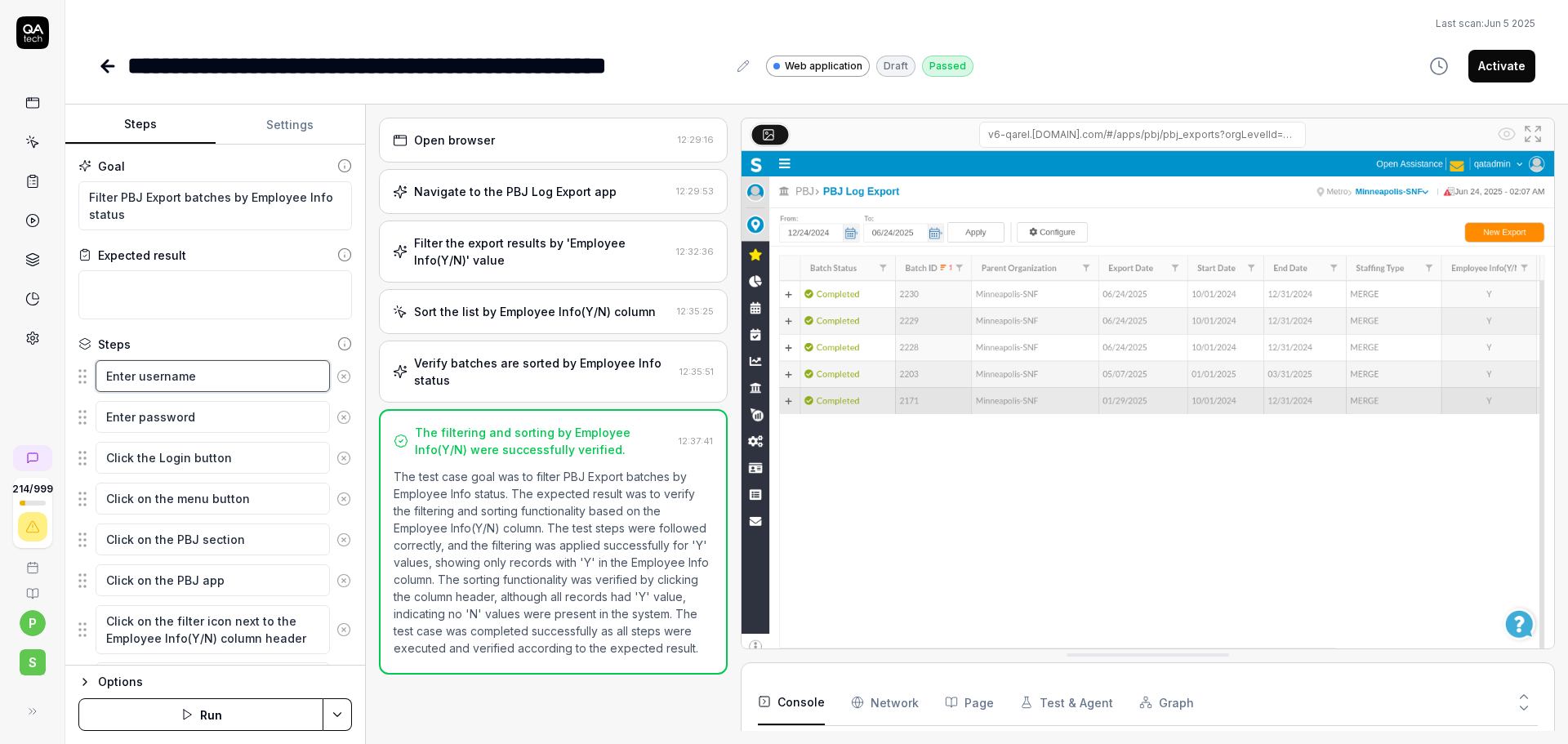 scroll, scrollTop: 915, scrollLeft: 0, axis: vertical 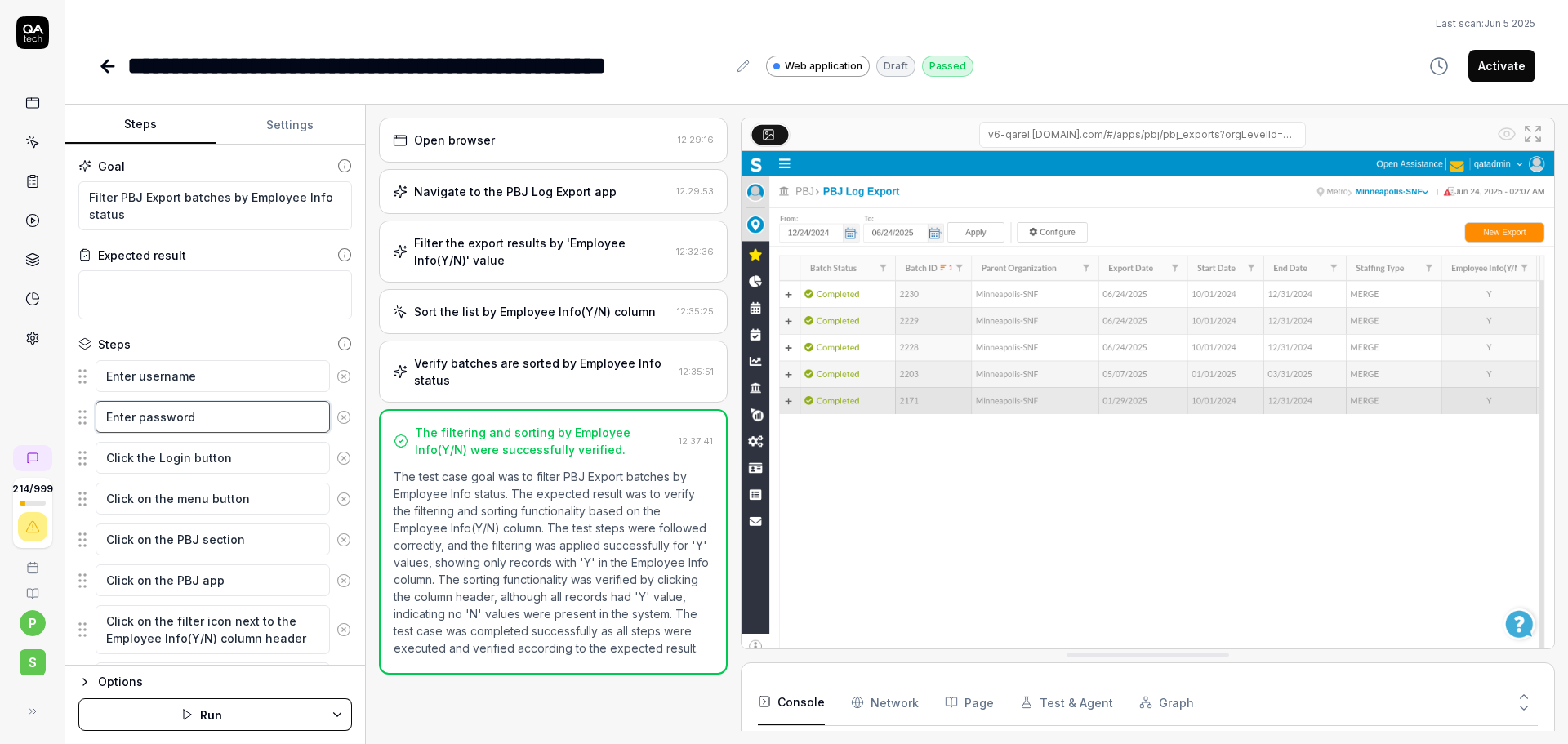 click on "Enter password" at bounding box center [212, 417] 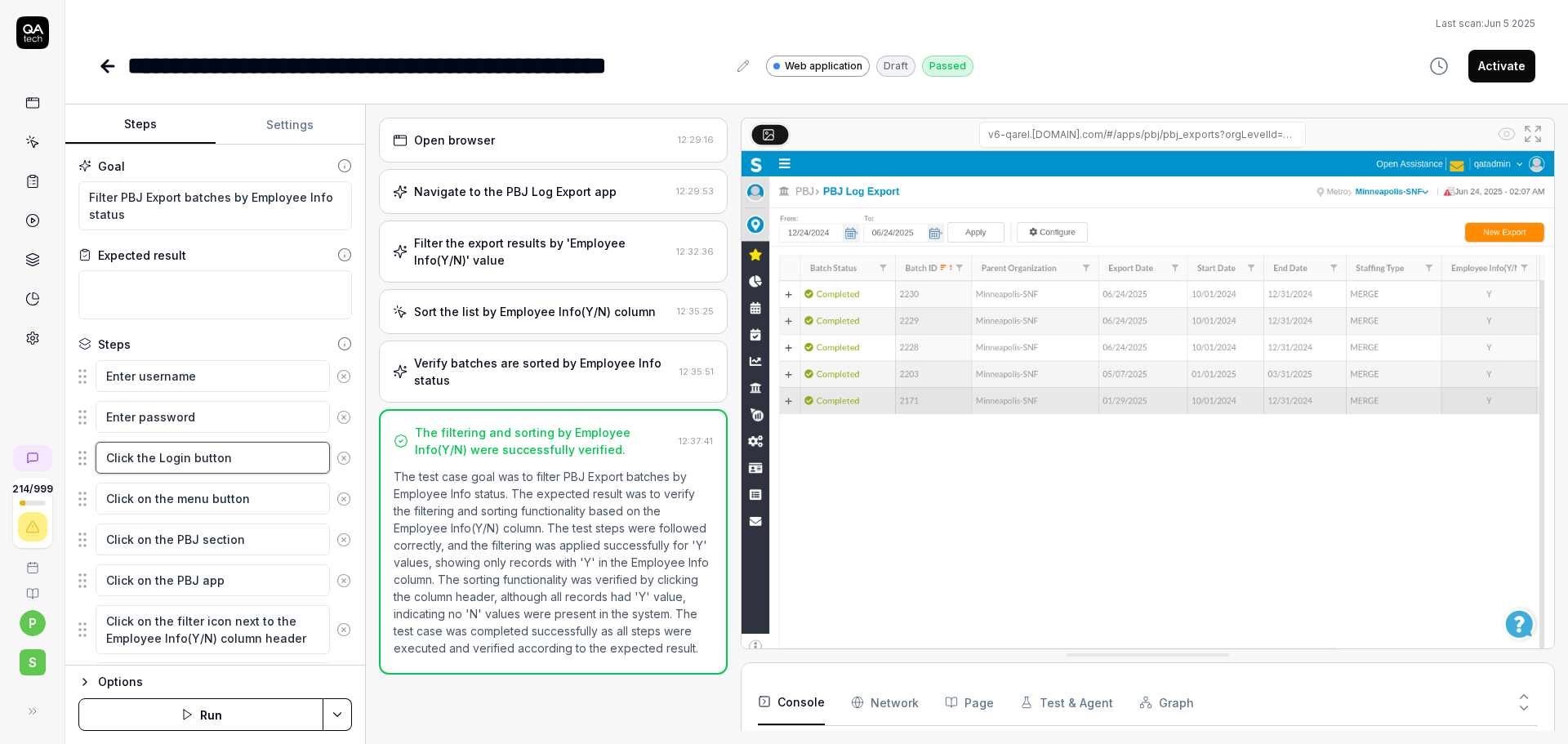 click on "Click the Login button" at bounding box center (212, 457) 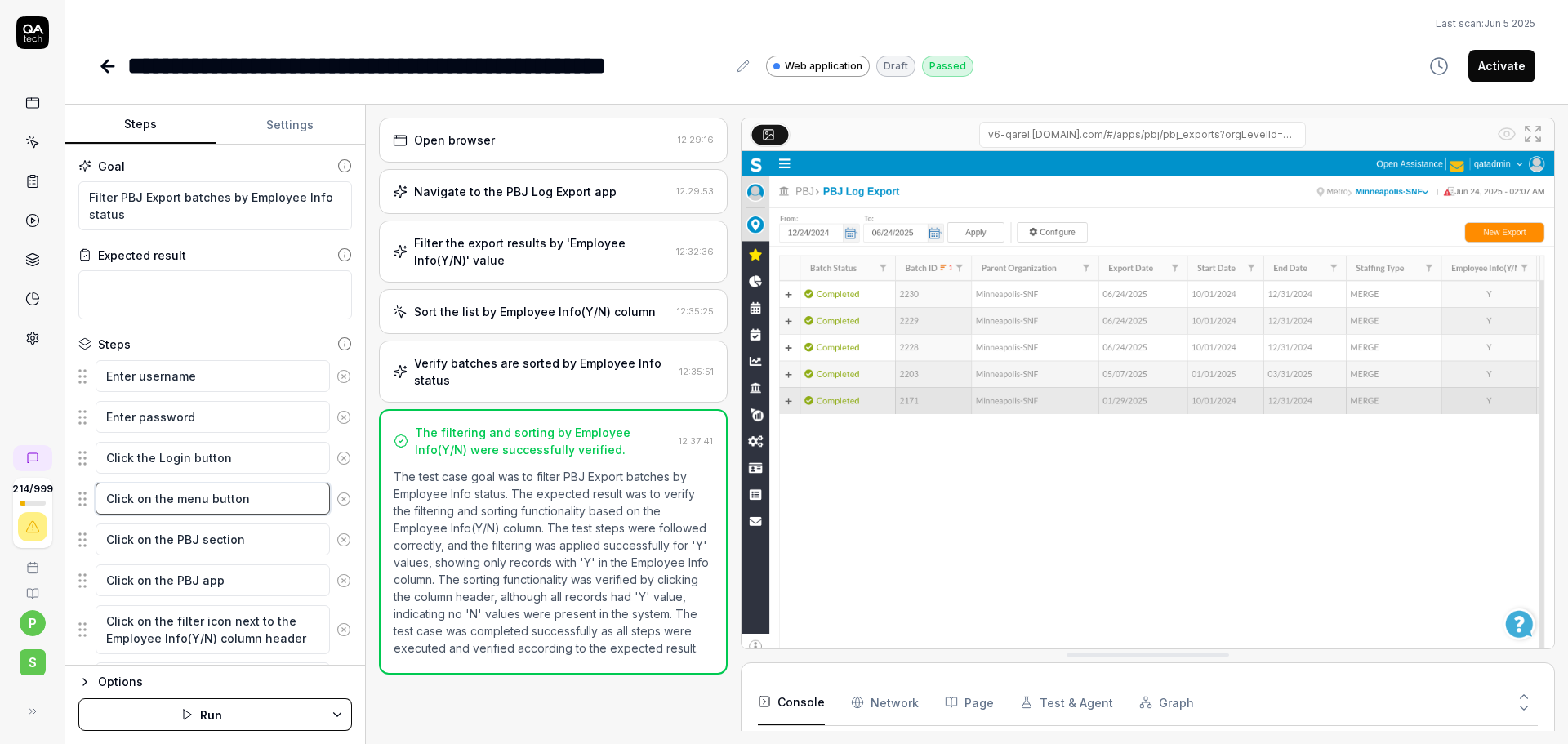 click on "Click on the menu button" at bounding box center [212, 498] 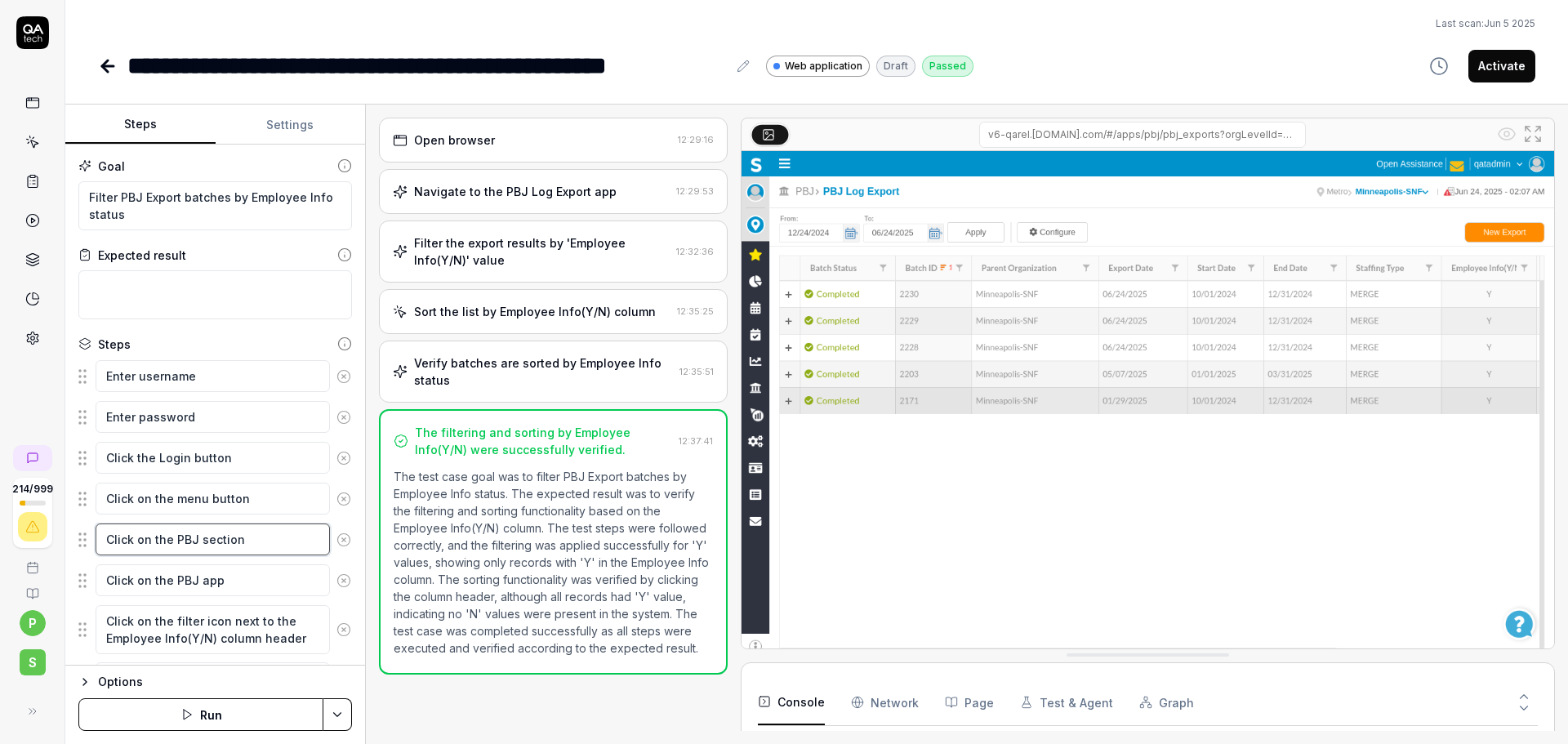 click on "Click on the PBJ section" at bounding box center [212, 539] 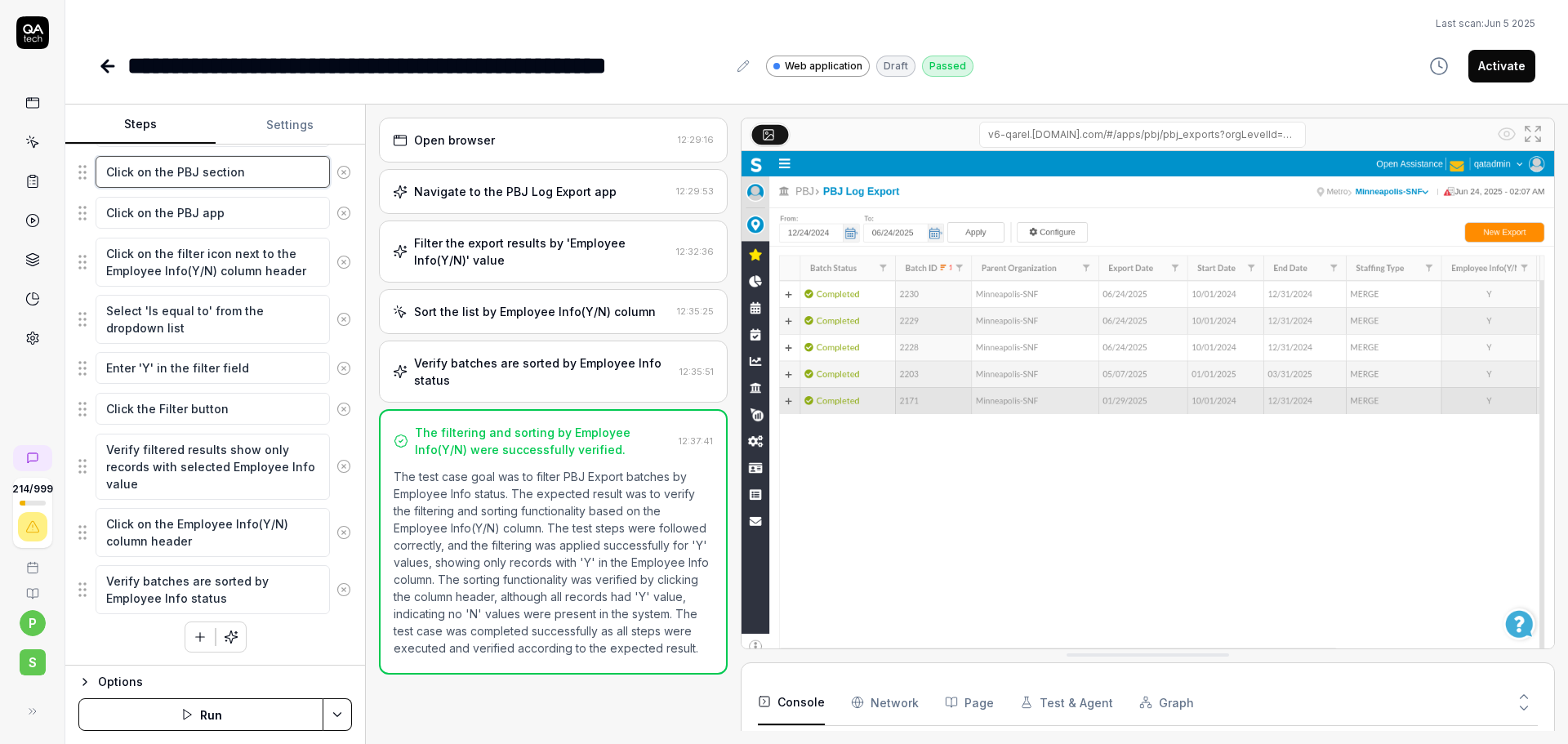 scroll, scrollTop: 0, scrollLeft: 0, axis: both 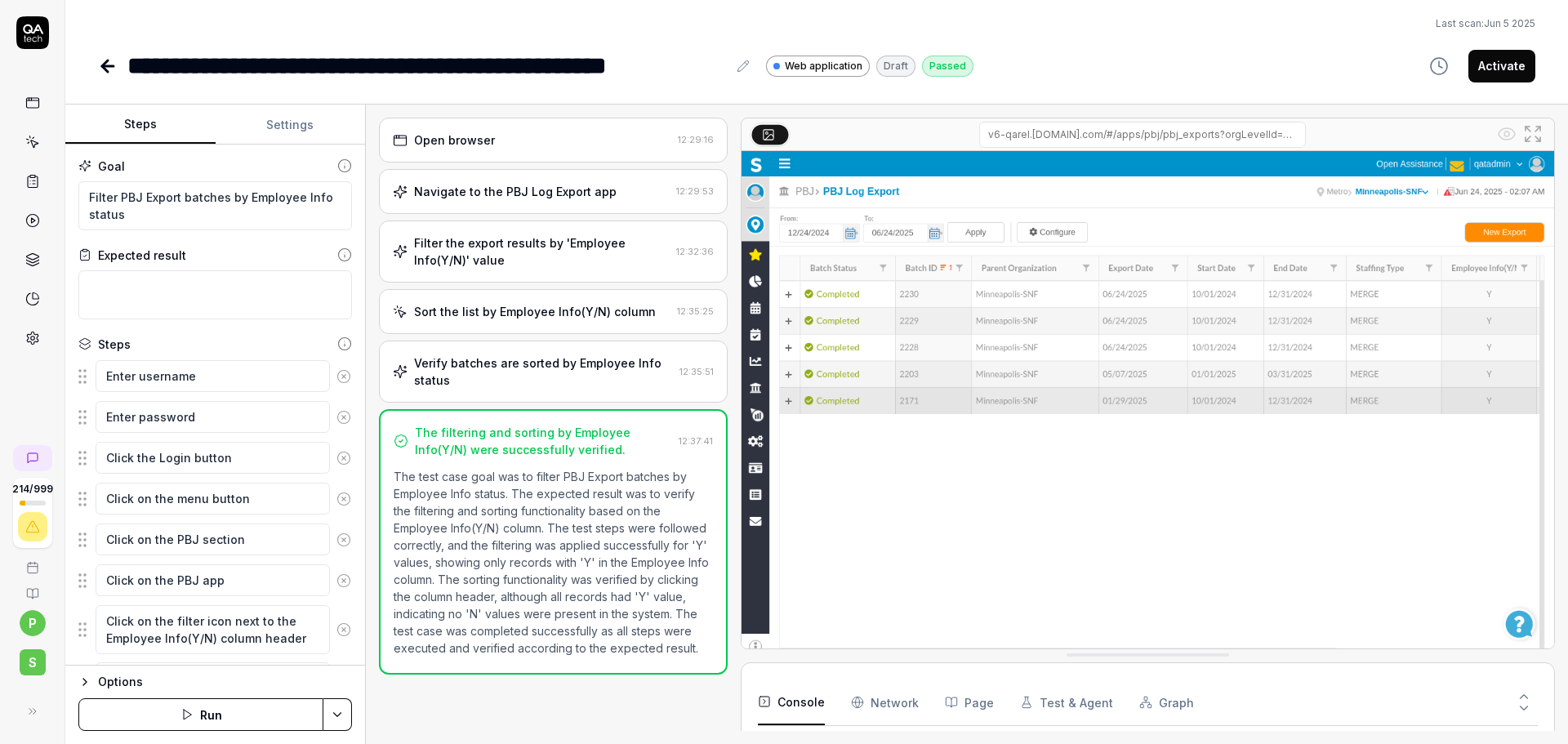 type on "*" 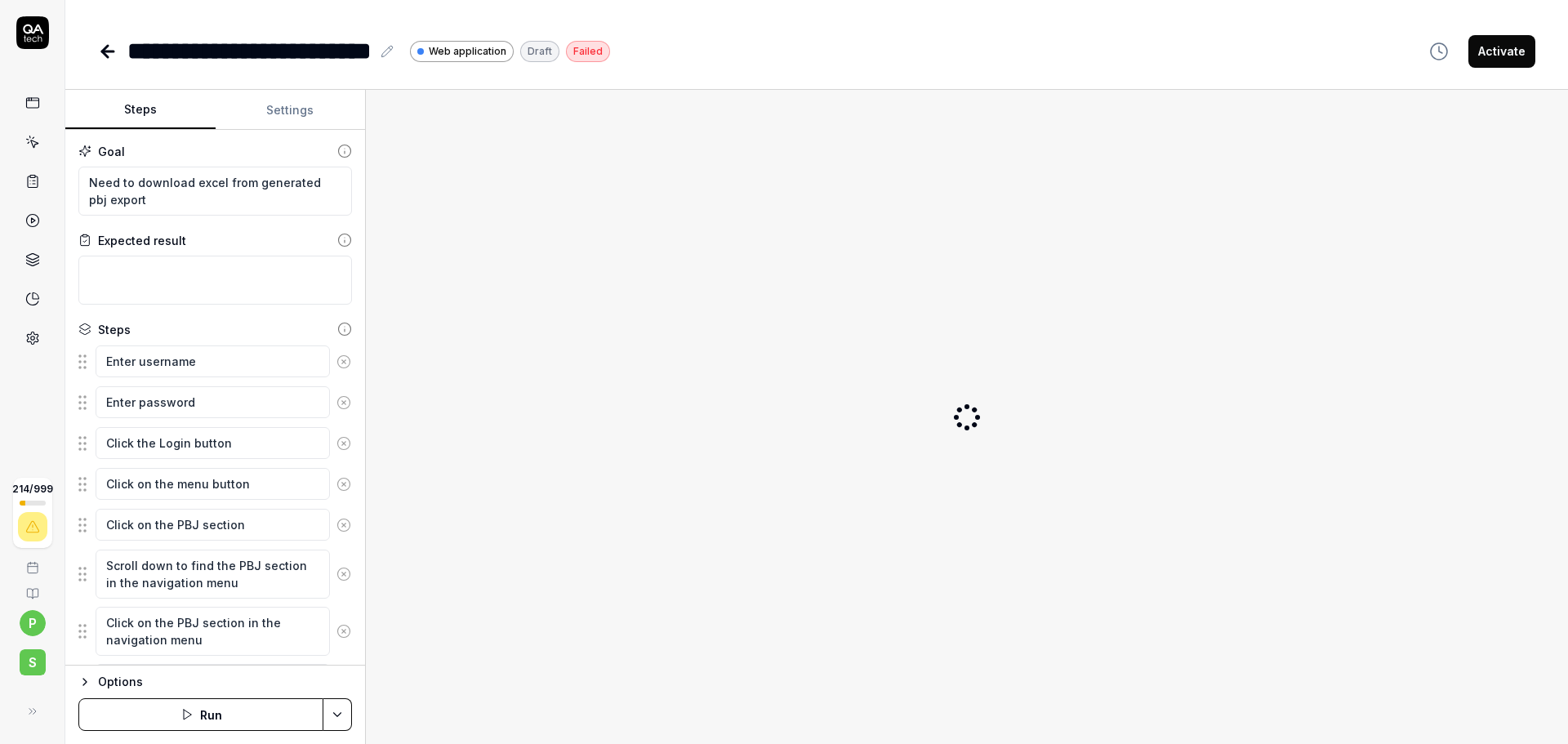 scroll, scrollTop: 0, scrollLeft: 0, axis: both 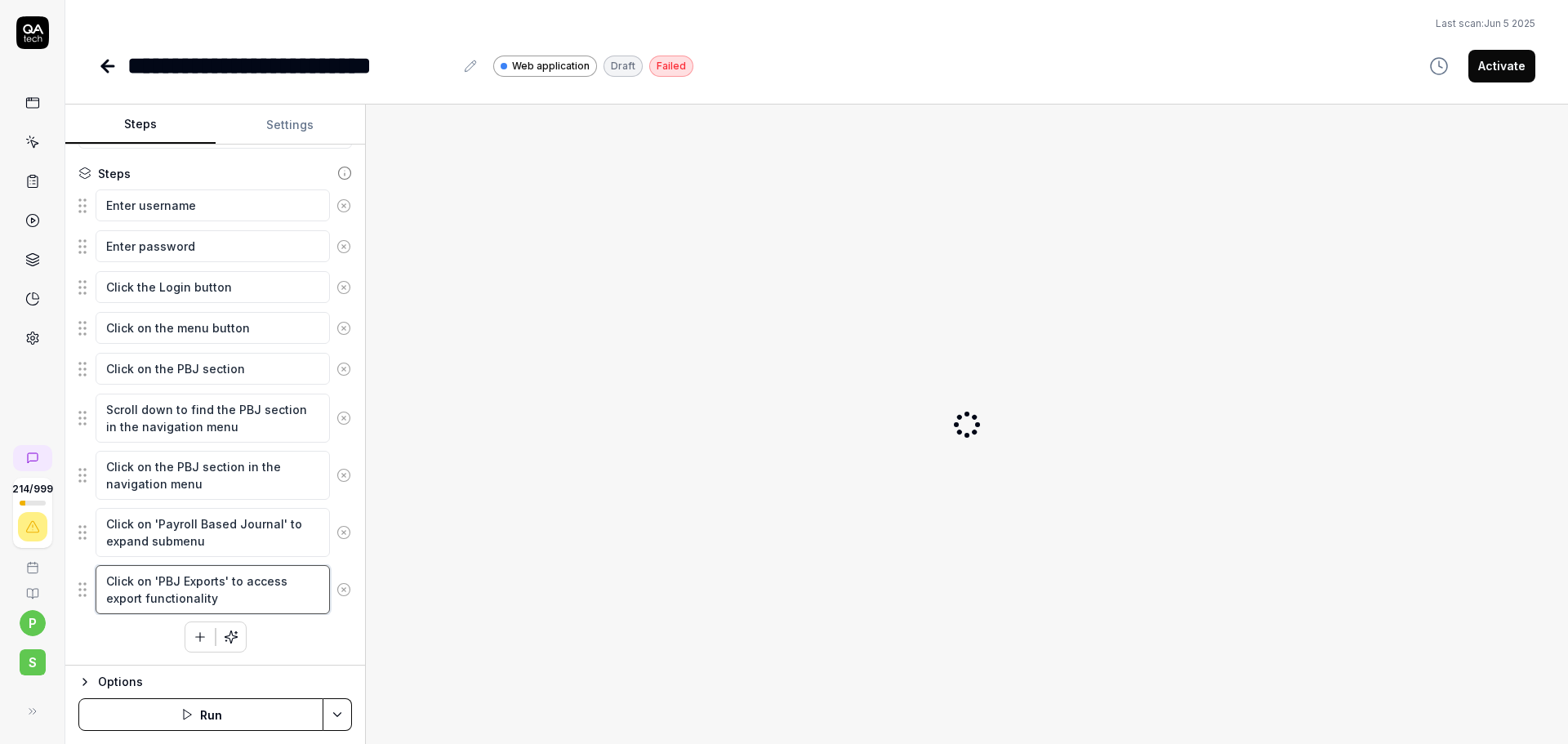 drag, startPoint x: 229, startPoint y: 604, endPoint x: 109, endPoint y: 586, distance: 121.34249 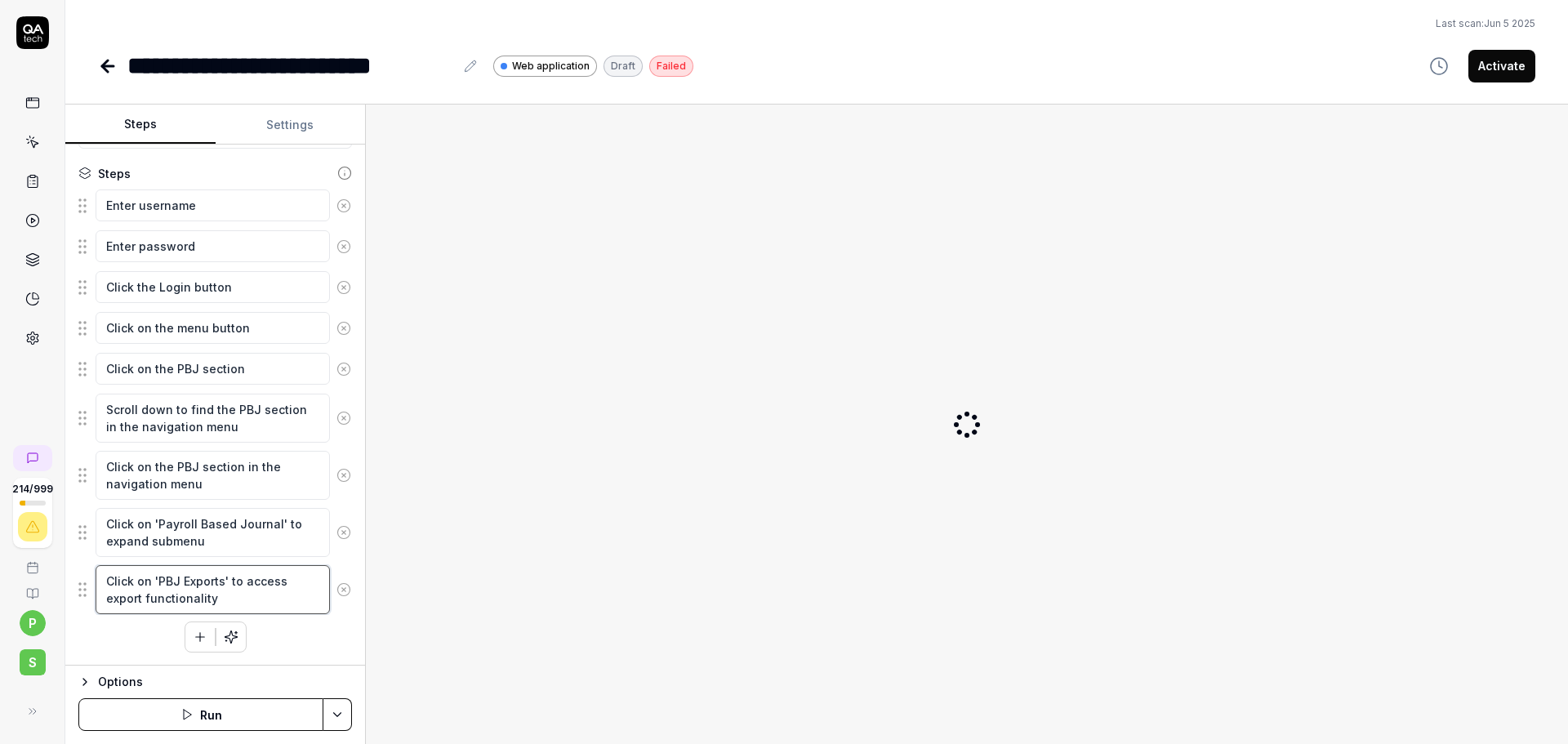 click on "Click on 'PBJ Exports' to access export functionality" at bounding box center (212, 590) 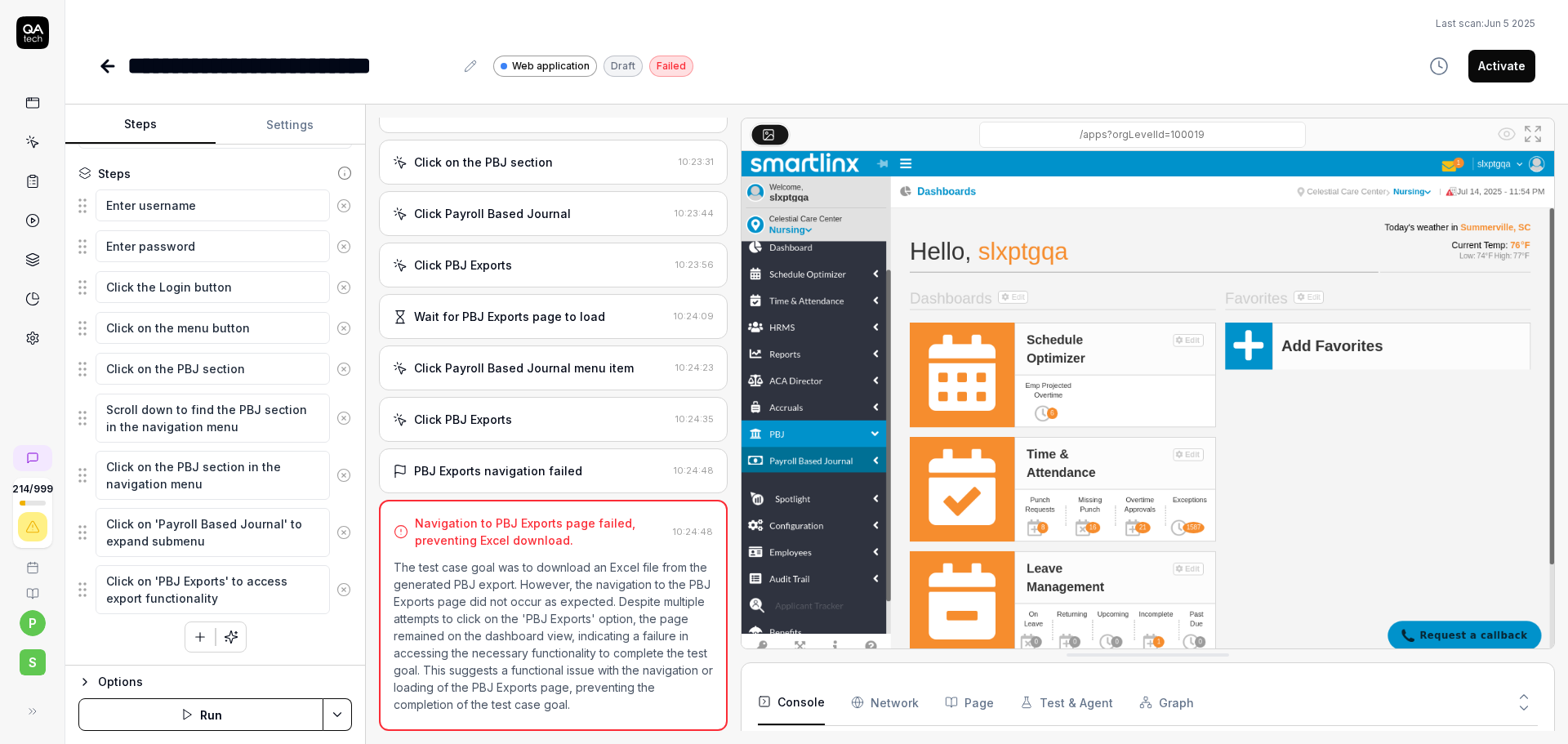 scroll, scrollTop: 240, scrollLeft: 0, axis: vertical 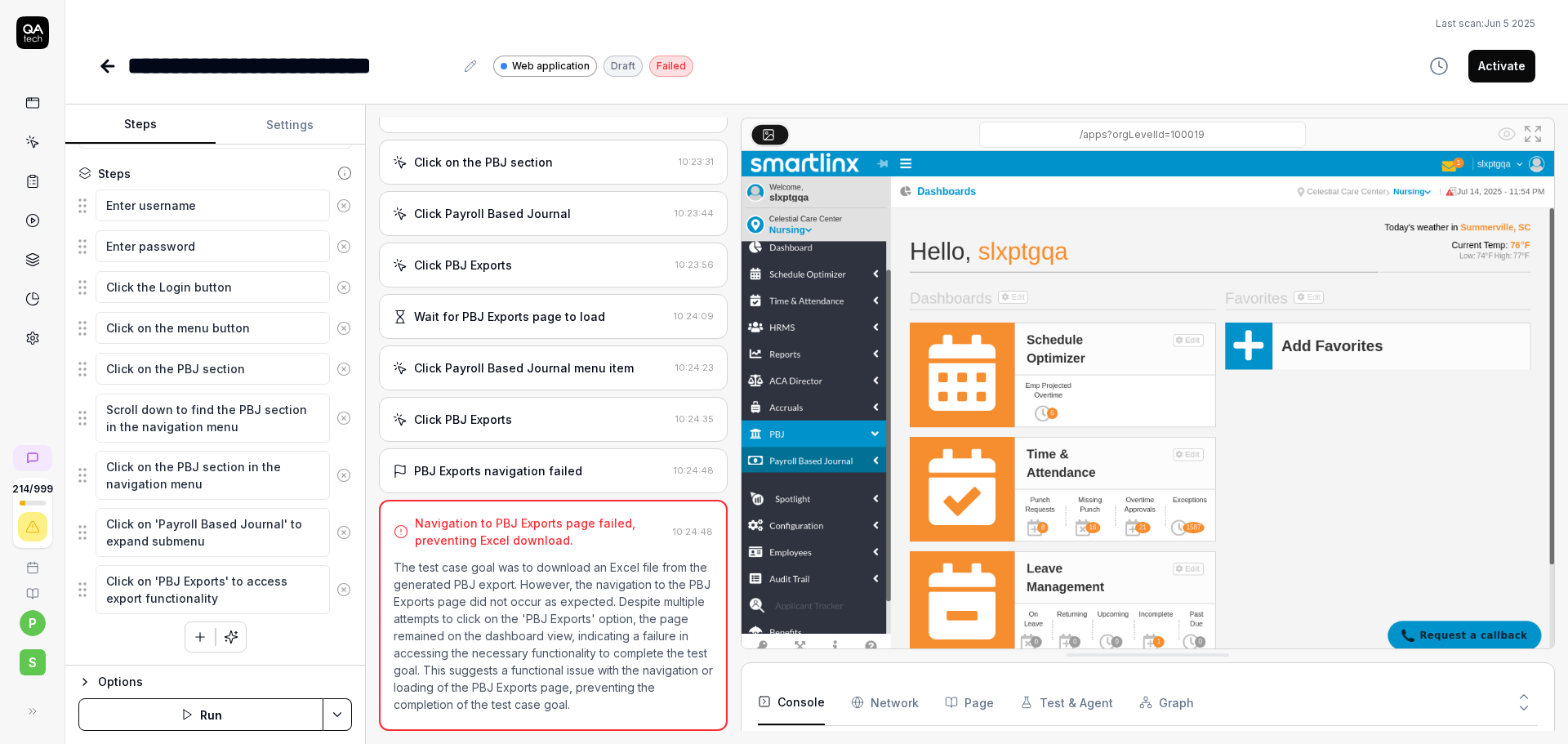 click on "**********" at bounding box center [784, 372] 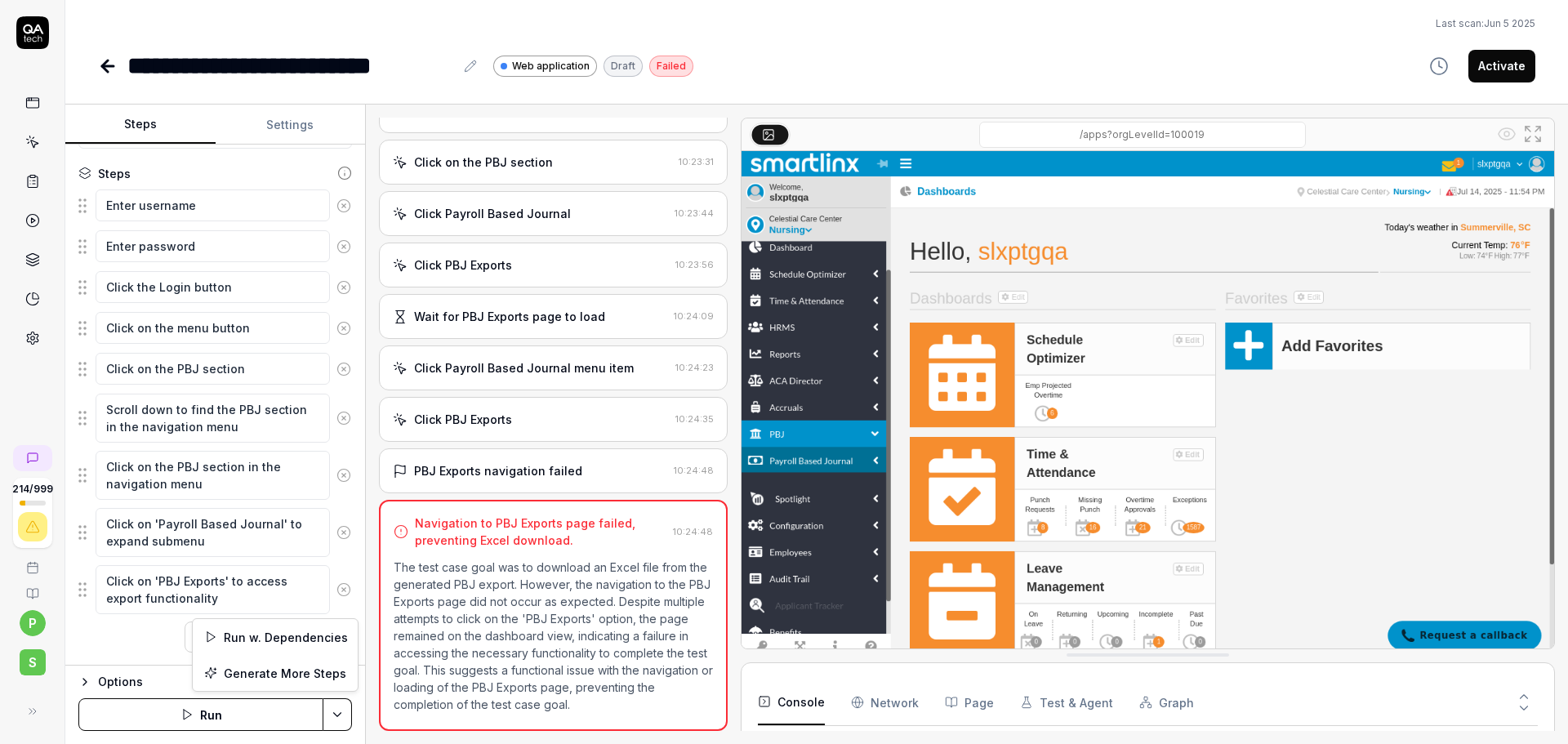 click on "**********" at bounding box center [784, 372] 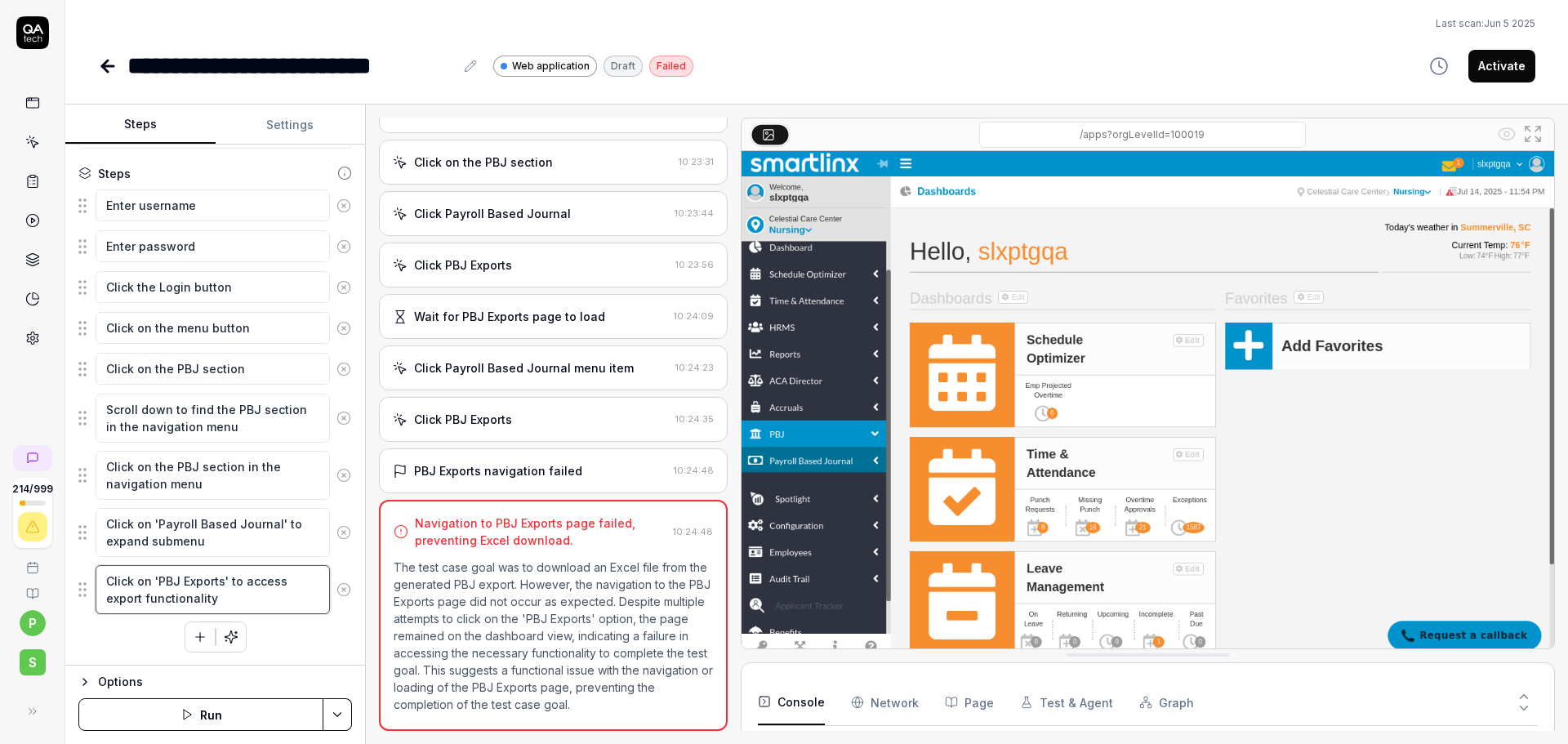 click on "Click on 'PBJ Exports' to access export functionality" at bounding box center [212, 590] 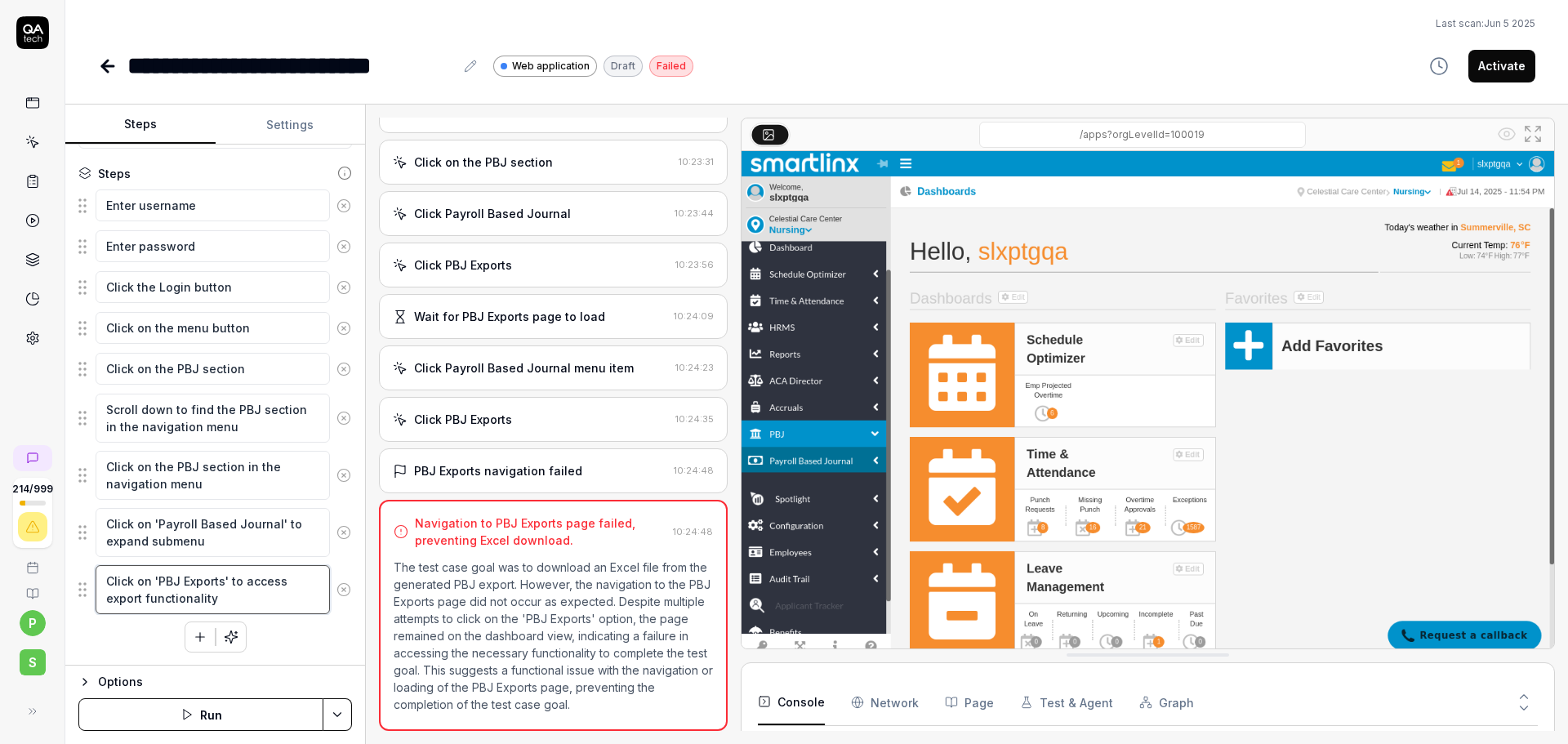 click on "Click on 'PBJ Exports' to access export functionality" at bounding box center (212, 590) 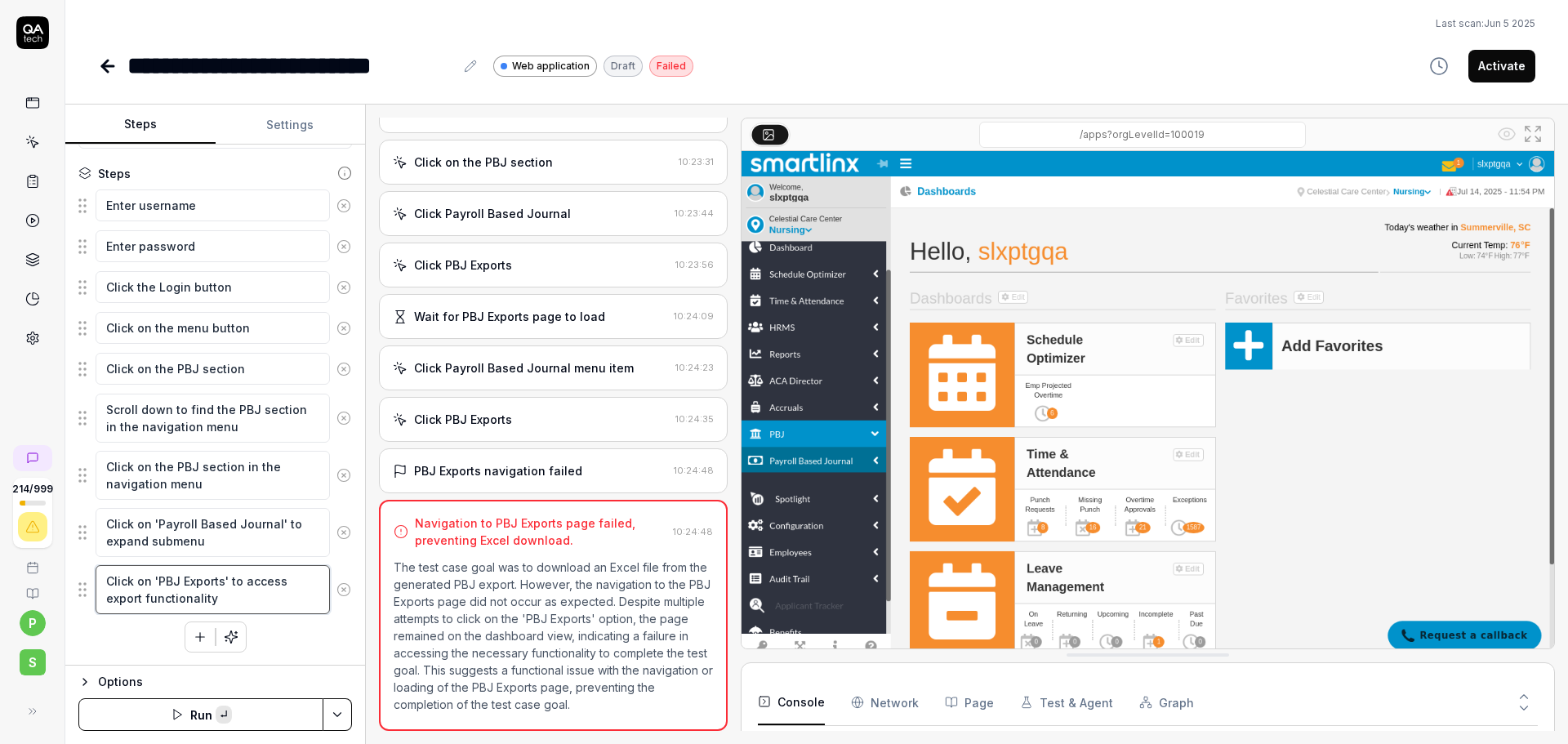 paste on "Manual entry" 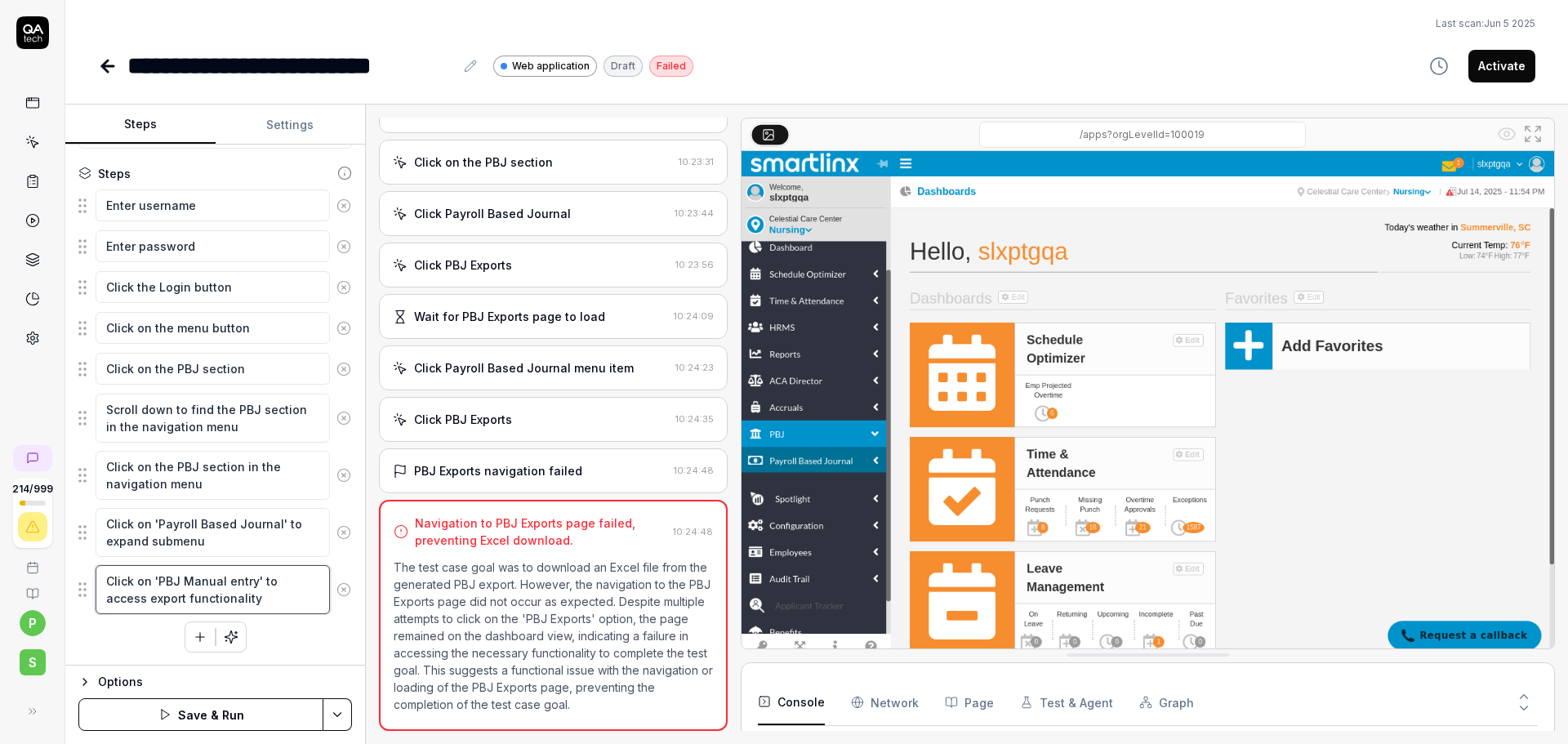 type on "Click on 'PBJ Manual entry' to access export functionality" 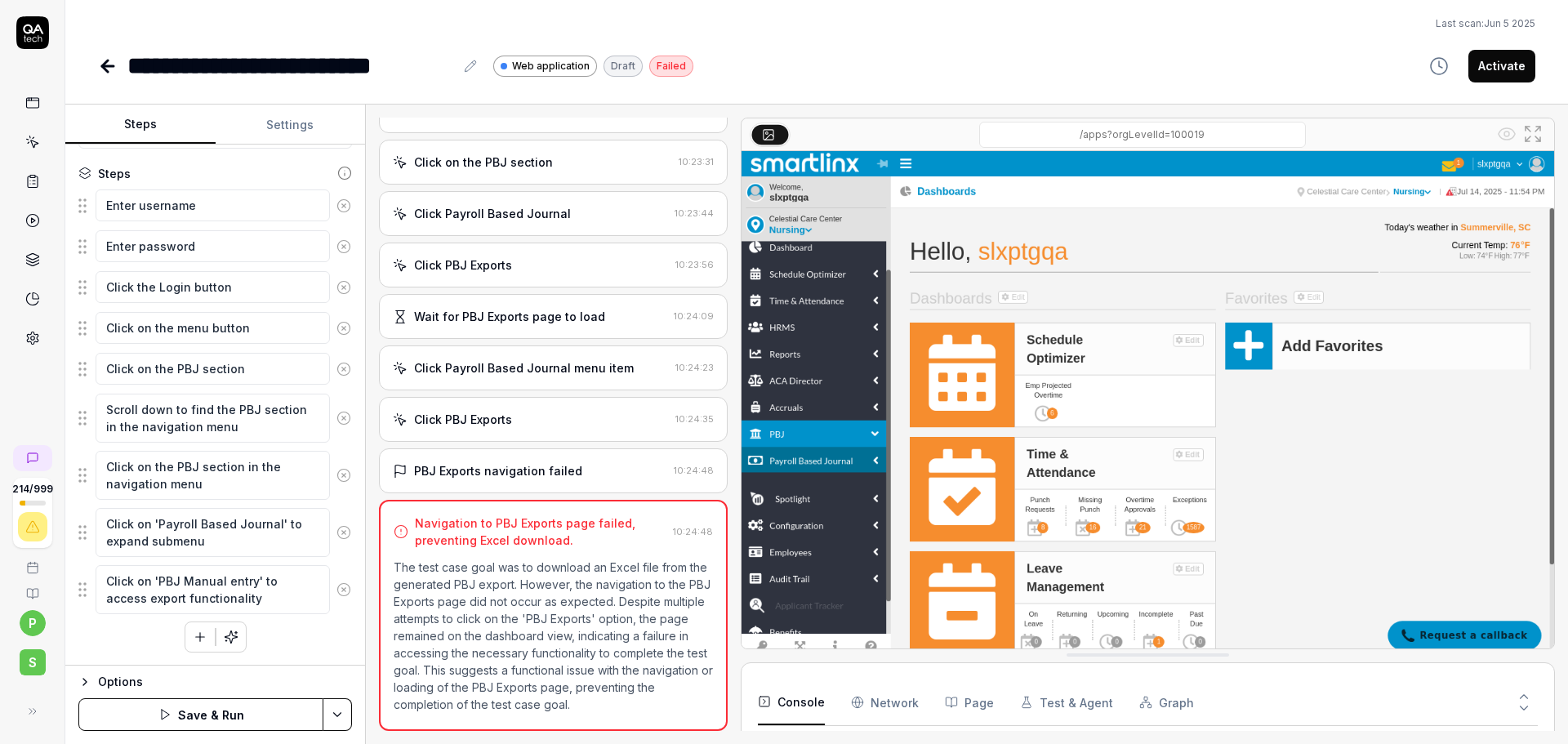 click on "Save & Run" at bounding box center [201, 715] 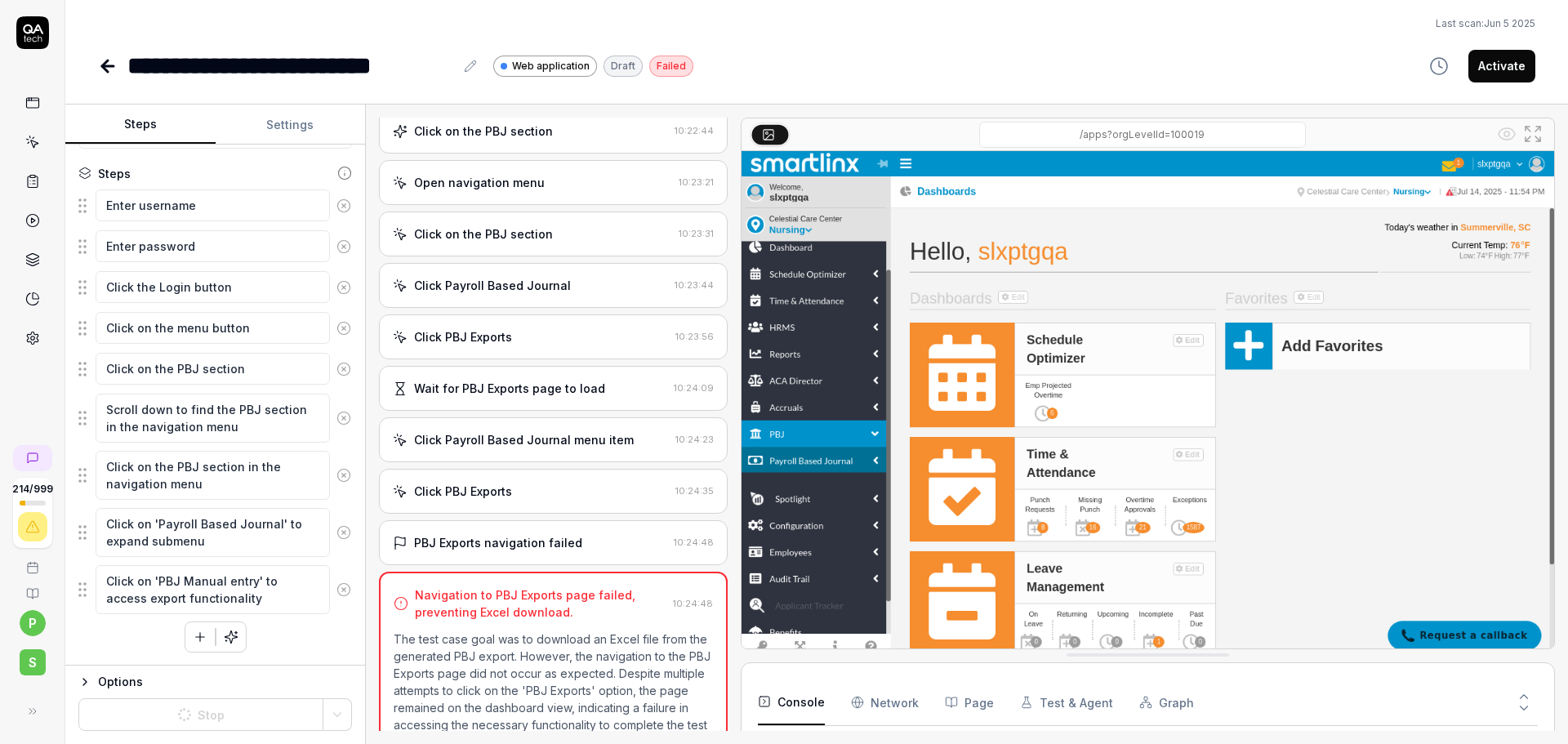 scroll, scrollTop: 240, scrollLeft: 0, axis: vertical 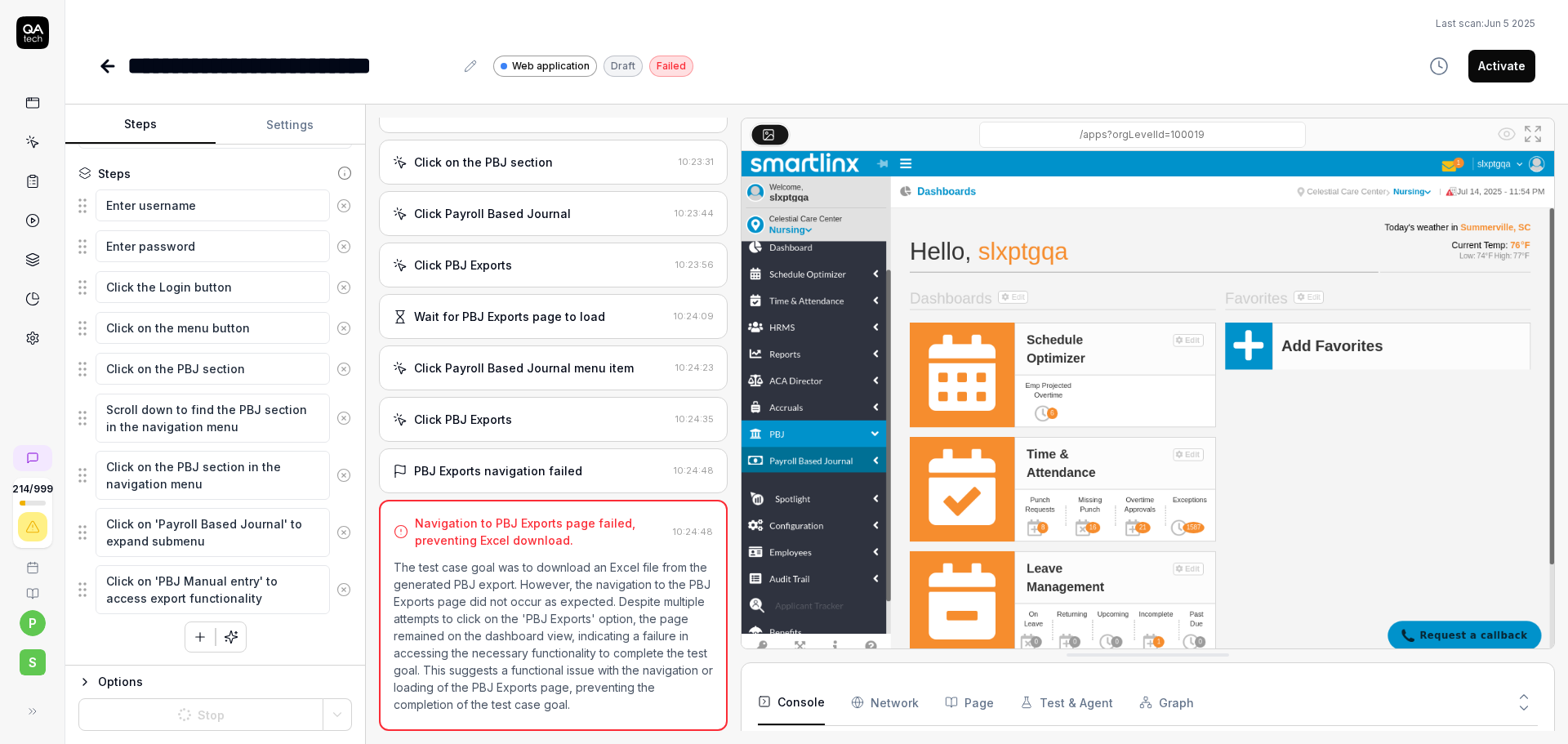click on "The test case goal was to download an Excel file from the generated PBJ export. However, the navigation to the PBJ Exports page did not occur as expected. Despite multiple attempts to click on the 'PBJ Exports' option, the page remained on the dashboard view, indicating a failure in accessing the necessary functionality to complete the test goal. This suggests a functional issue with the navigation or loading of the PBJ Exports page, preventing the completion of the test case goal." at bounding box center (553, 635) 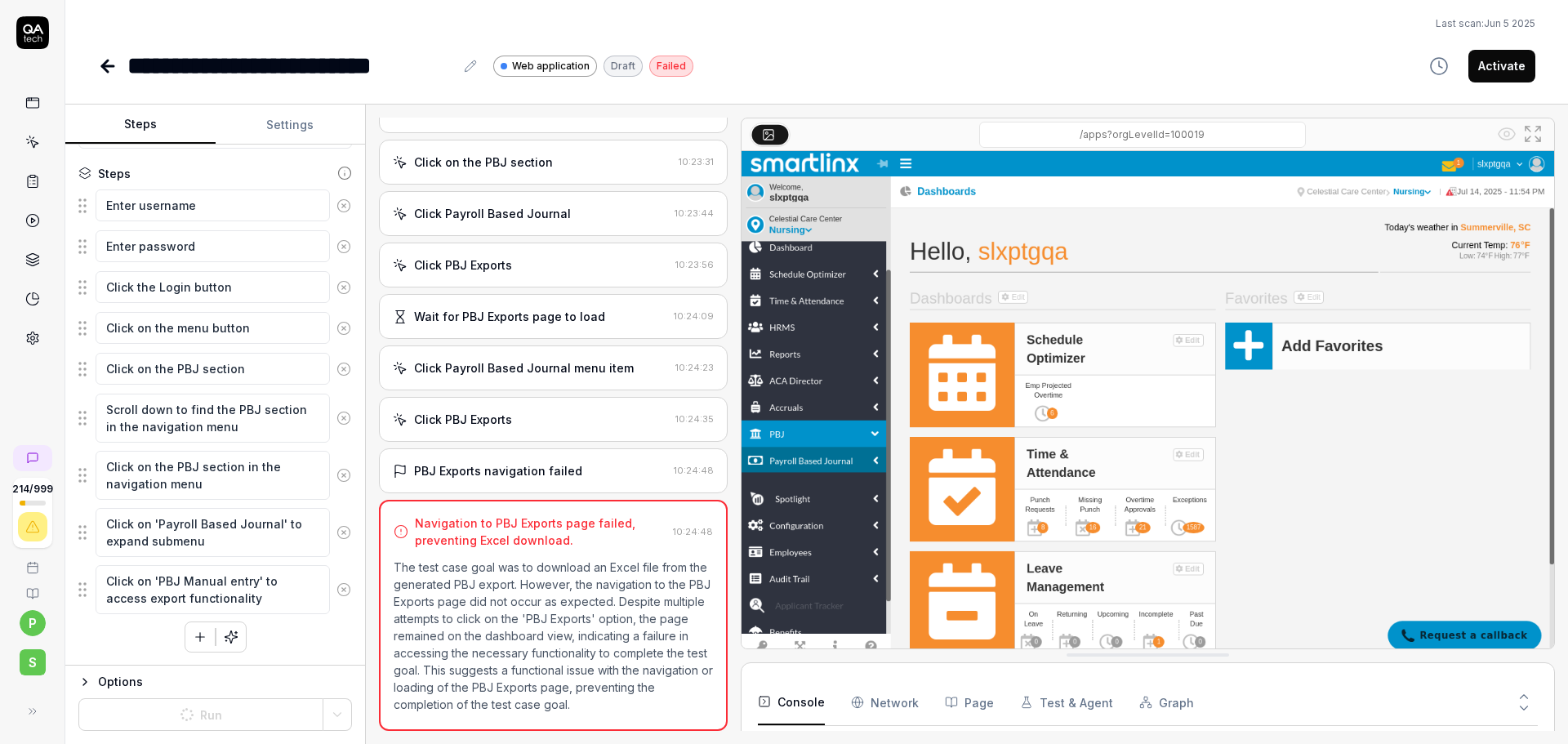 type on "*" 